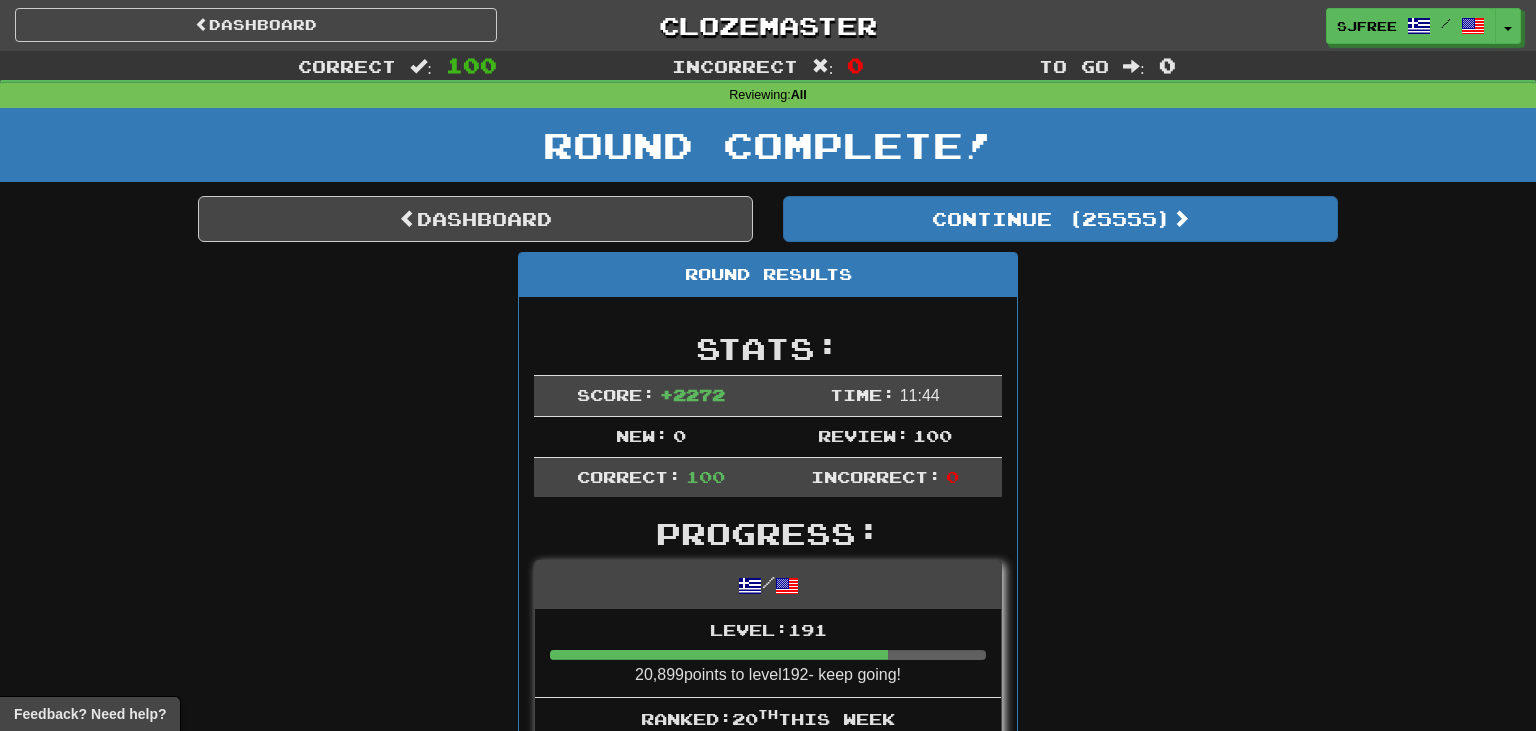 scroll, scrollTop: 0, scrollLeft: 0, axis: both 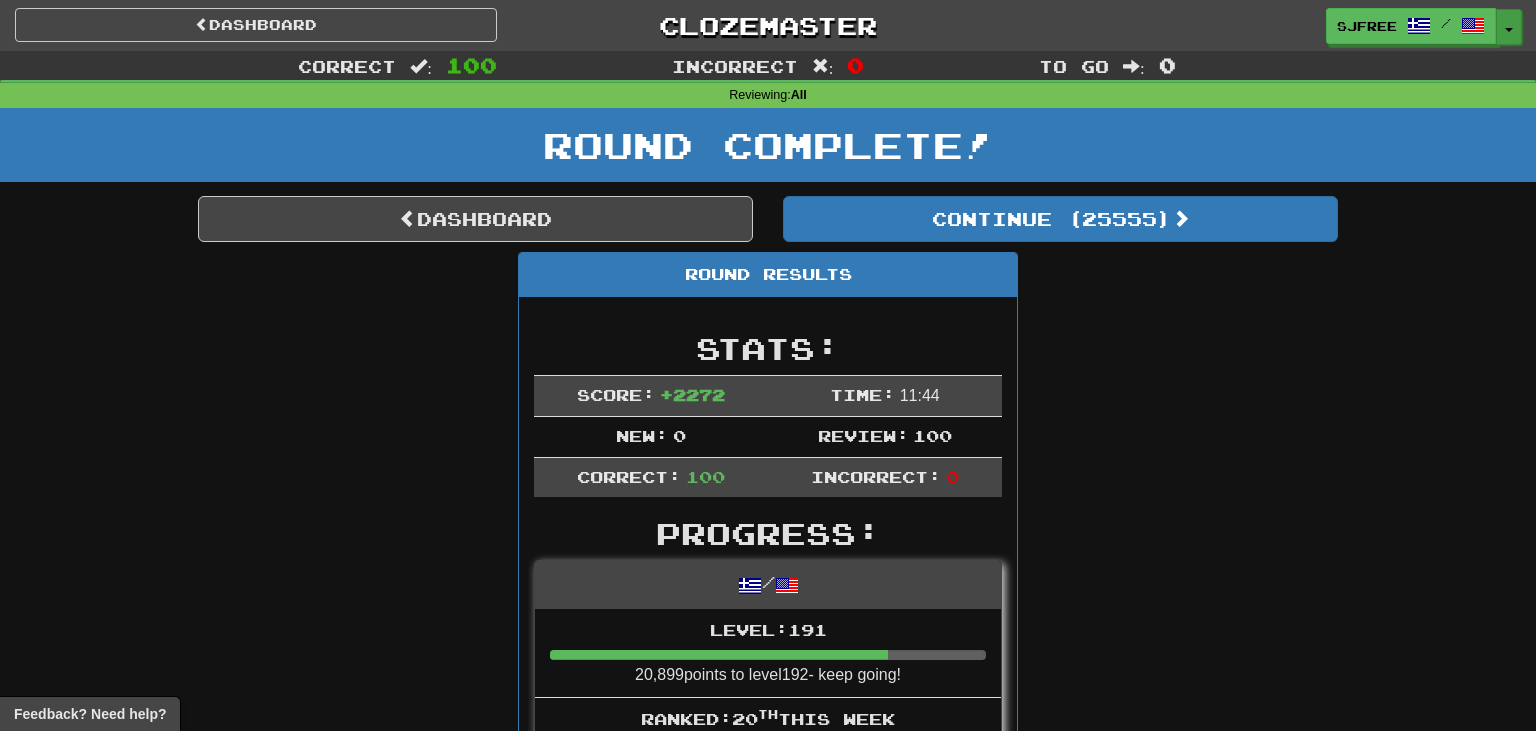 click on "Toggle Dropdown" at bounding box center (1509, 27) 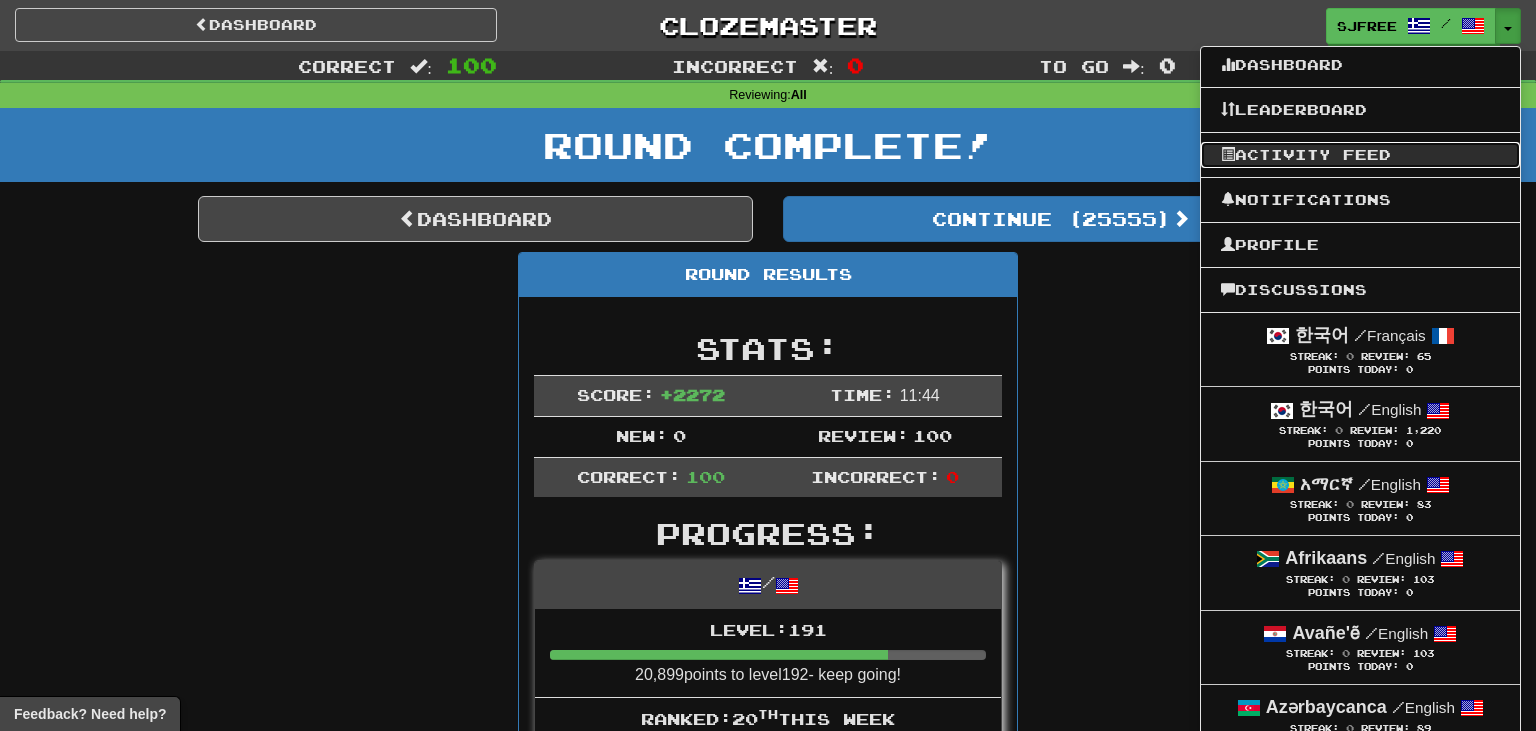 click on "Activity Feed" at bounding box center (1360, 155) 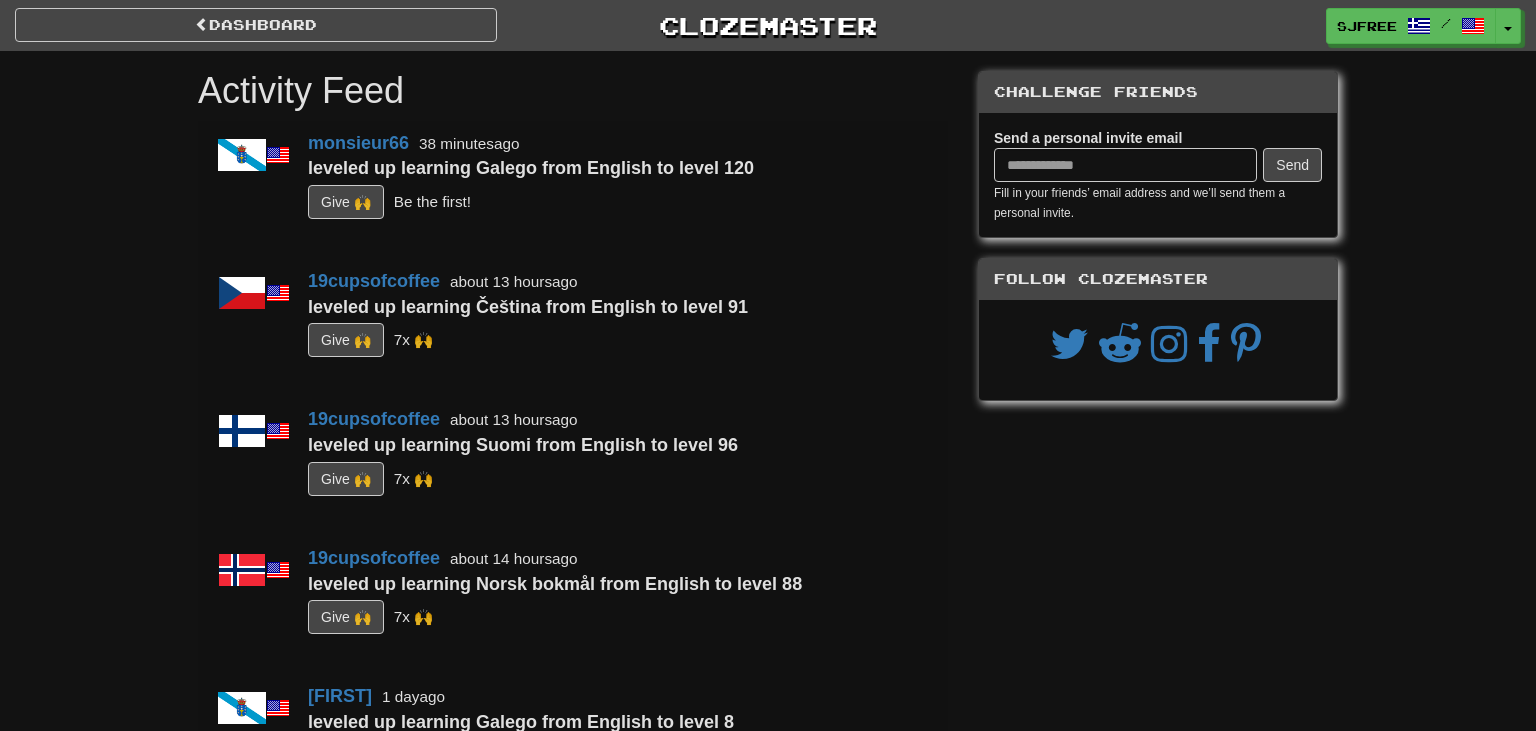 scroll, scrollTop: 0, scrollLeft: 0, axis: both 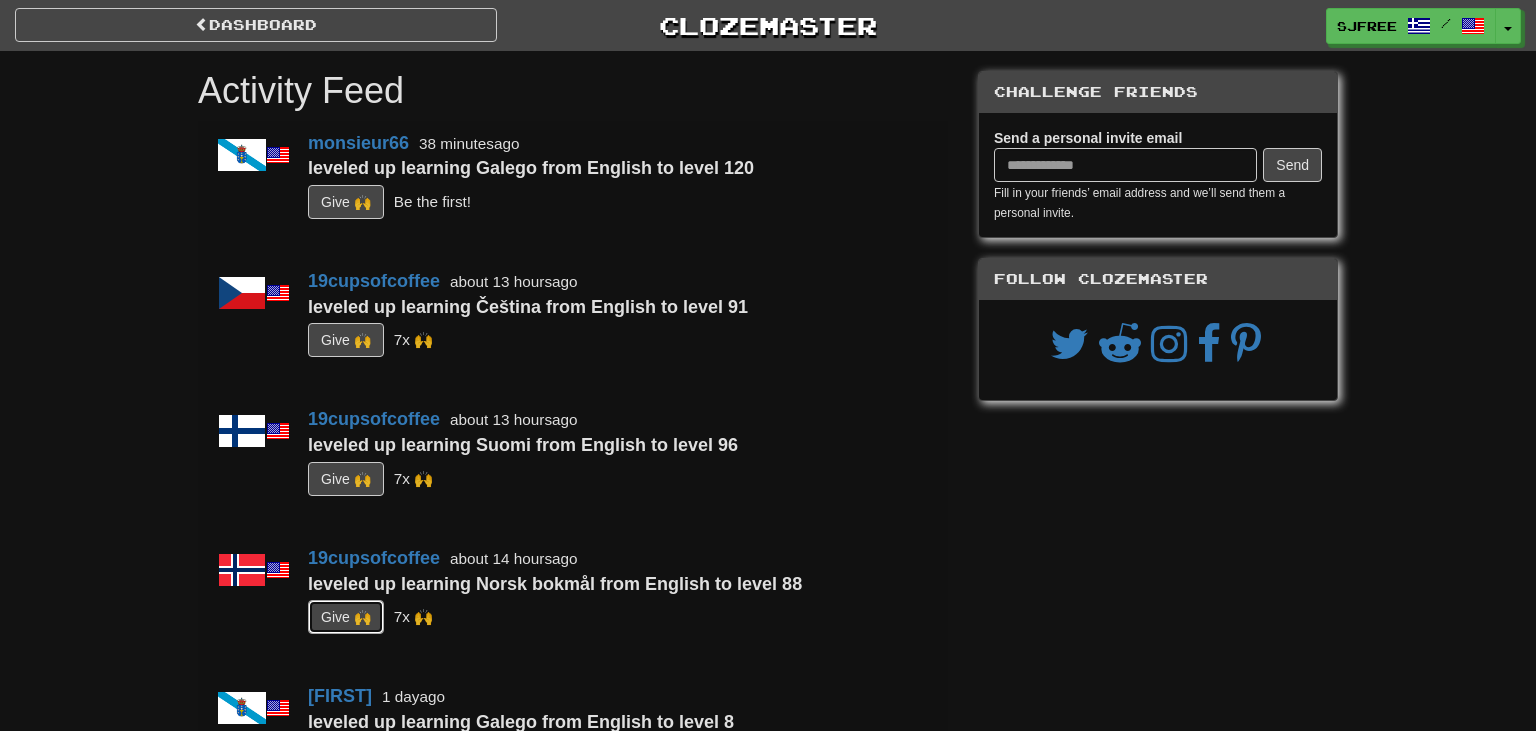 click on "G i ve 🙌" at bounding box center (346, 617) 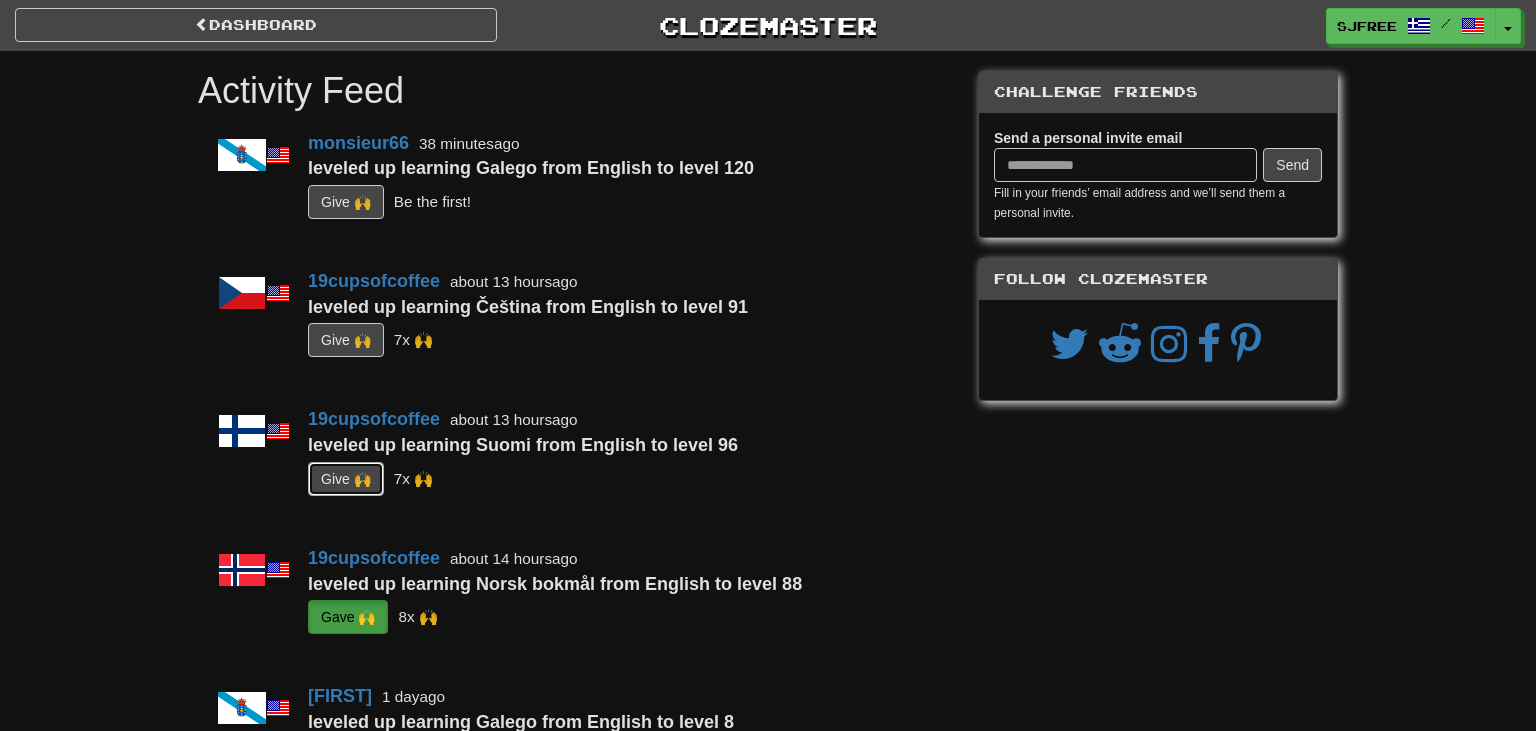 click on "G i ve 🙌" at bounding box center [346, 479] 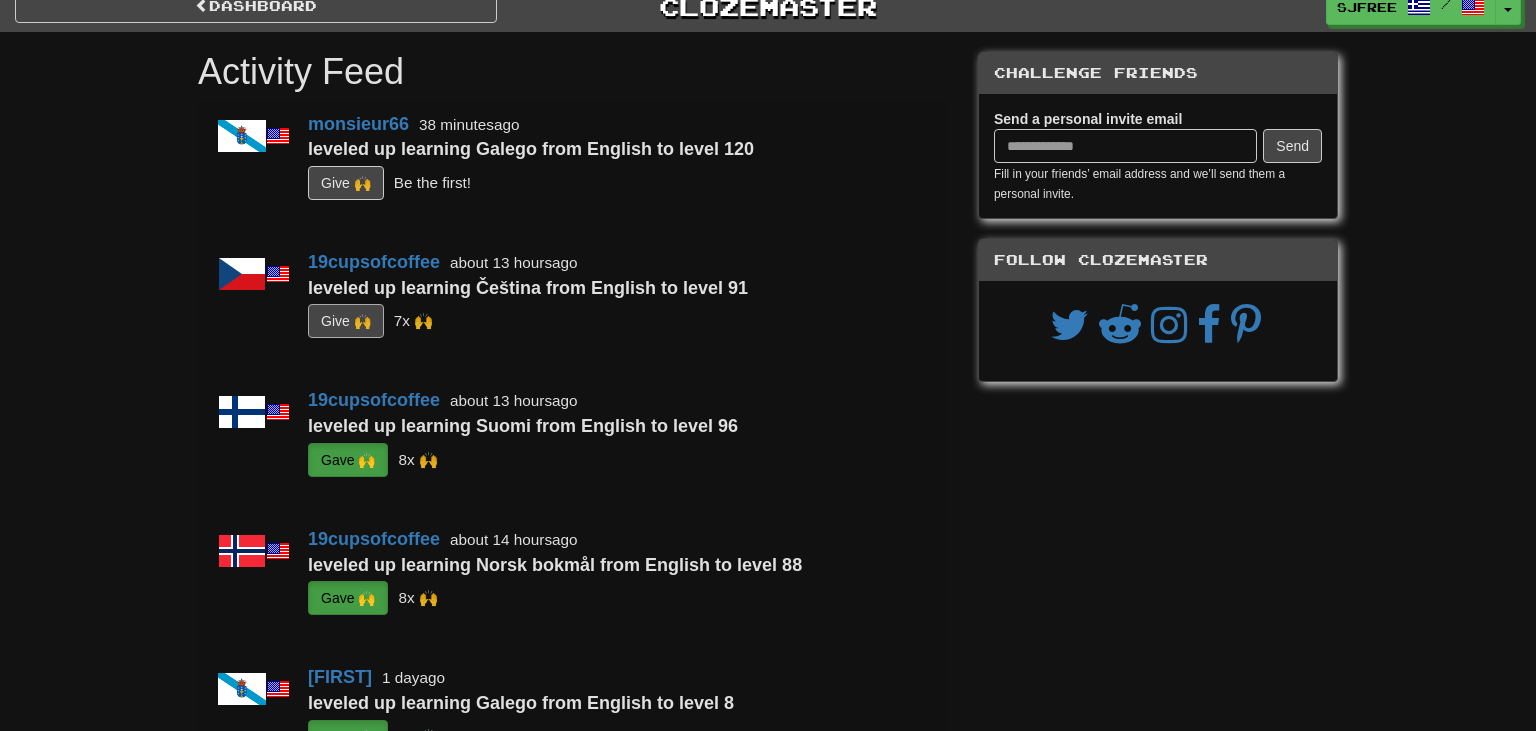 scroll, scrollTop: 20, scrollLeft: 0, axis: vertical 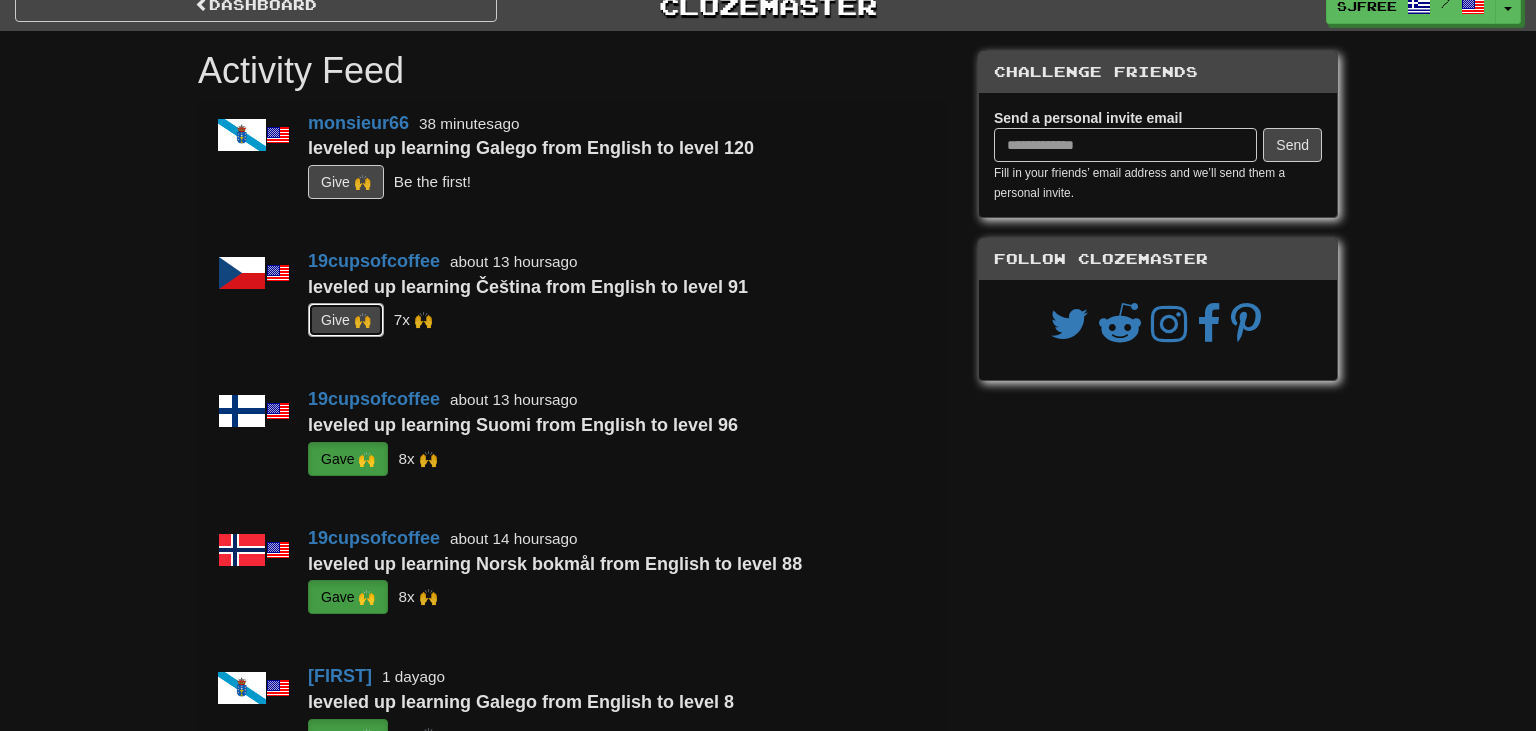 click on "G i ve 🙌" at bounding box center (346, 320) 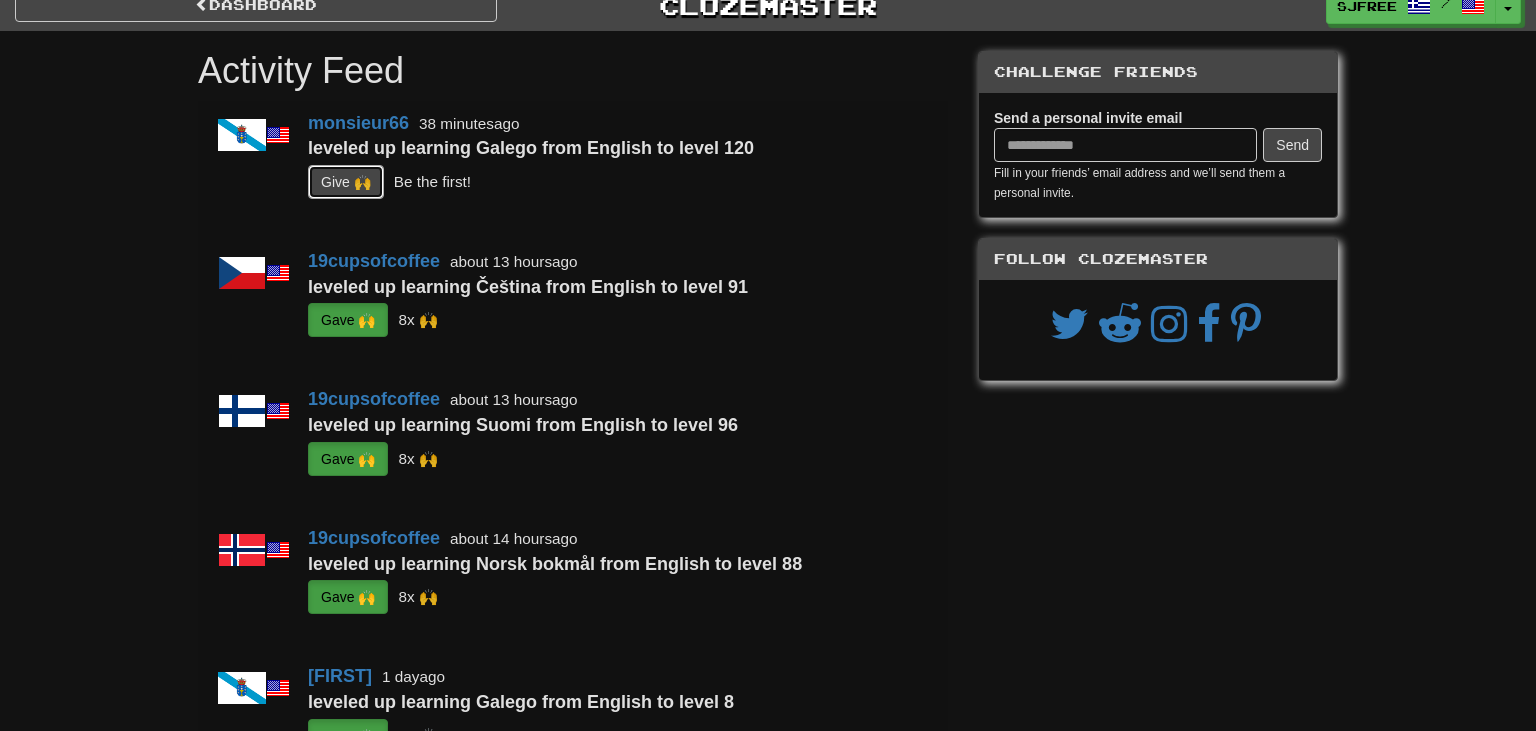 click on "G i ve 🙌" at bounding box center [346, 182] 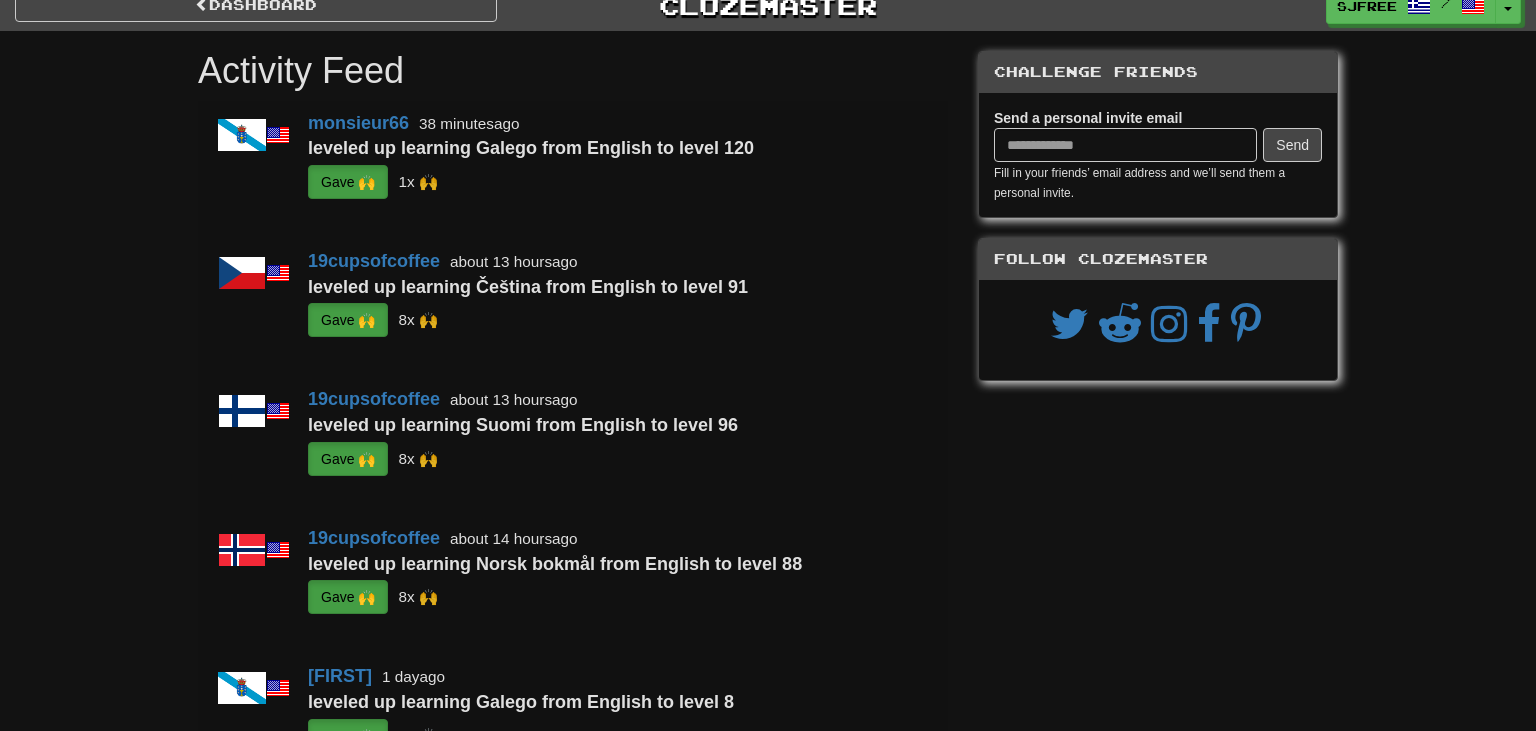 scroll, scrollTop: 0, scrollLeft: 0, axis: both 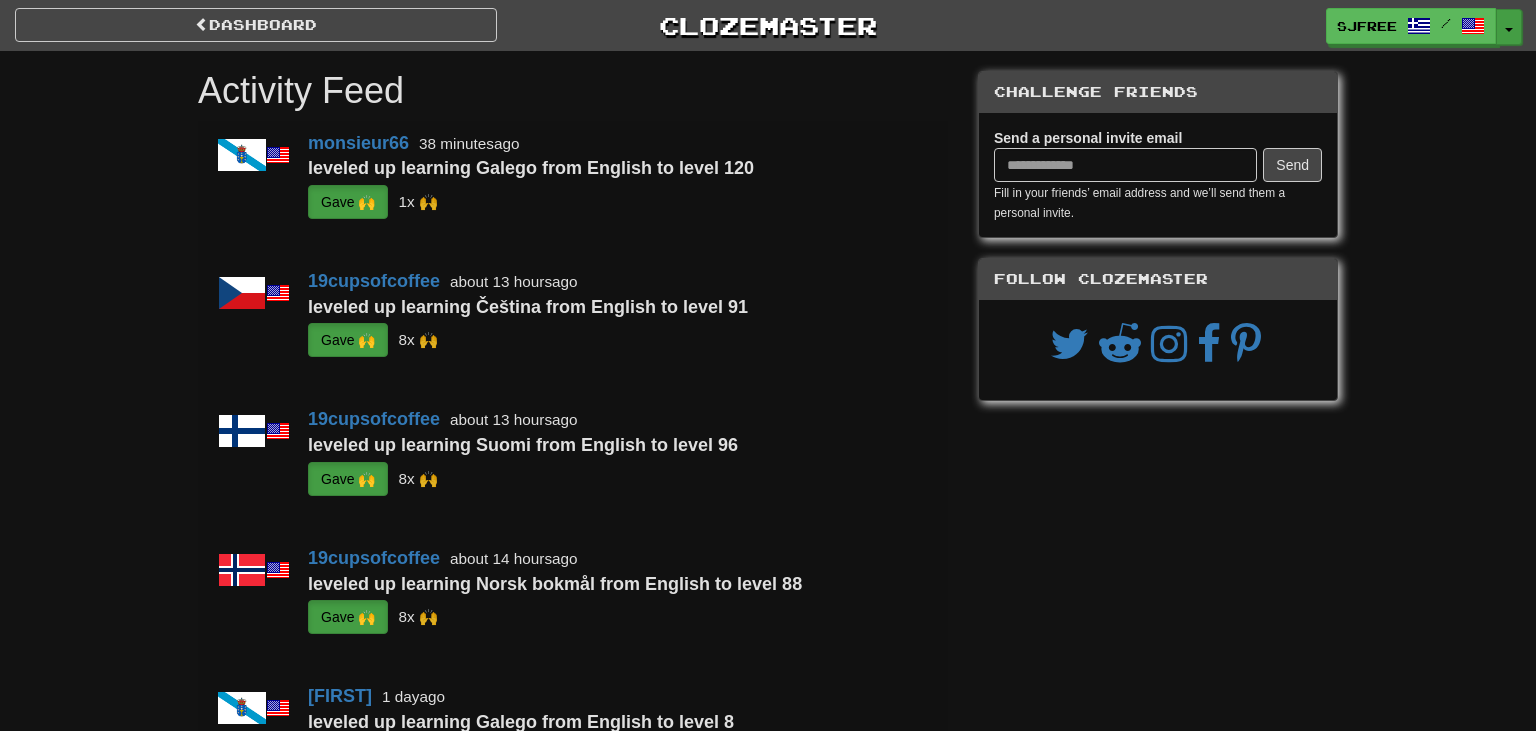 click at bounding box center (1509, 30) 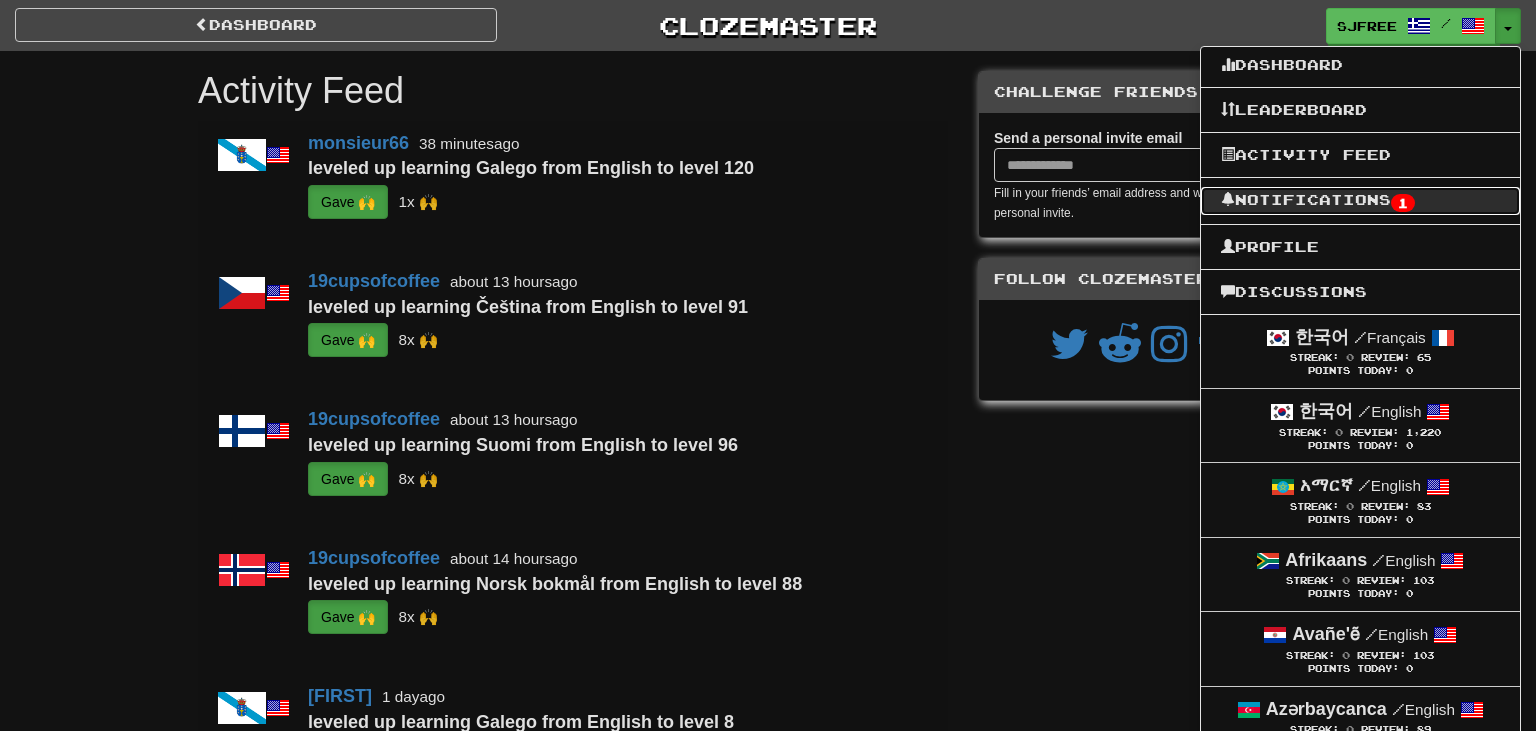 click on "Notifications
1" at bounding box center (1360, 201) 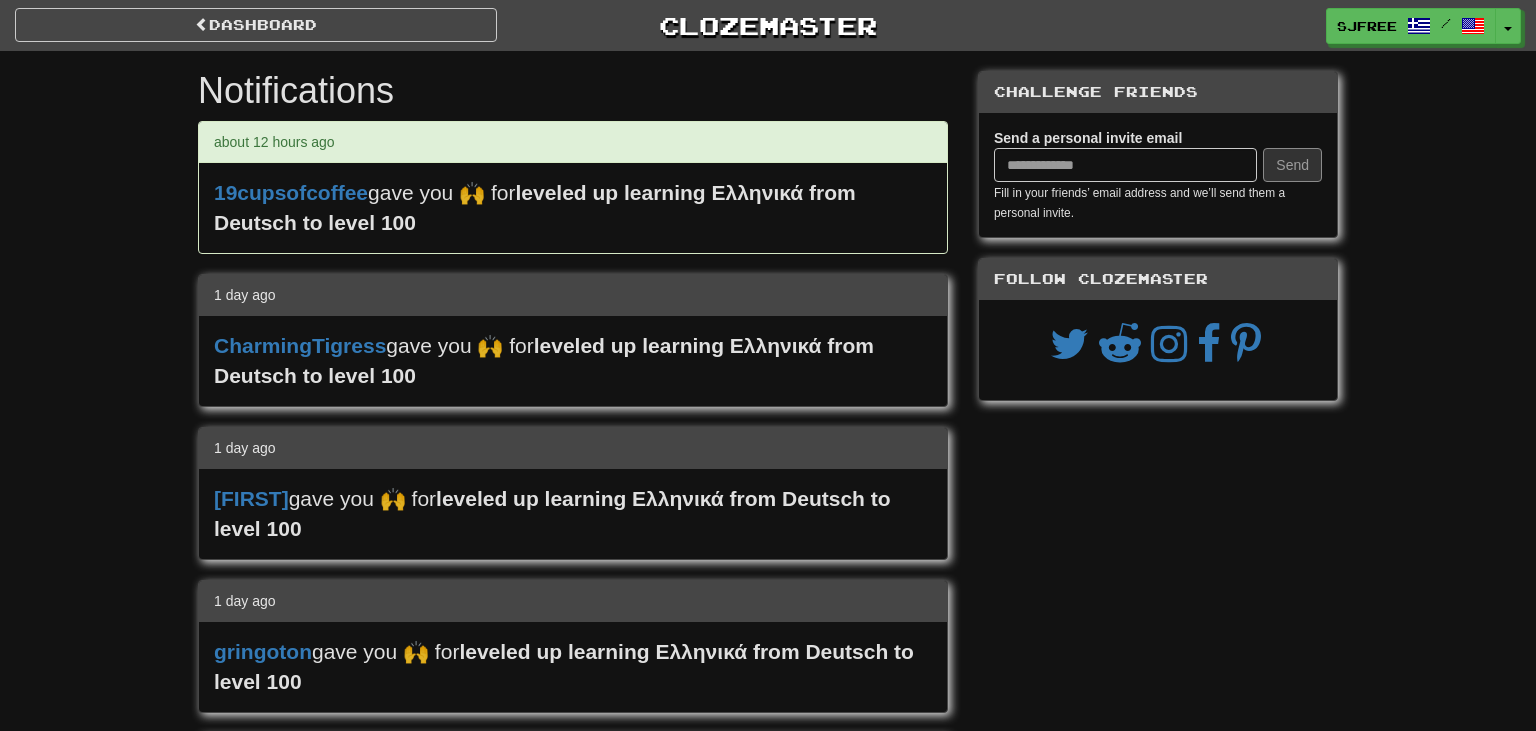 scroll, scrollTop: 0, scrollLeft: 0, axis: both 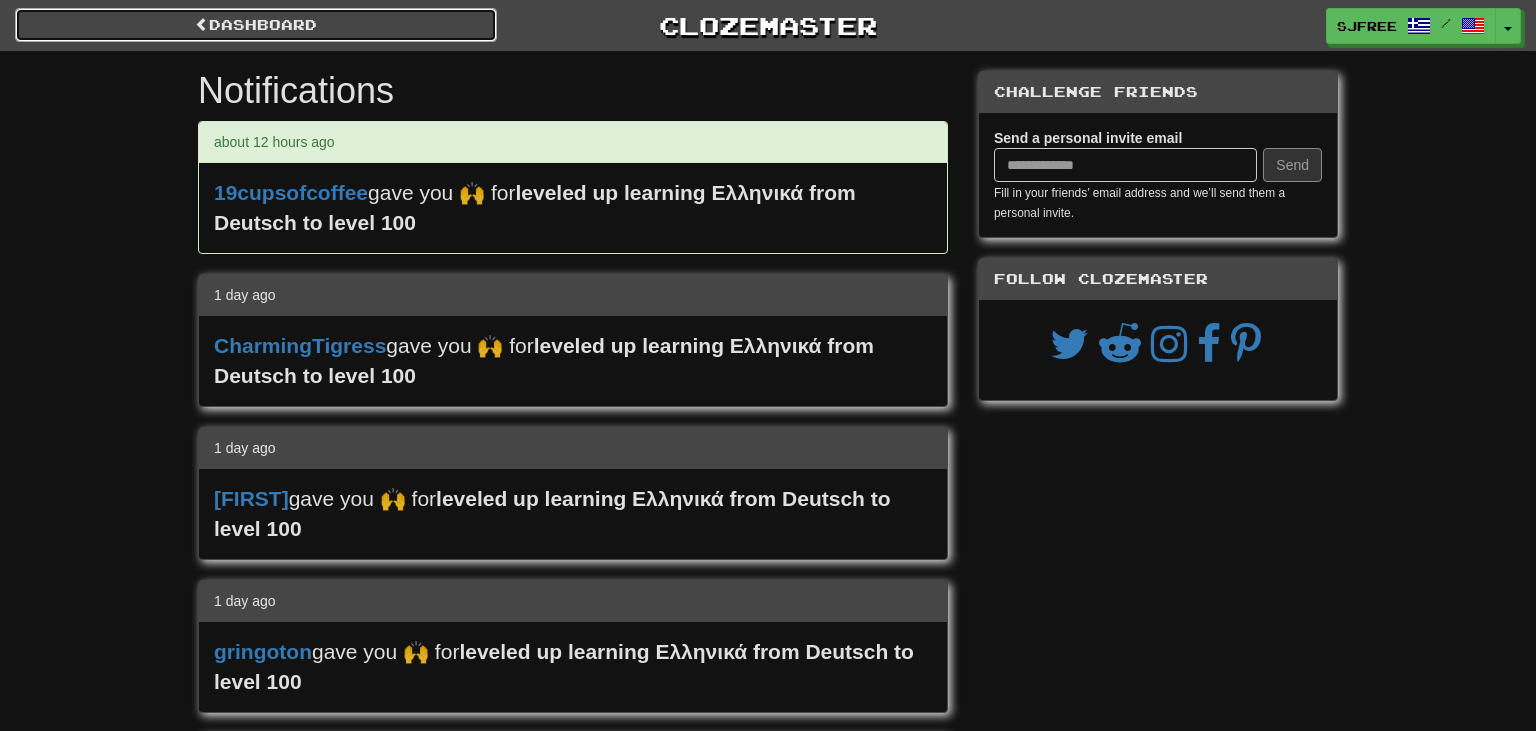 click on "Dashboard" at bounding box center (256, 25) 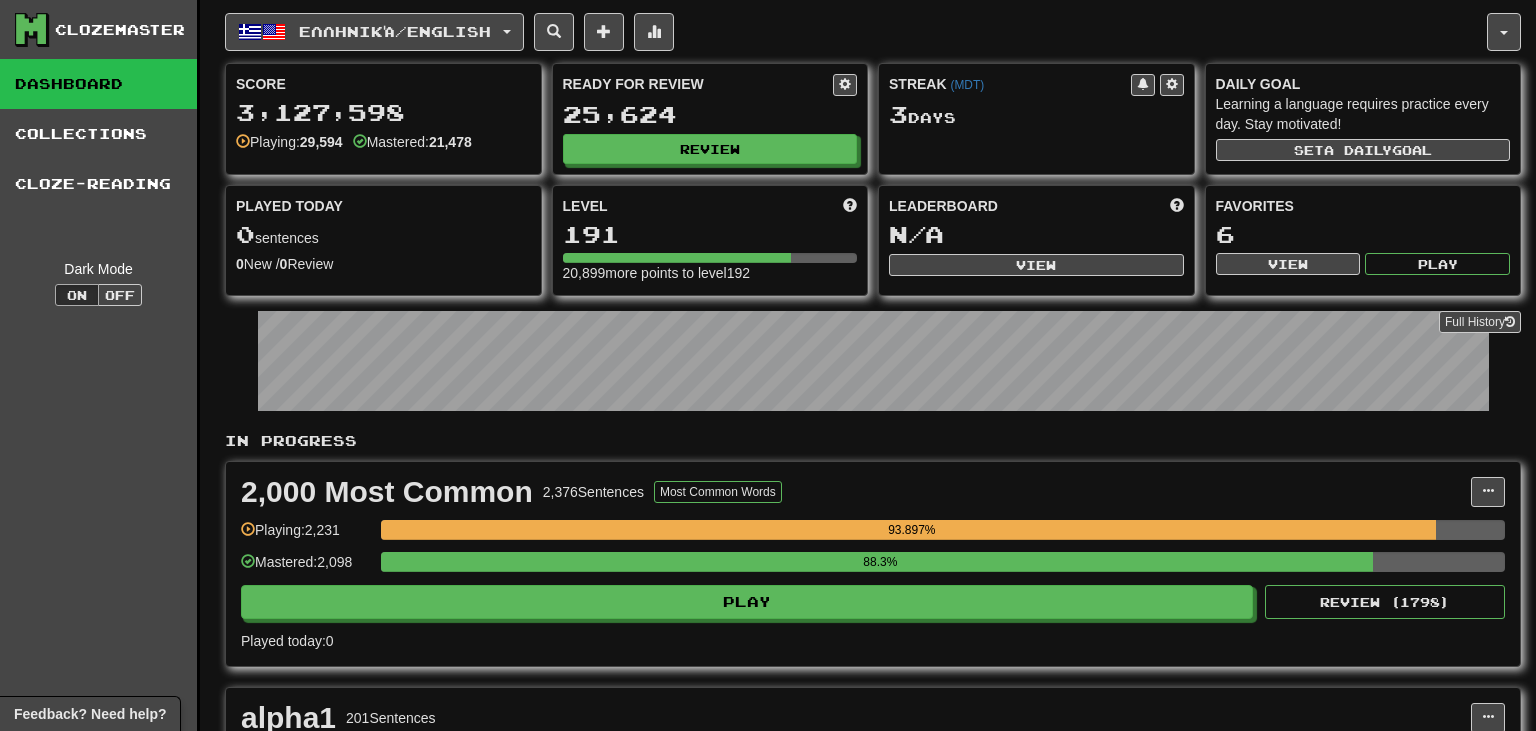 scroll, scrollTop: 0, scrollLeft: 0, axis: both 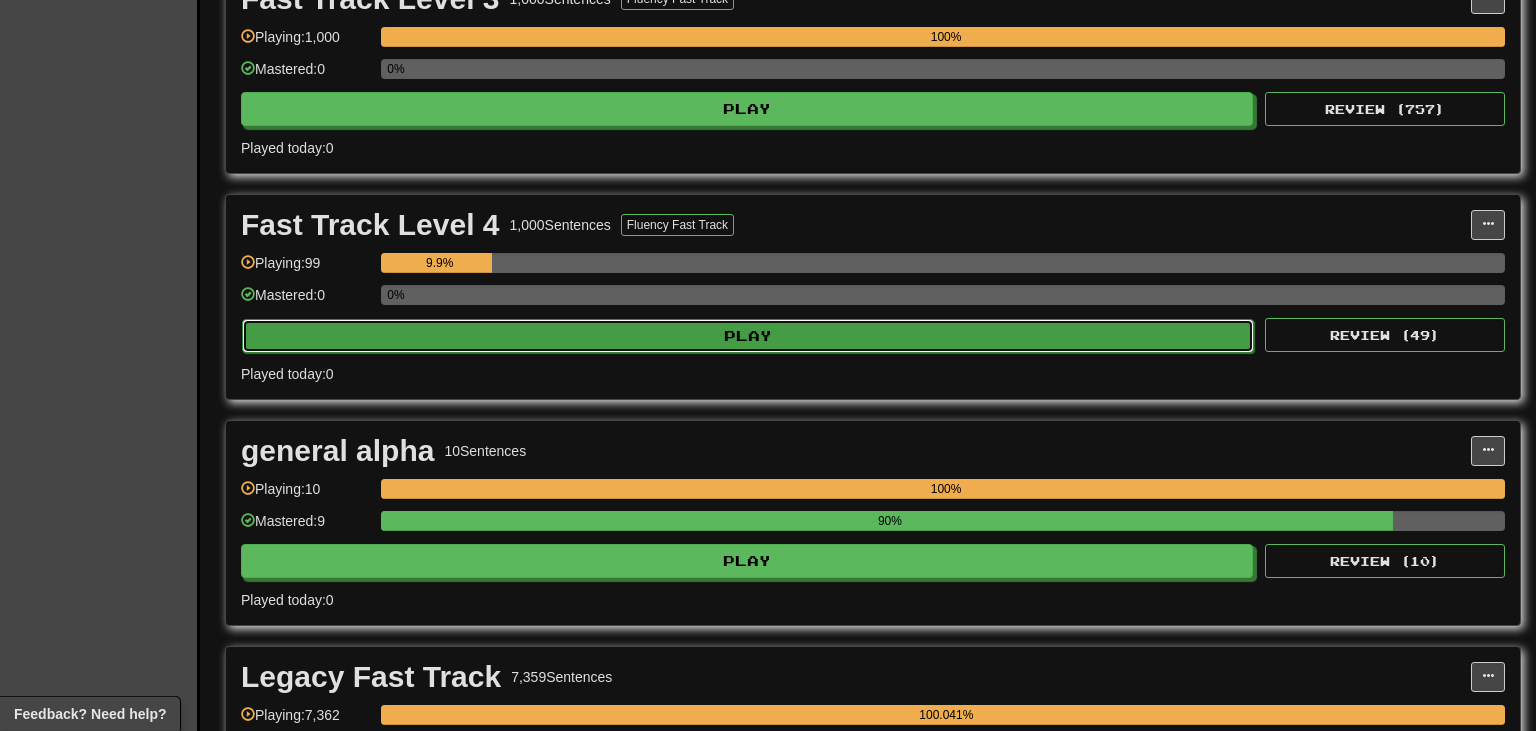 click on "Play" at bounding box center (748, 336) 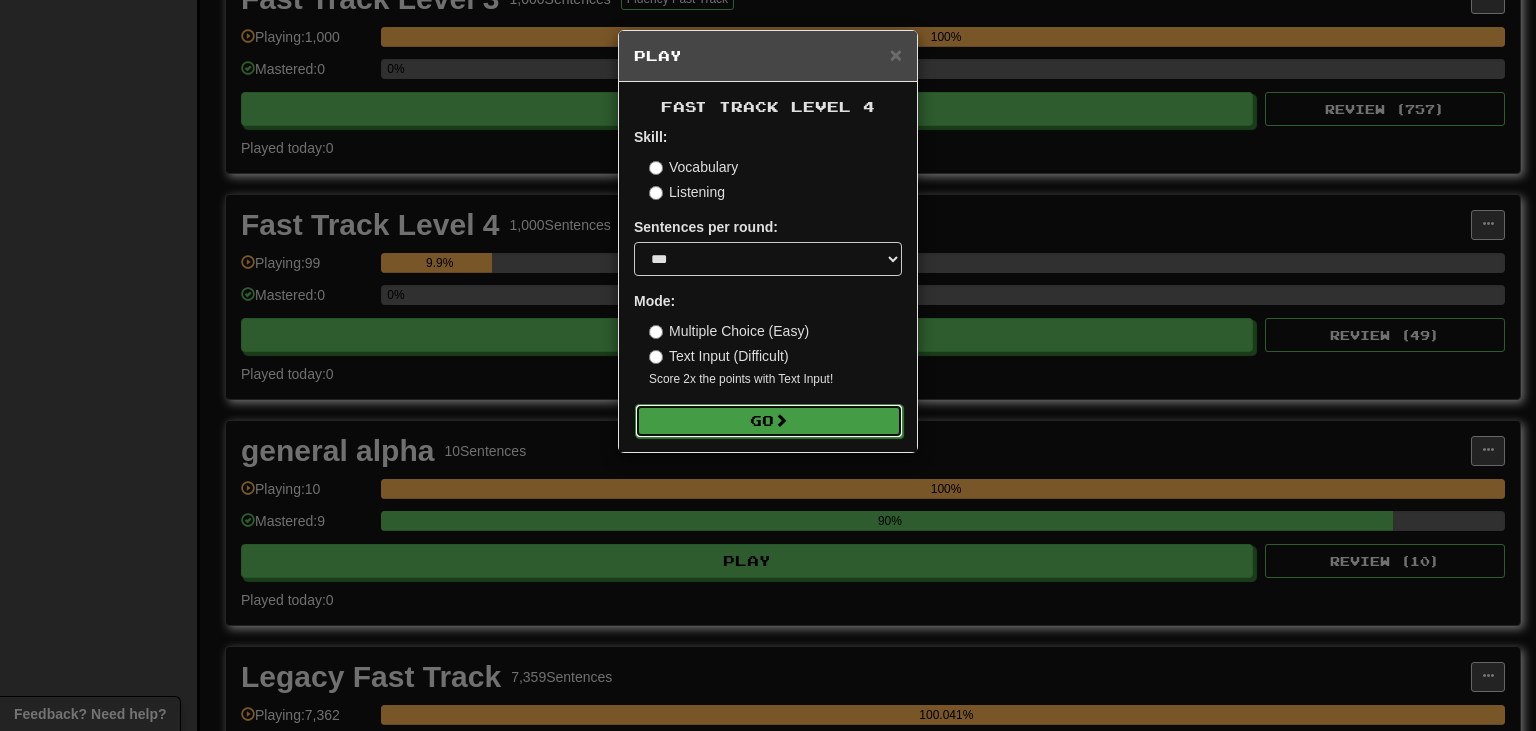 click on "Go" at bounding box center [769, 421] 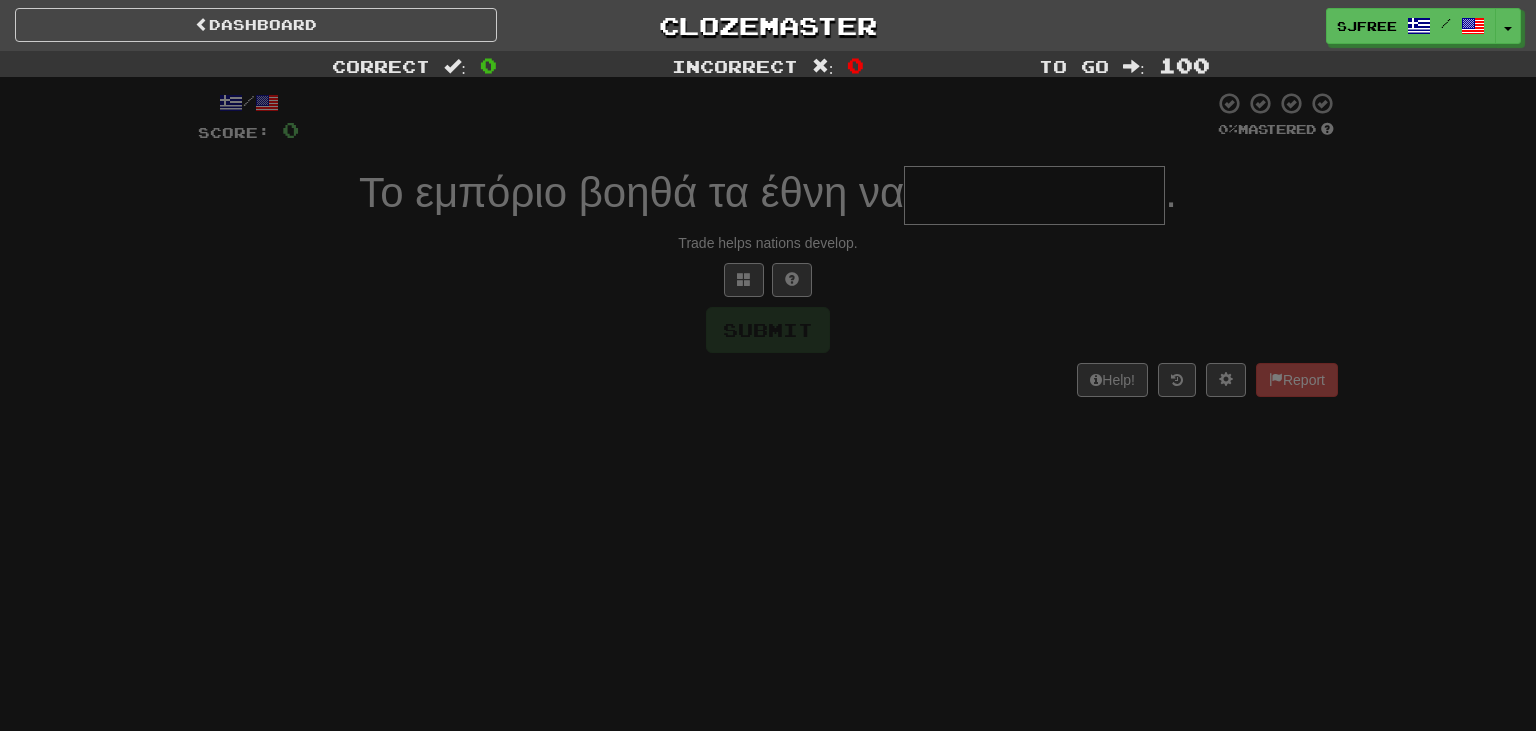 scroll, scrollTop: 0, scrollLeft: 0, axis: both 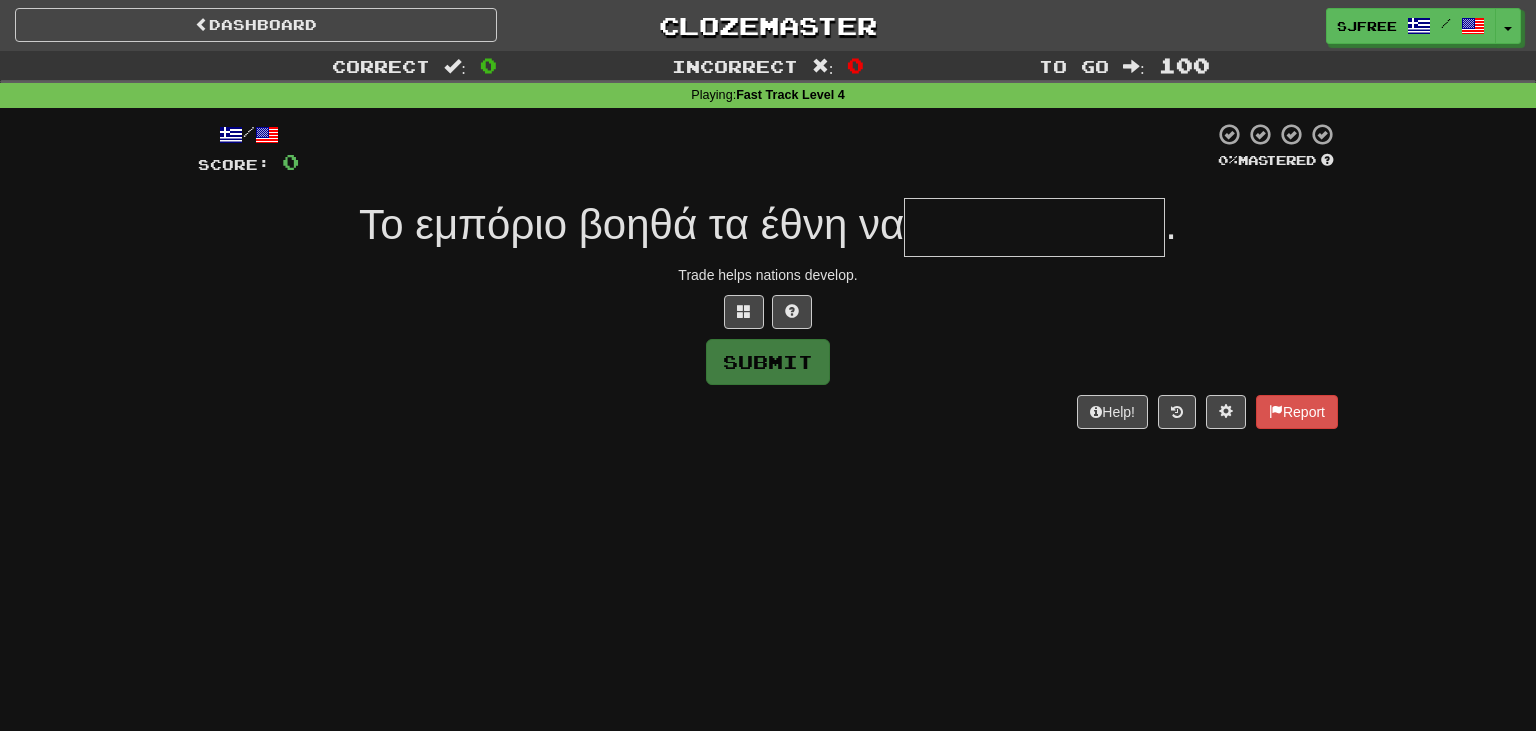 click at bounding box center [1034, 227] 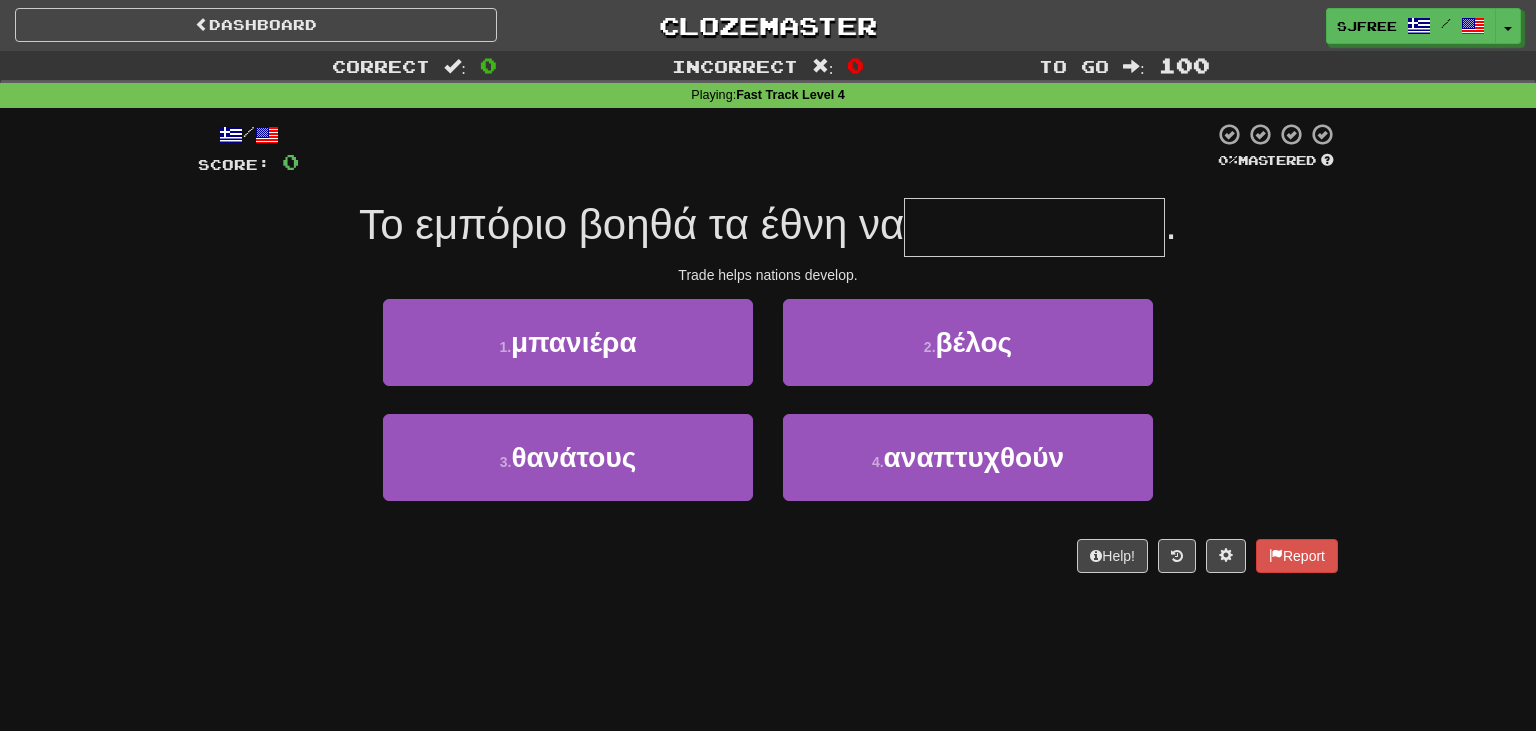 type on "*" 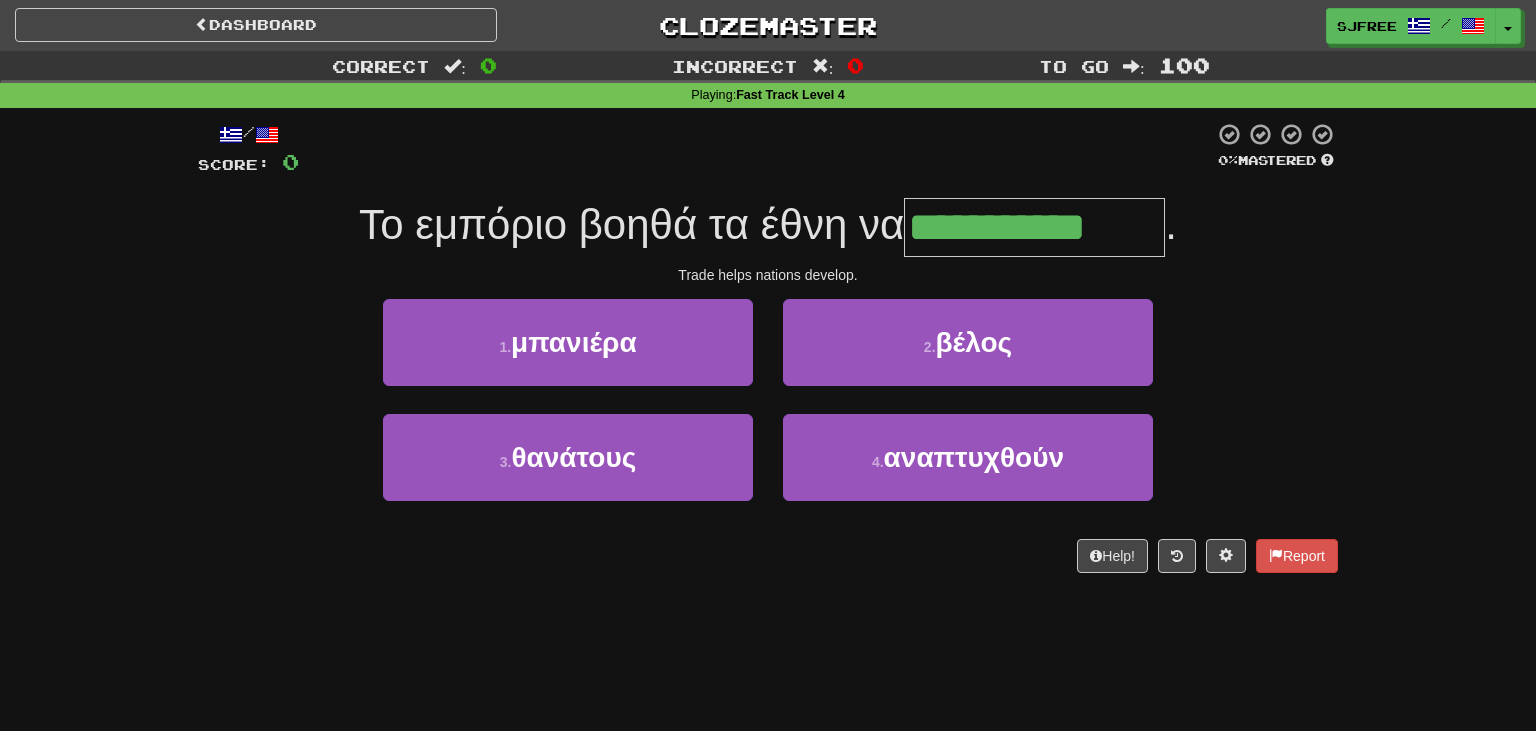 type on "**********" 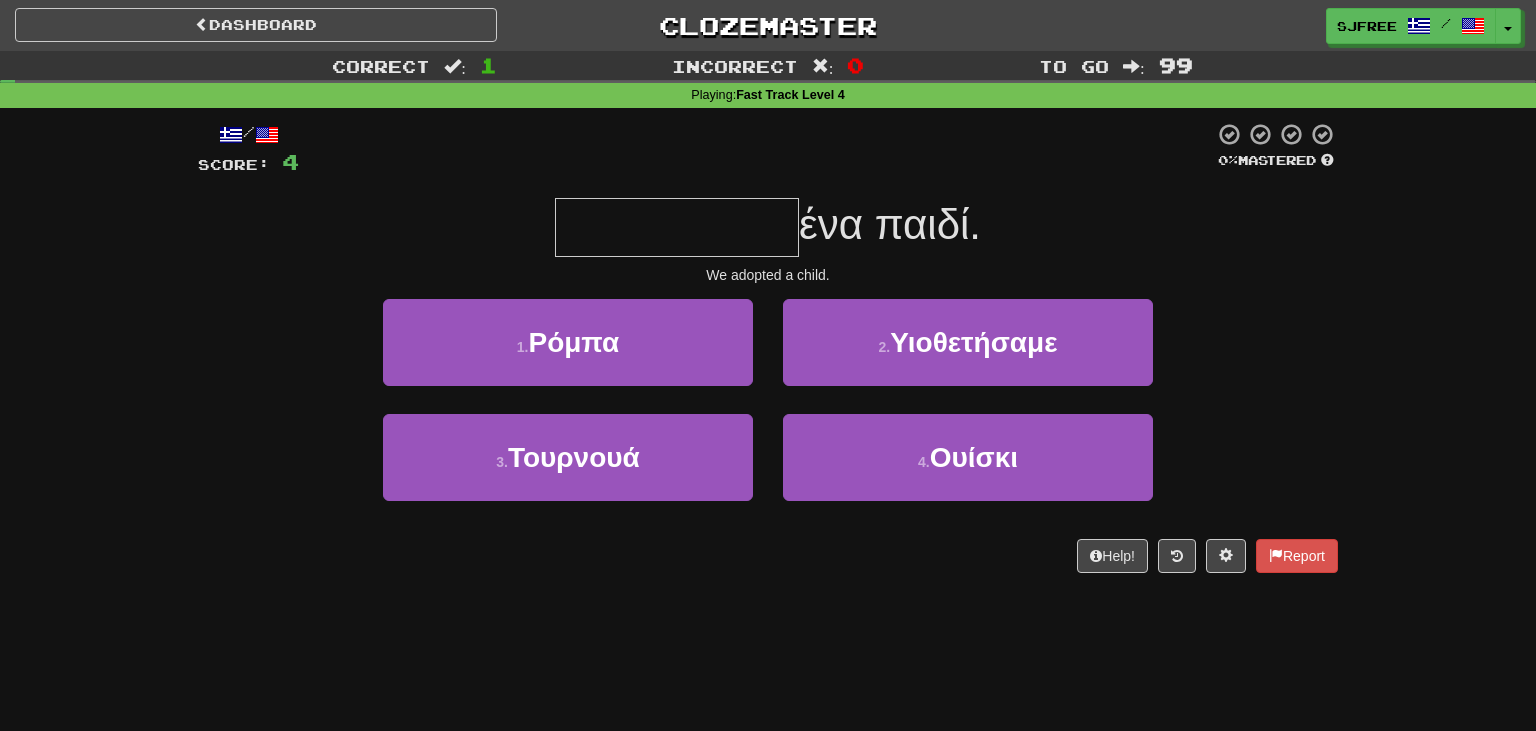 type on "*" 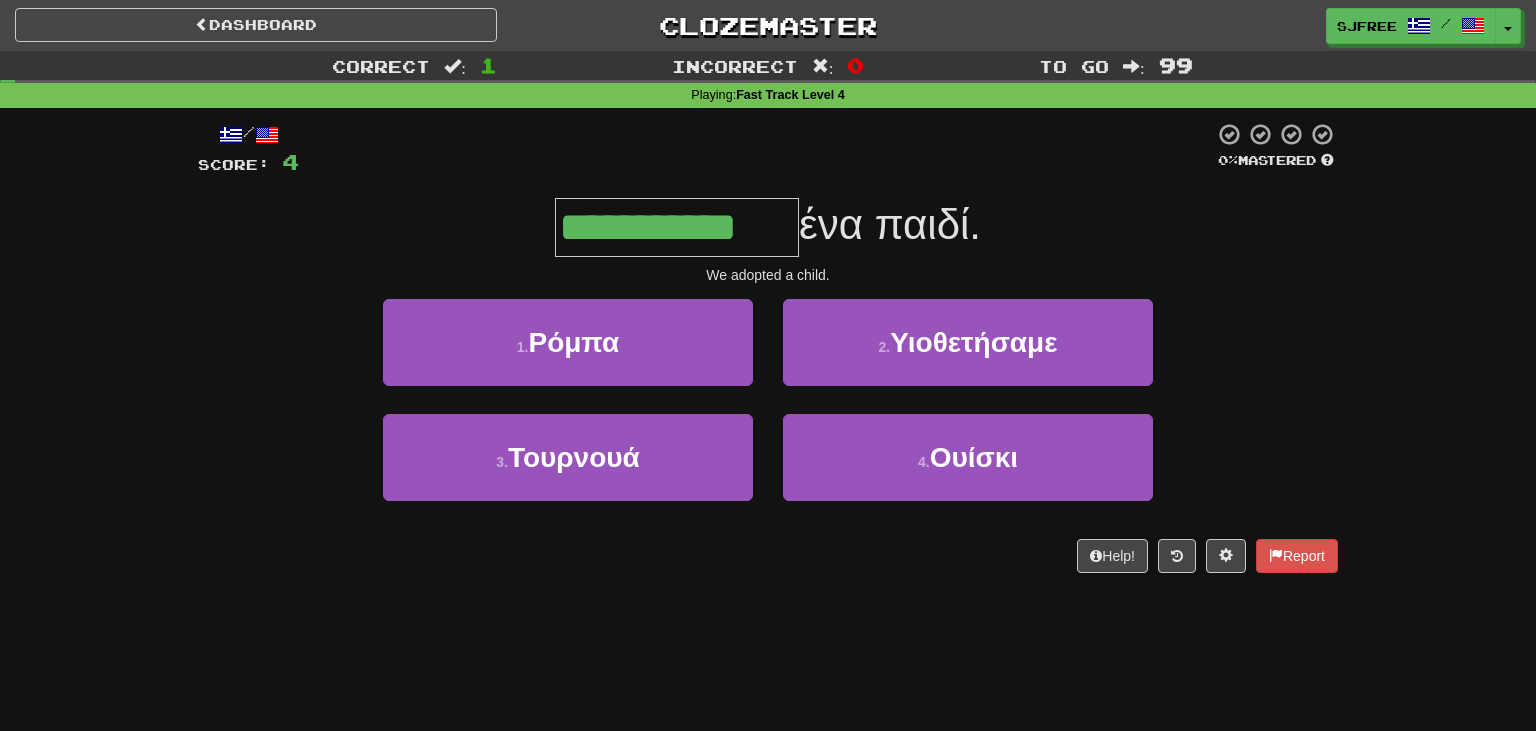 type on "**********" 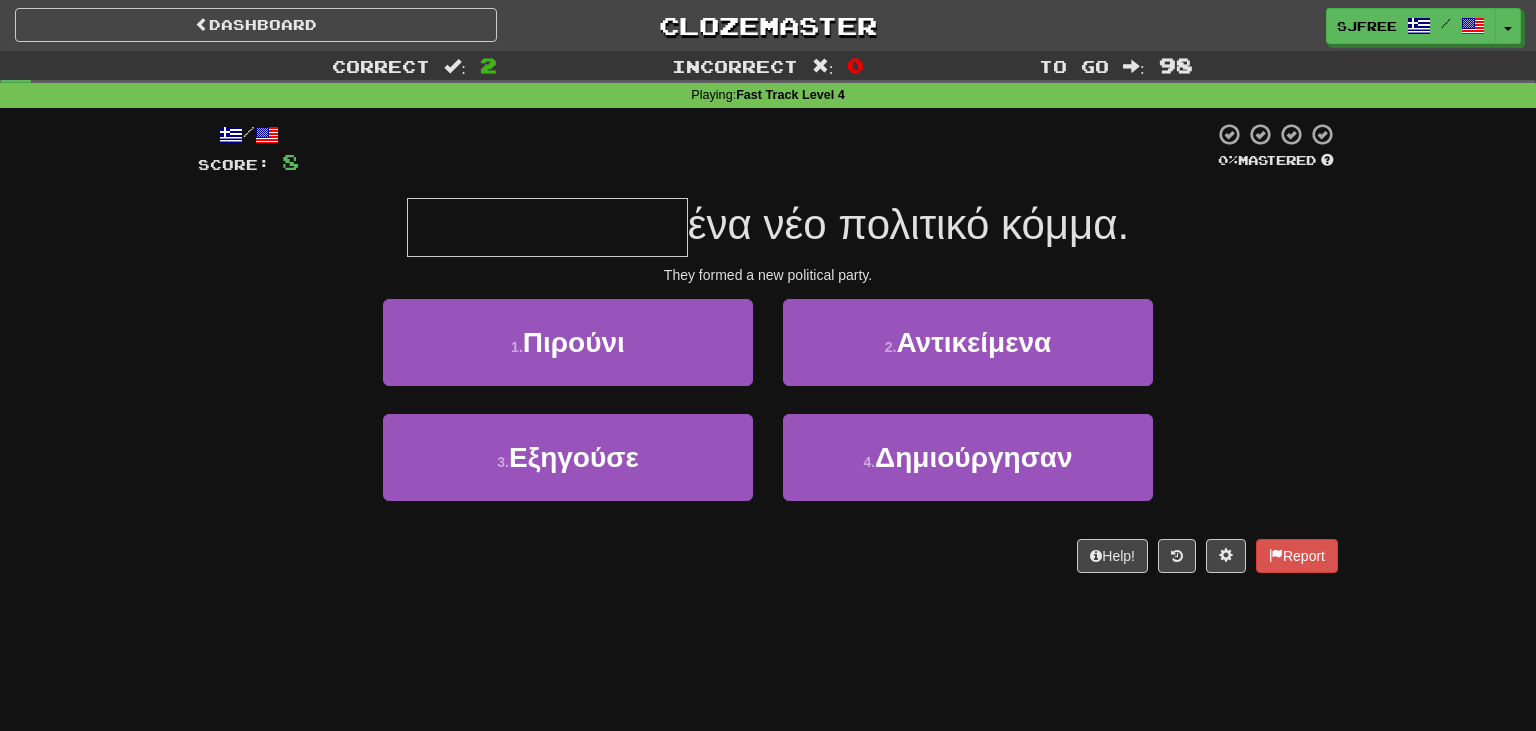 type on "*" 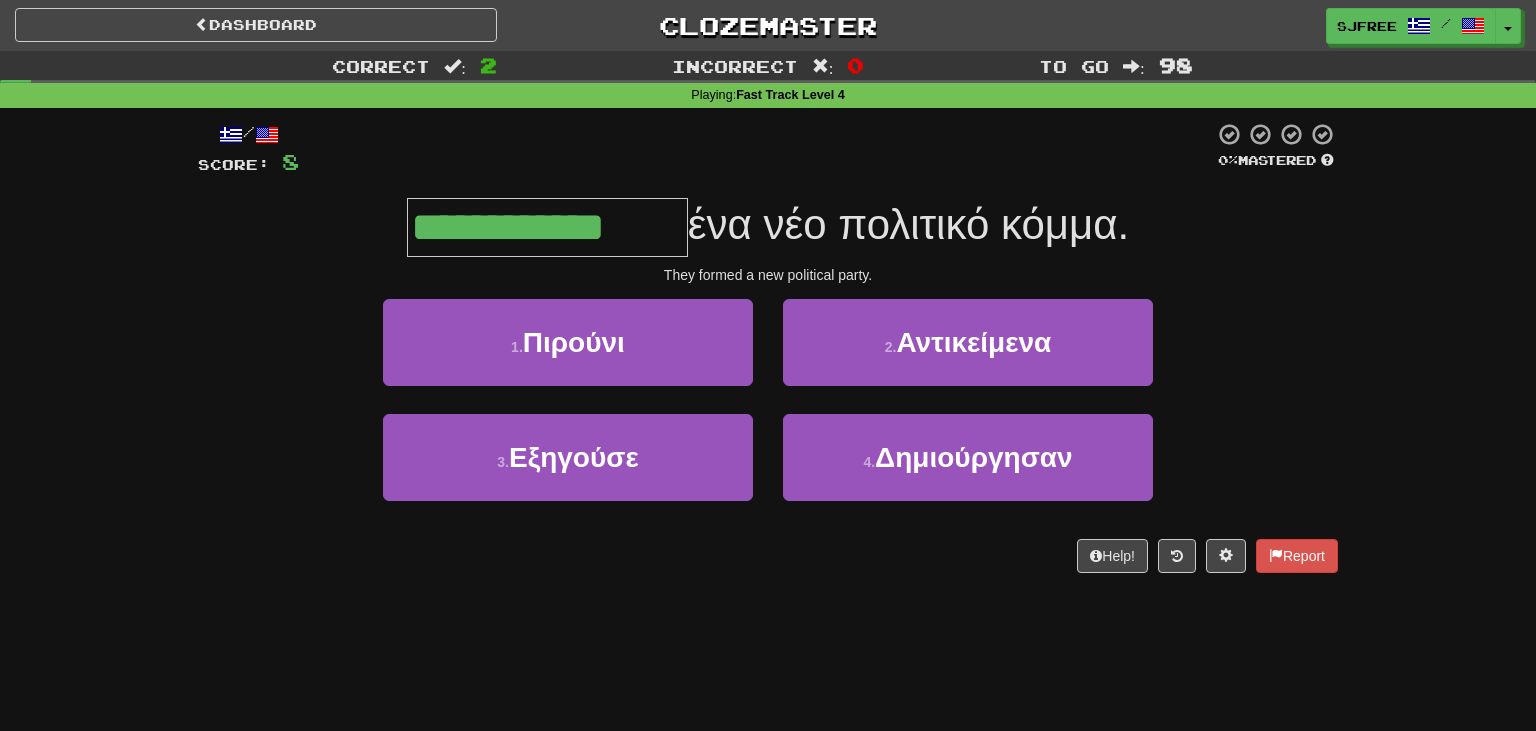 type on "**********" 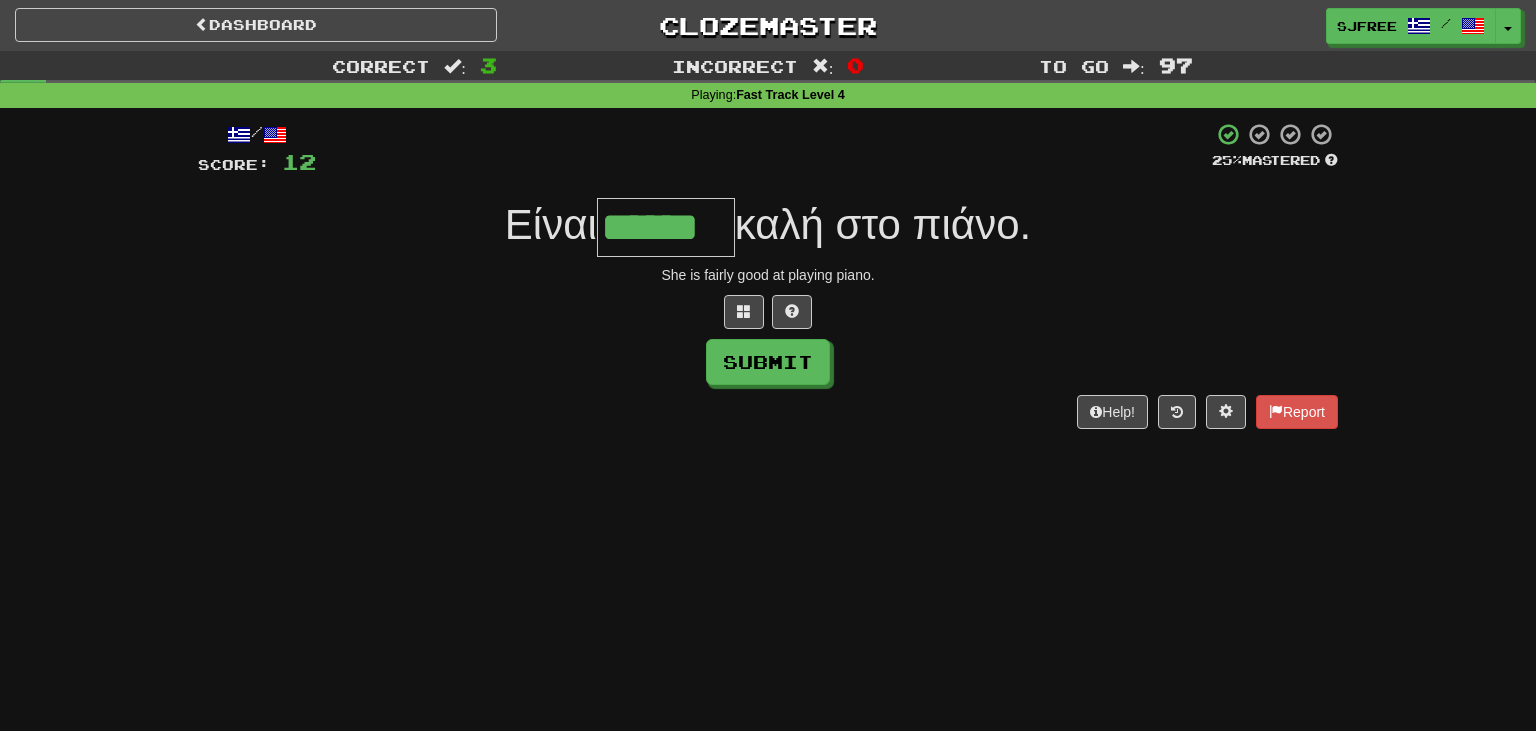 type on "******" 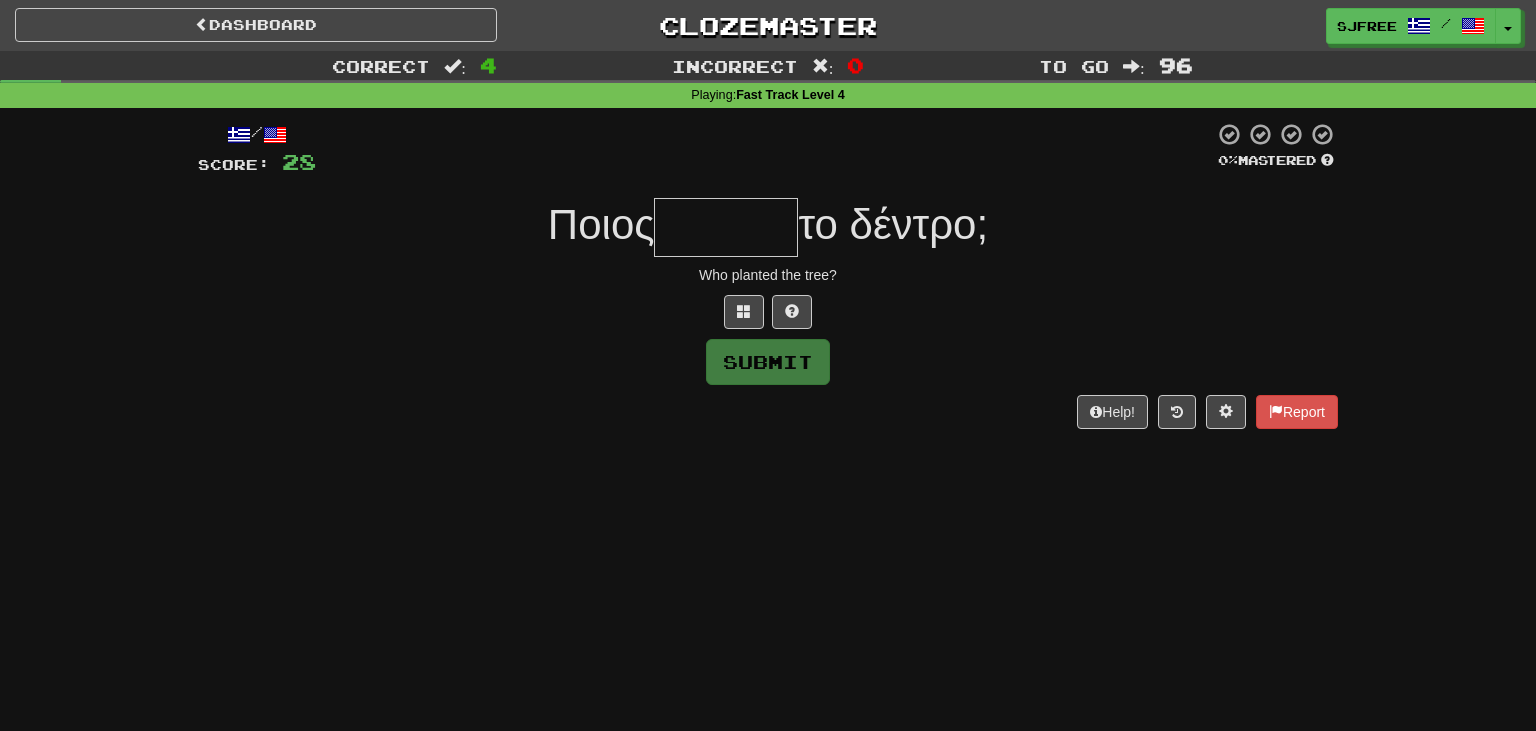type on "*" 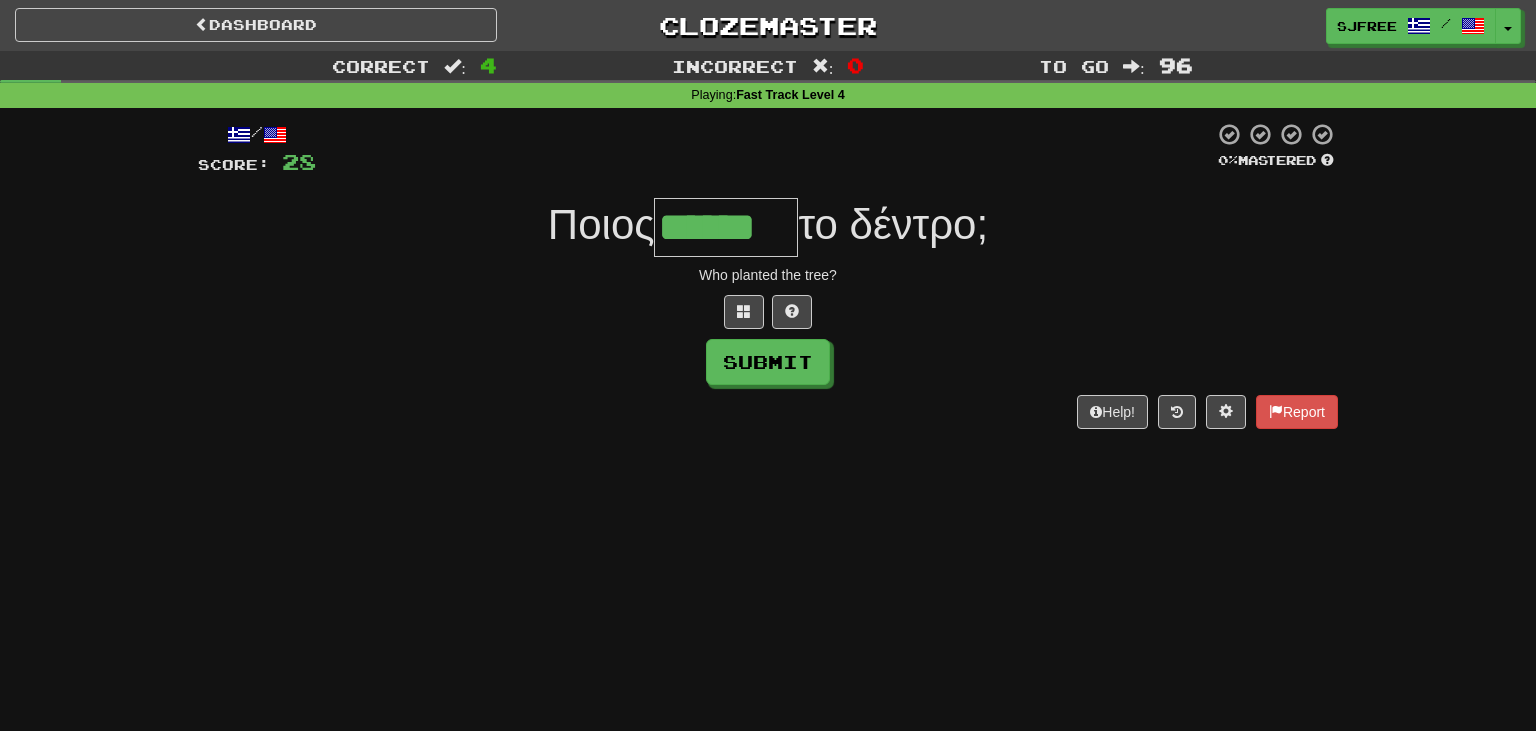 type on "******" 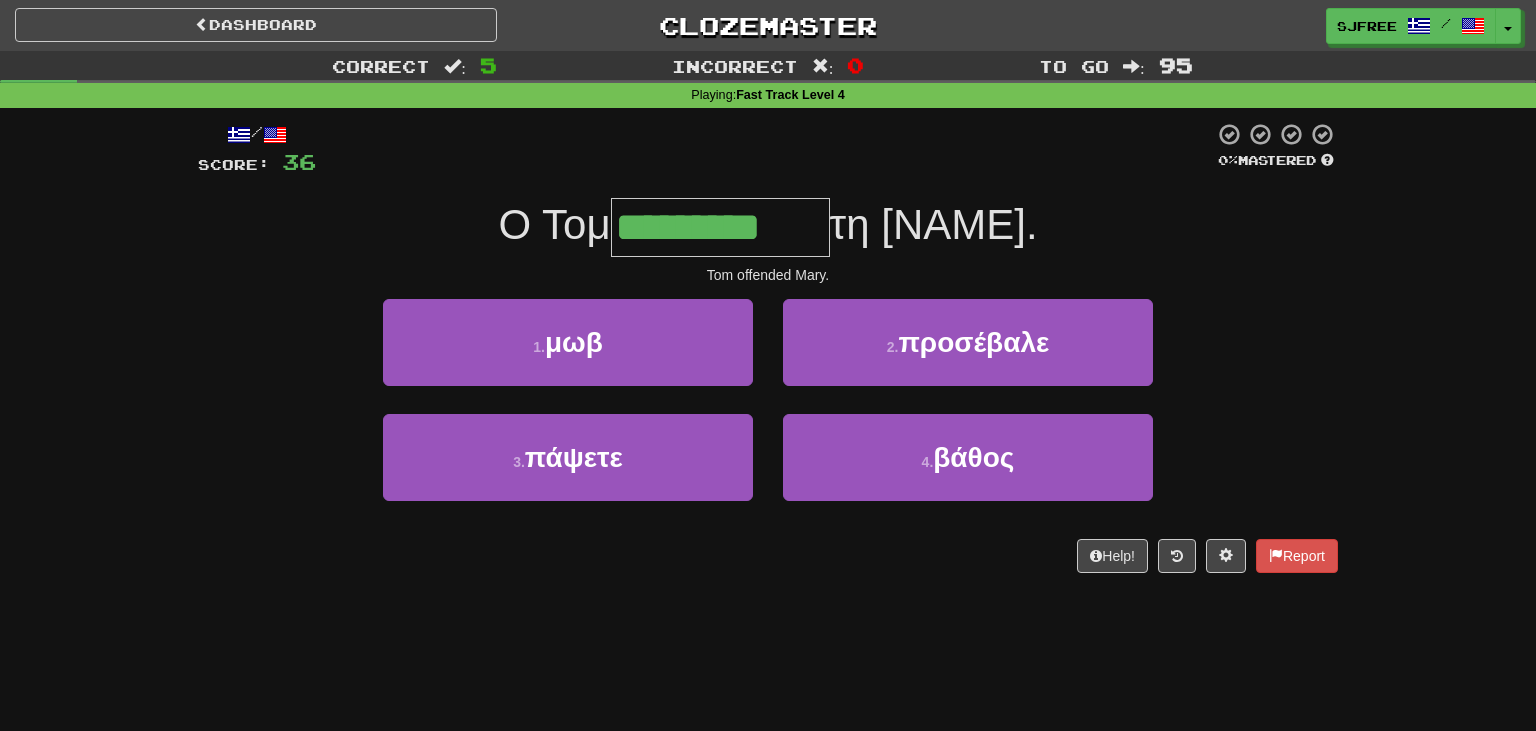 type on "*********" 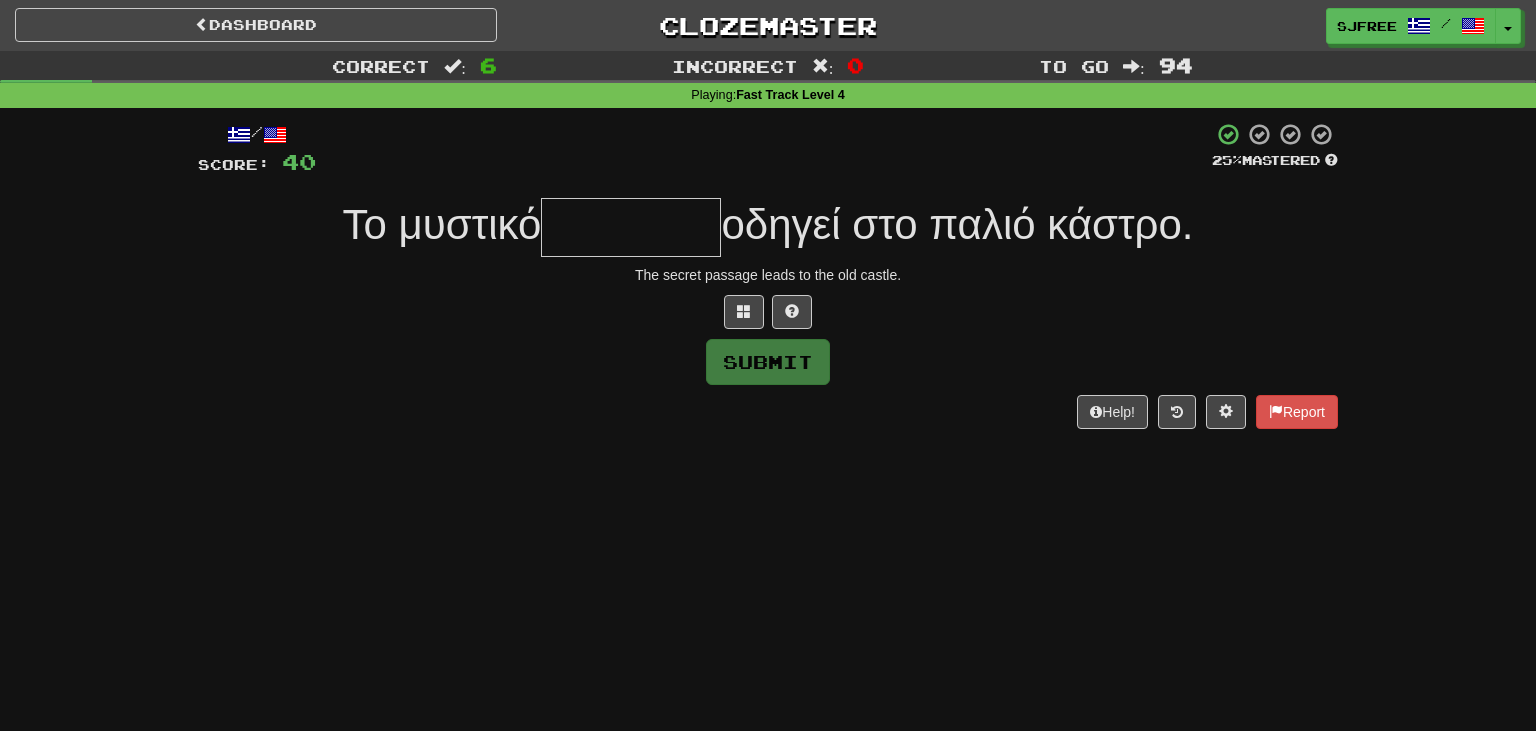 type on "*" 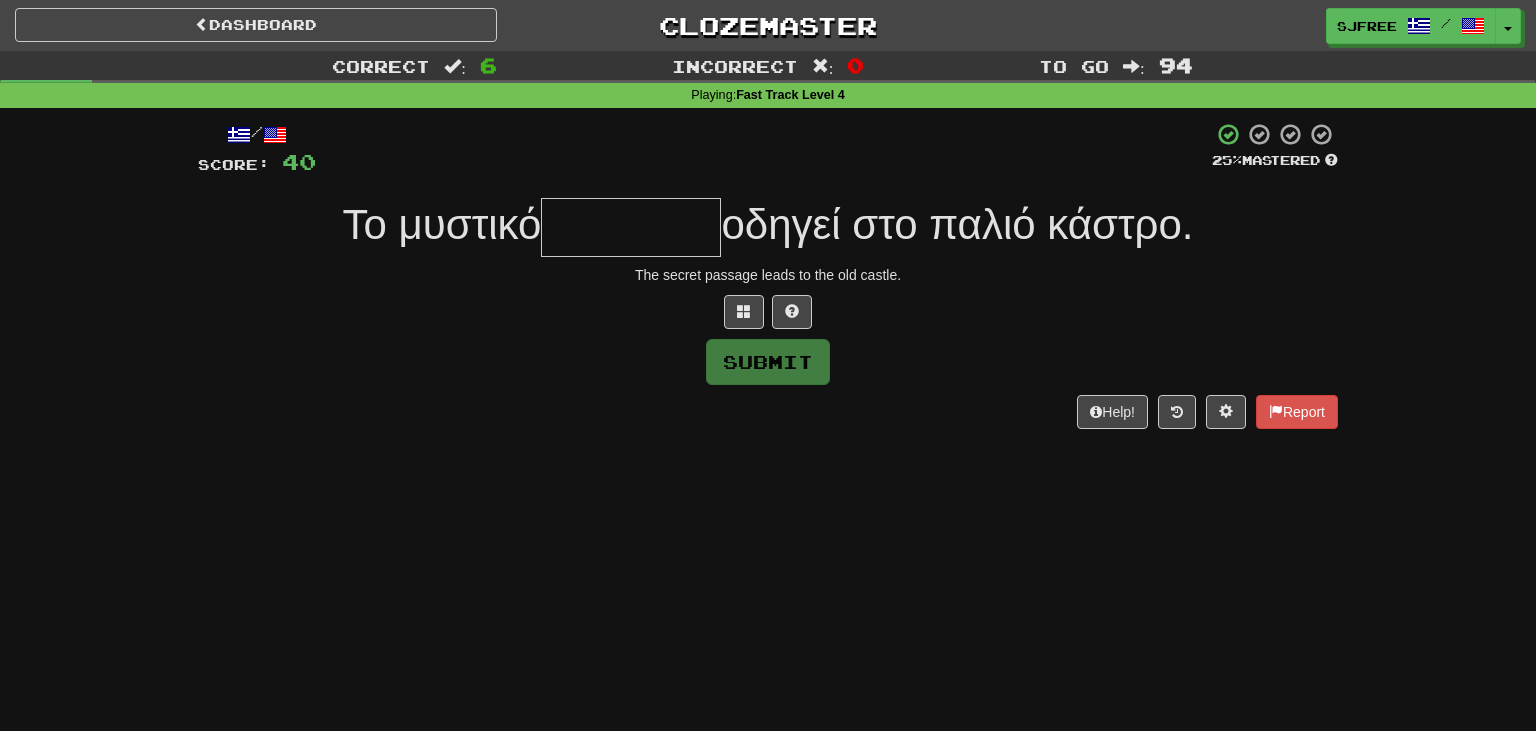 type on "*" 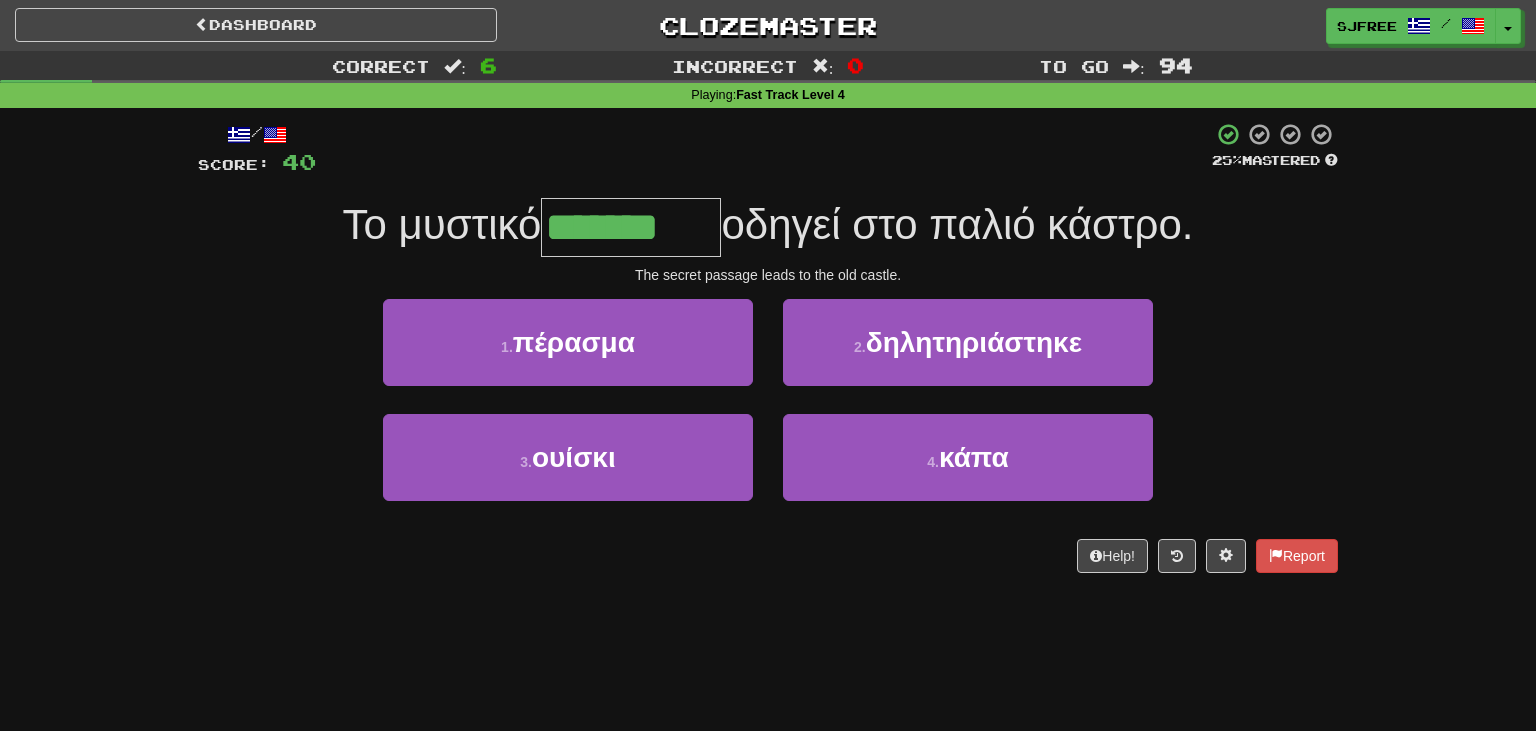 type on "*******" 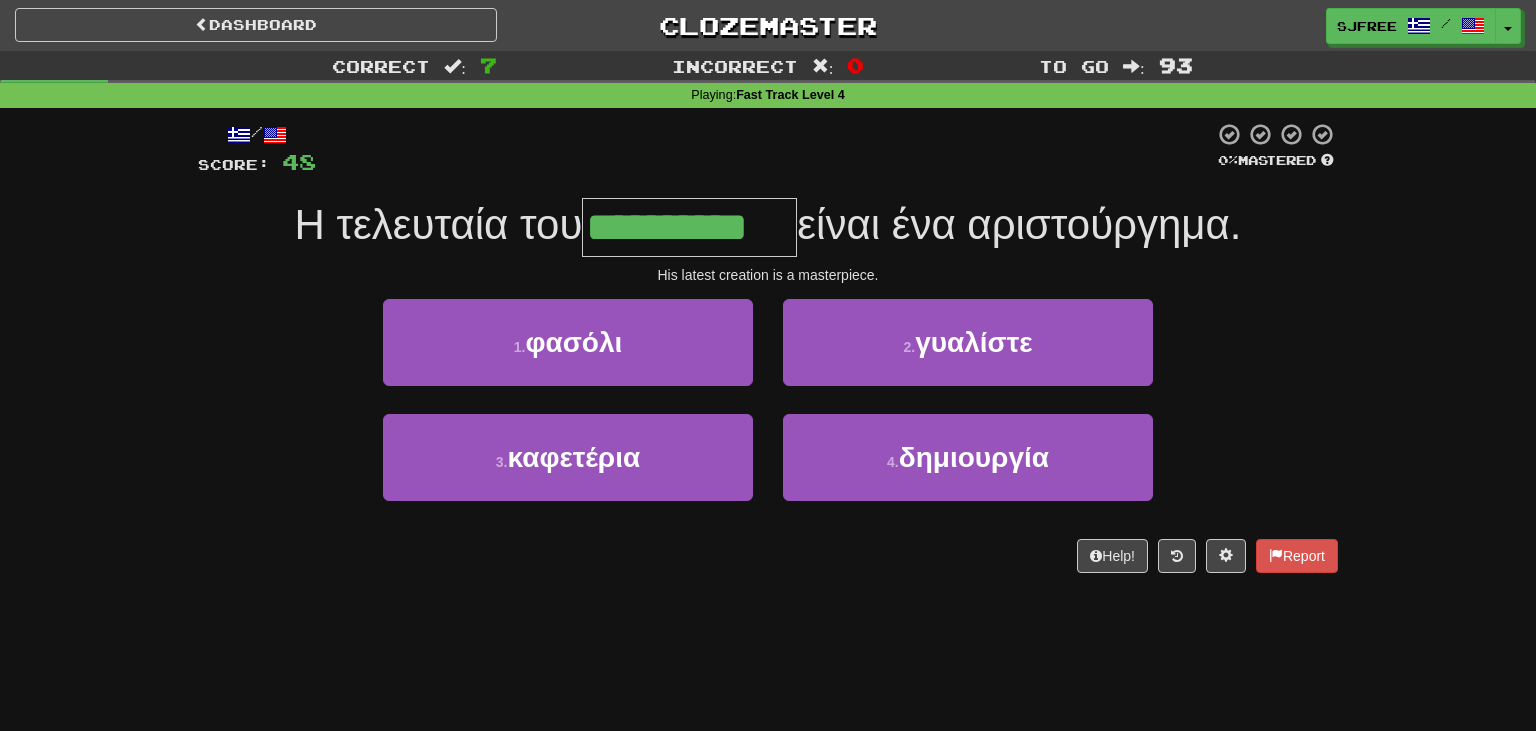 type on "**********" 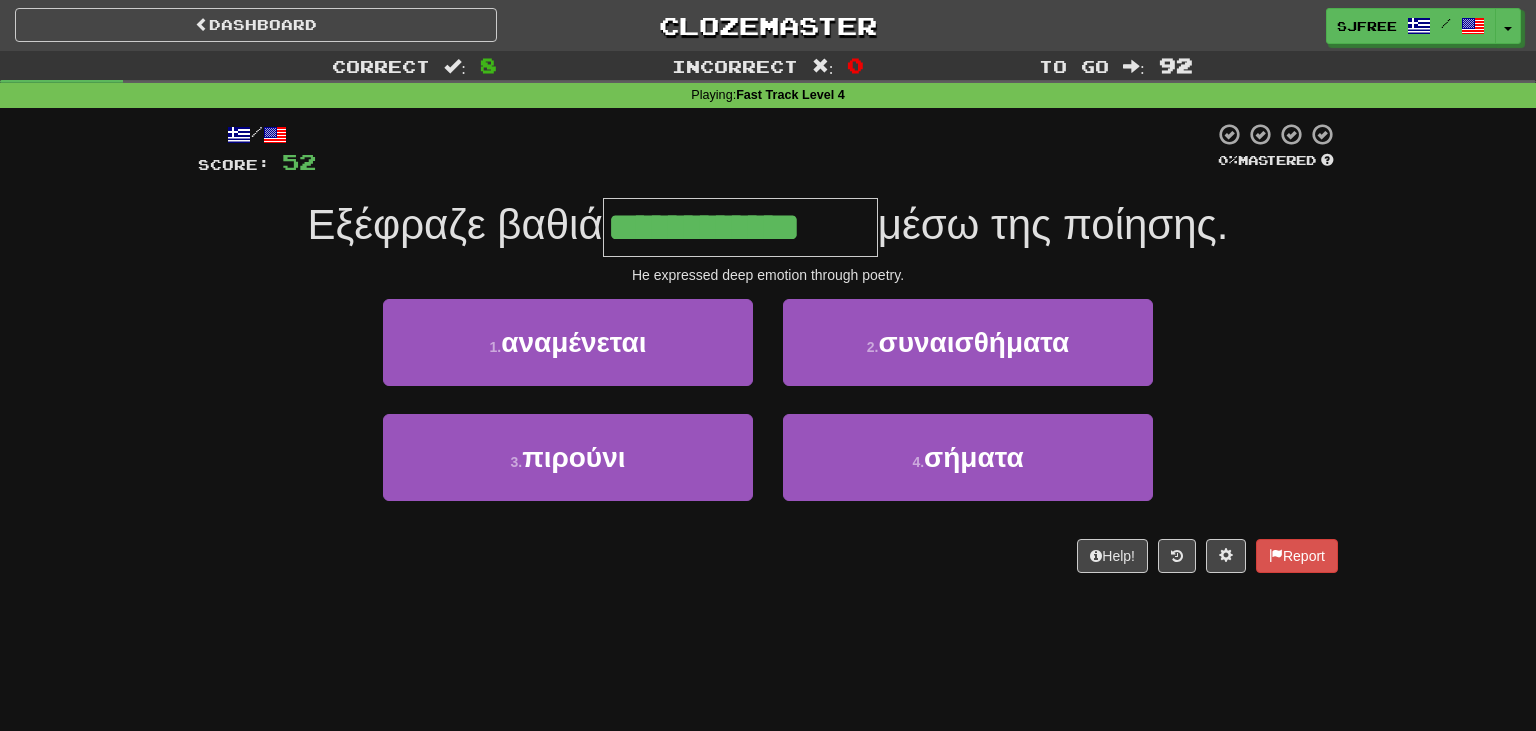 type on "**********" 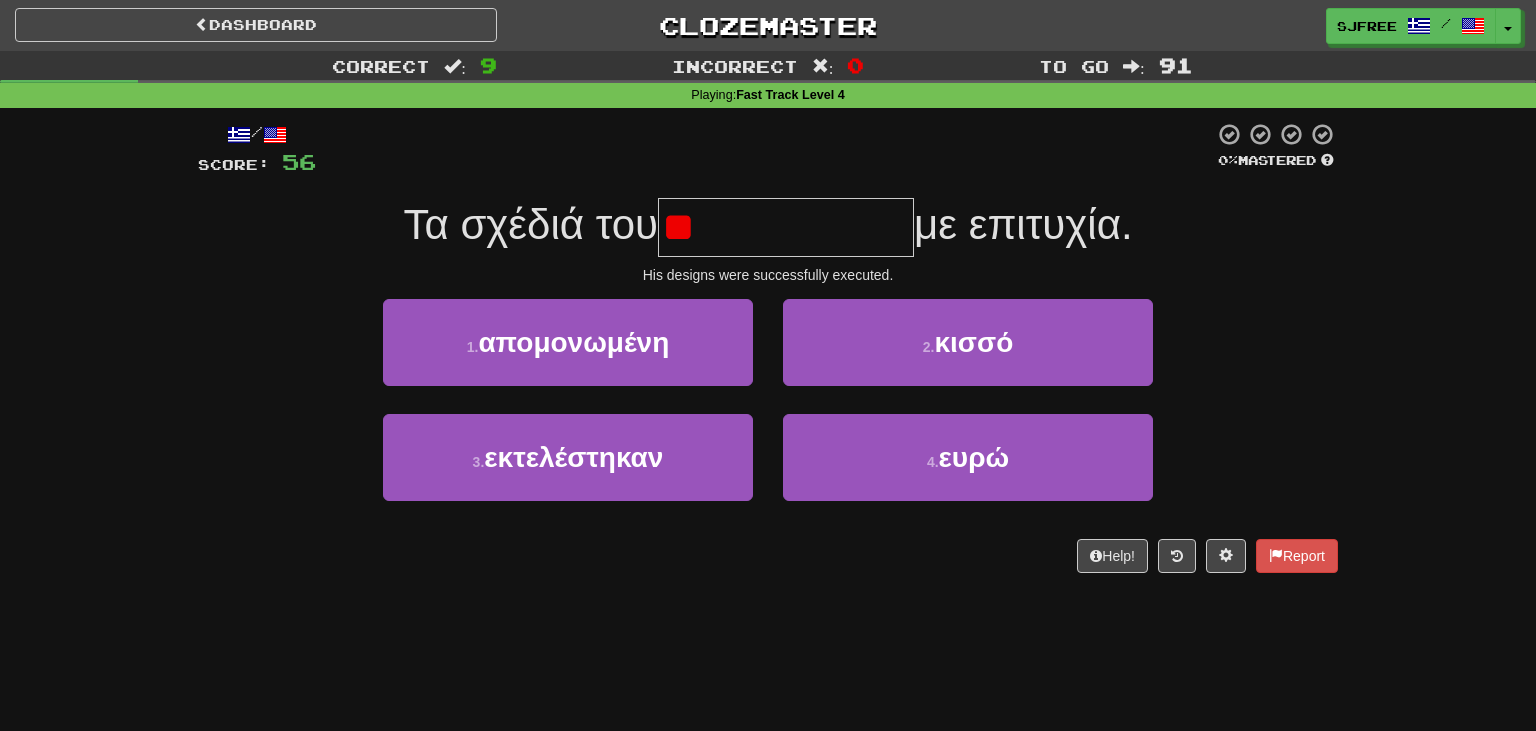 type on "*" 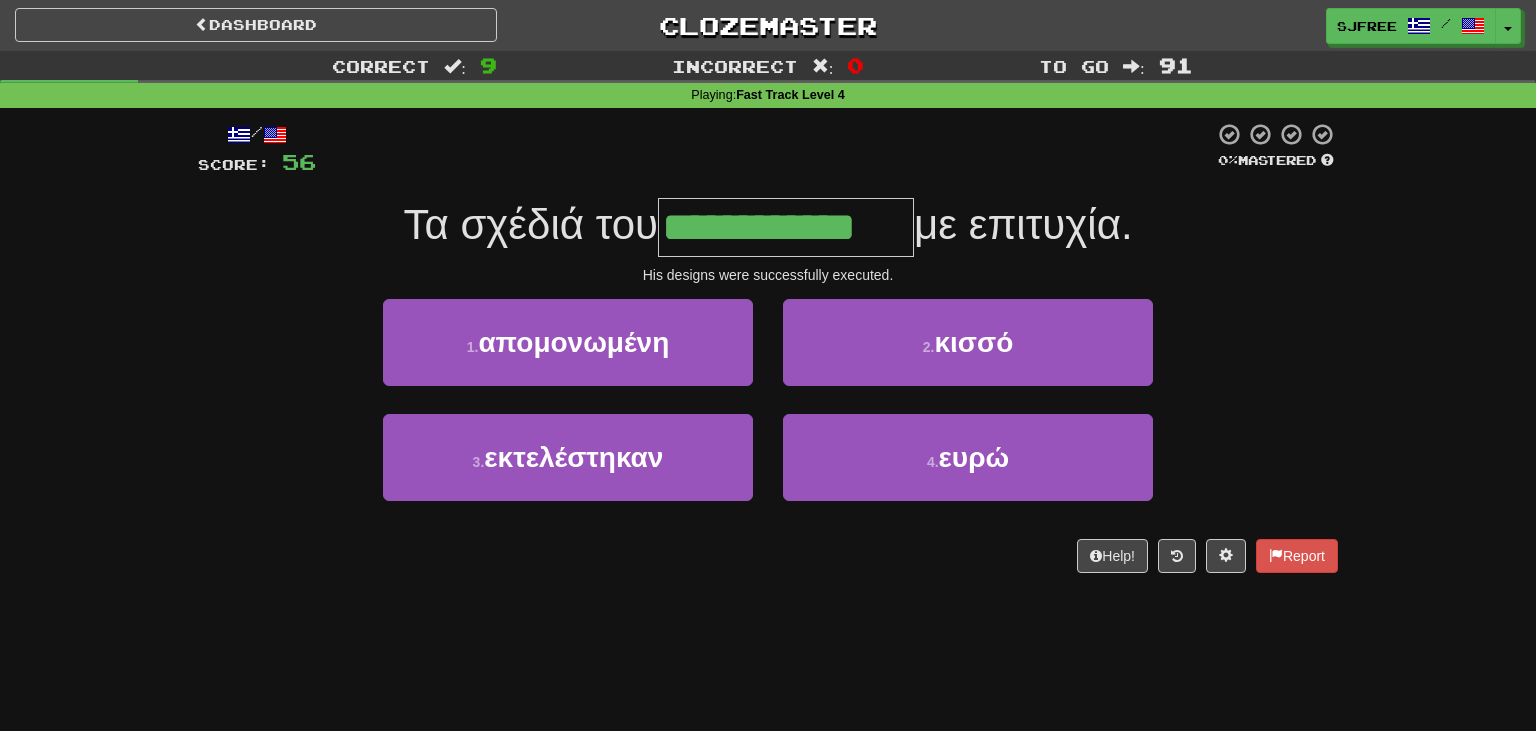 type on "**********" 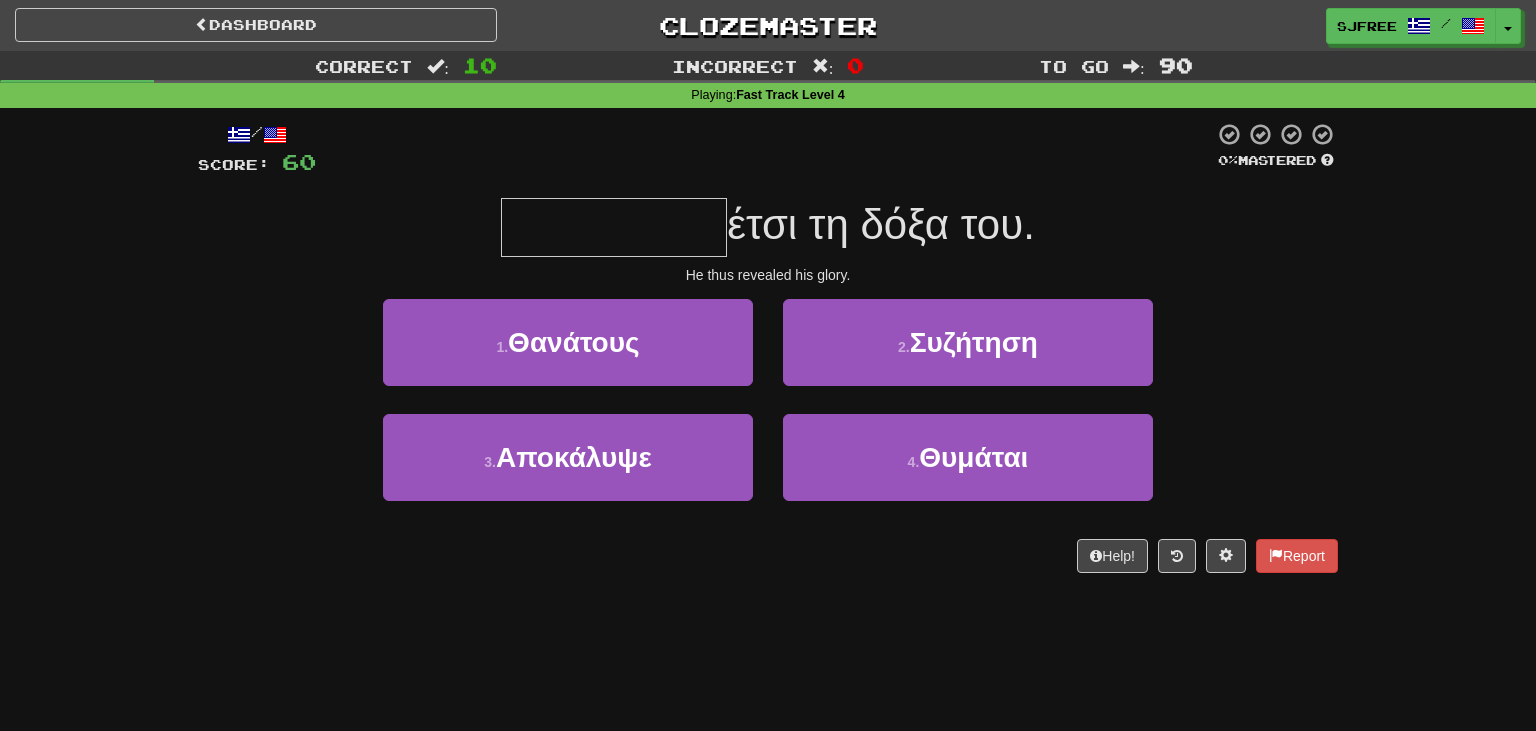 type on "*" 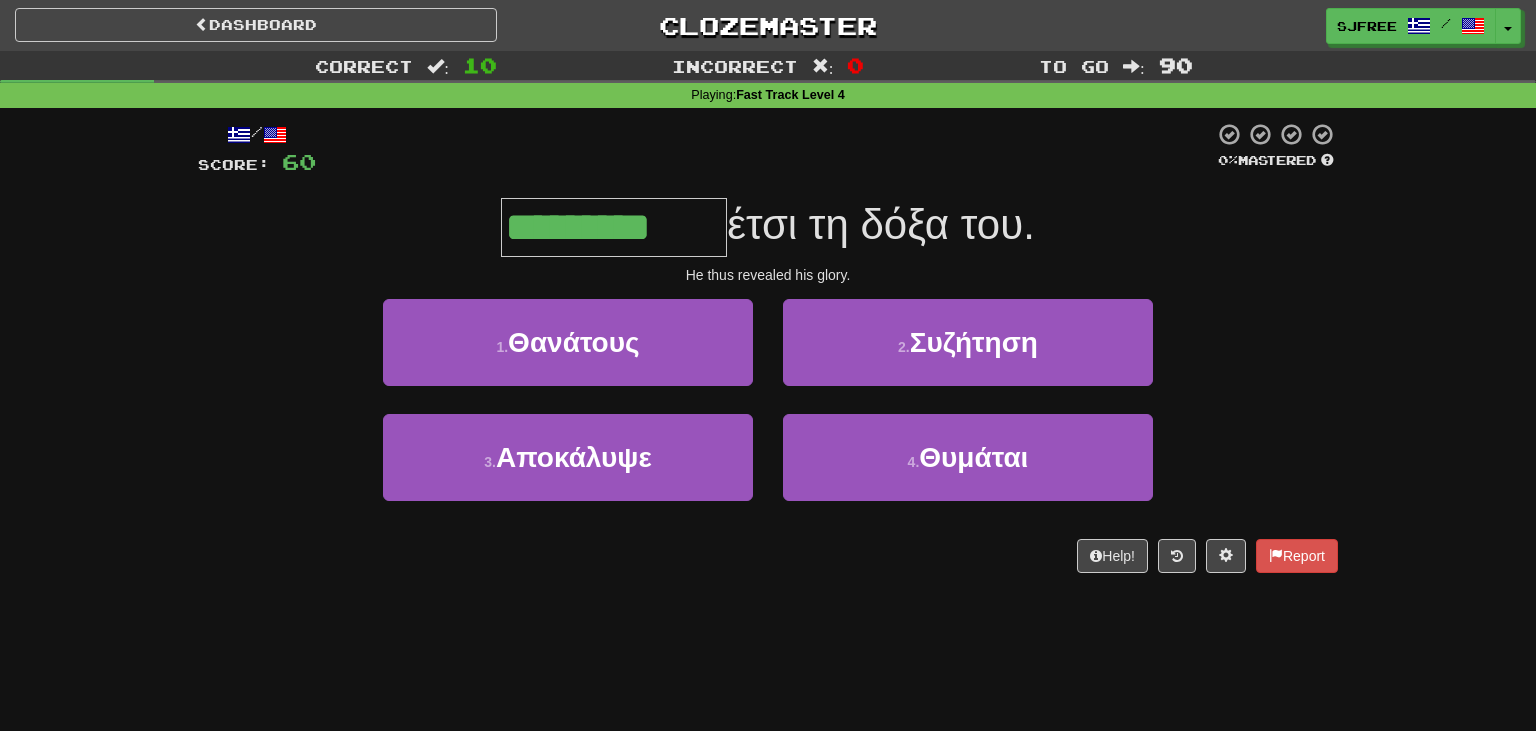 type on "*********" 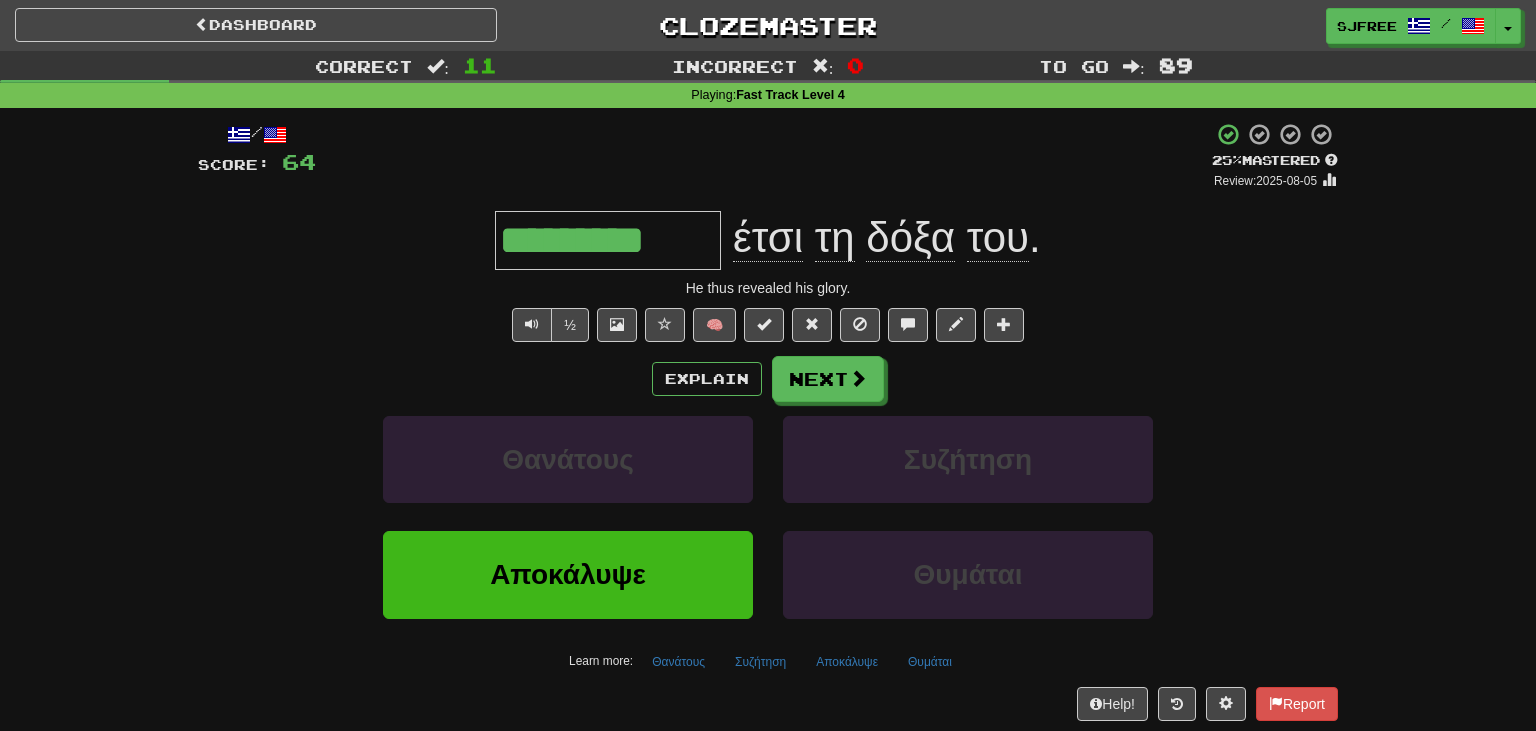 click on "/  Score:   64 + 4 25 %  Mastered Review:  2025-08-05 *********   έτσι   τη   δόξα   του . He thus revealed his glory. ½ 🧠 Explain Next Θανάτους Συζήτηση Αποκάλυψε Θυμάται Learn more: Θανάτους Συζήτηση Αποκάλυψε Θυμάται  Help!  Report" at bounding box center (768, 421) 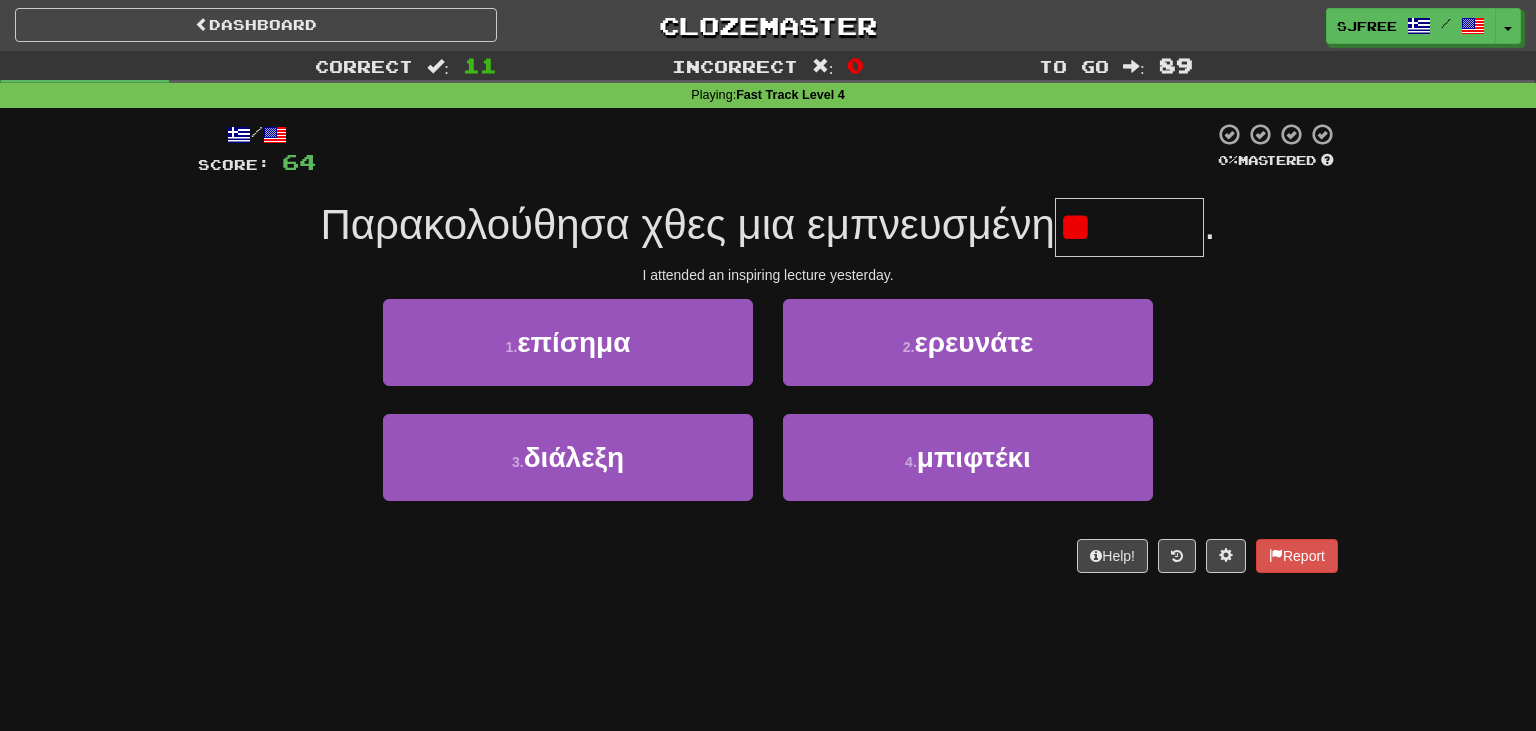 type on "*" 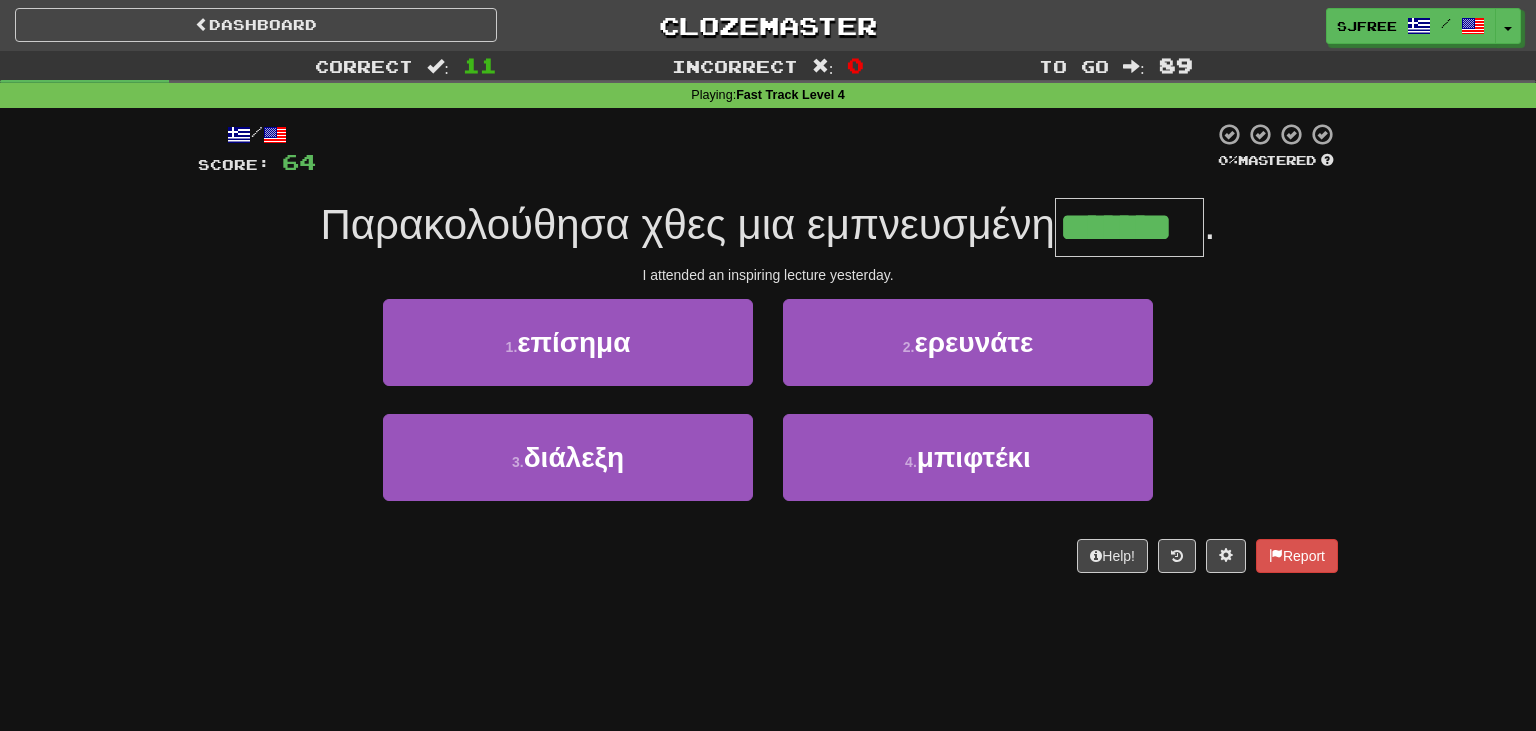 type on "*******" 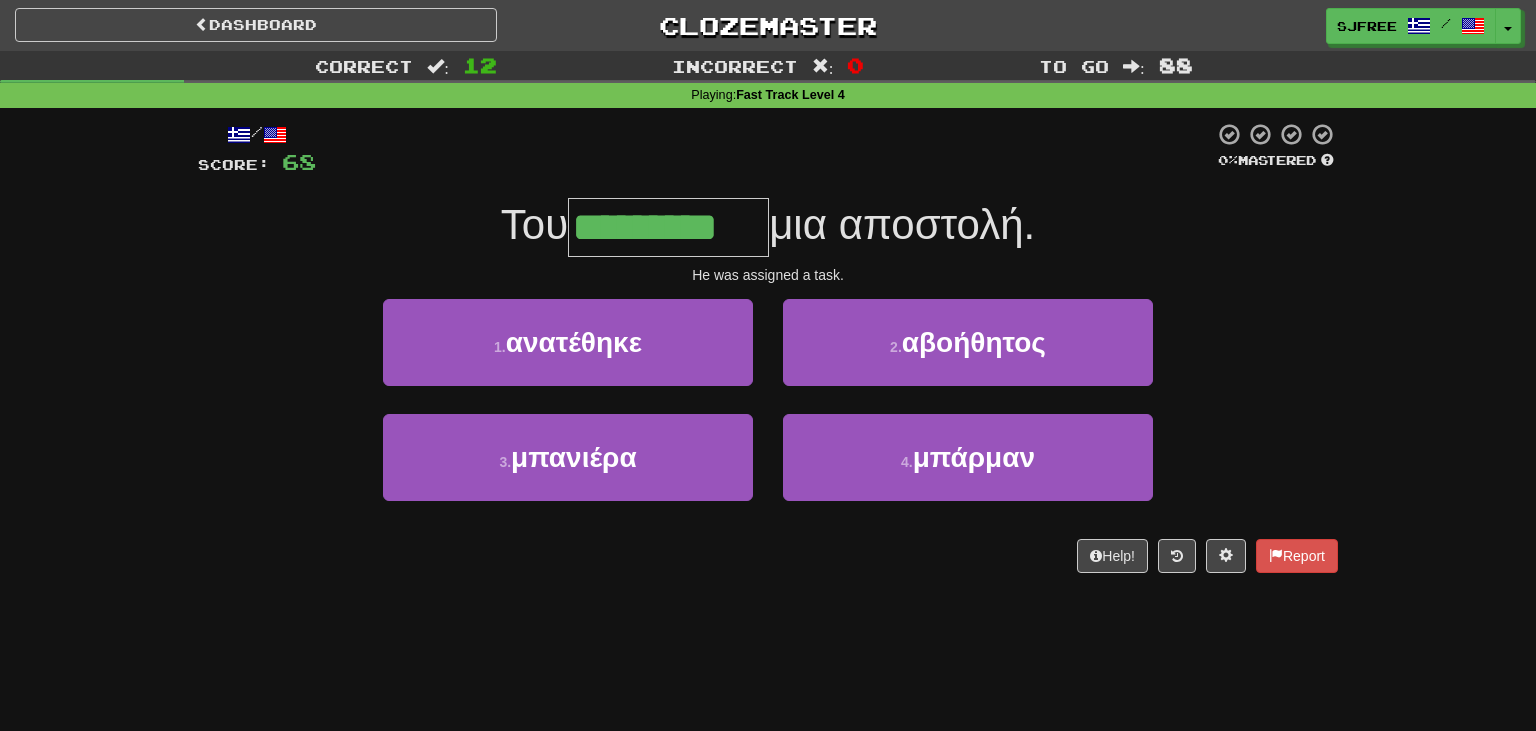 type on "*********" 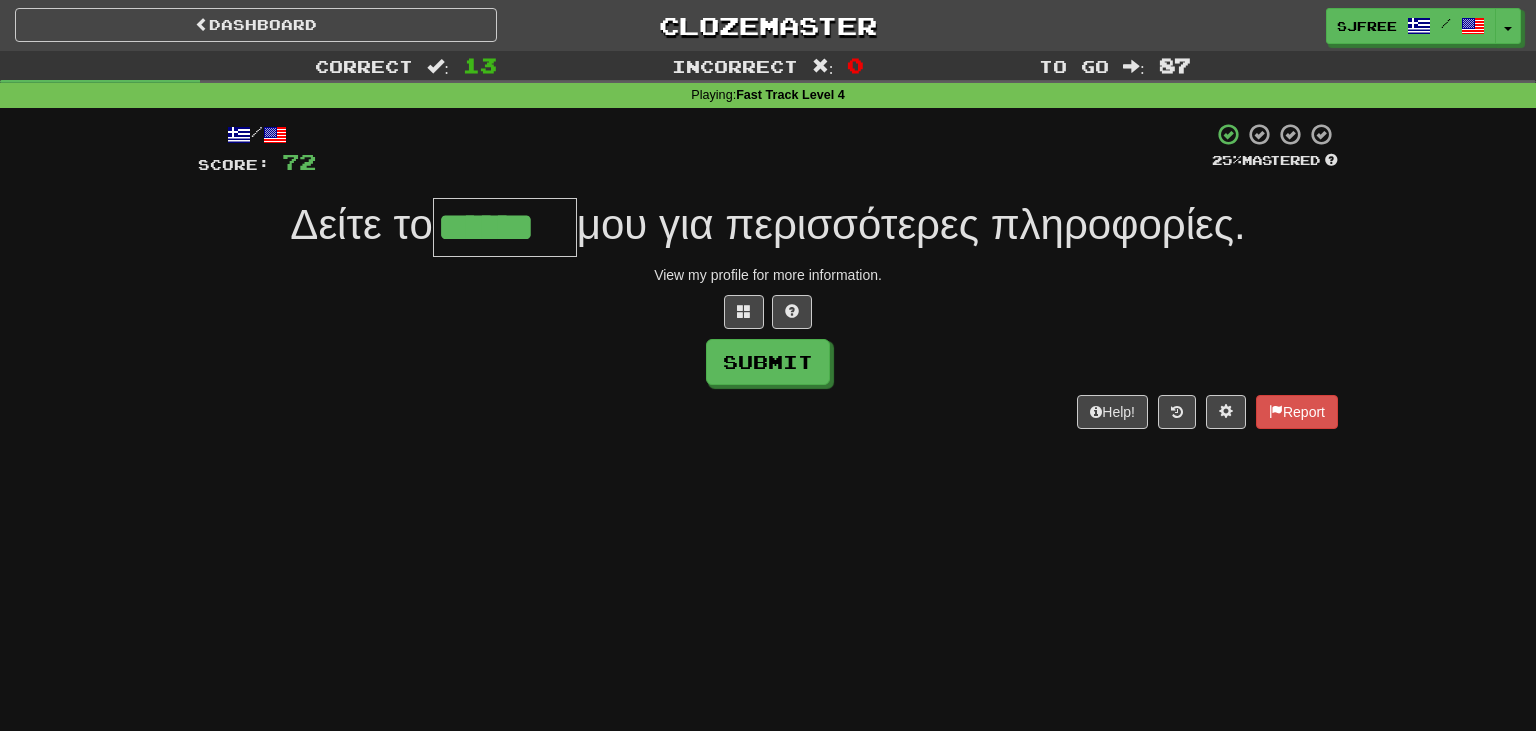 type on "******" 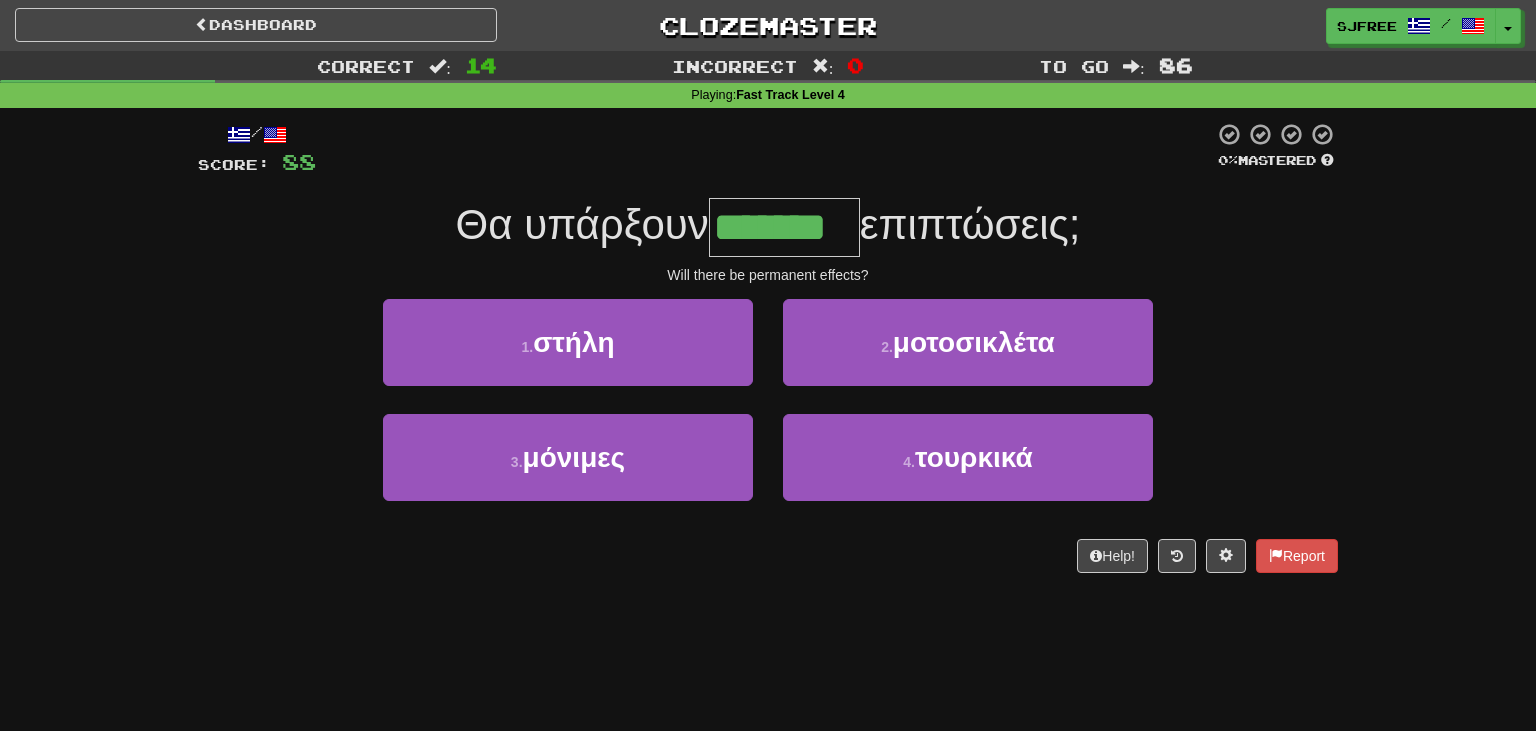 type on "*******" 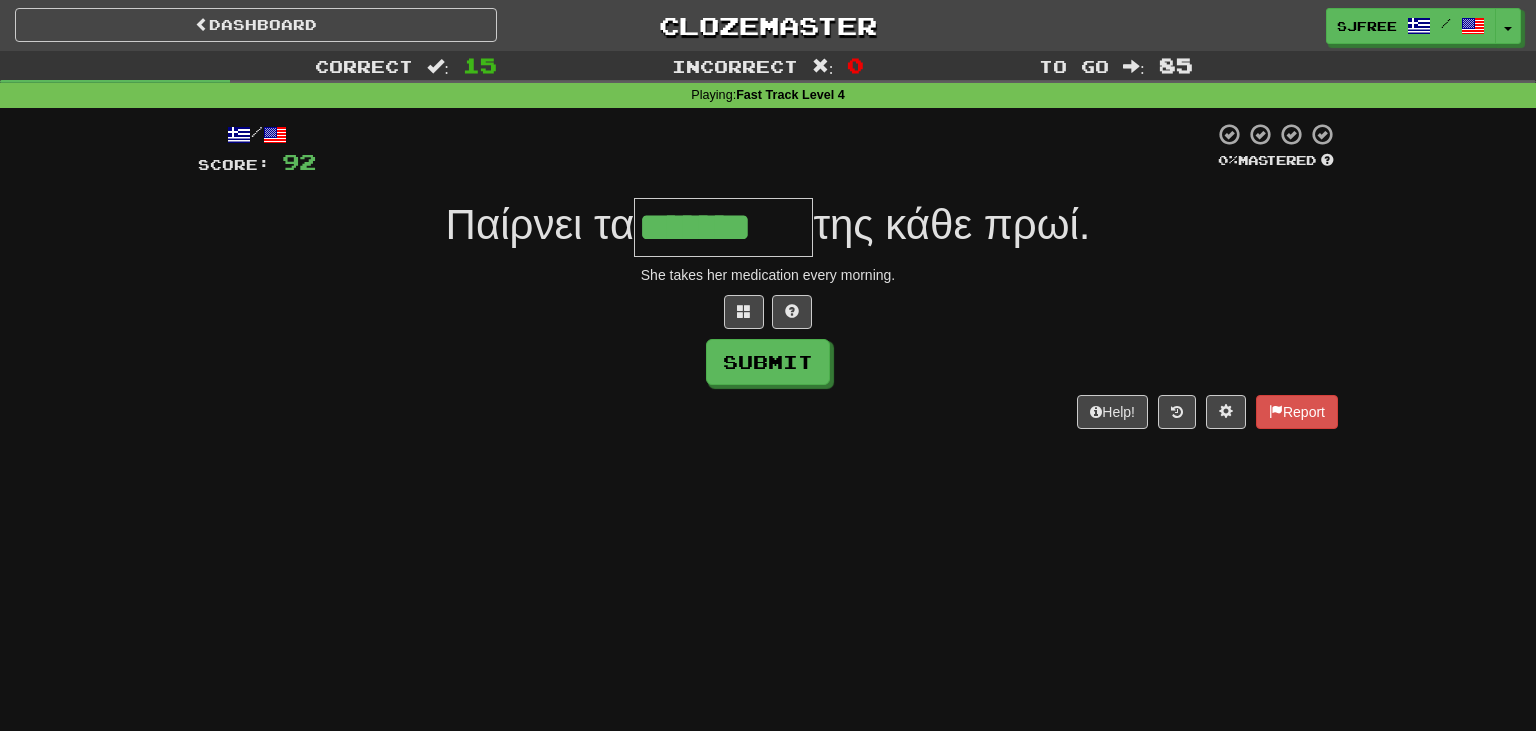 type on "*******" 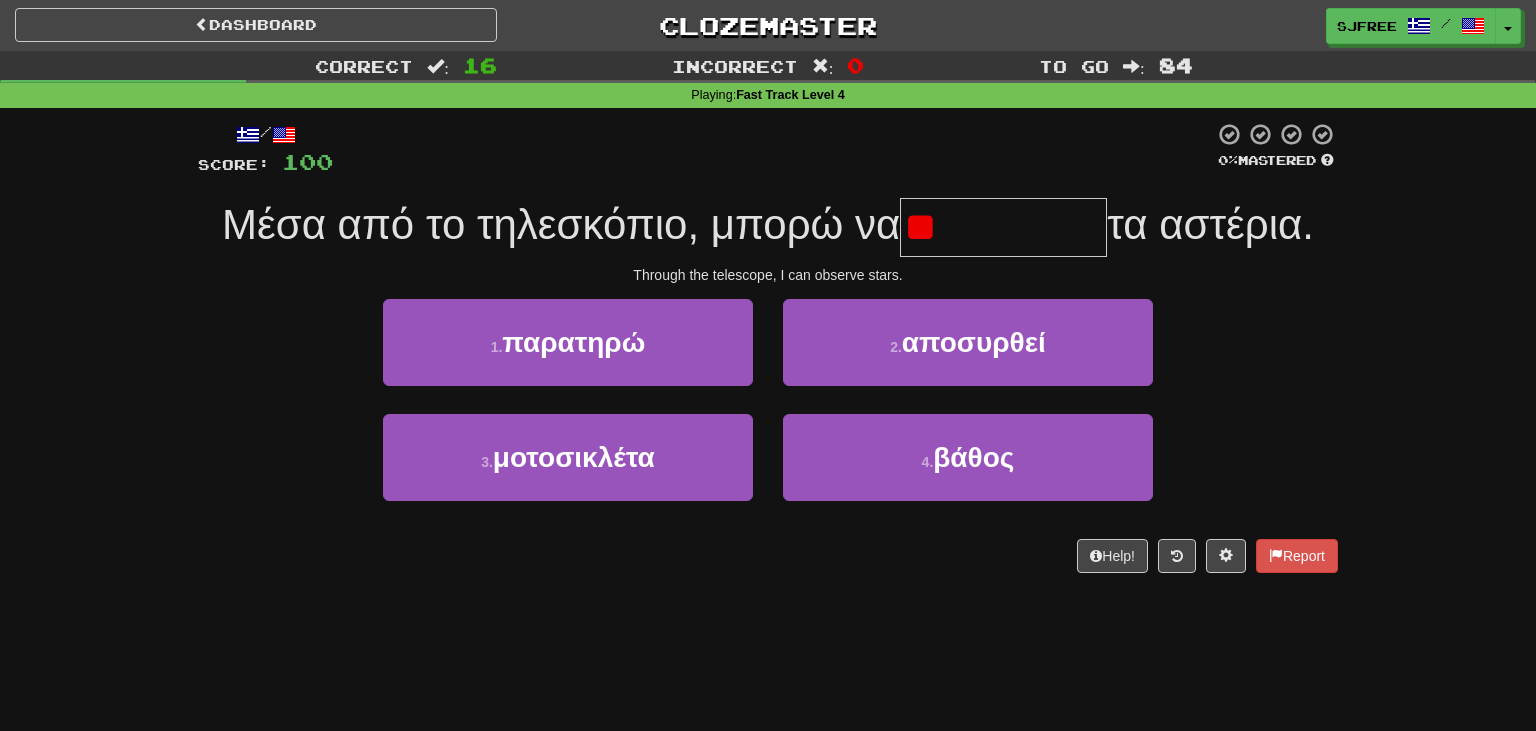 type on "*" 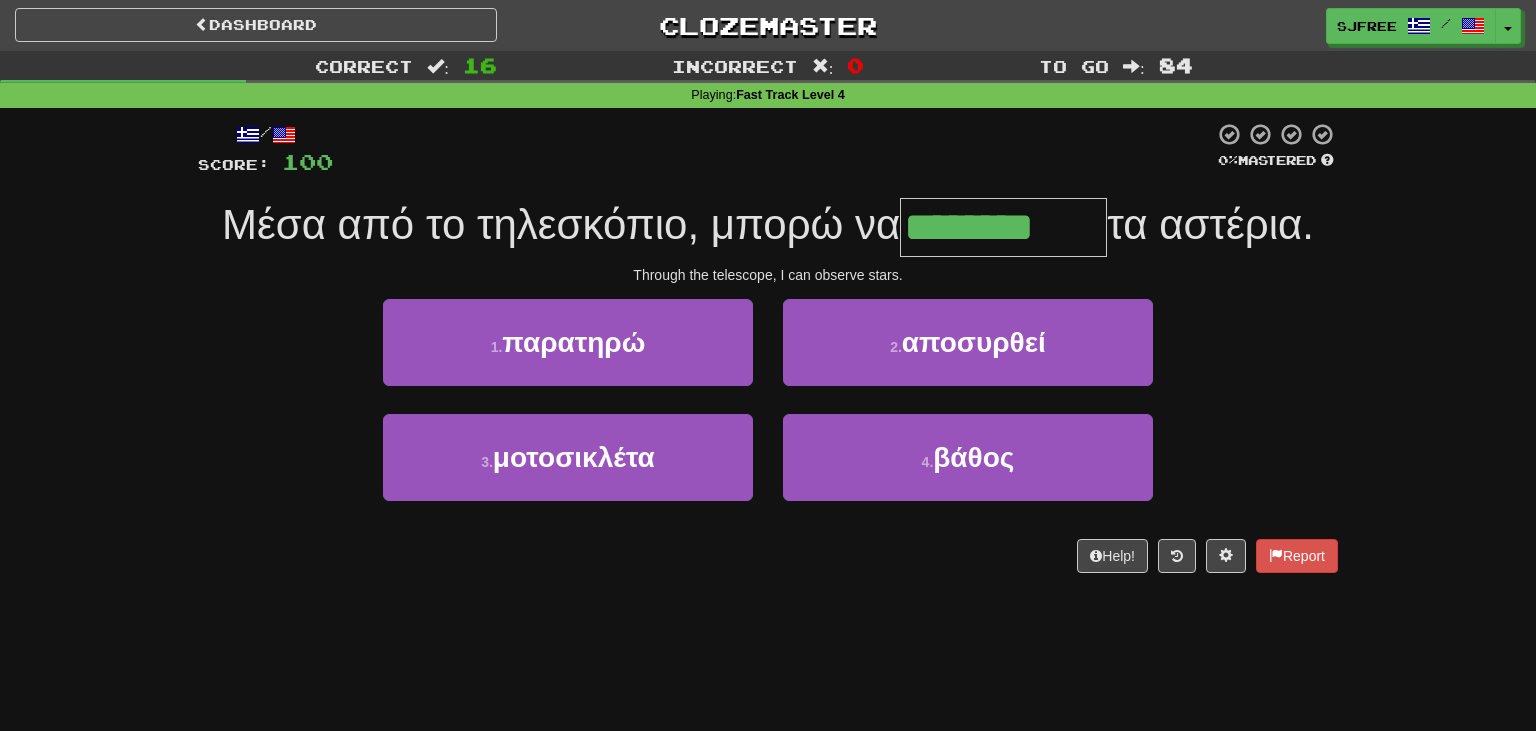 type on "********" 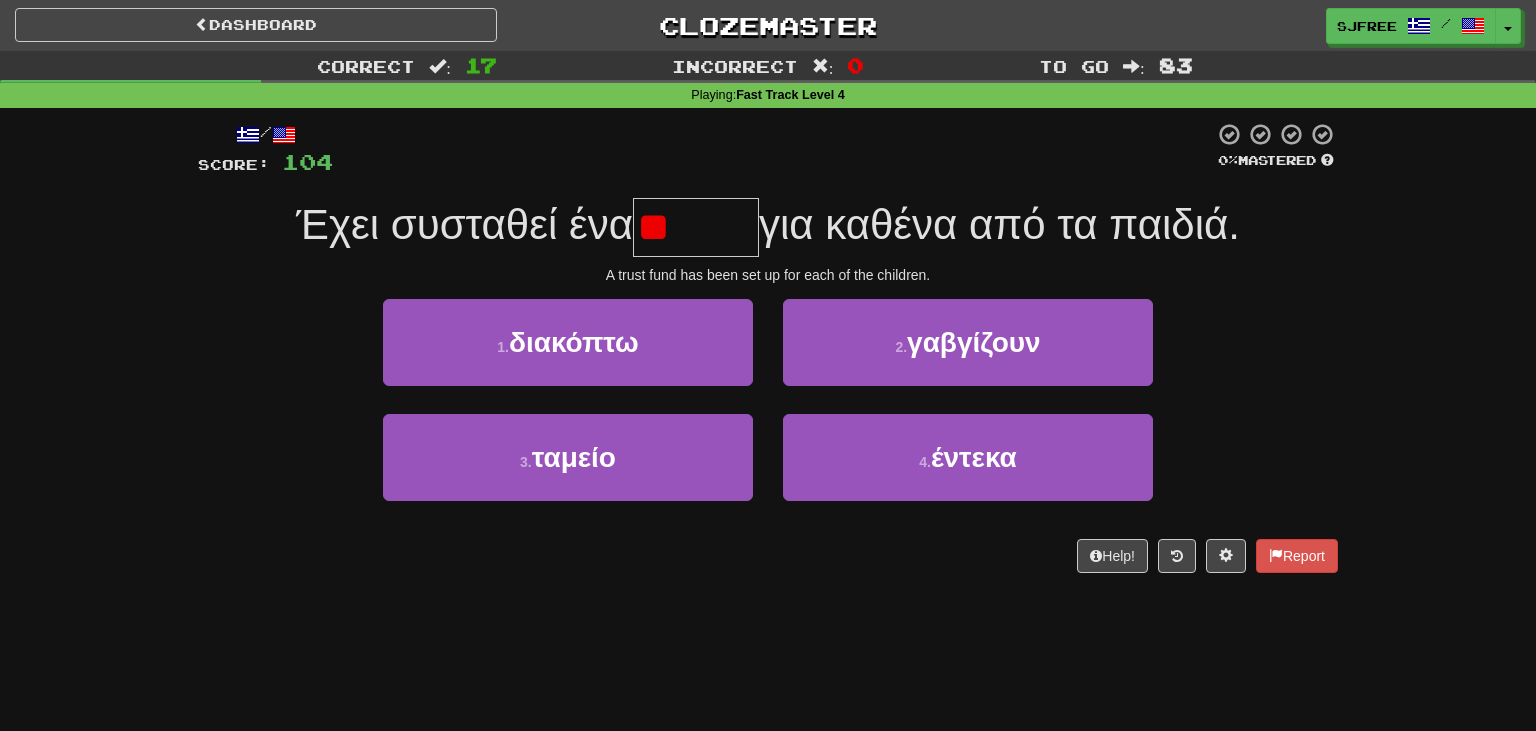 type on "*" 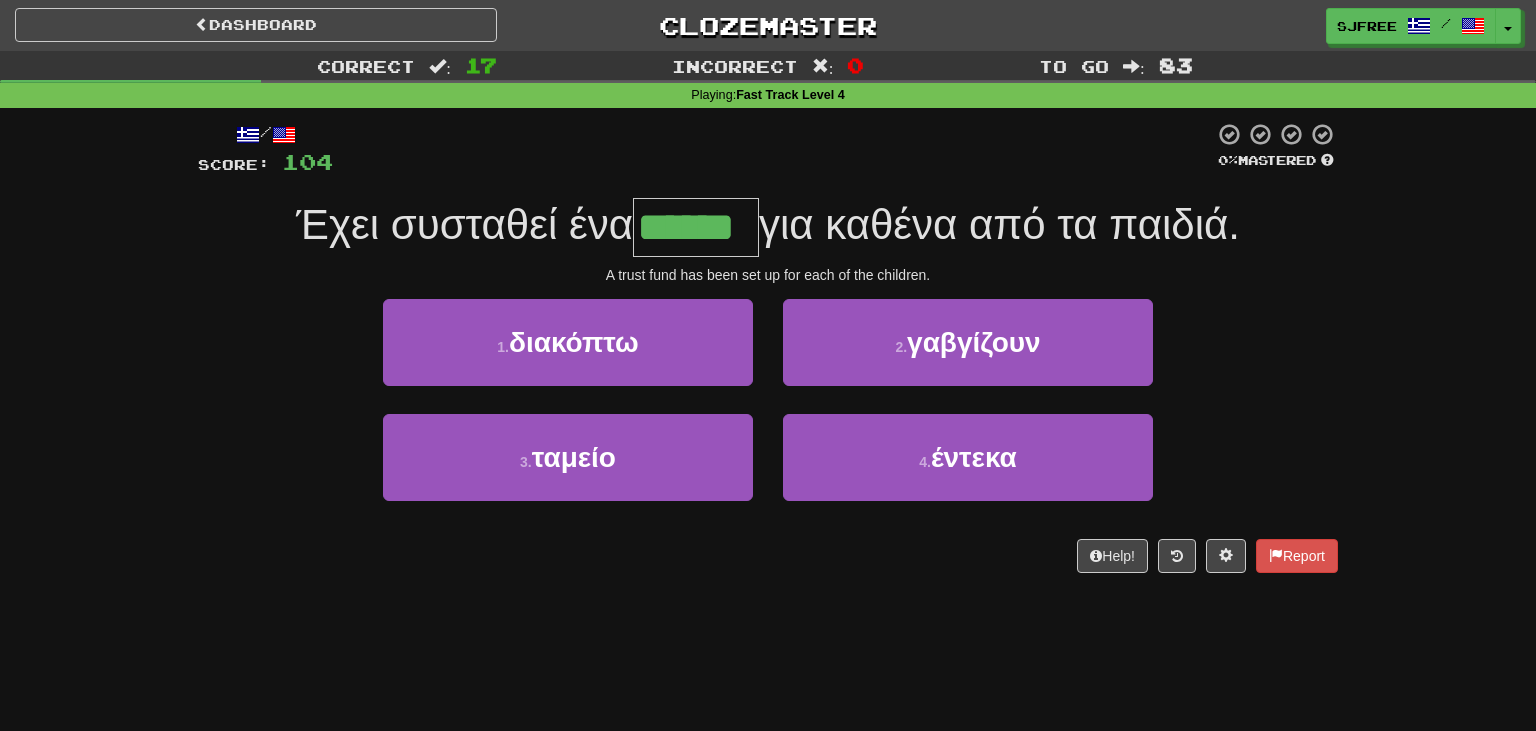 type on "******" 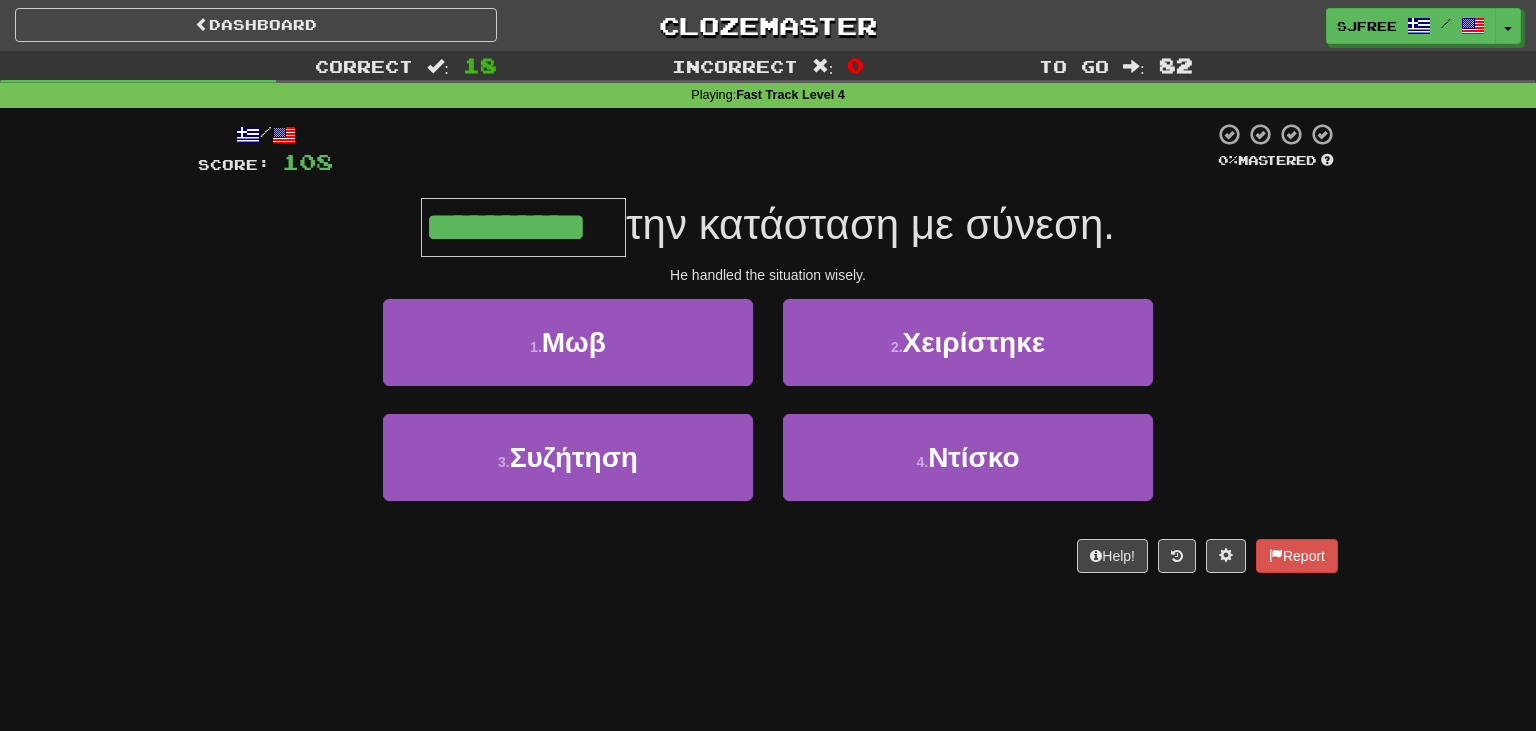 type on "**********" 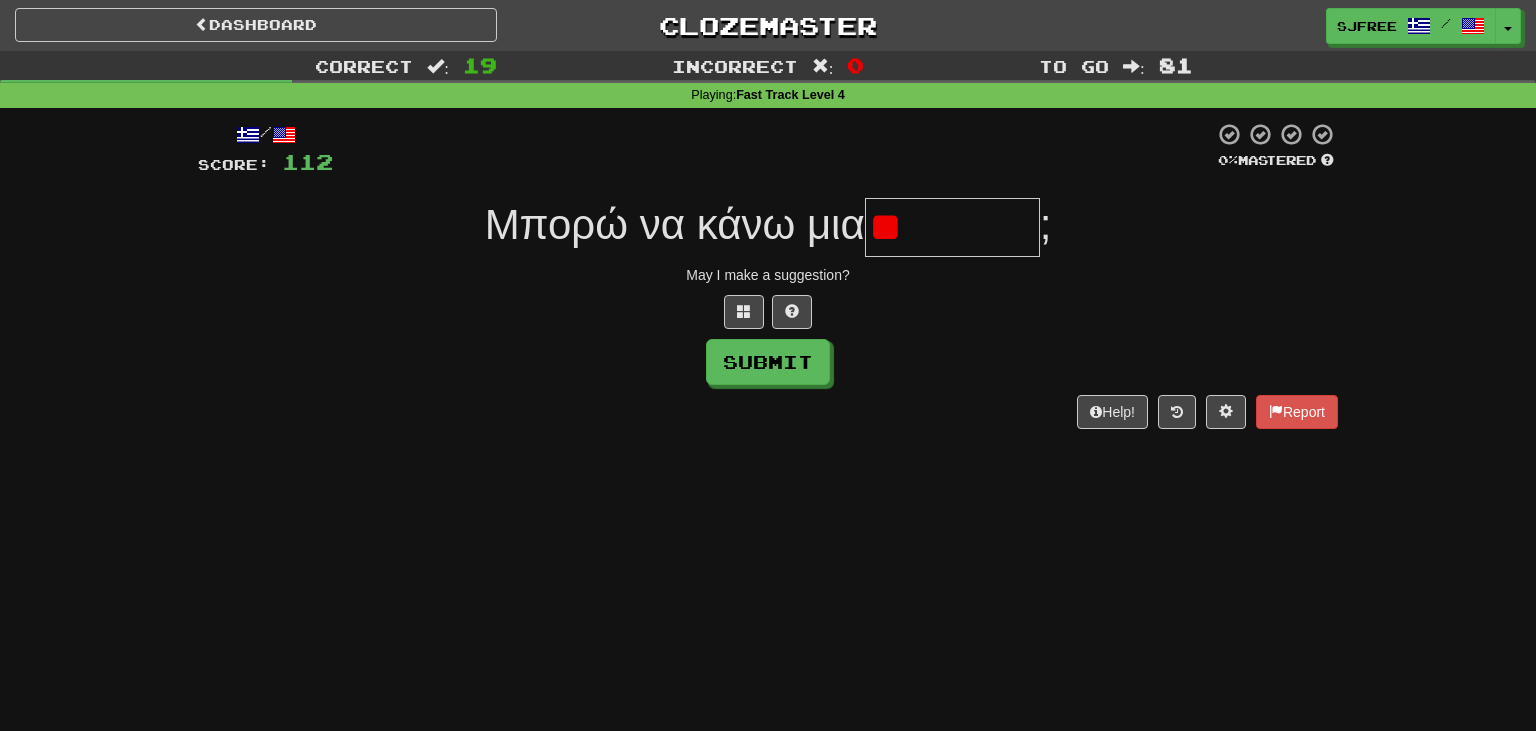 type on "*" 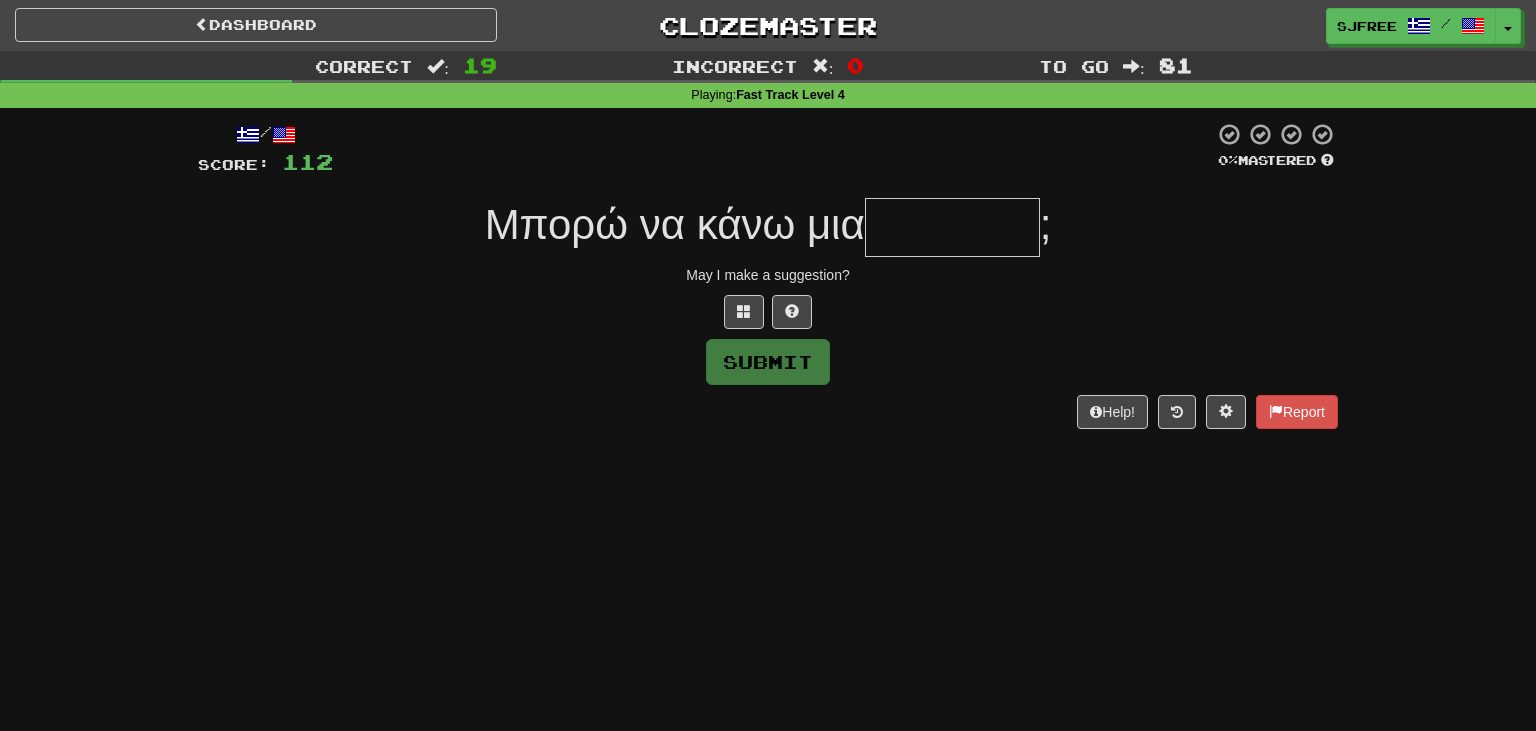 type on "*" 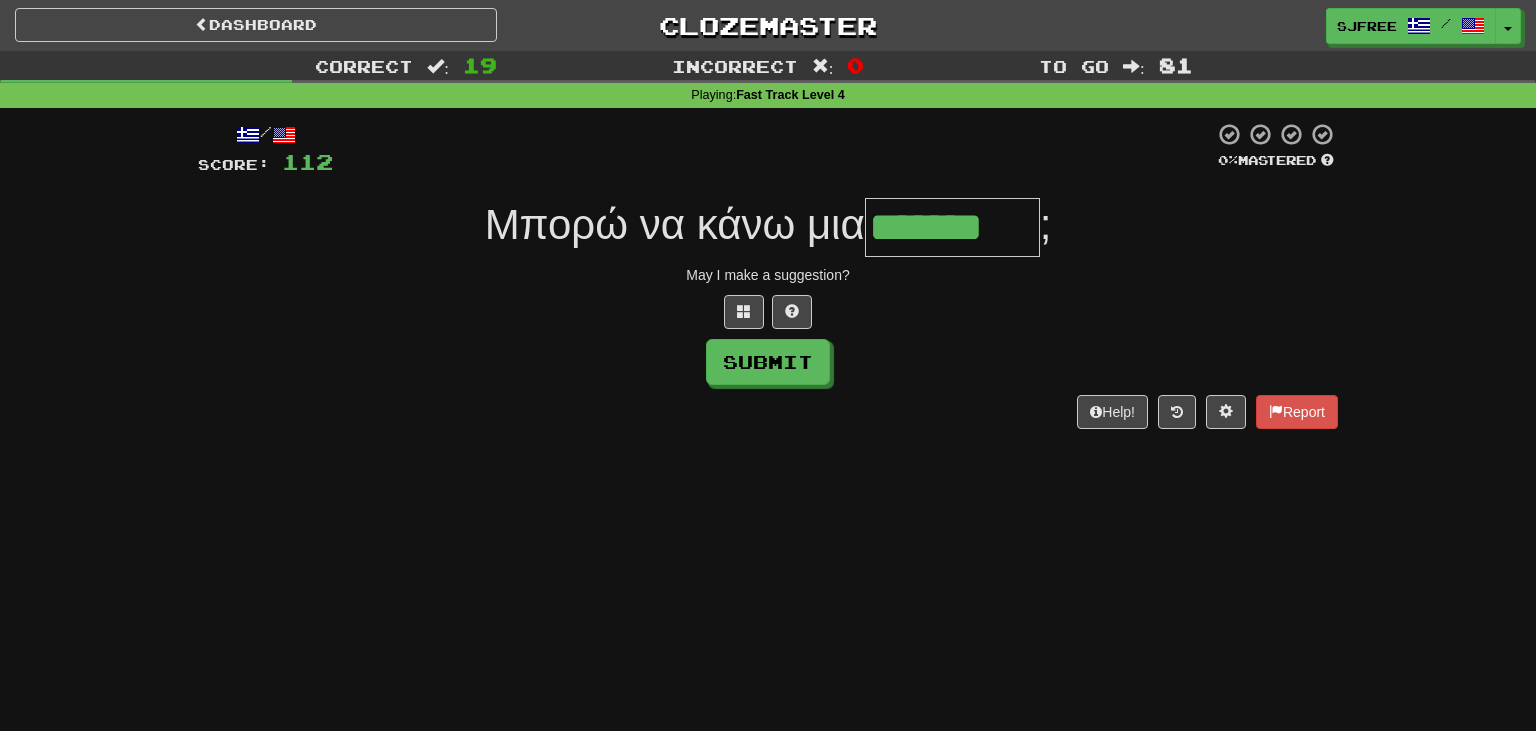 type on "*******" 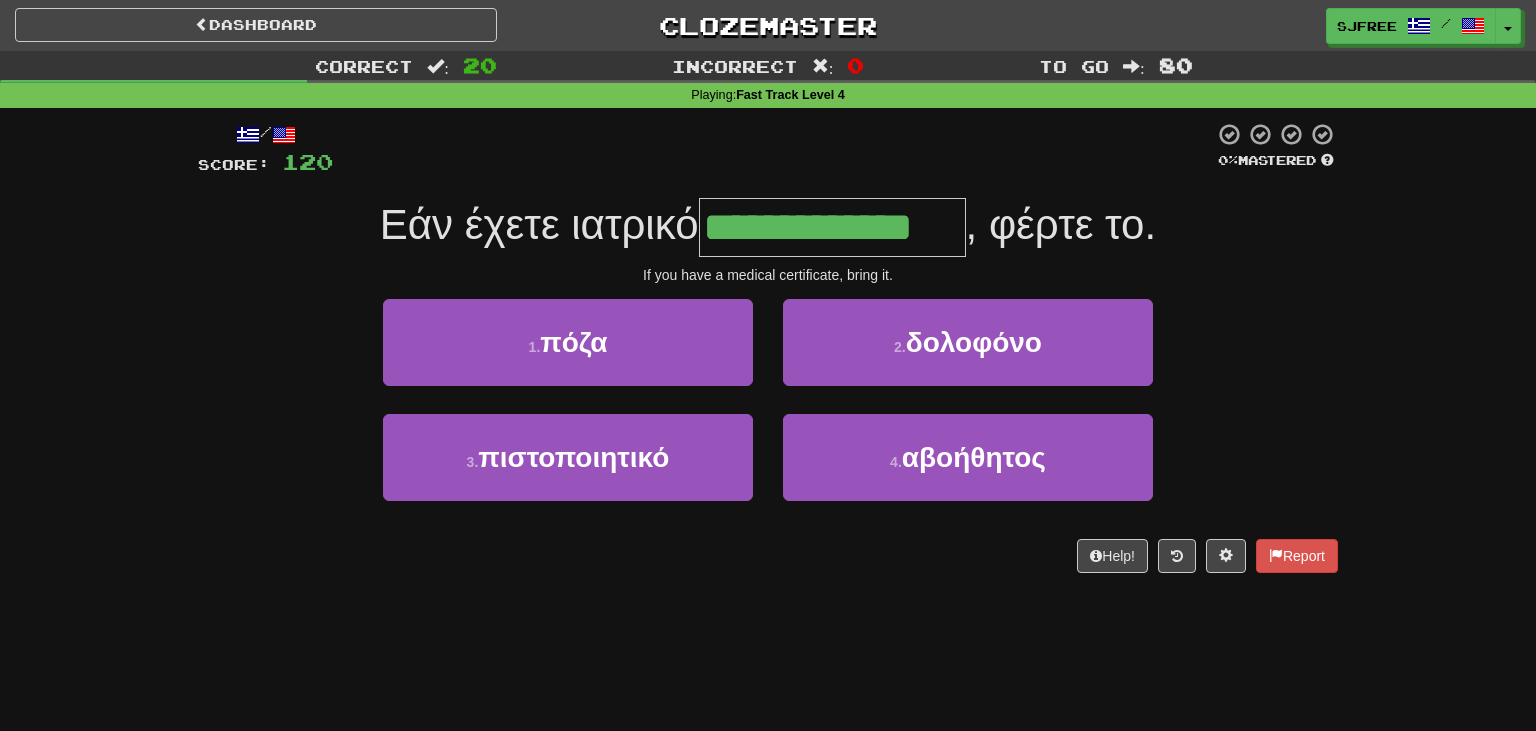 type on "**********" 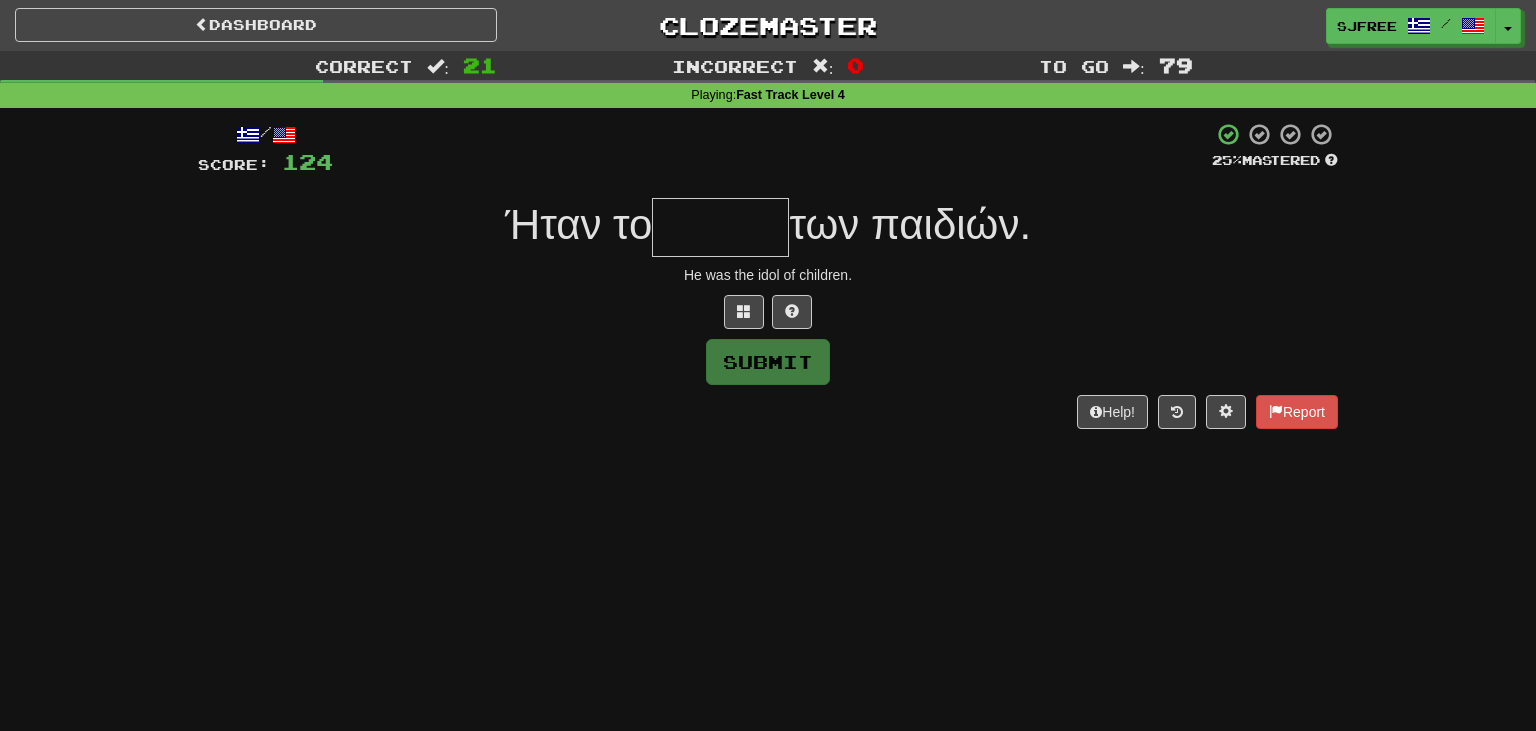 type on "*" 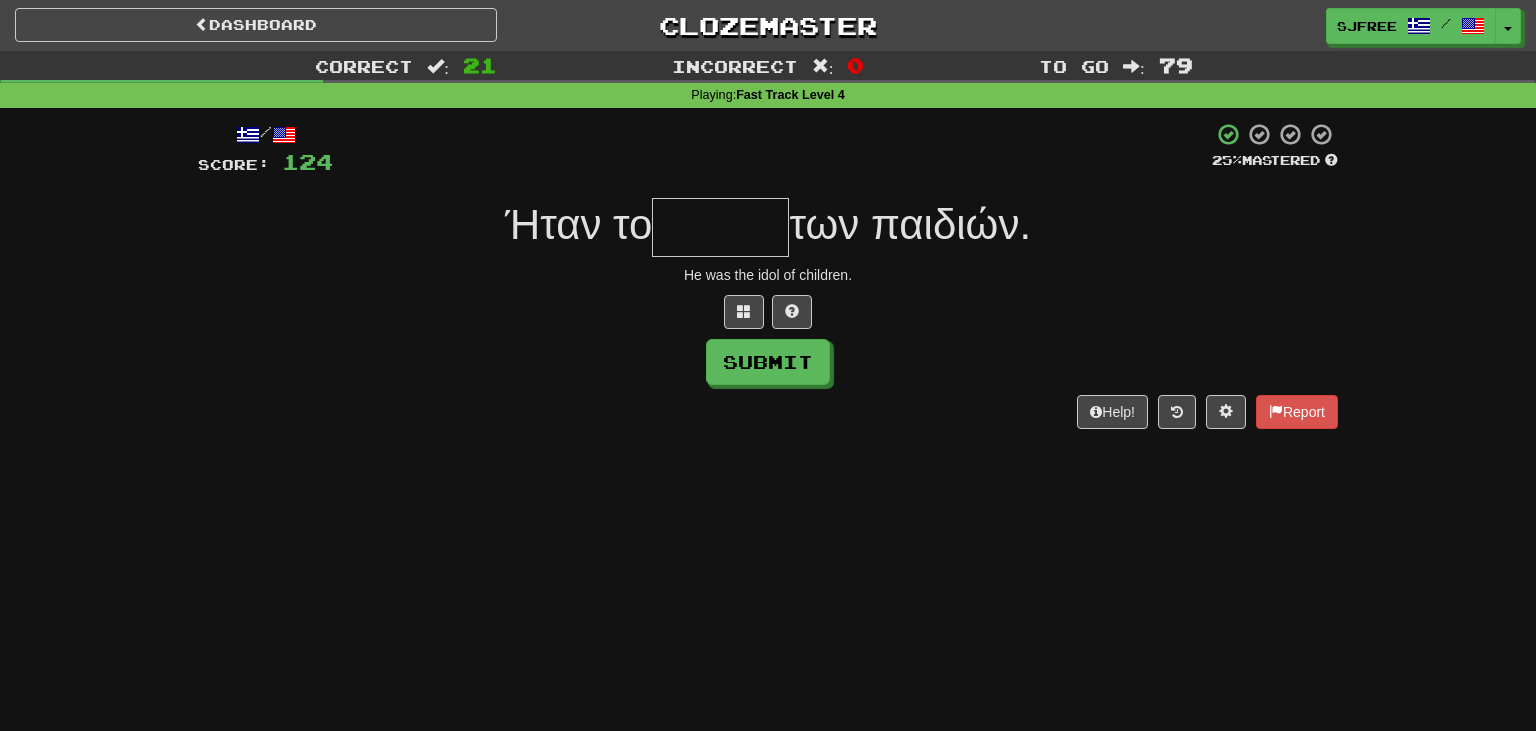 type on "*" 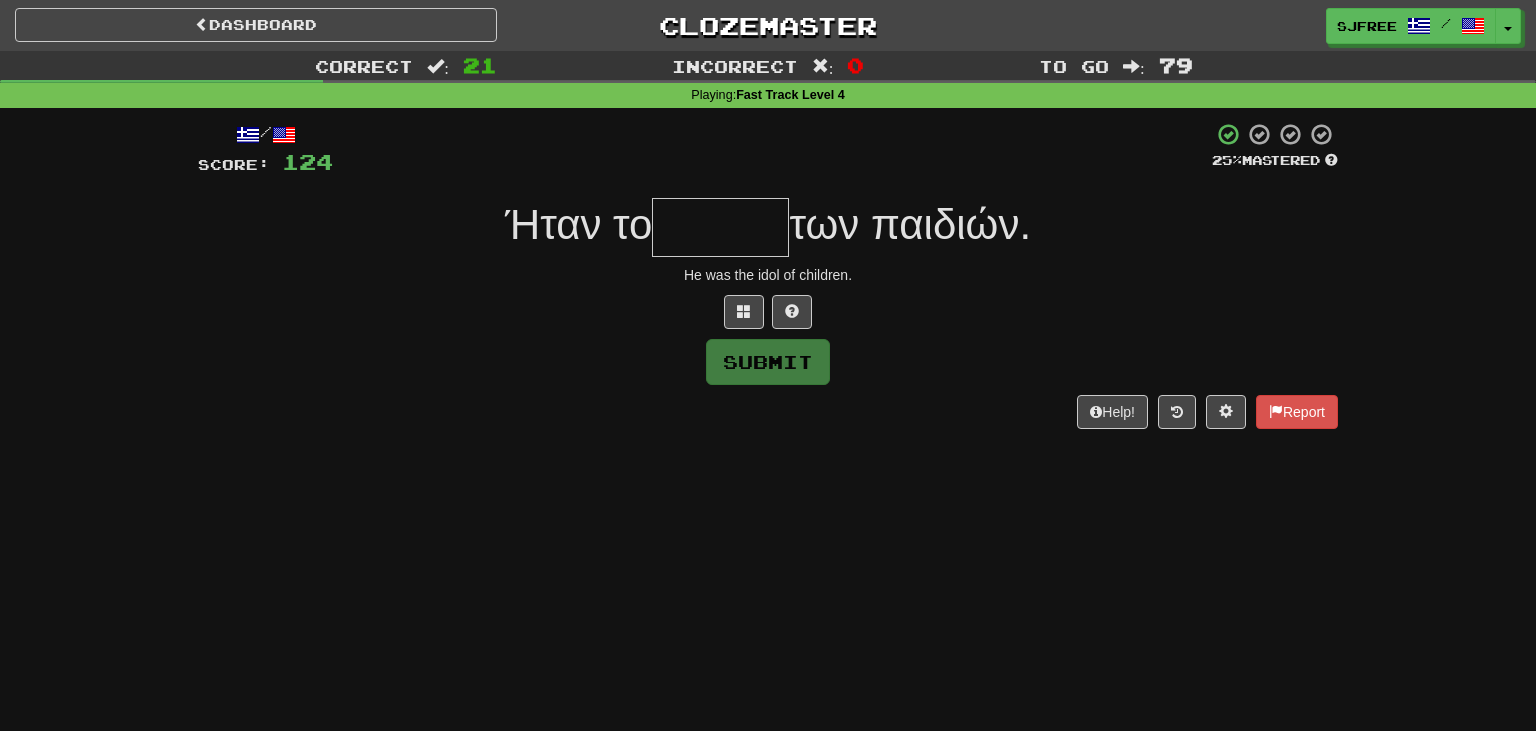type on "*" 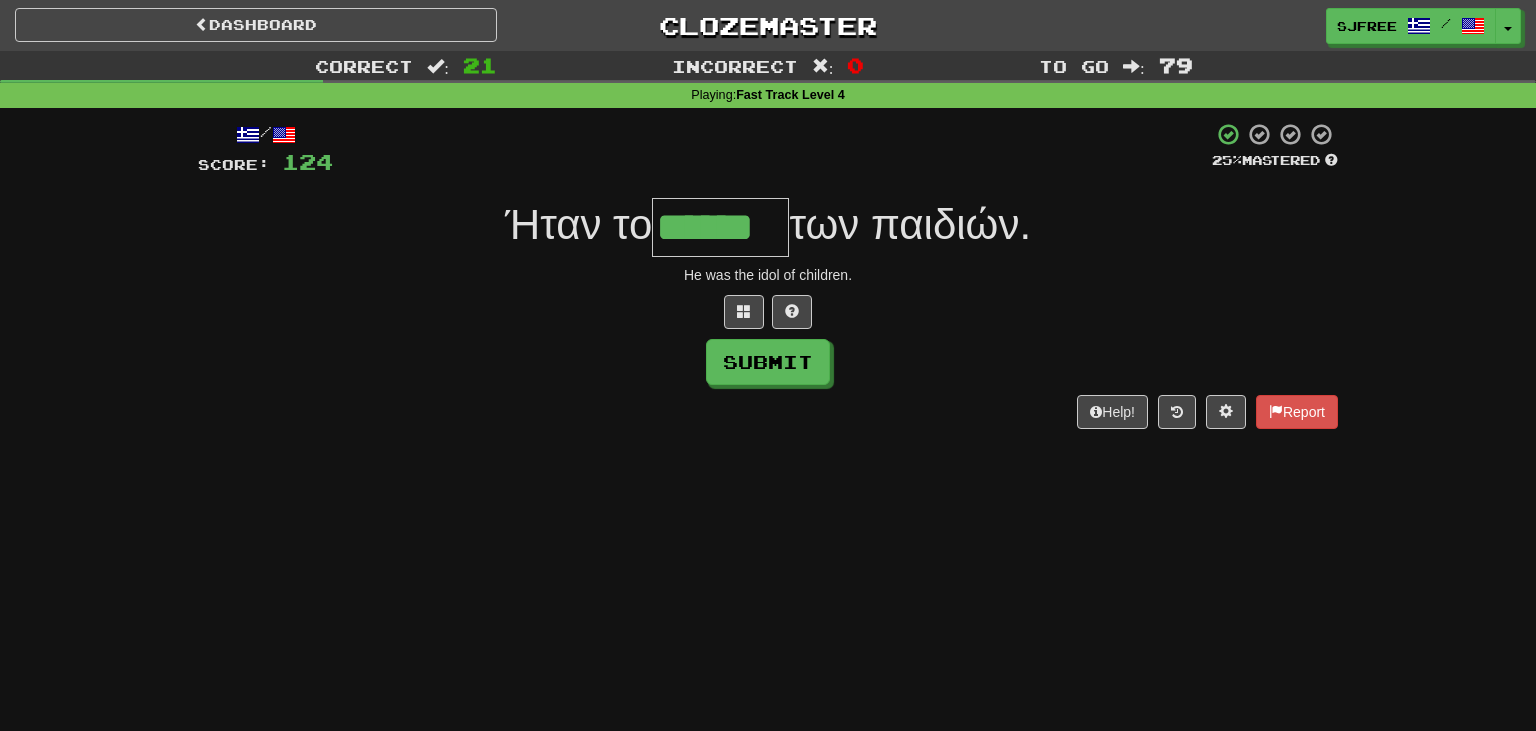 type on "******" 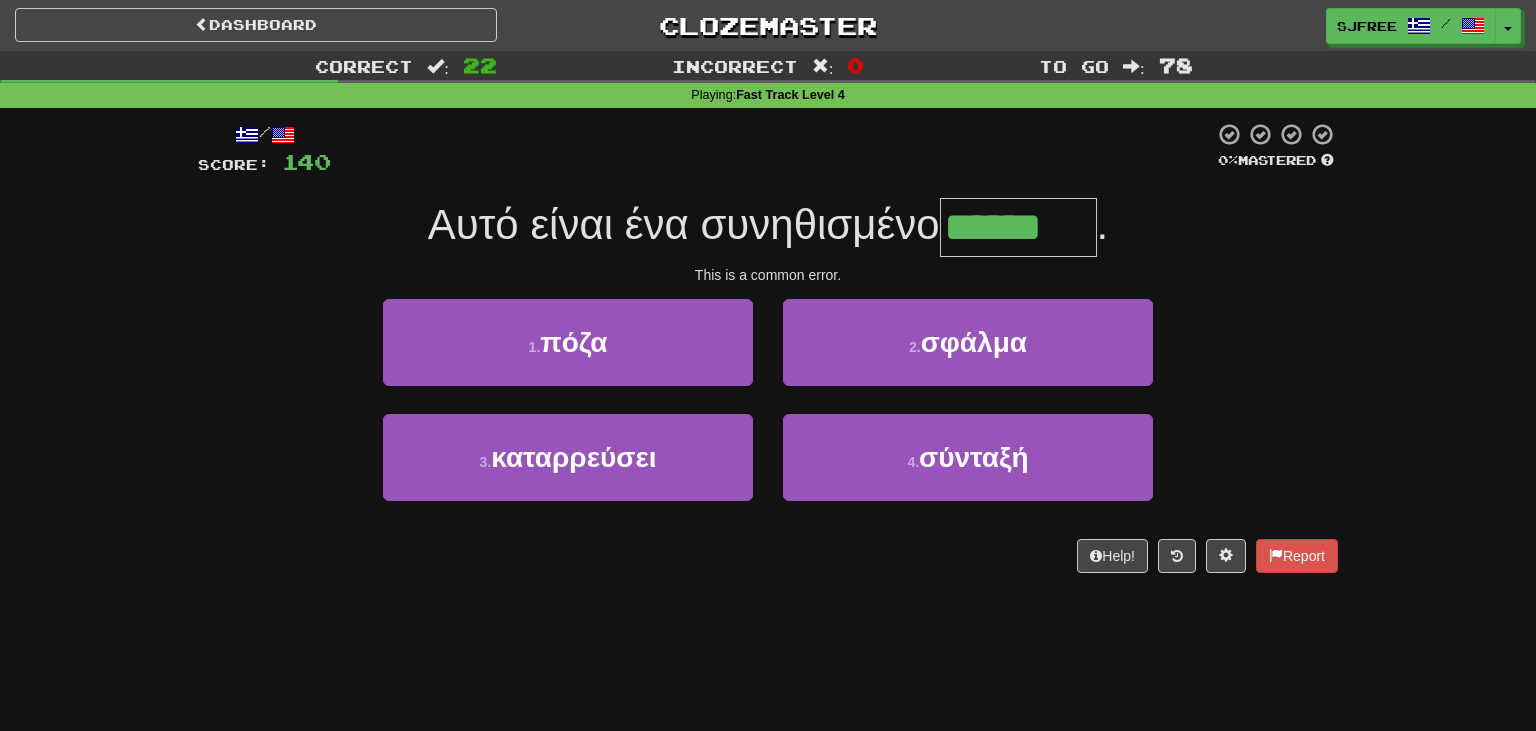 type on "******" 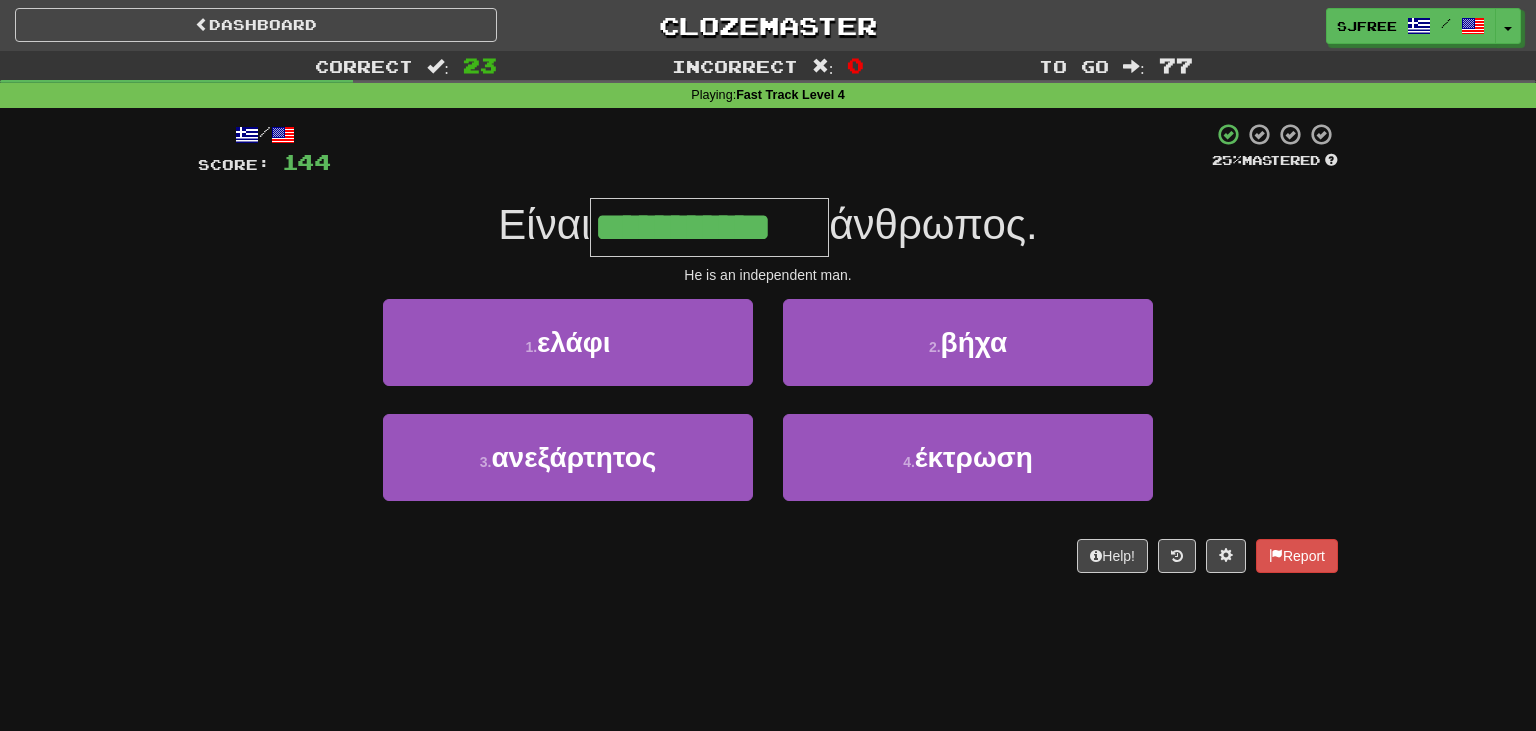 type on "**********" 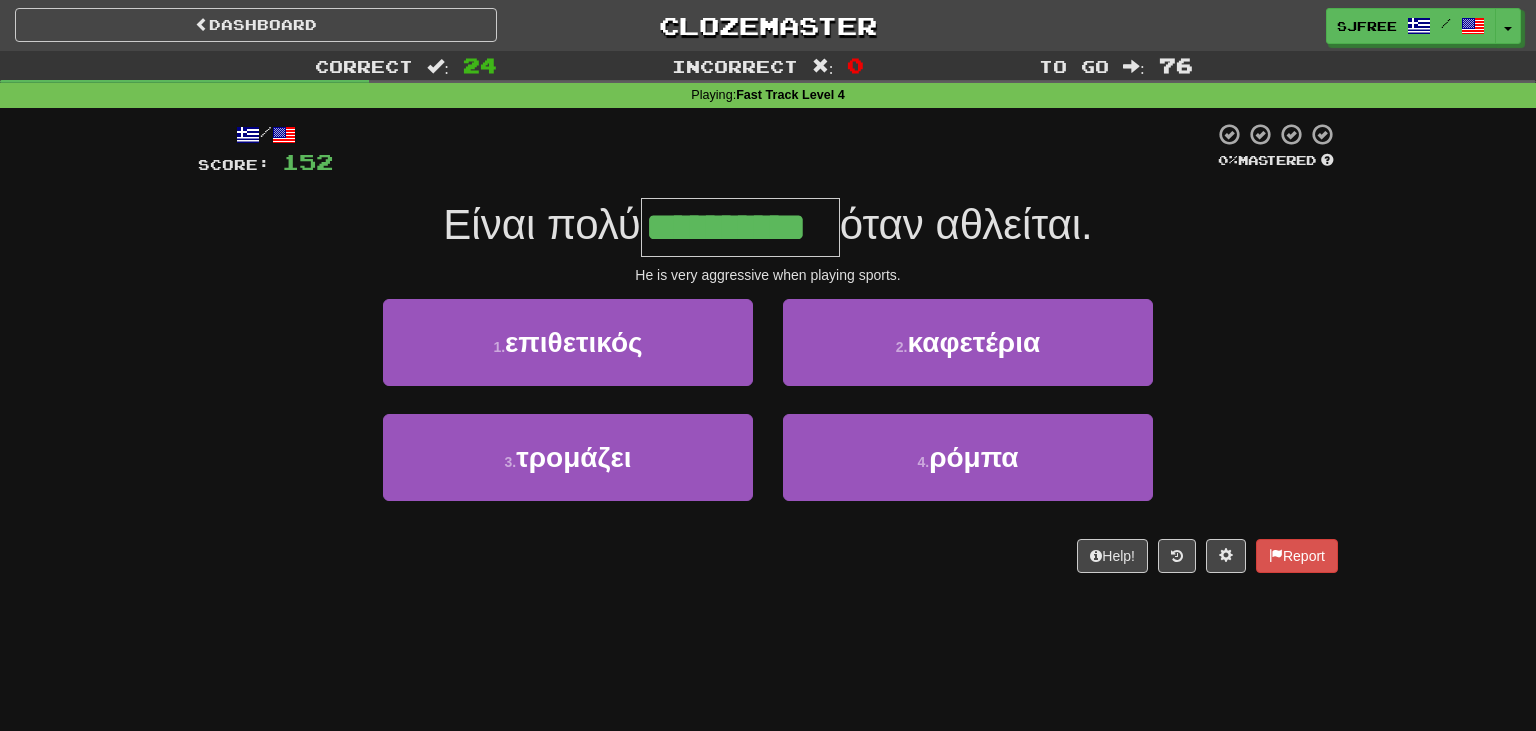 type on "**********" 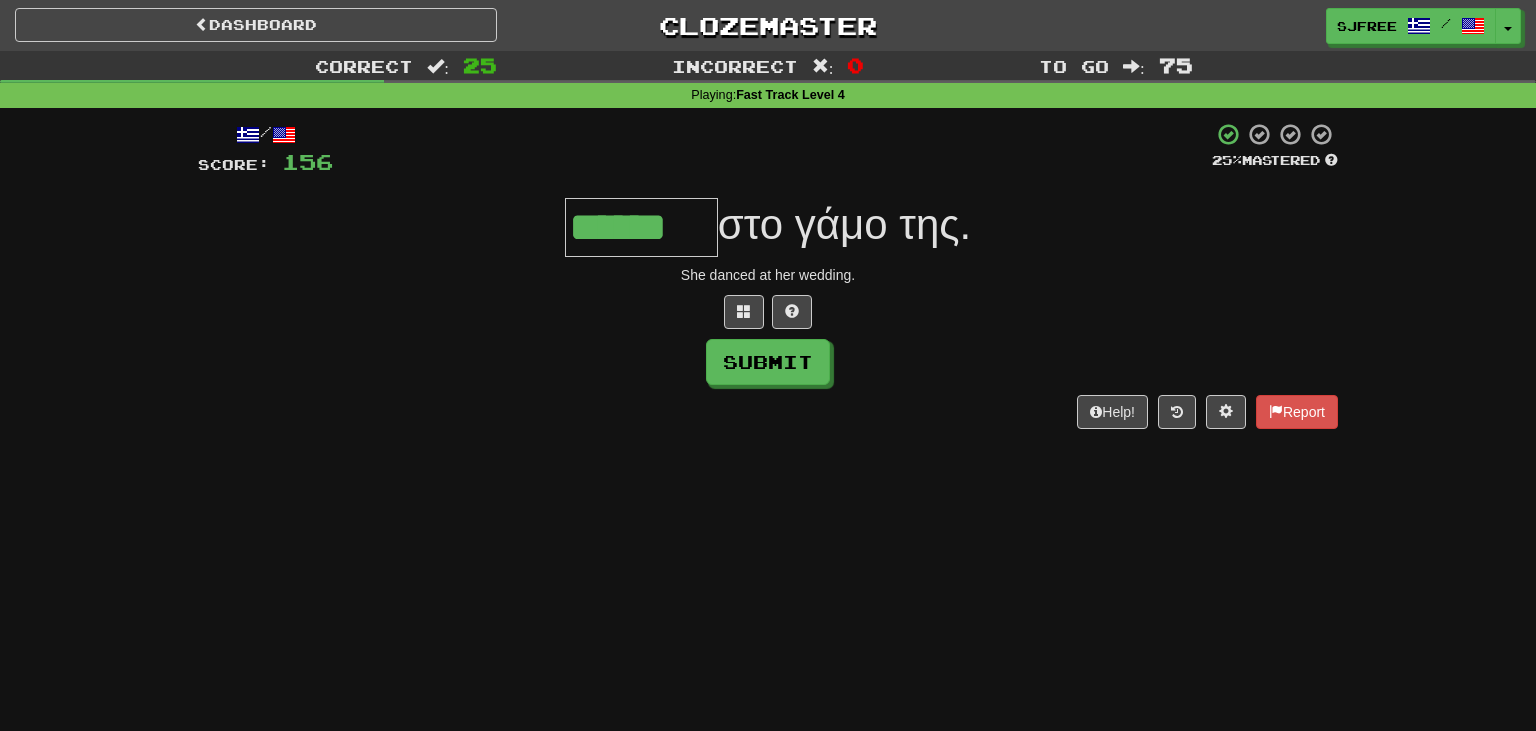 type on "******" 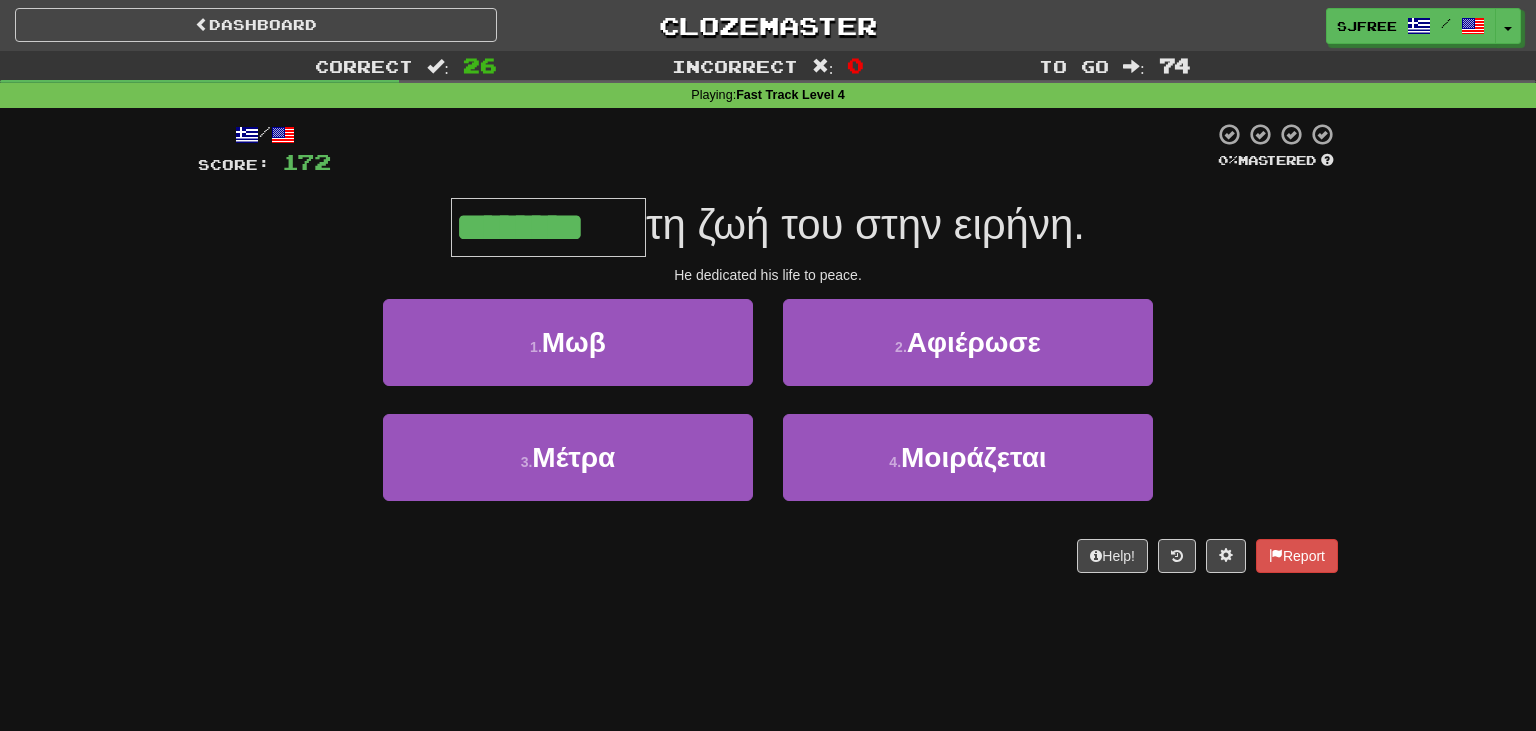type on "********" 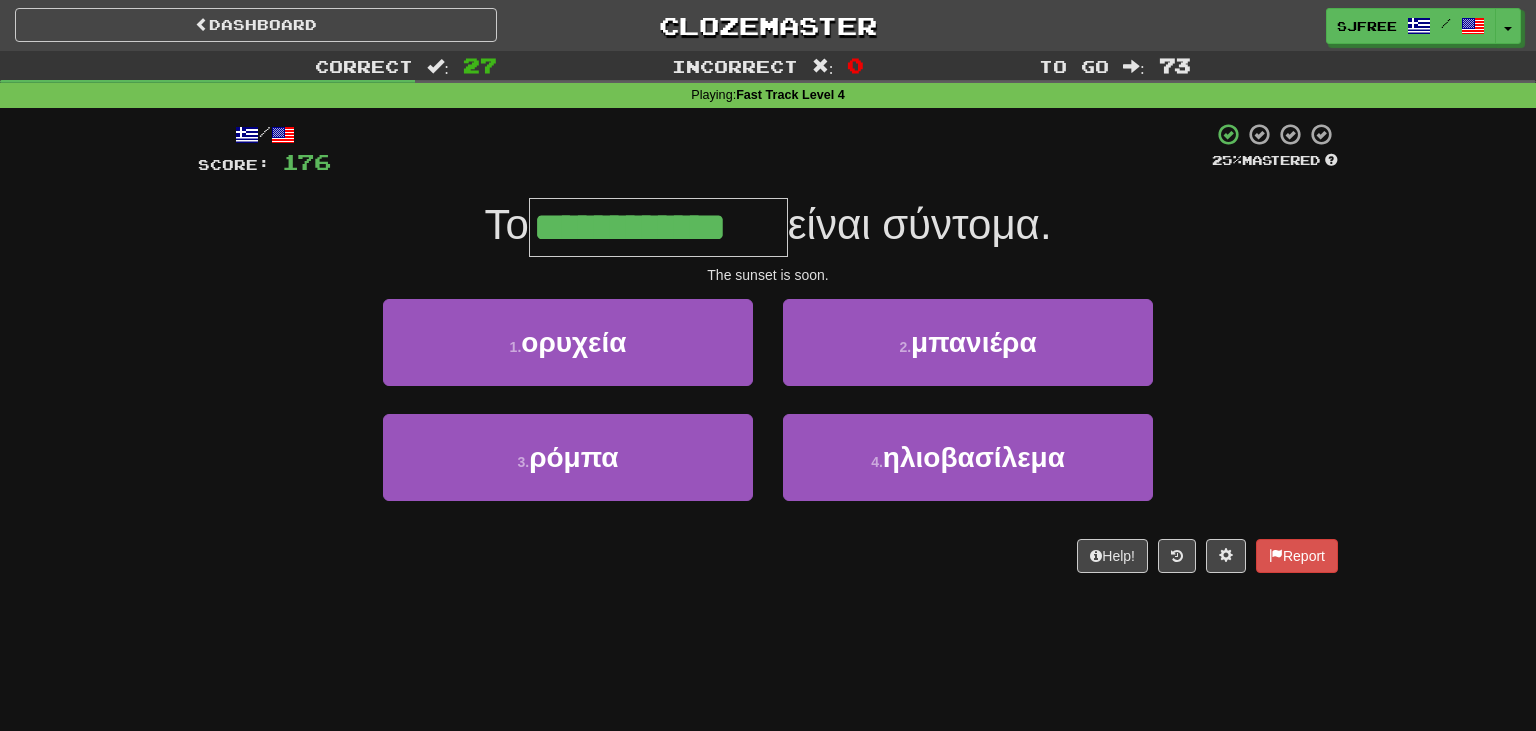 type on "**********" 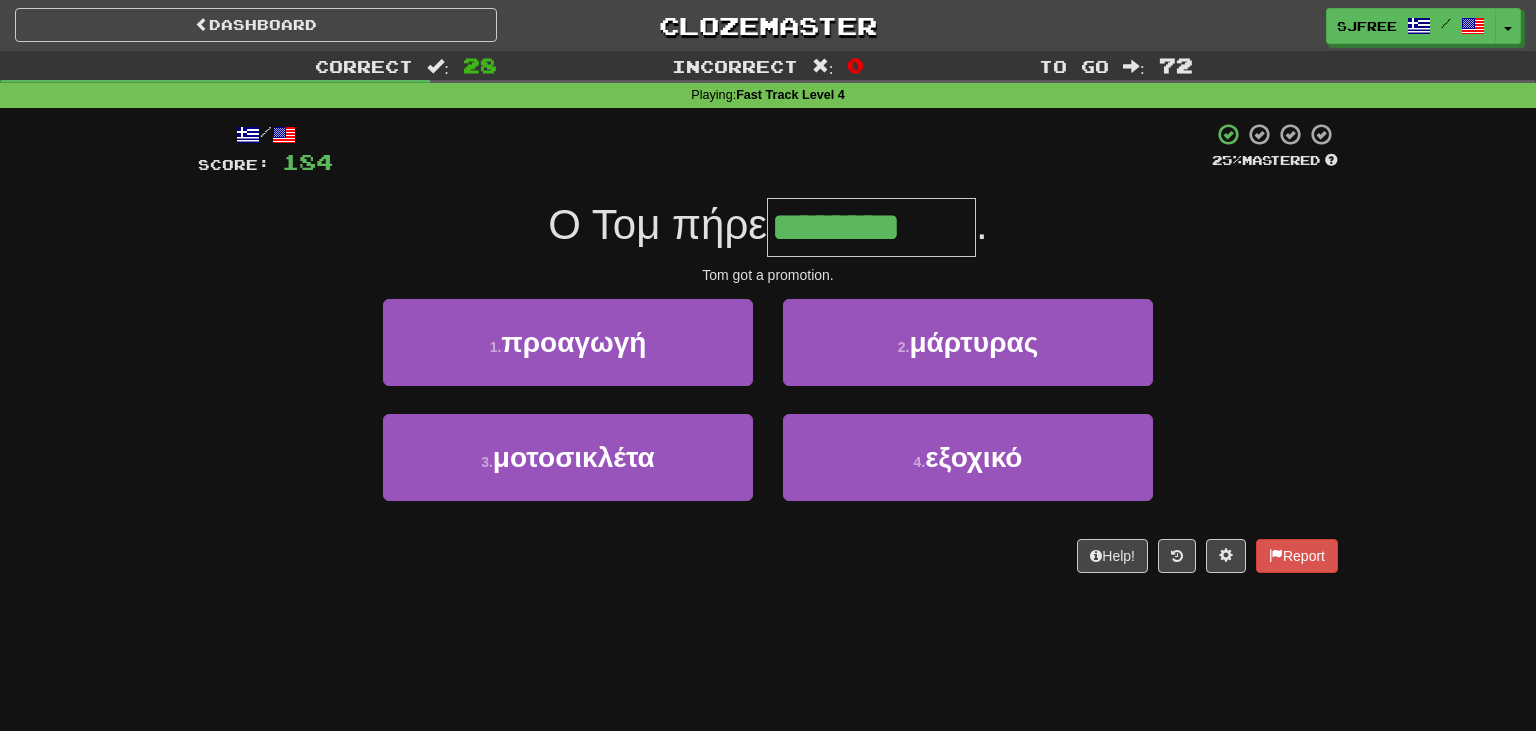 type on "********" 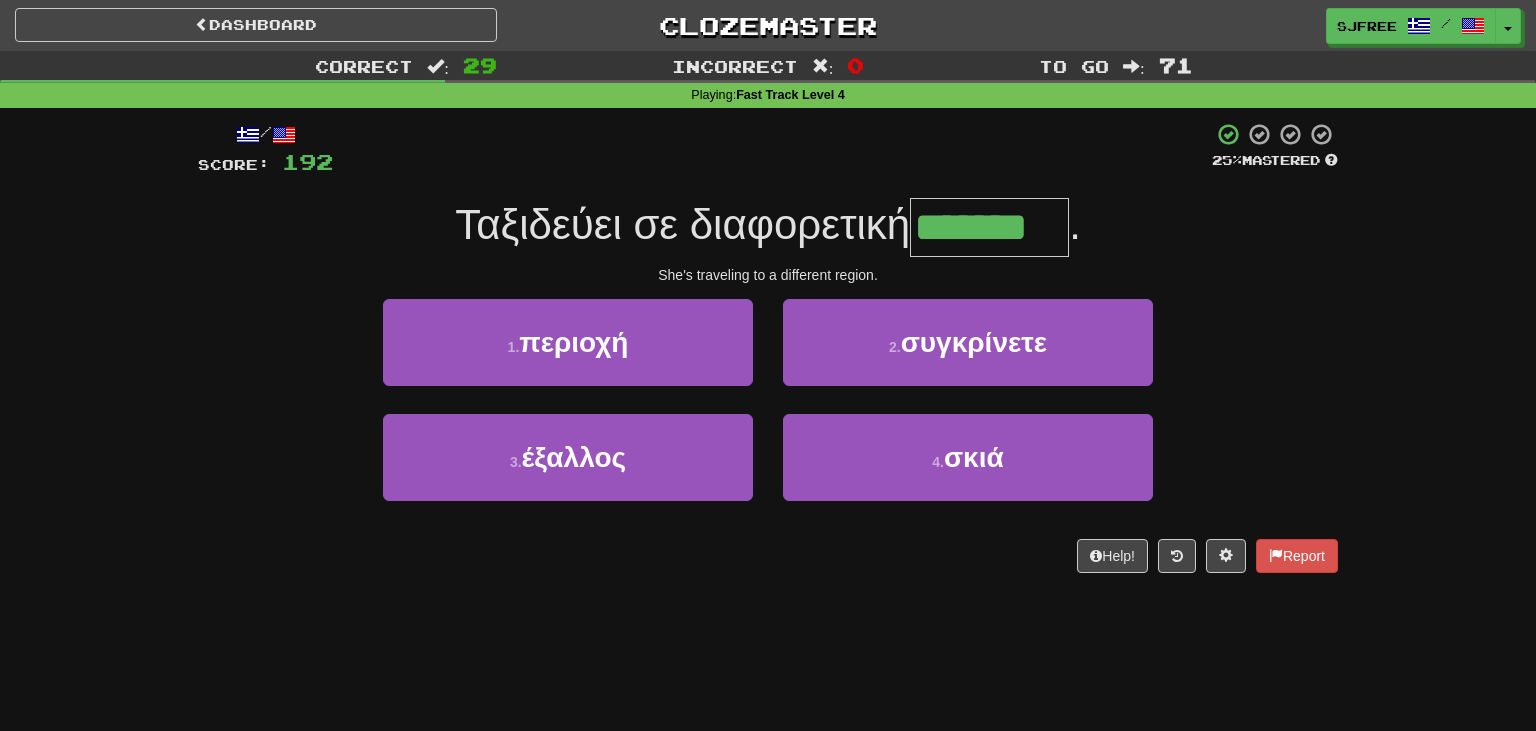 type on "*******" 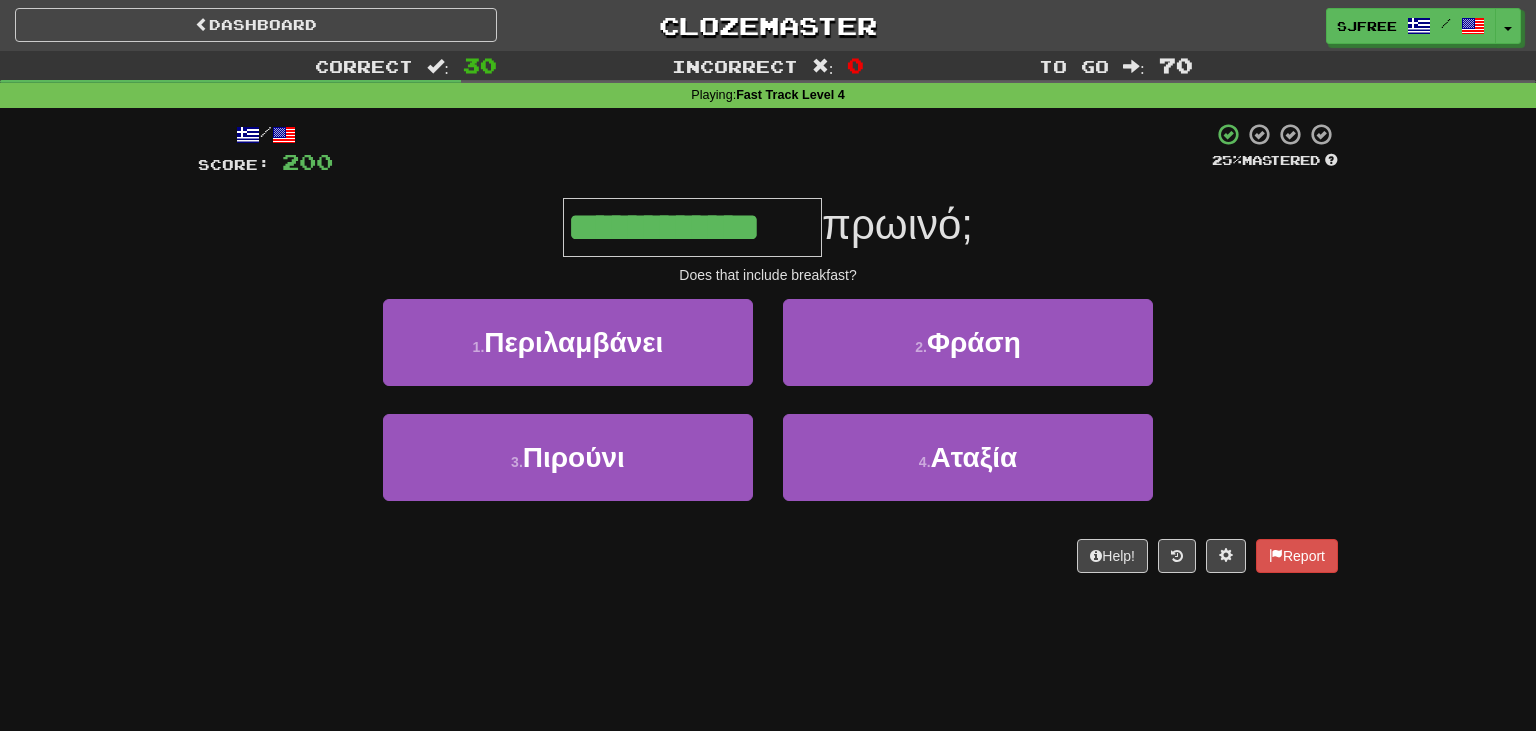 type on "**********" 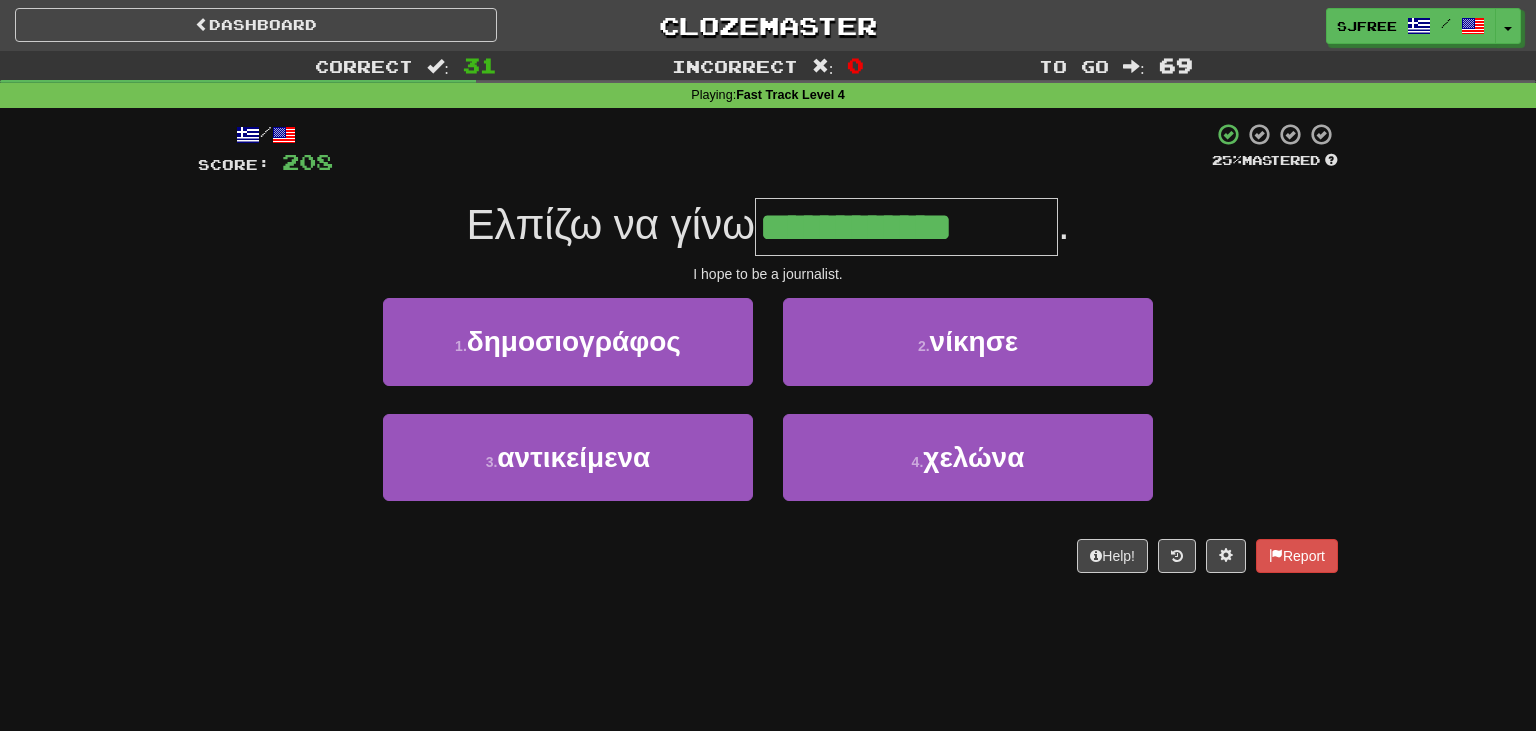scroll, scrollTop: 0, scrollLeft: 0, axis: both 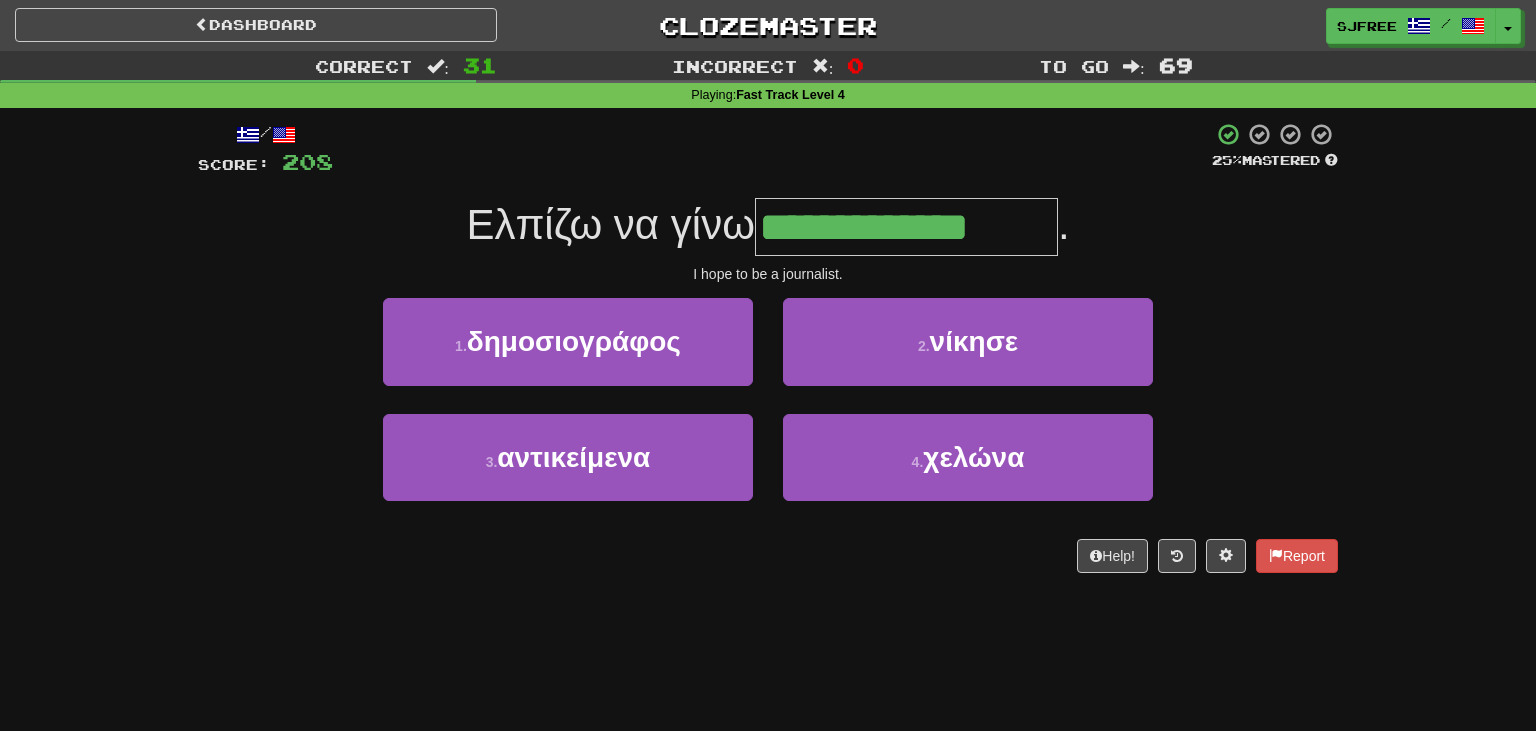 type on "**********" 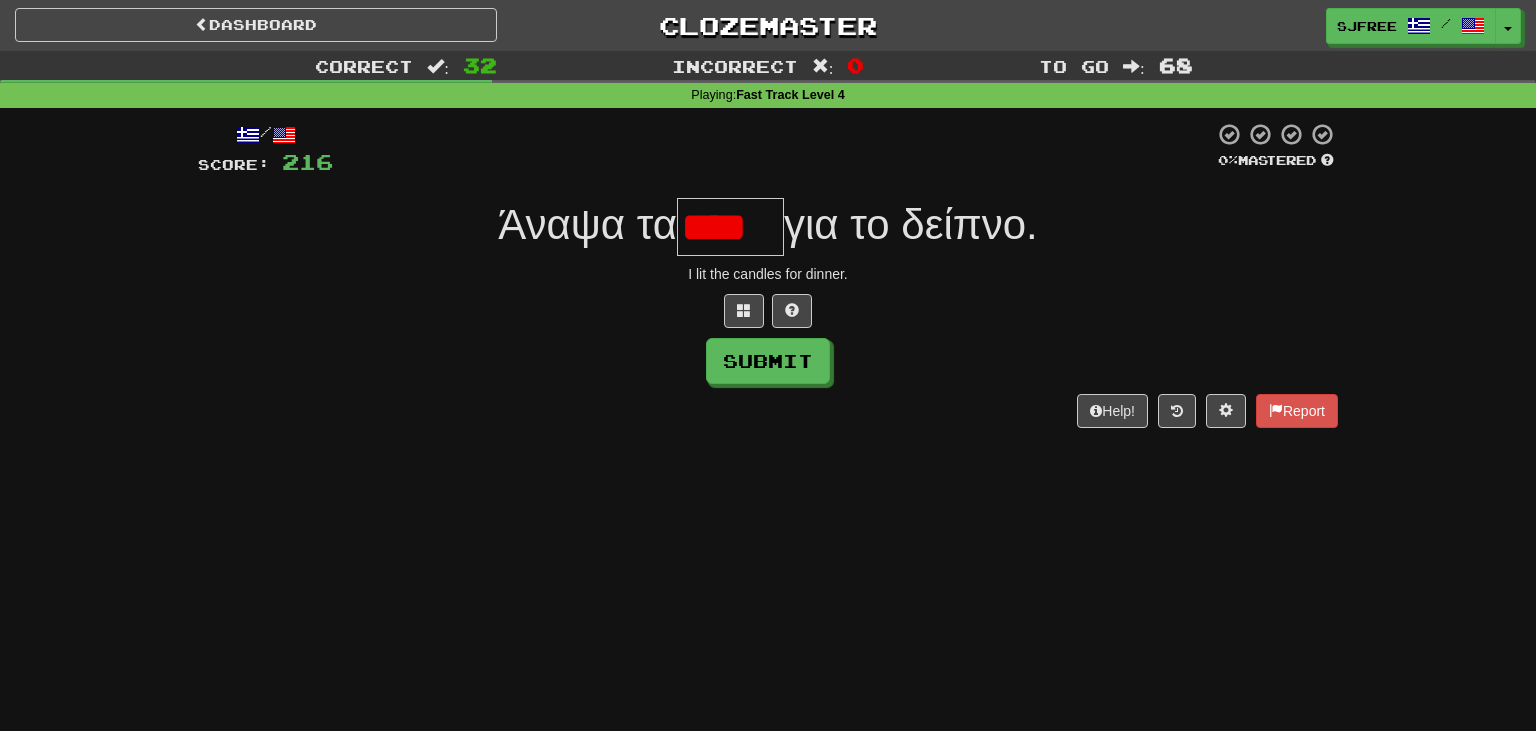 scroll, scrollTop: 0, scrollLeft: 0, axis: both 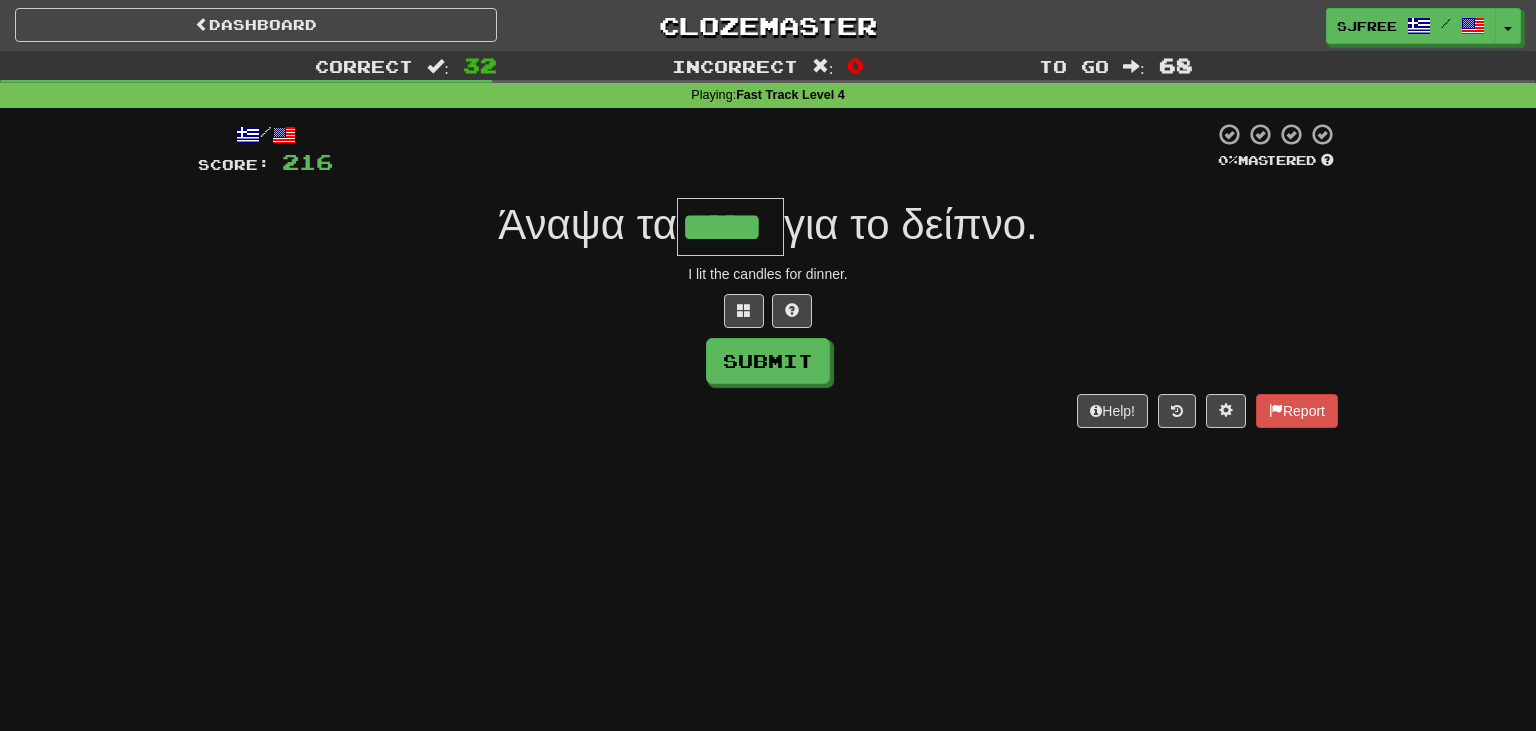 type on "*****" 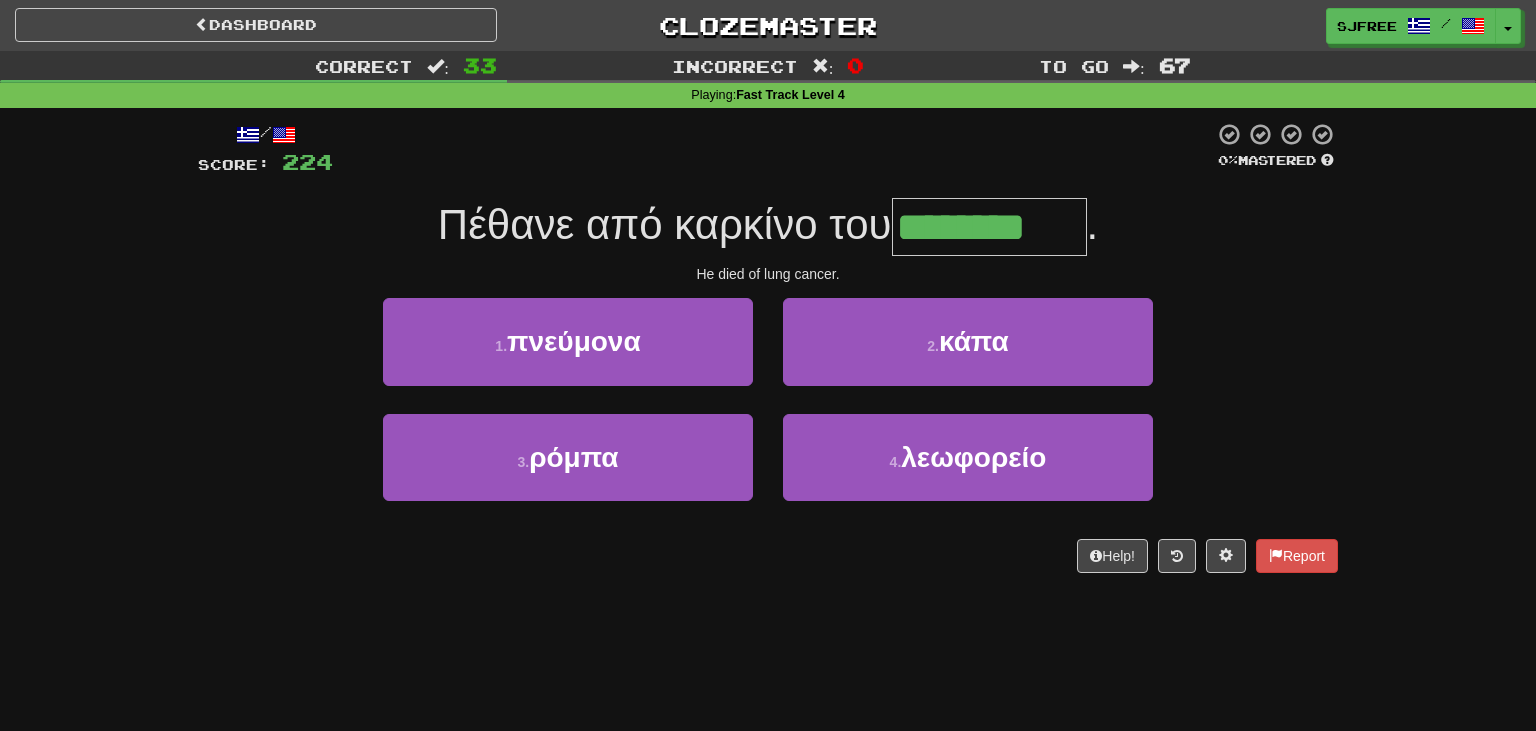 type on "********" 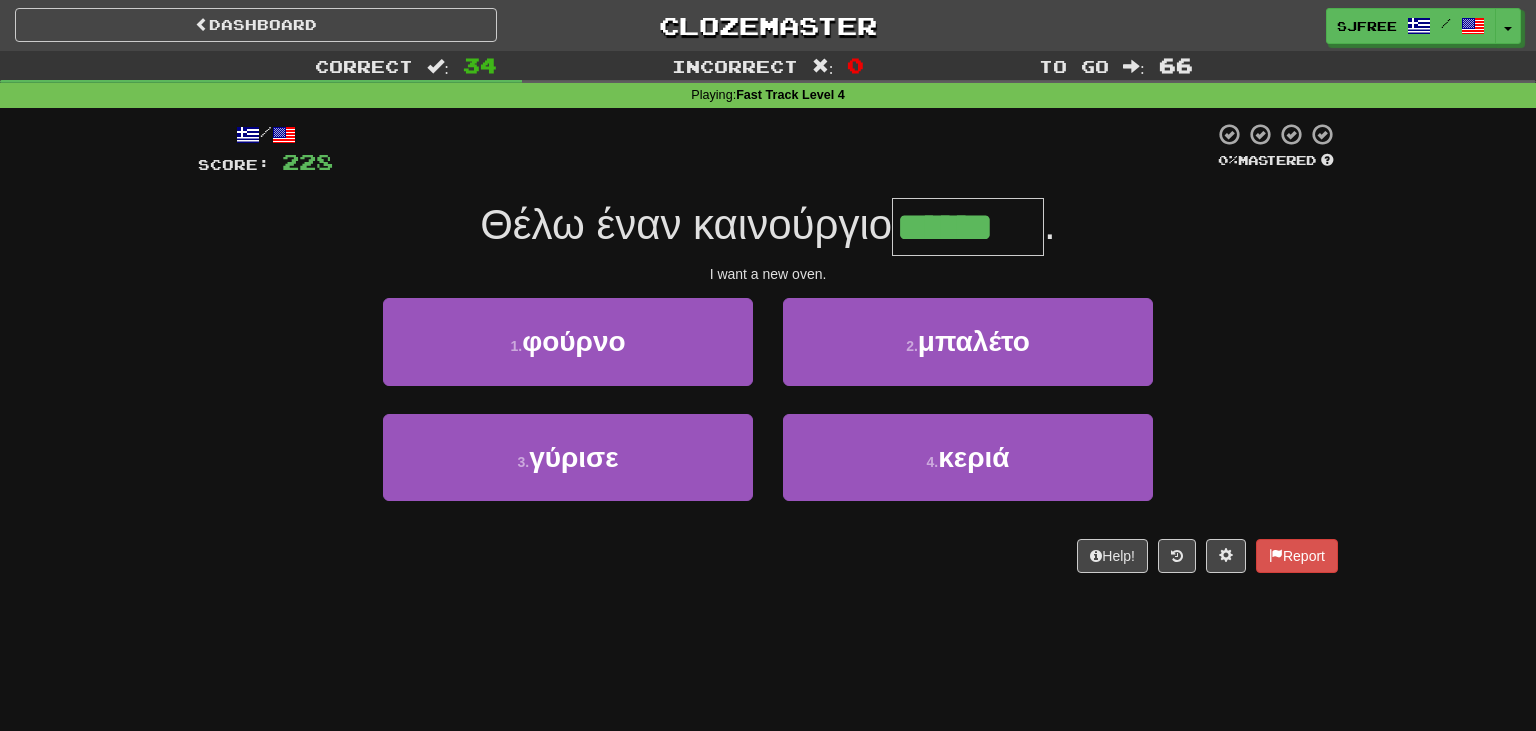 type on "******" 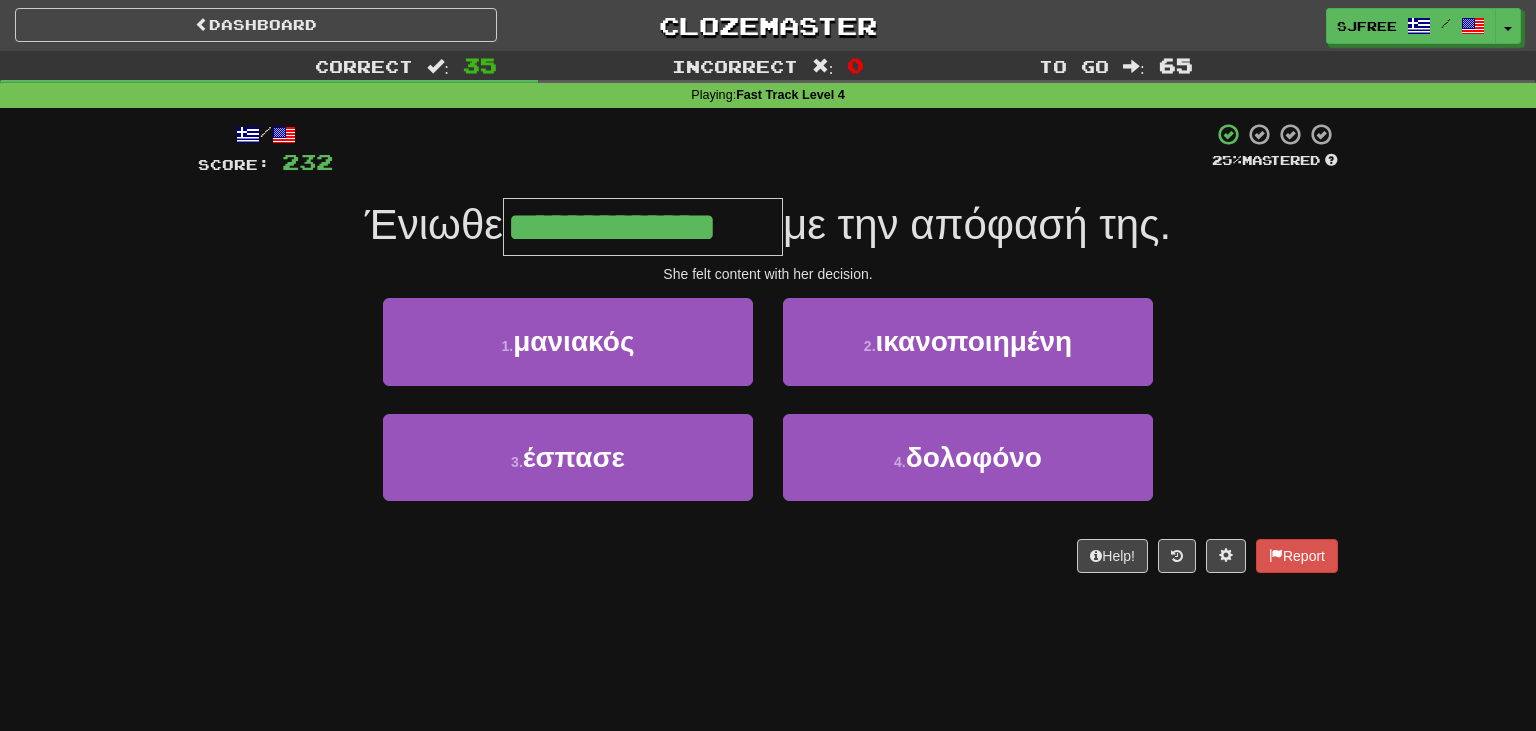 type on "**********" 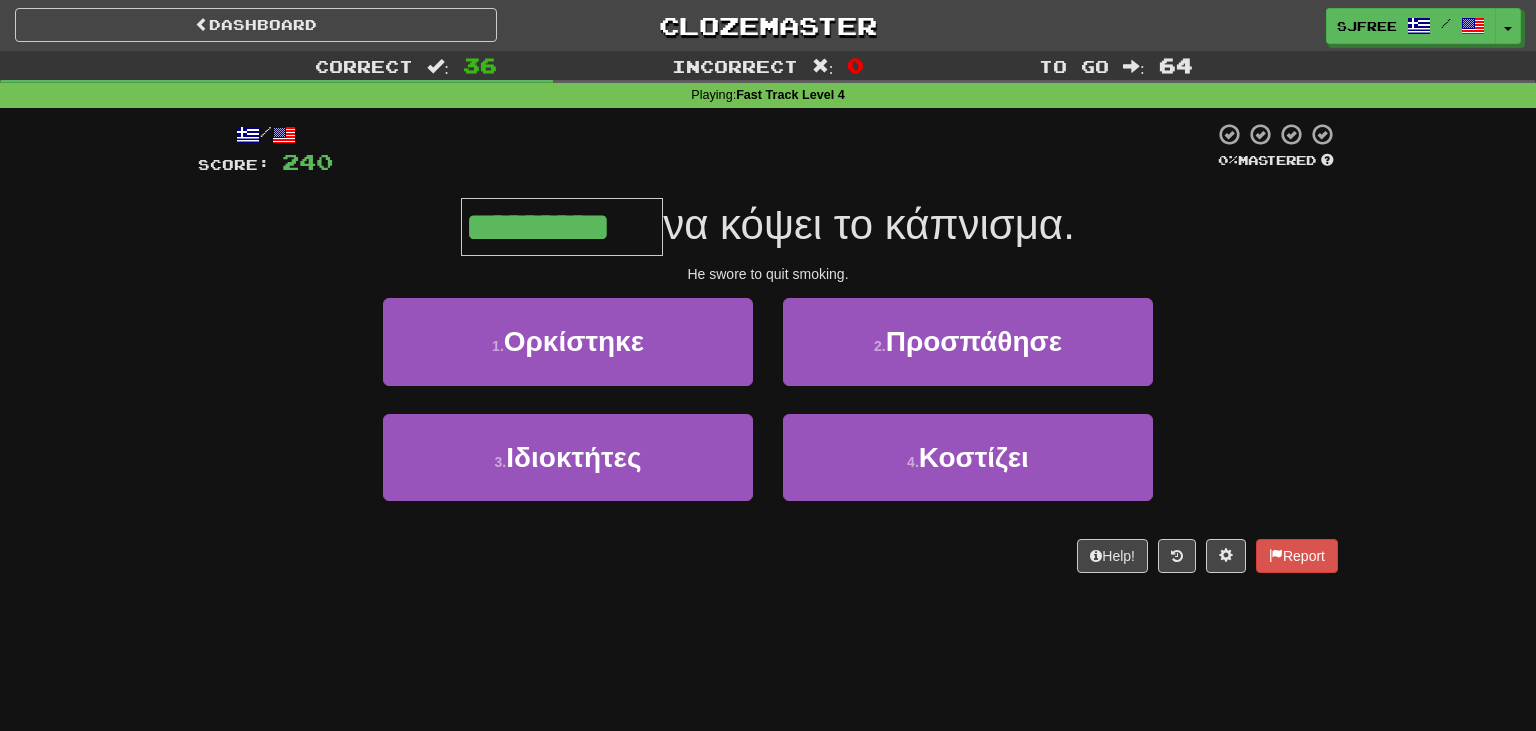 type on "*********" 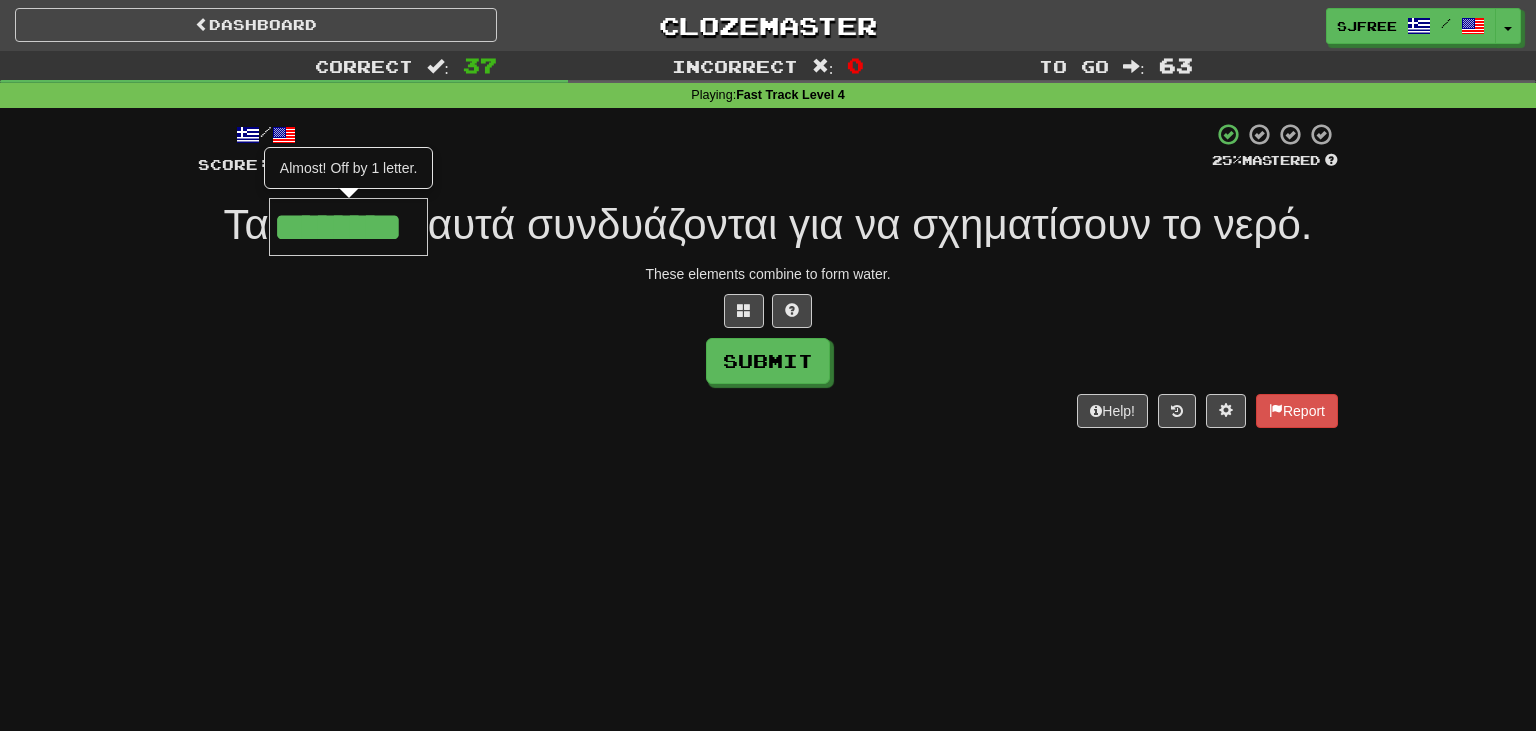 type on "********" 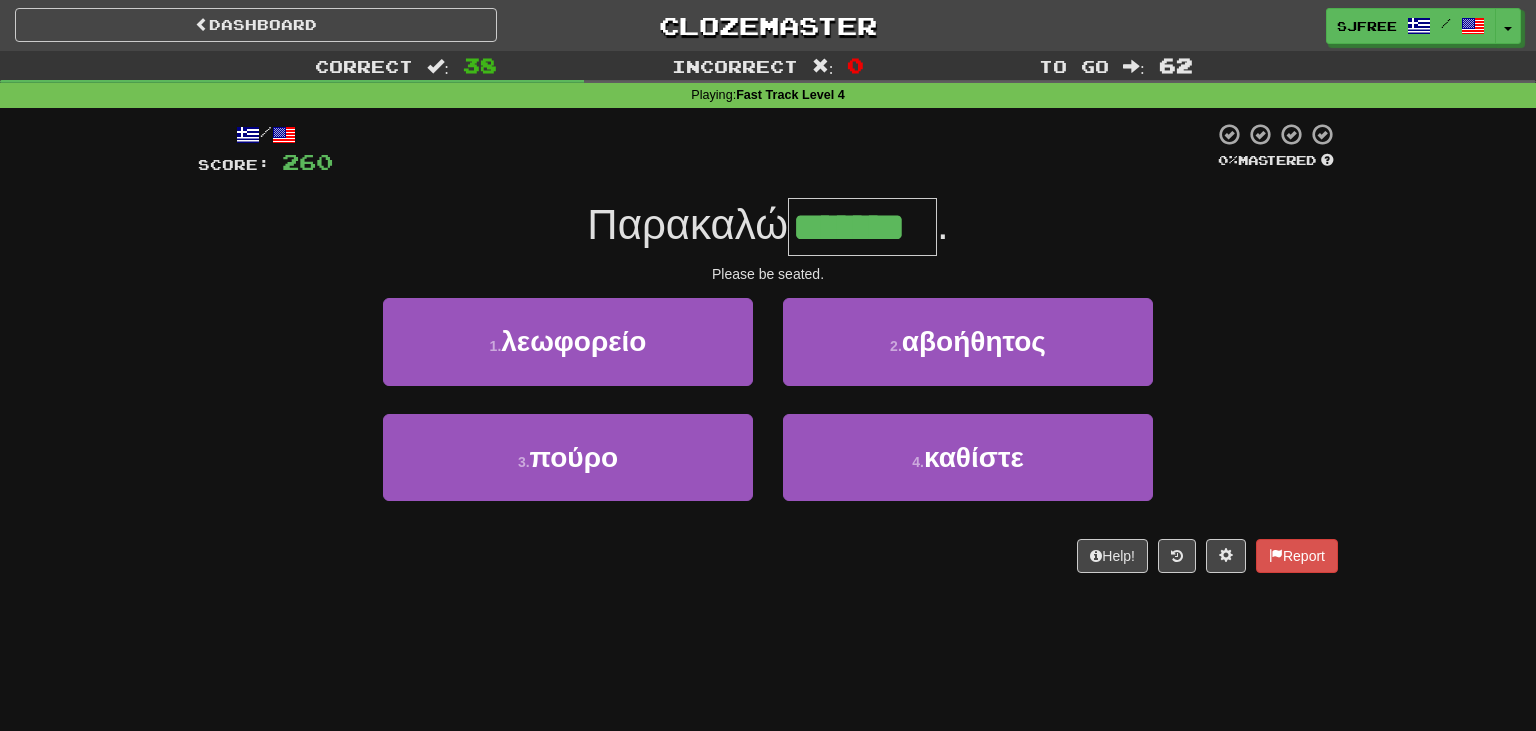 type on "*******" 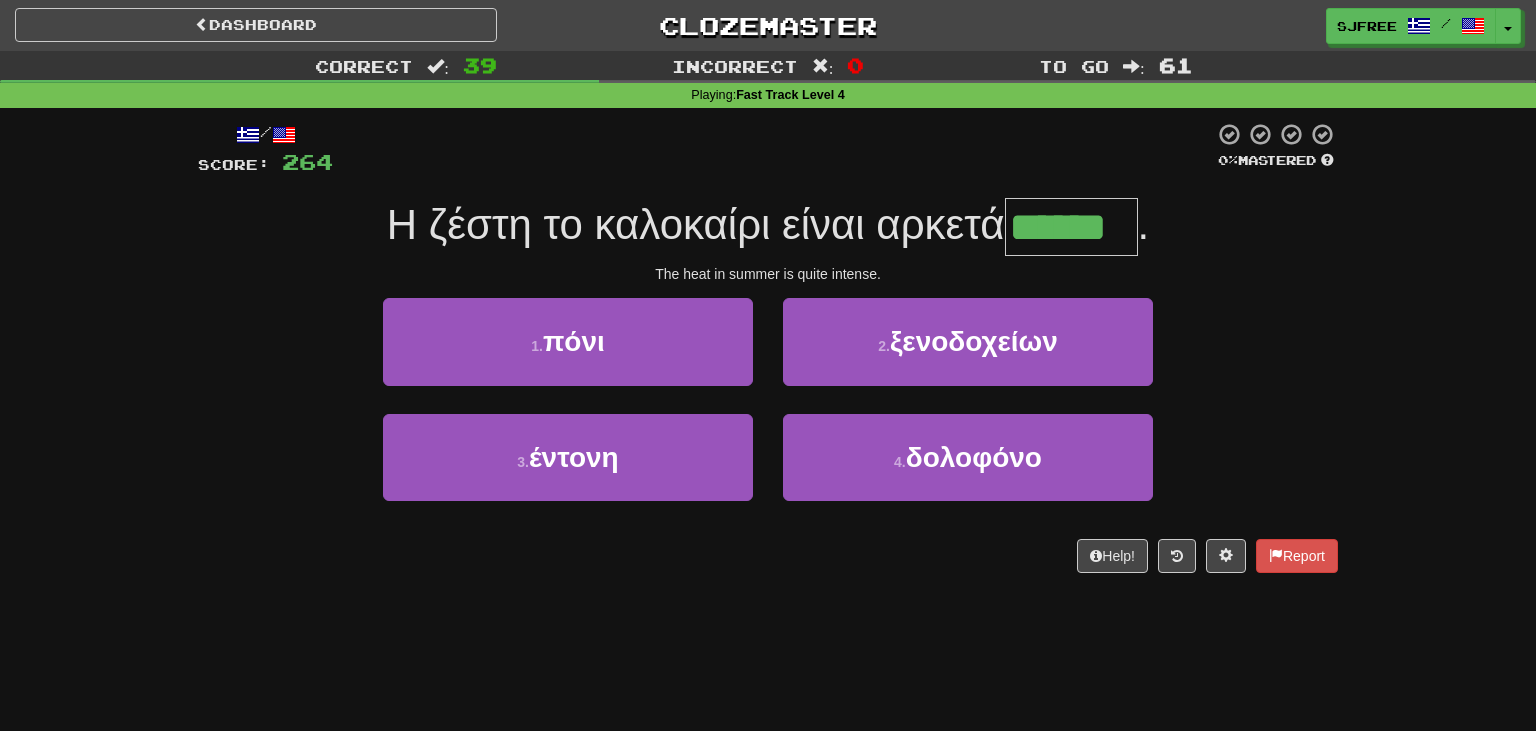 type on "******" 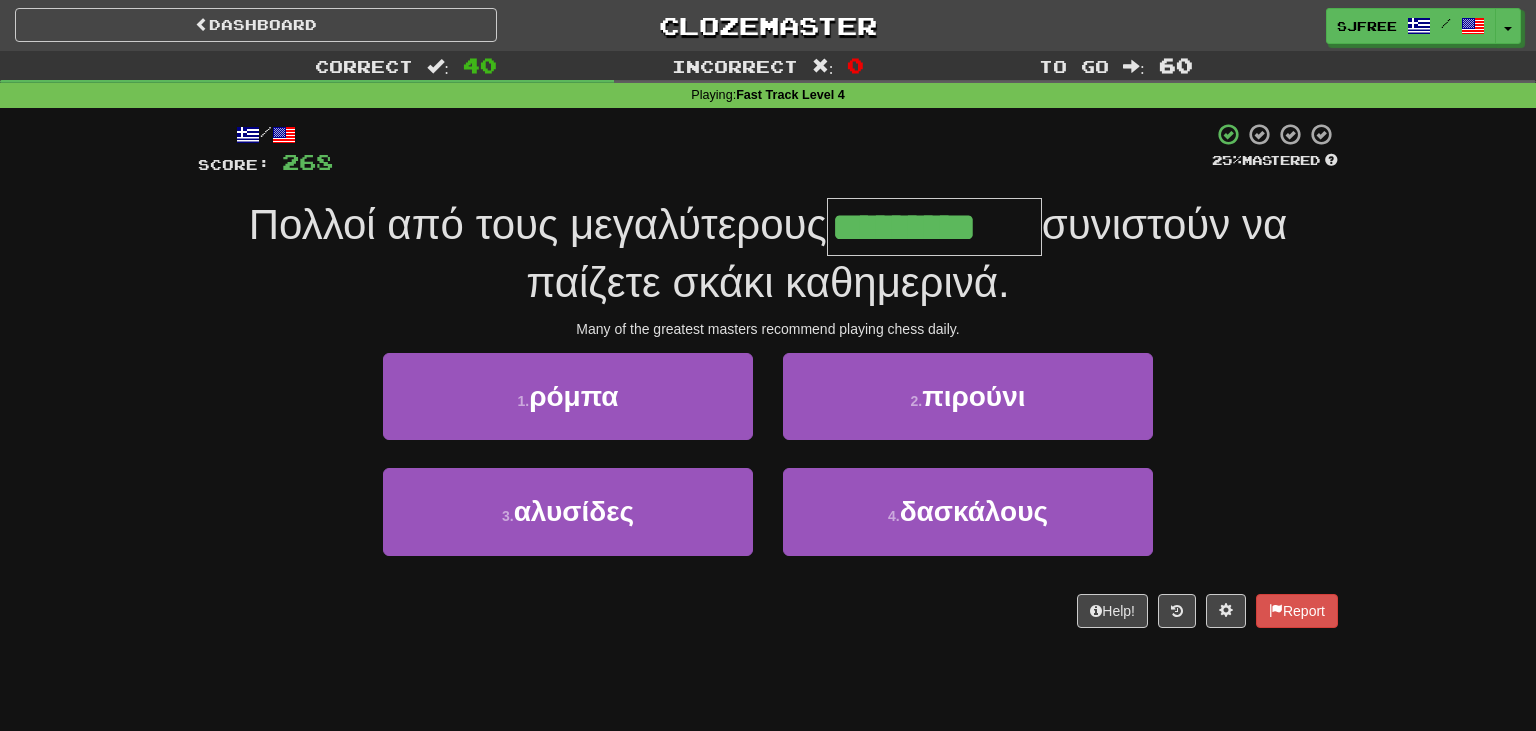 type on "*********" 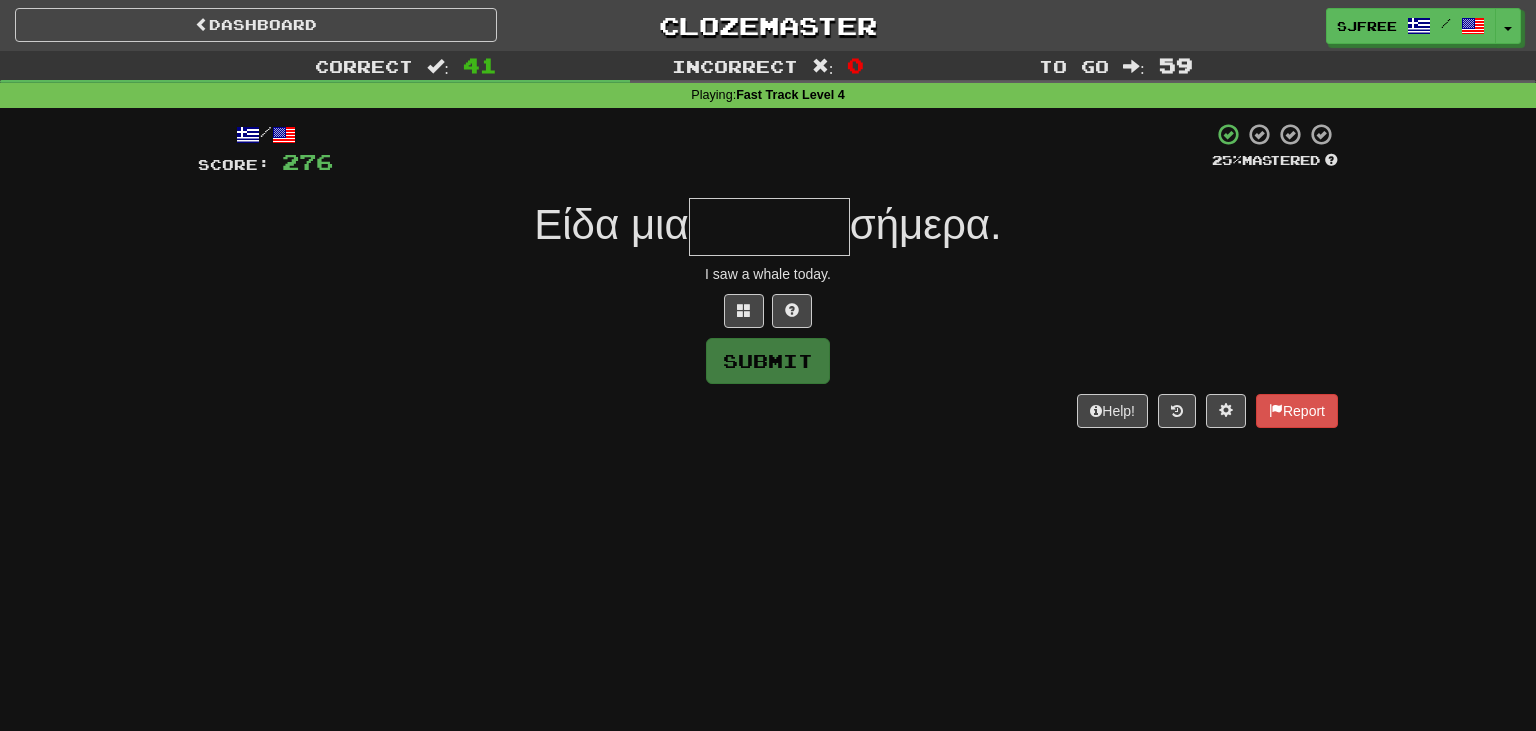 type on "*" 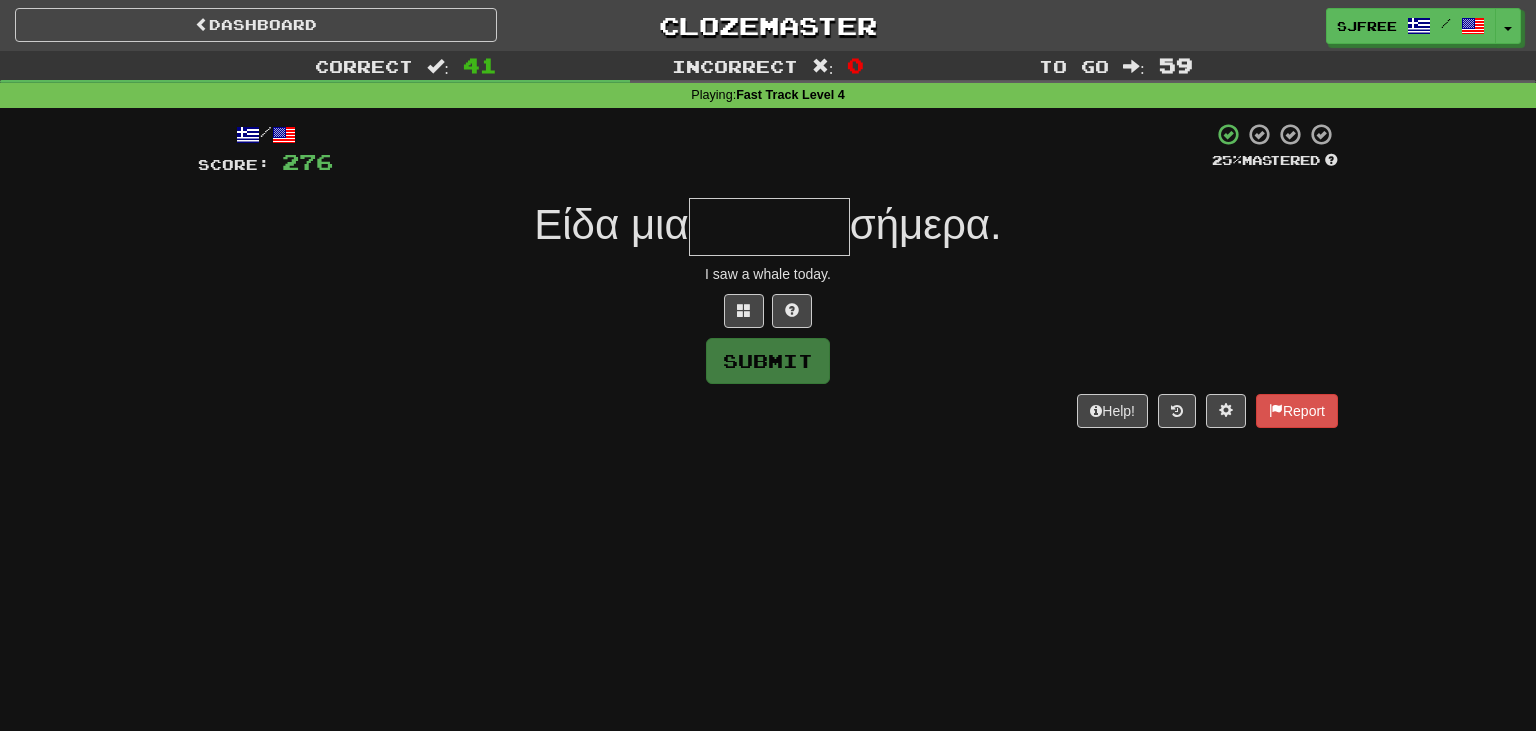type on "*" 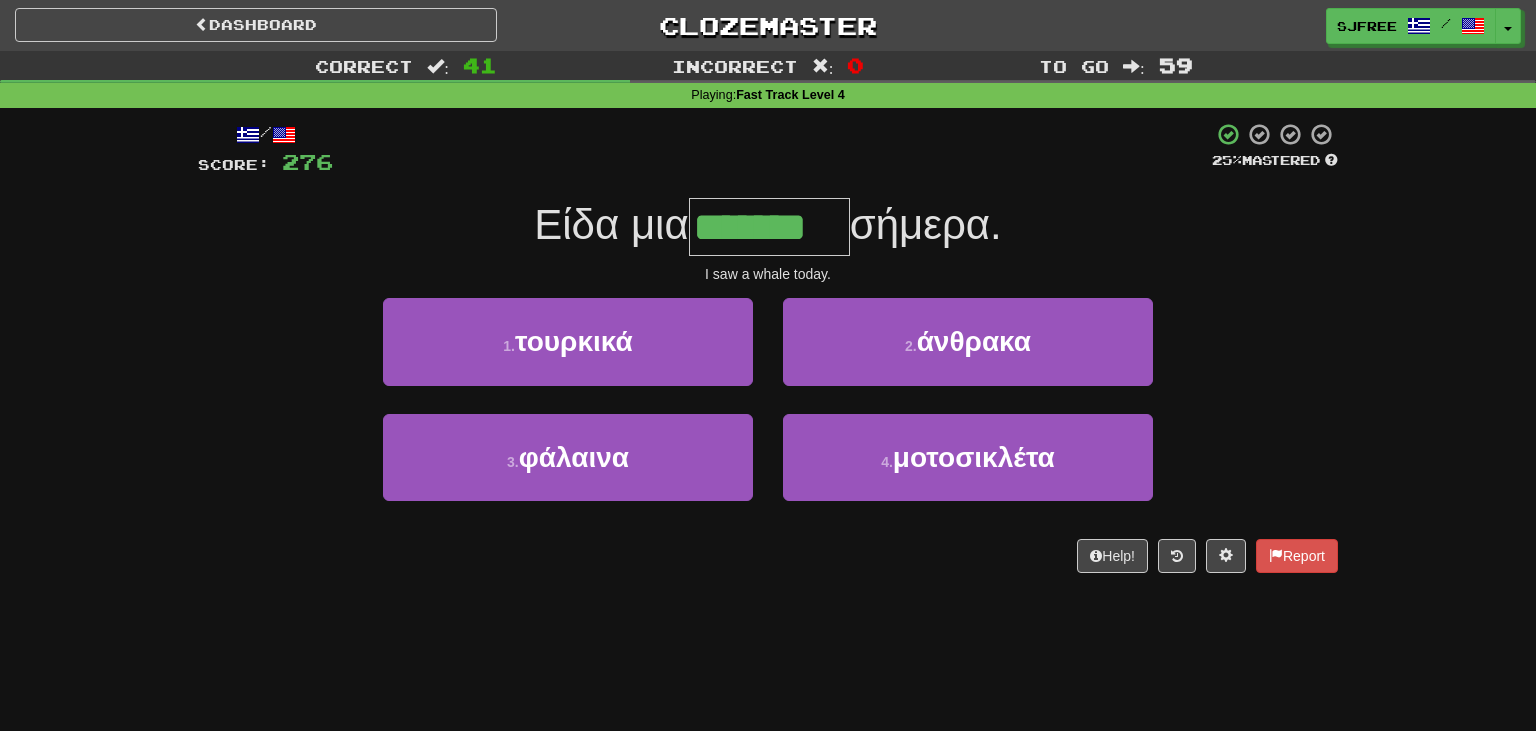 type on "*******" 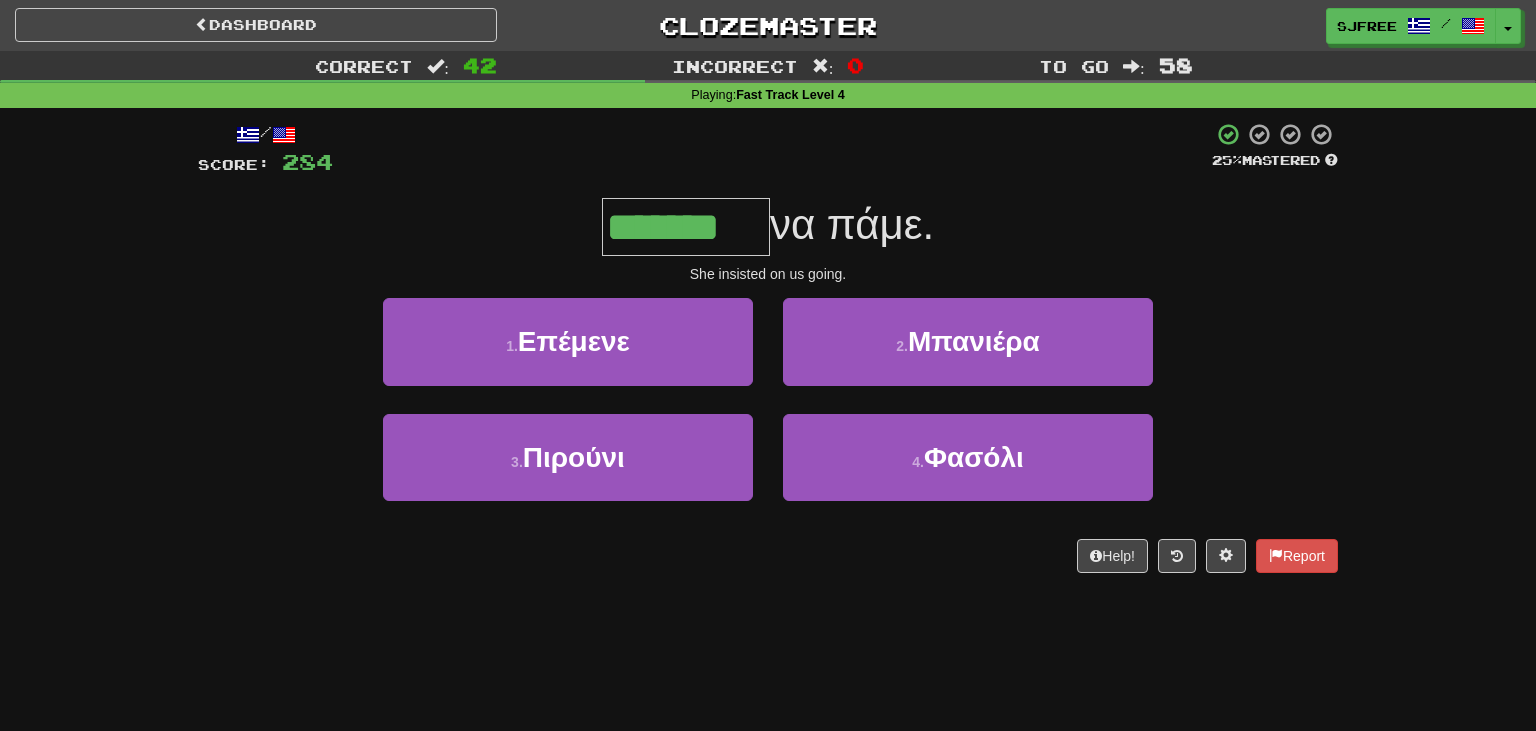 type on "*******" 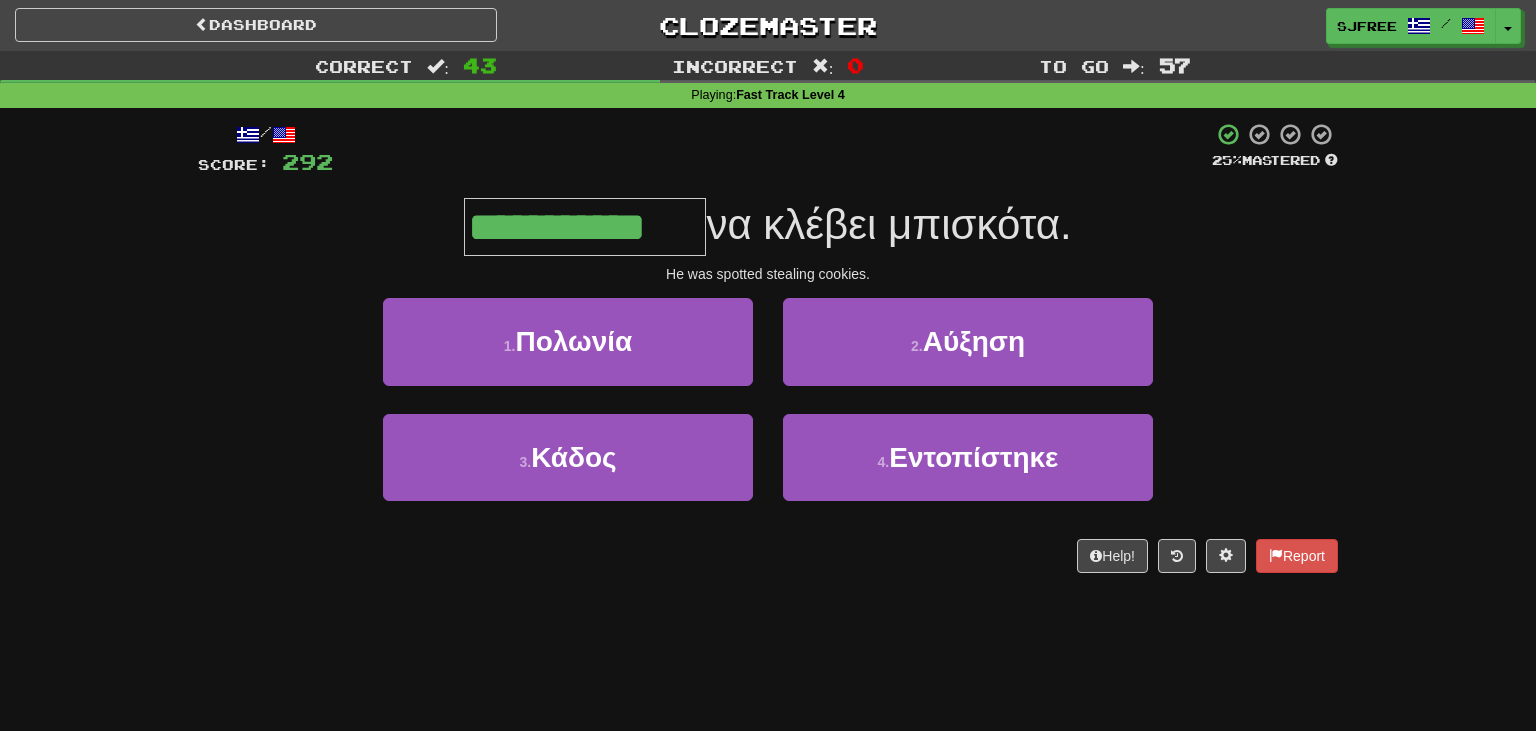 type on "**********" 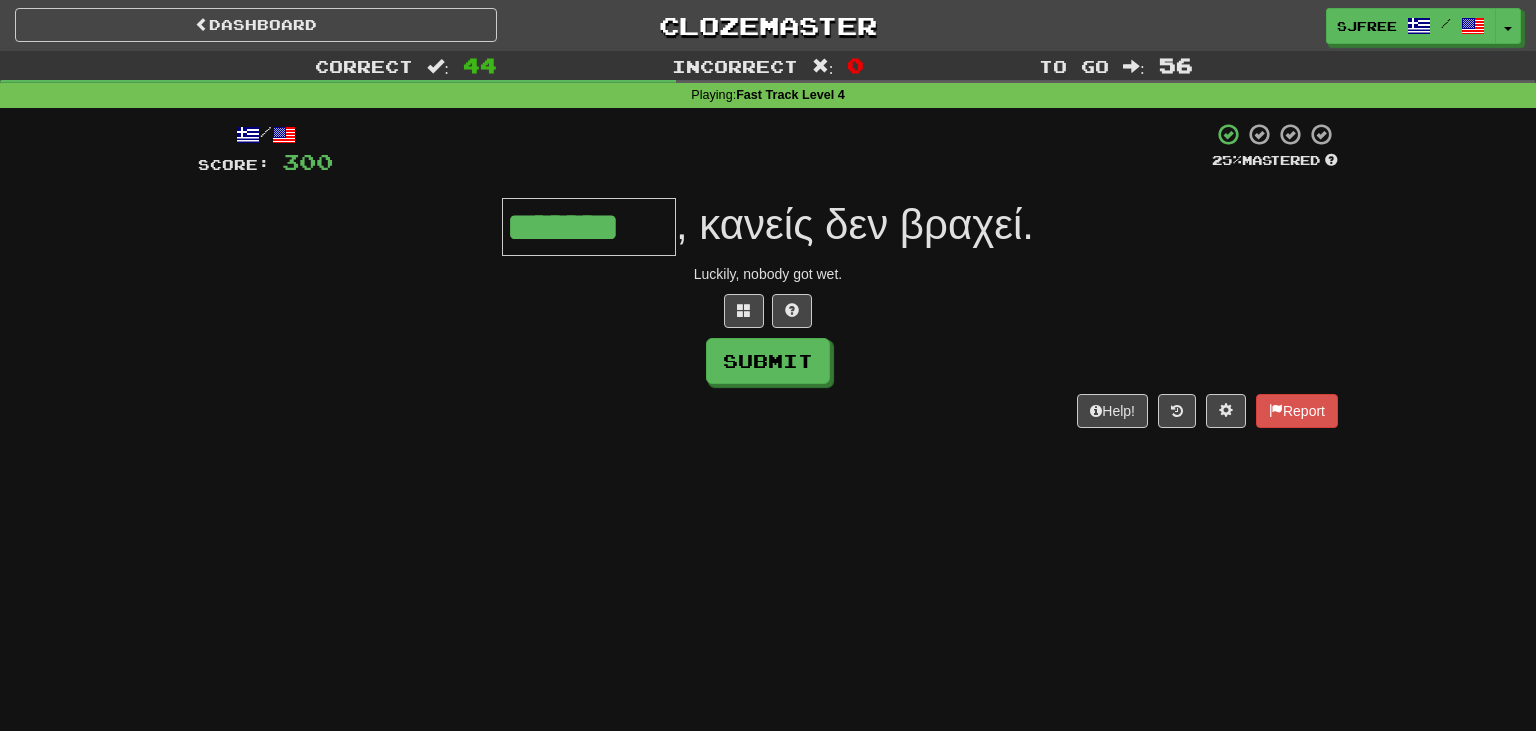 type on "*******" 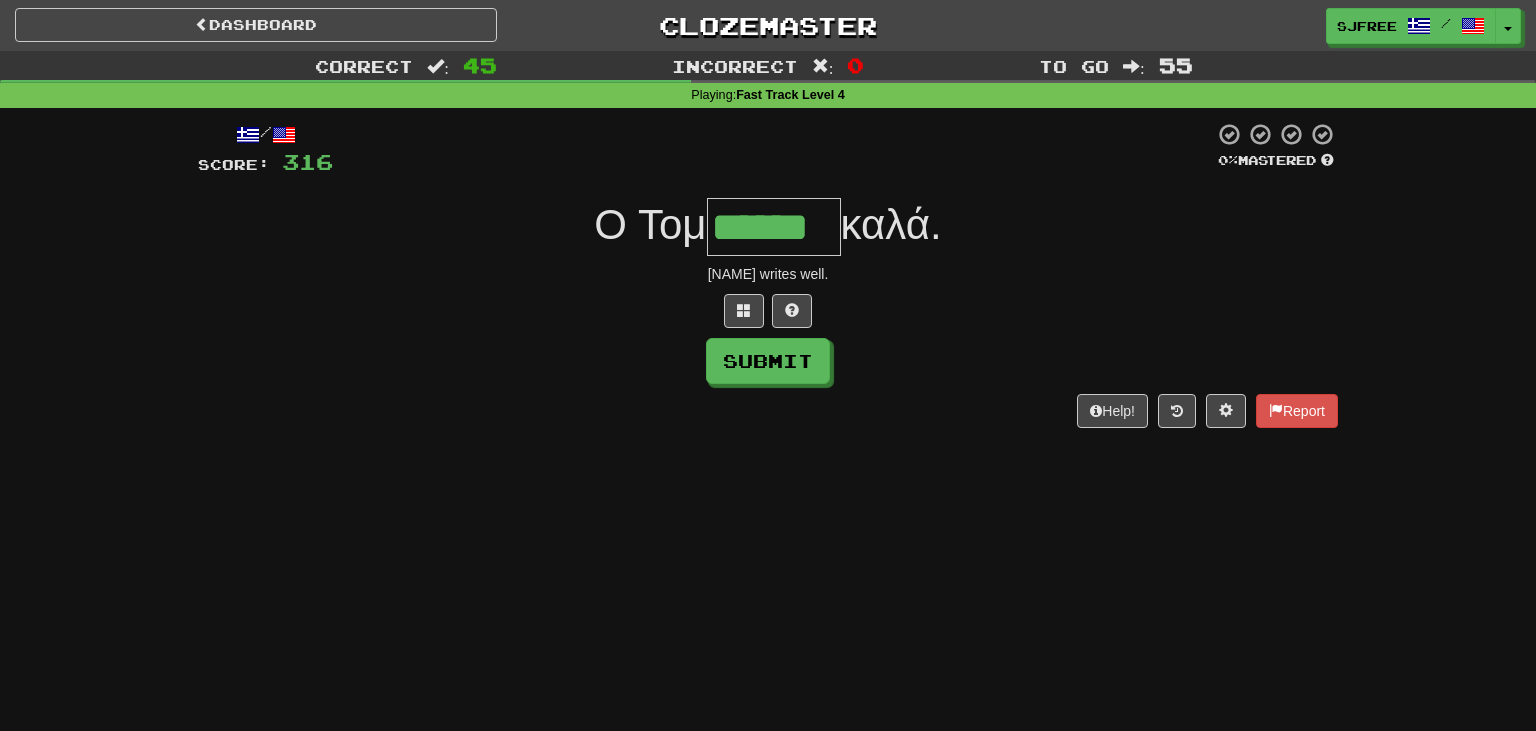 type on "******" 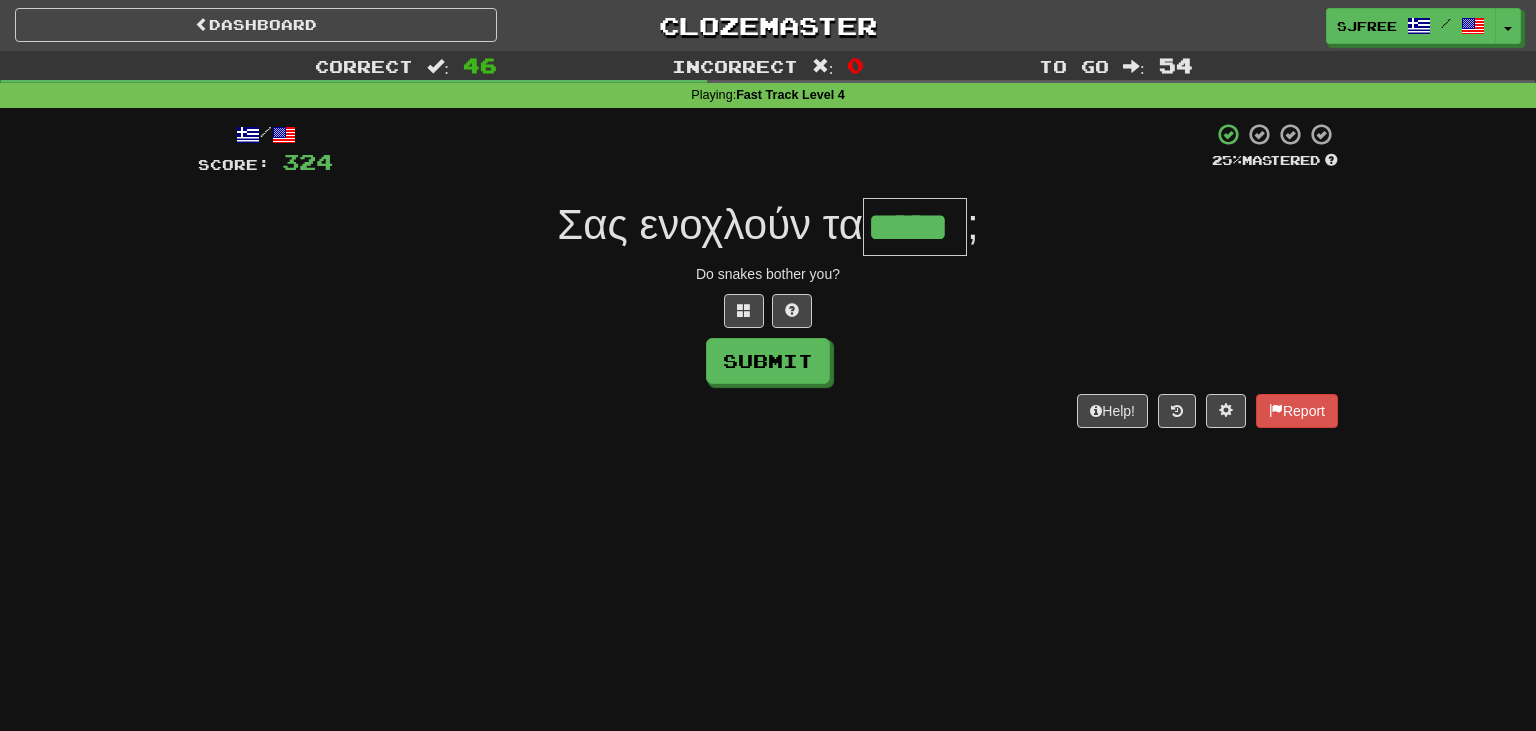 type on "*****" 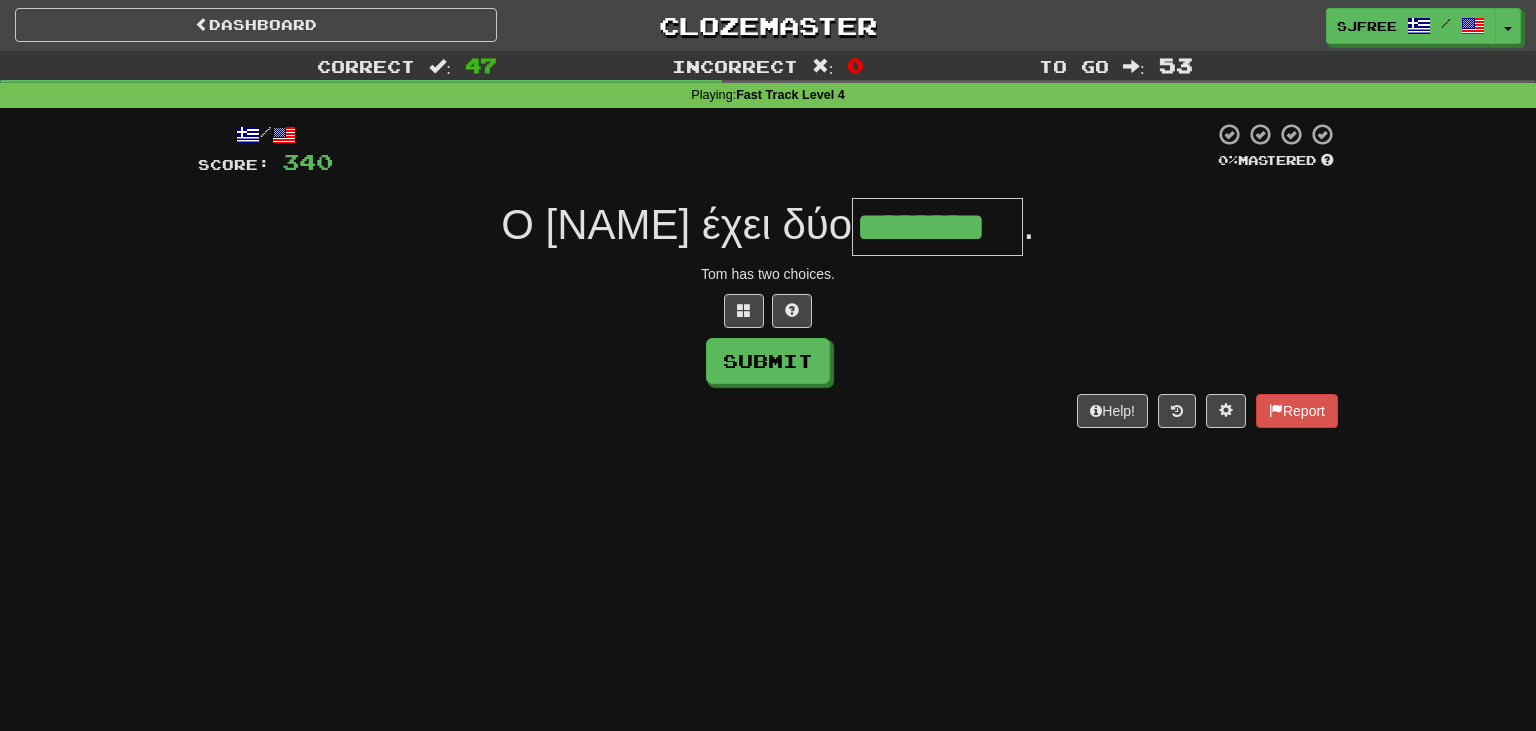 type on "********" 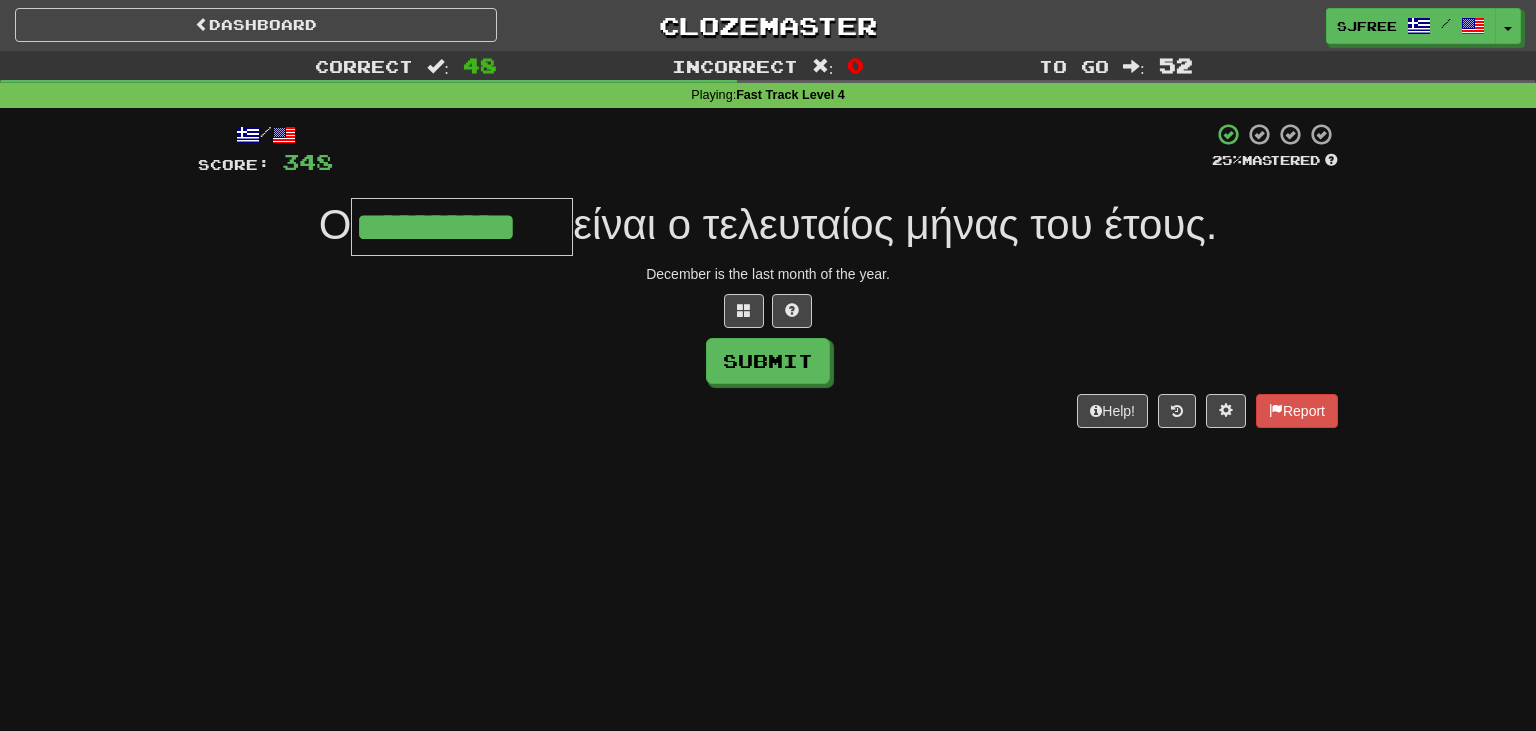 type on "**********" 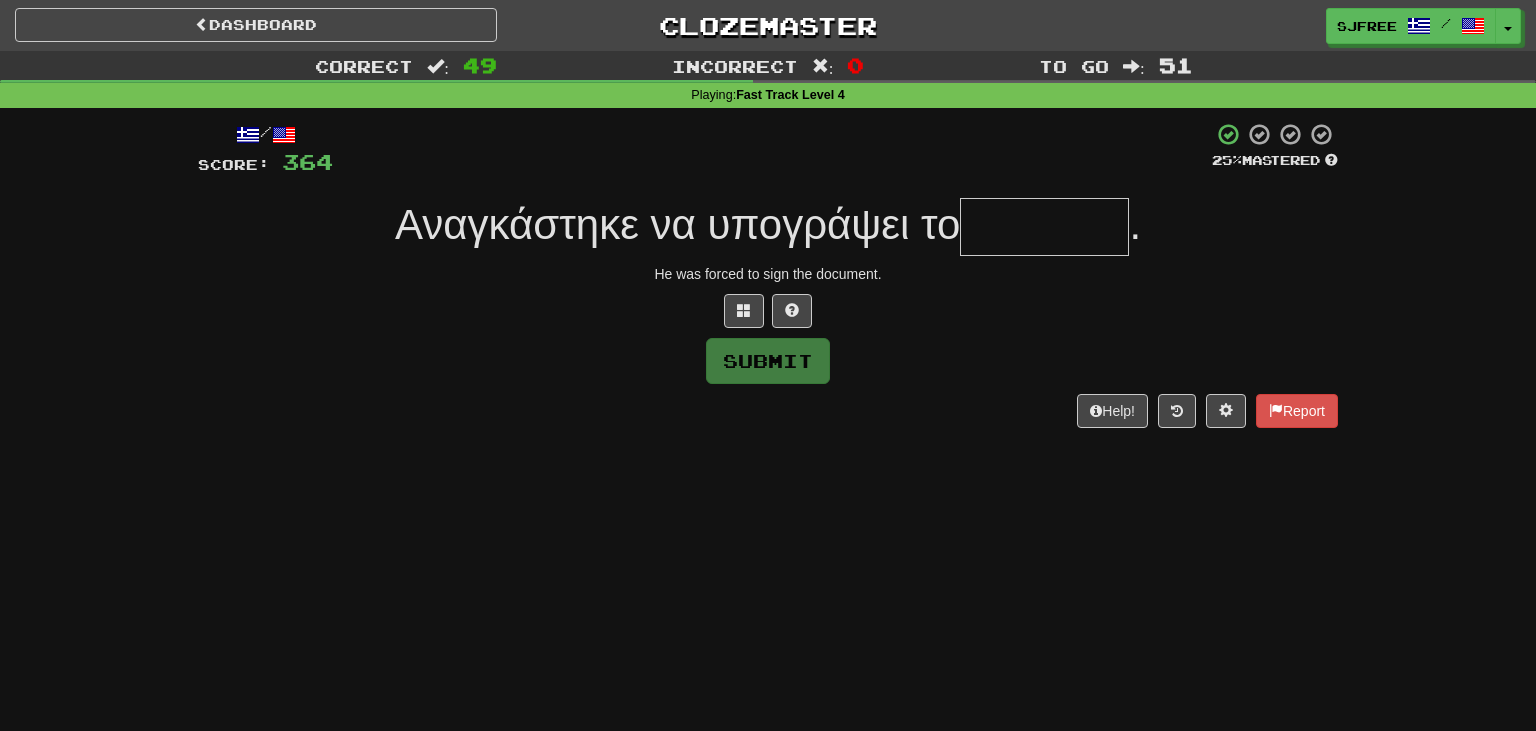 type on "*" 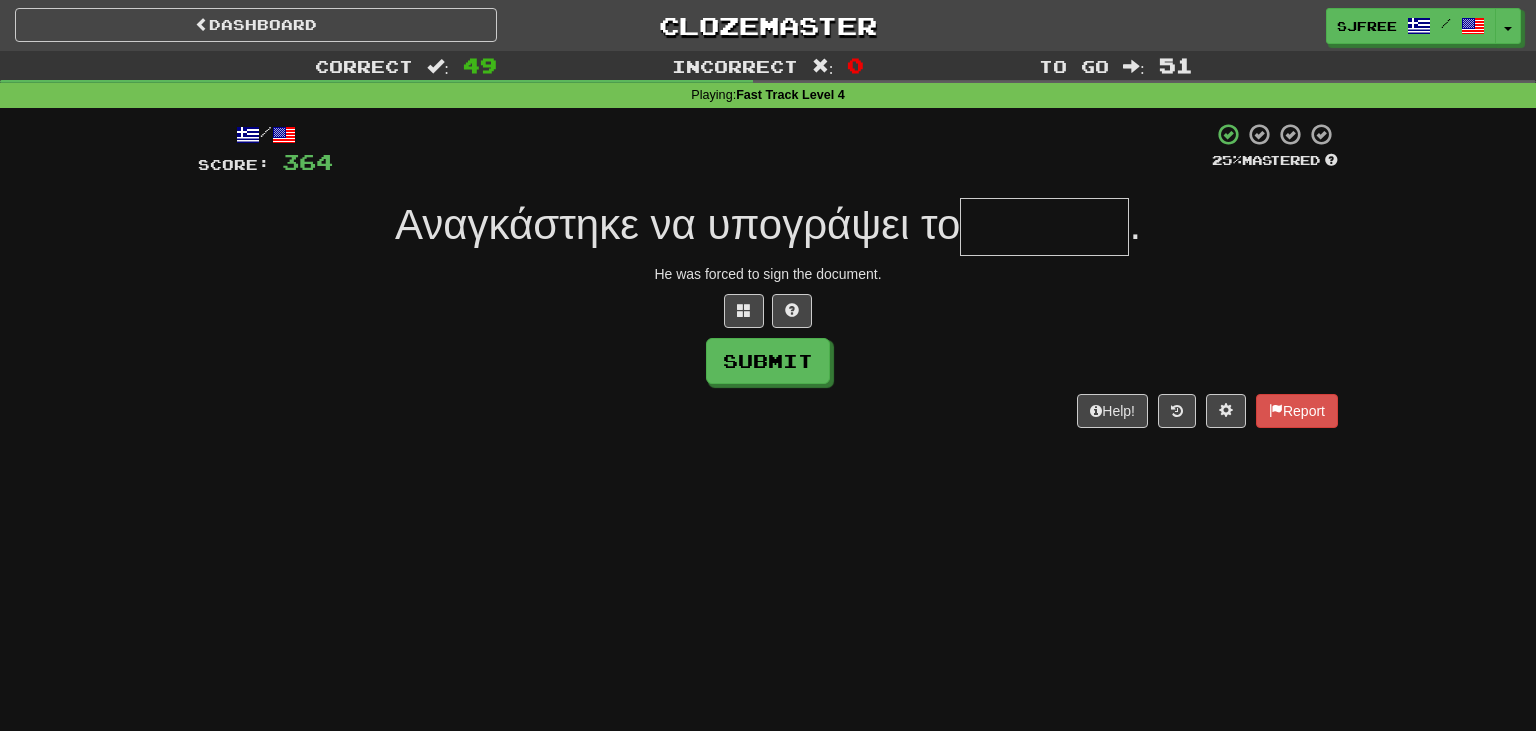 type on "*" 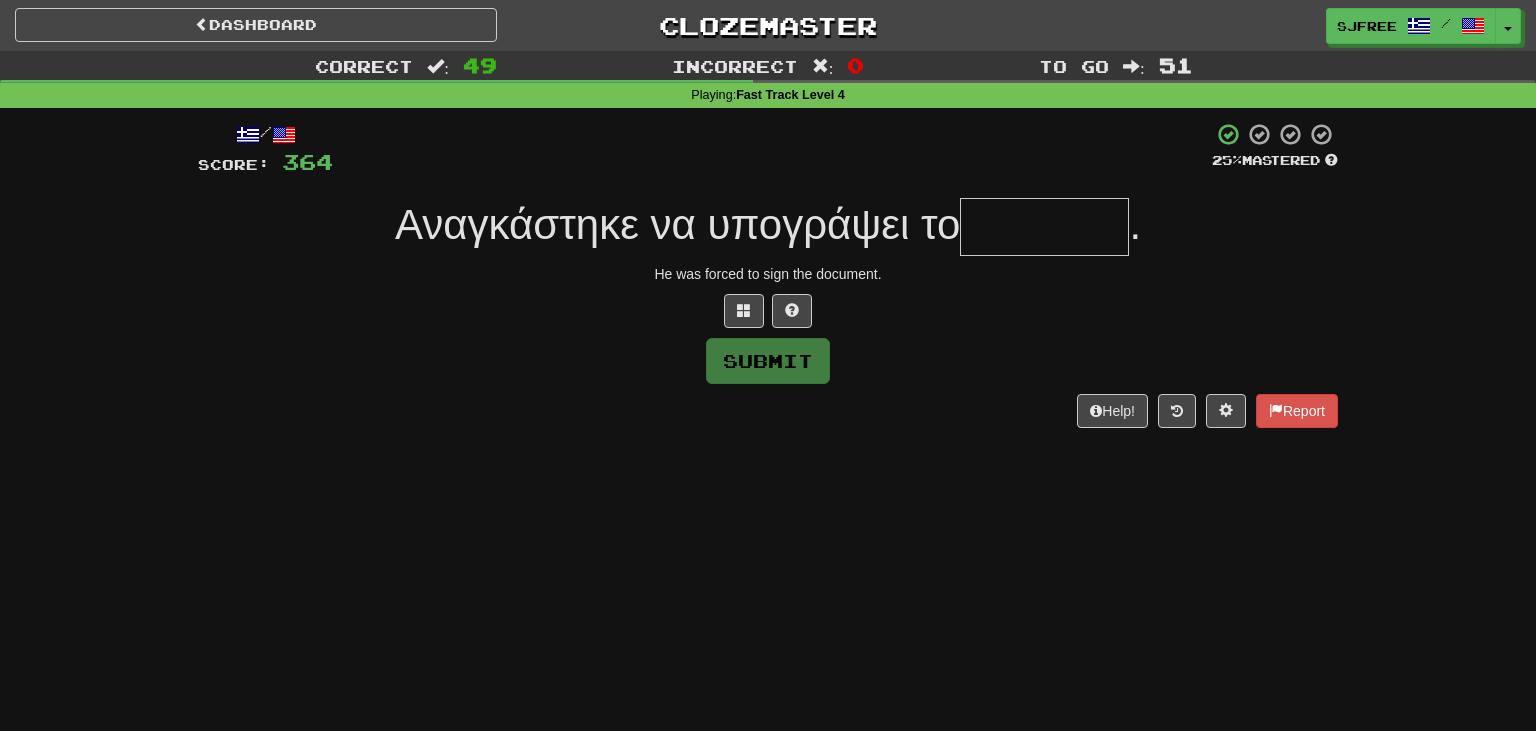 type on "*" 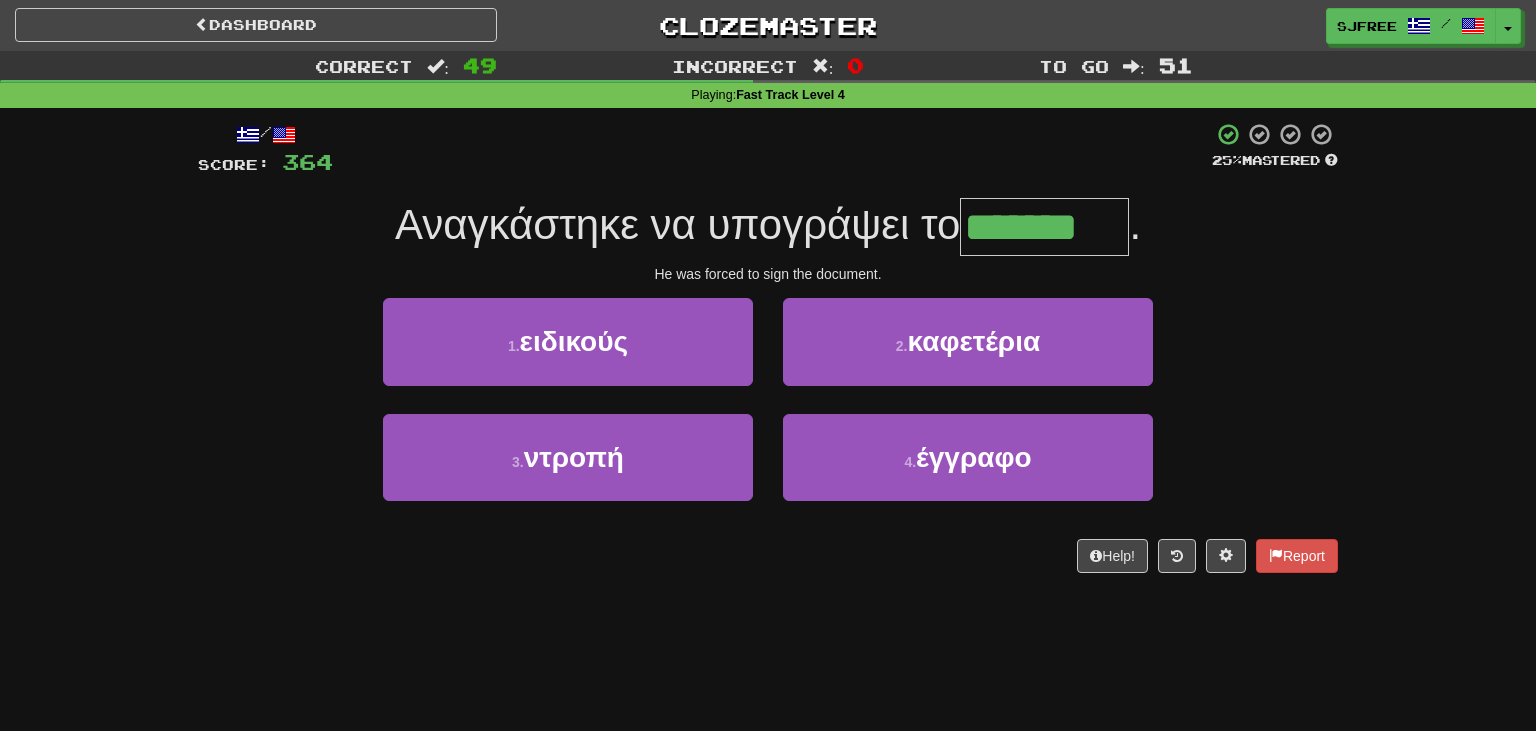 type on "*******" 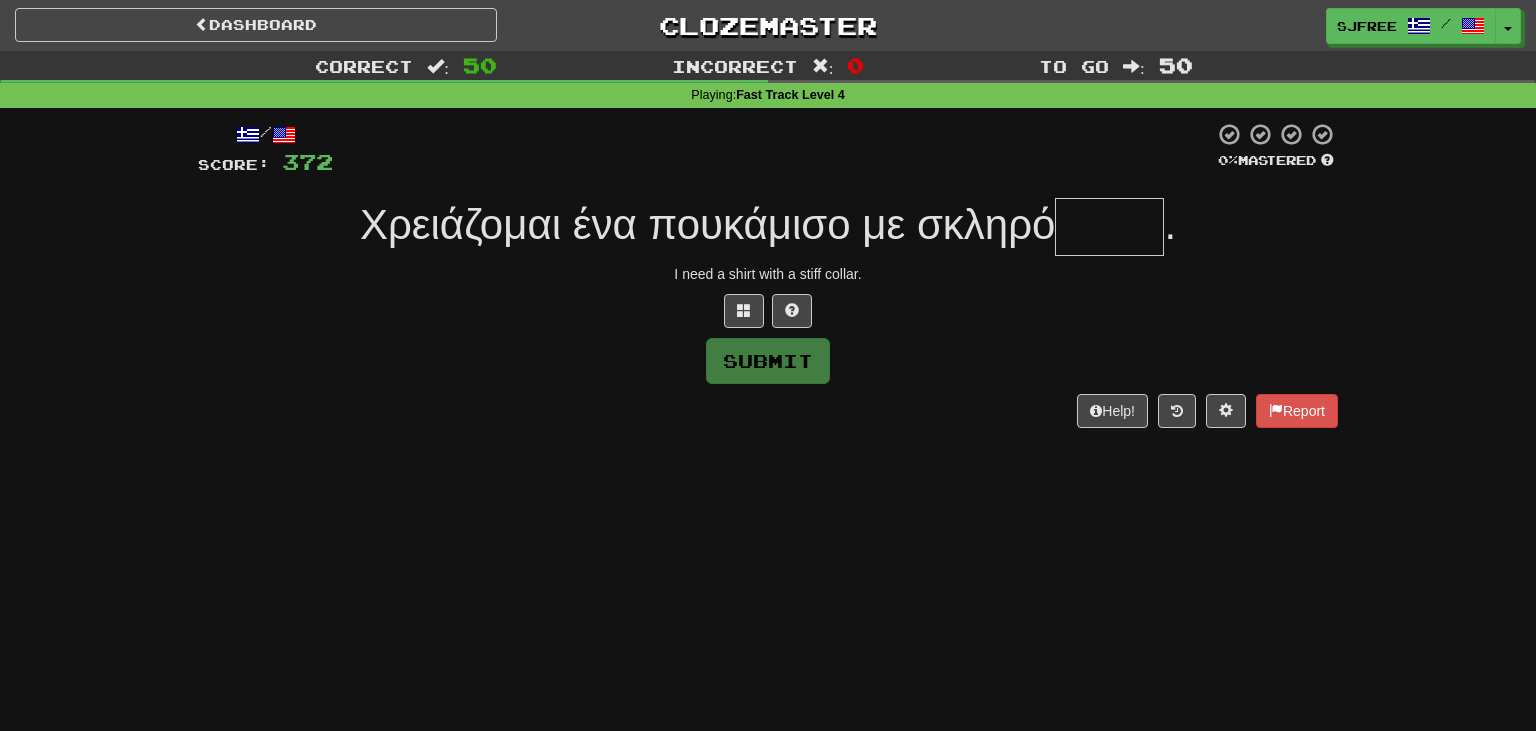 type on "*" 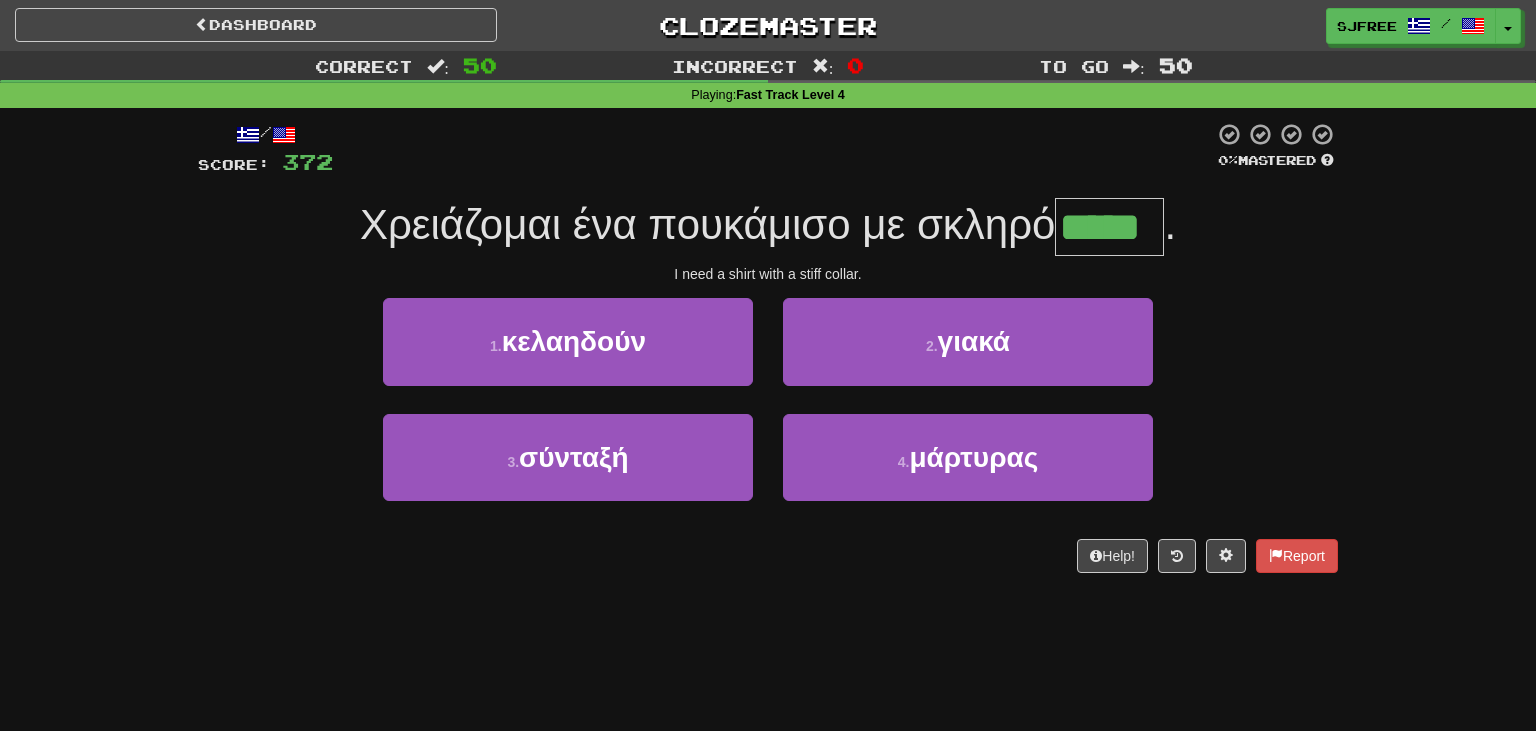 type on "*****" 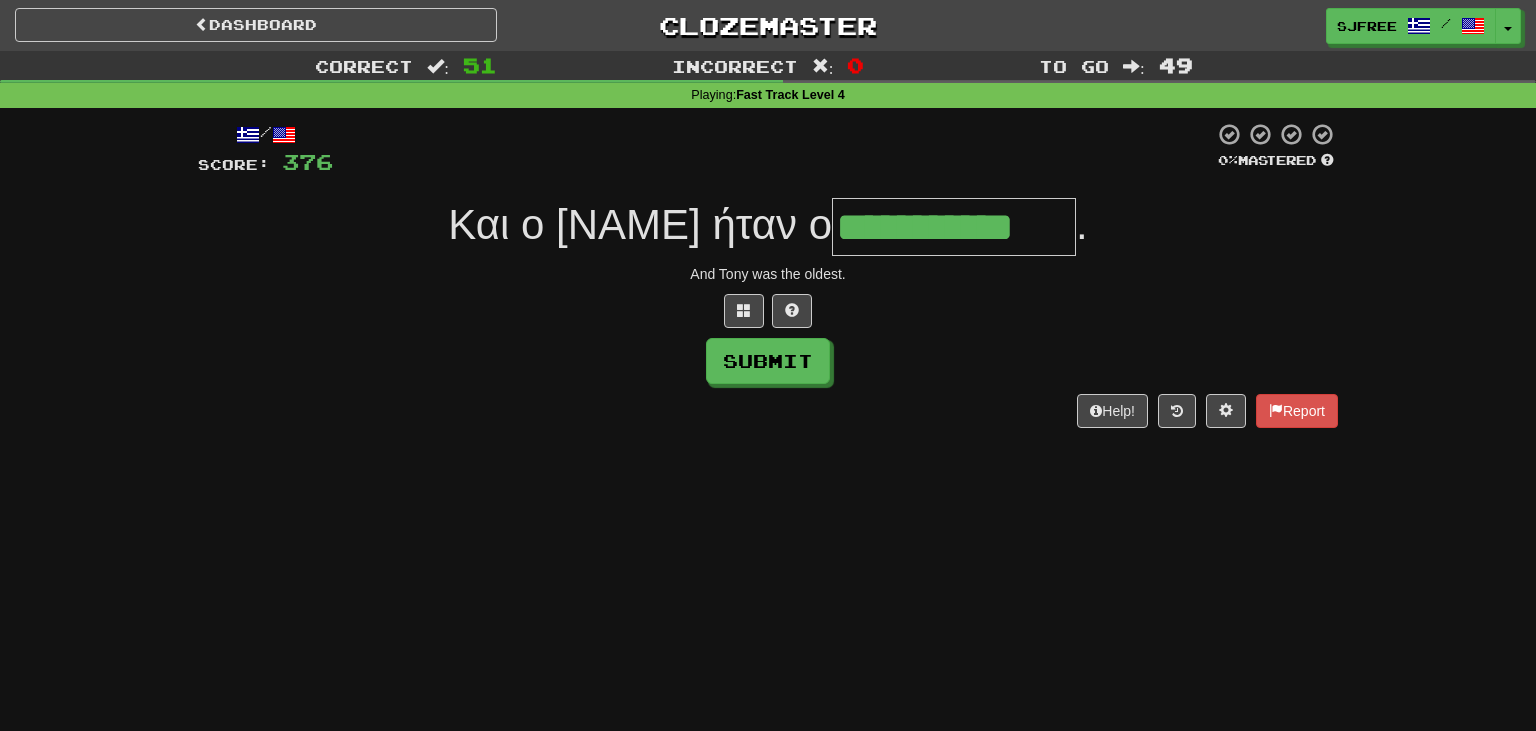 type on "**********" 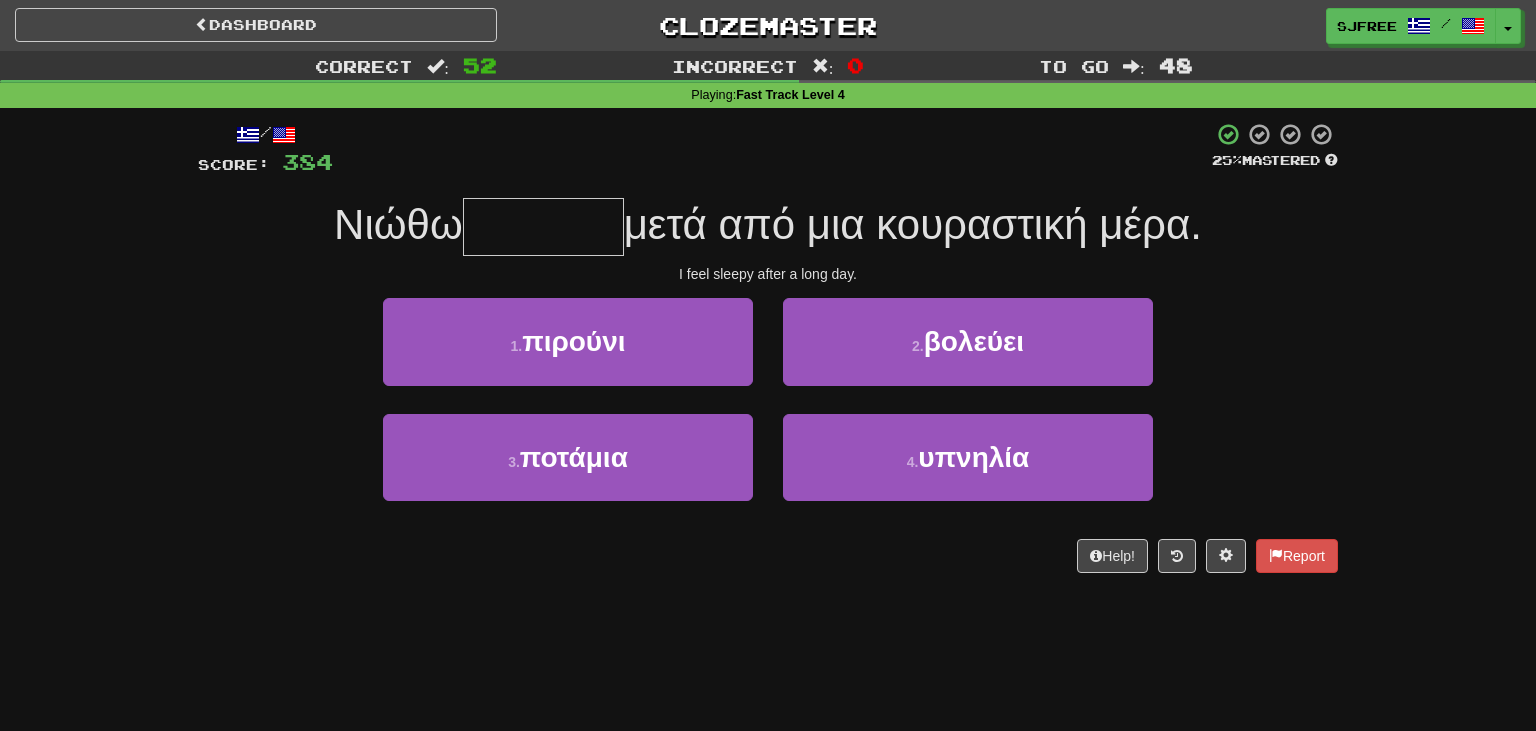 type on "*" 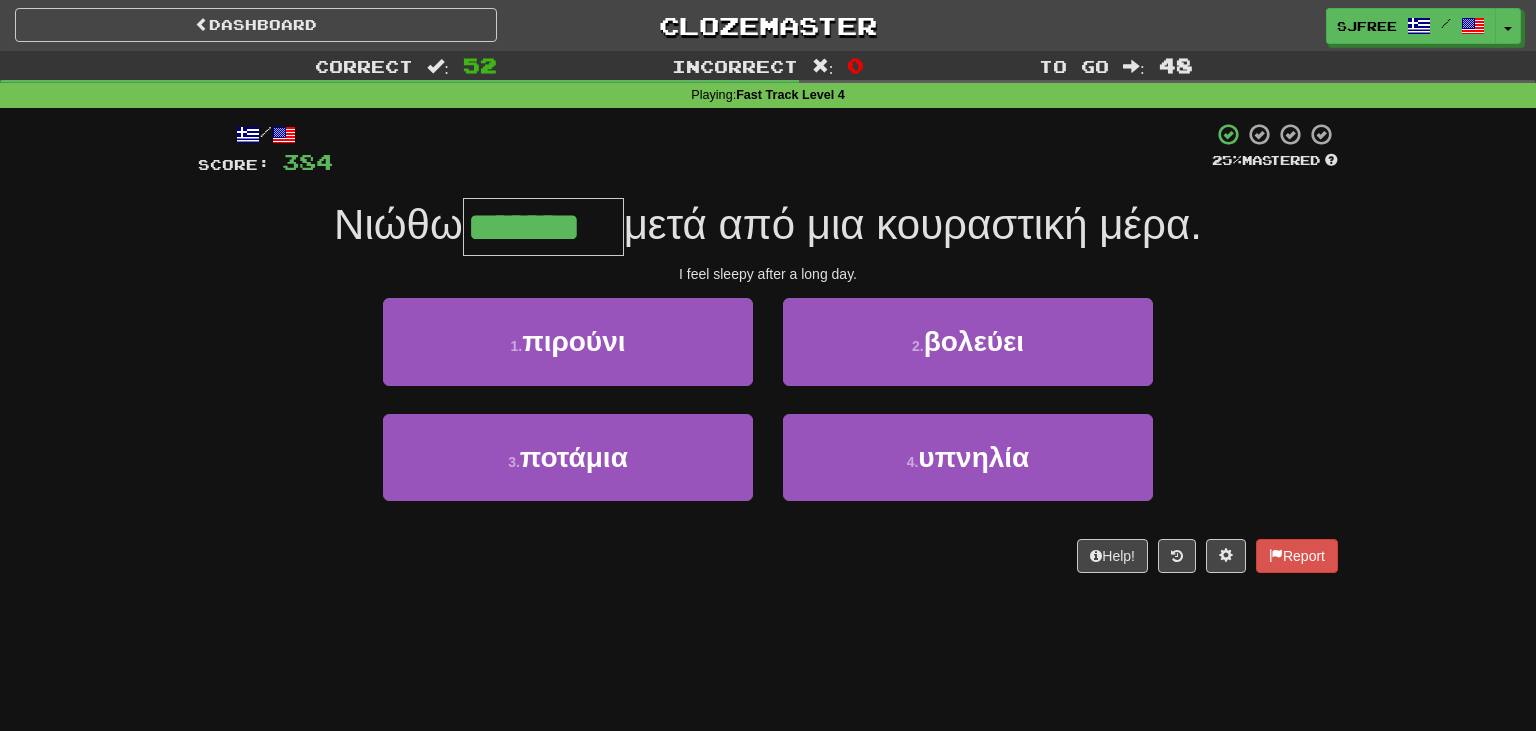 type on "*******" 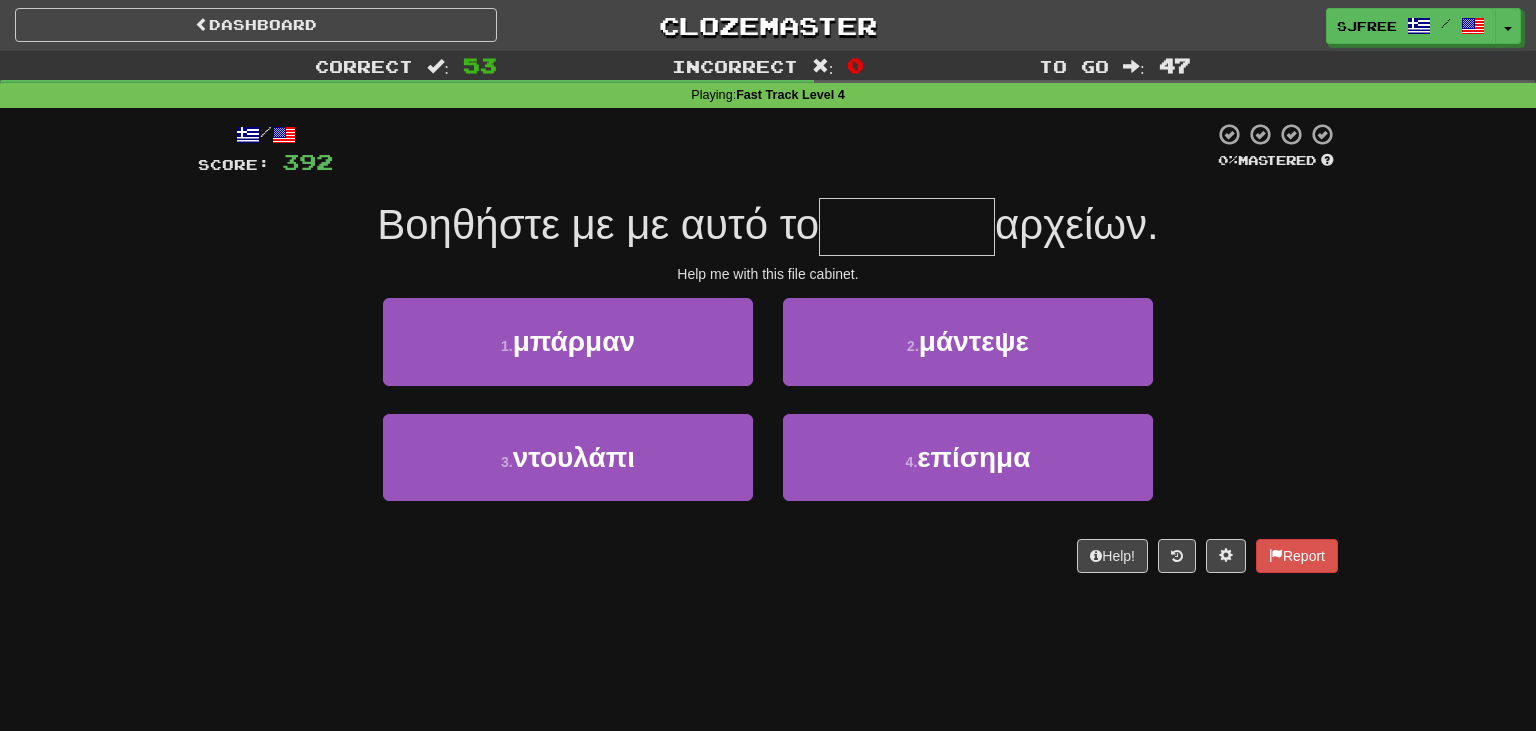 type on "*" 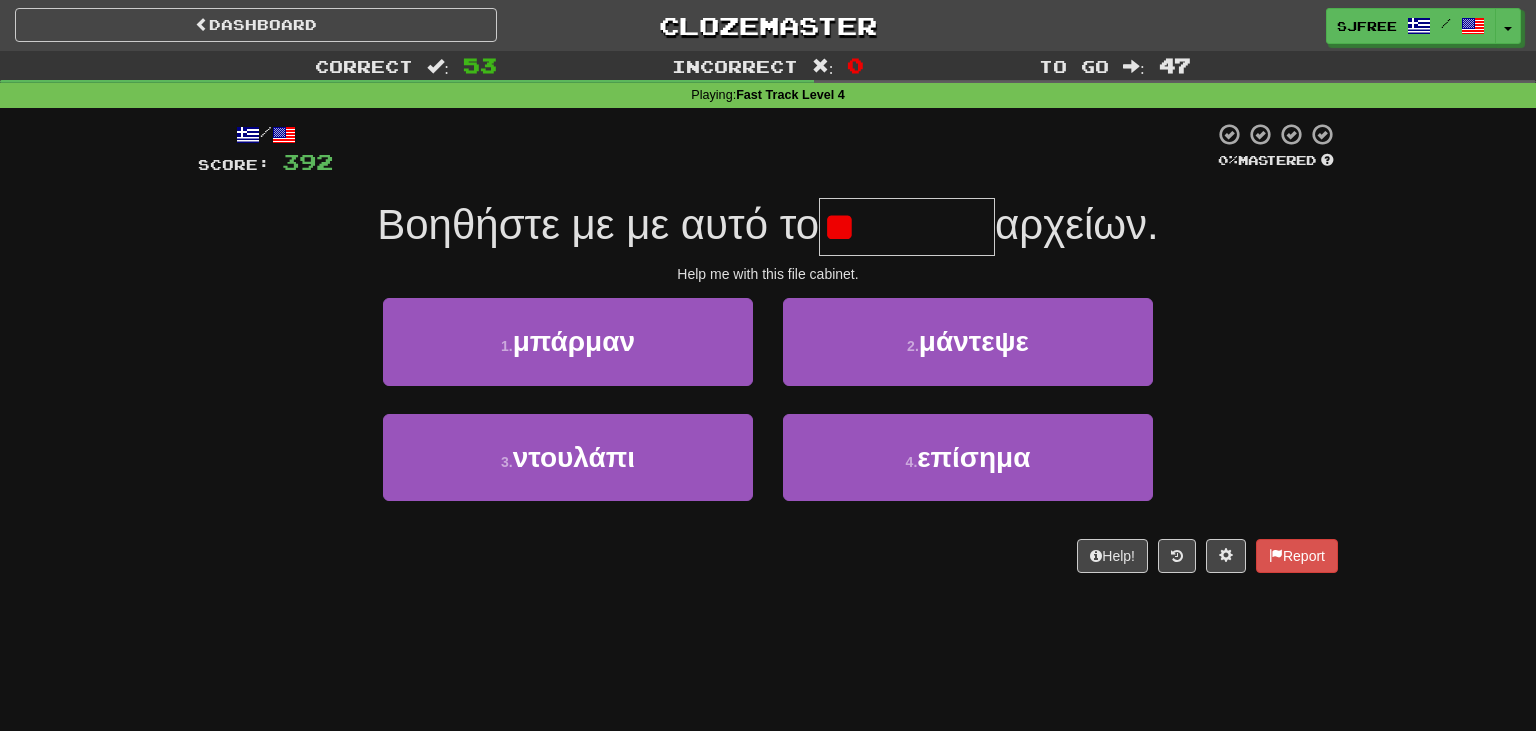 type on "*" 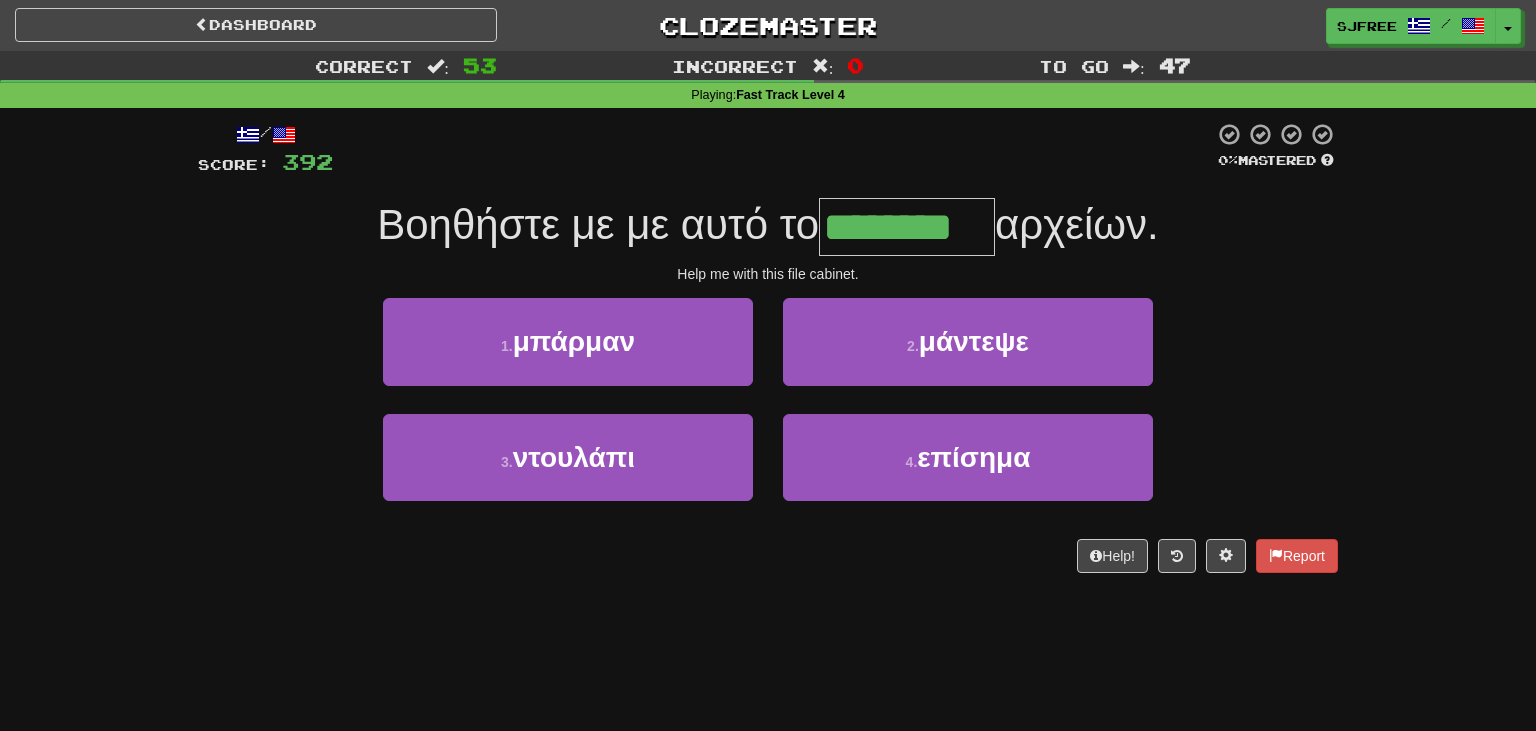 type on "********" 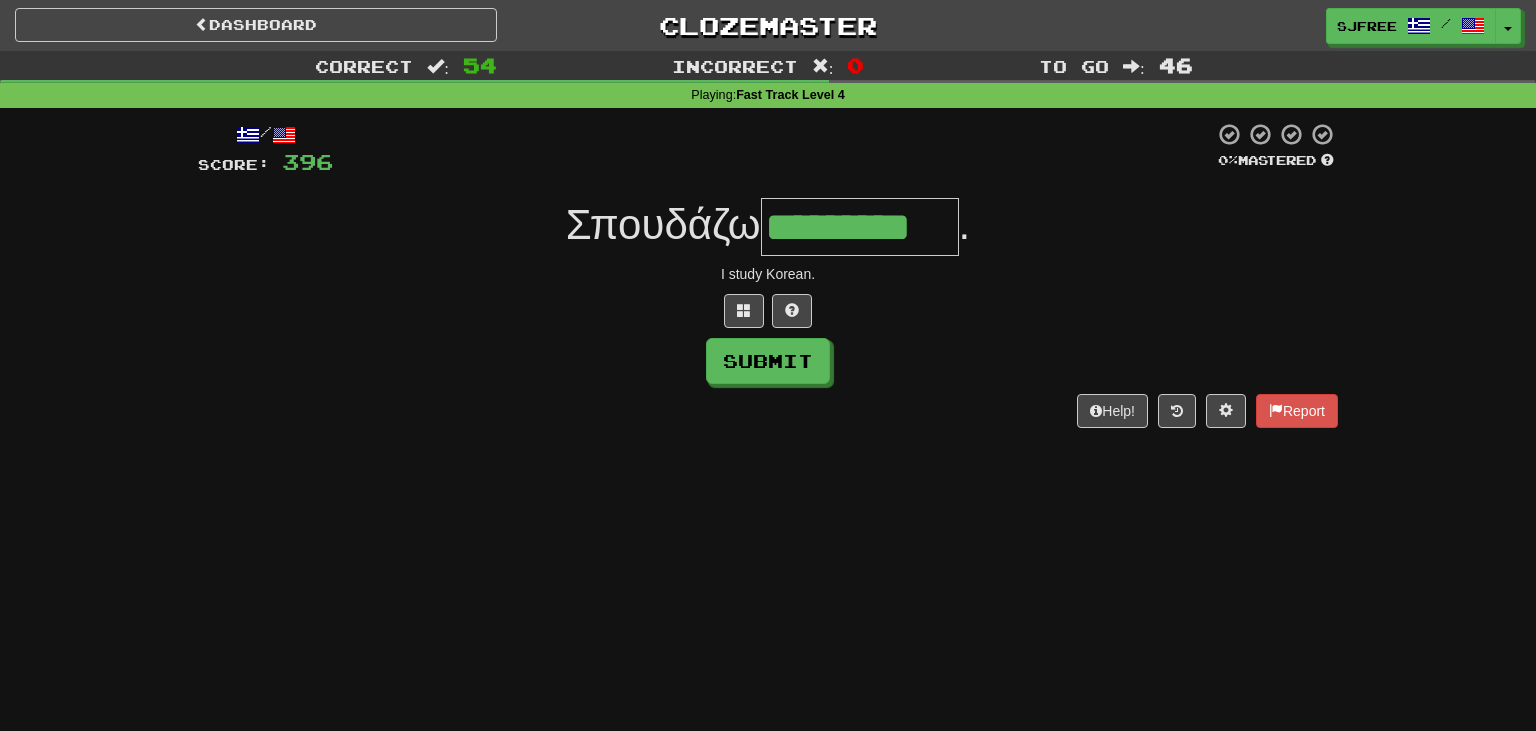 type on "*********" 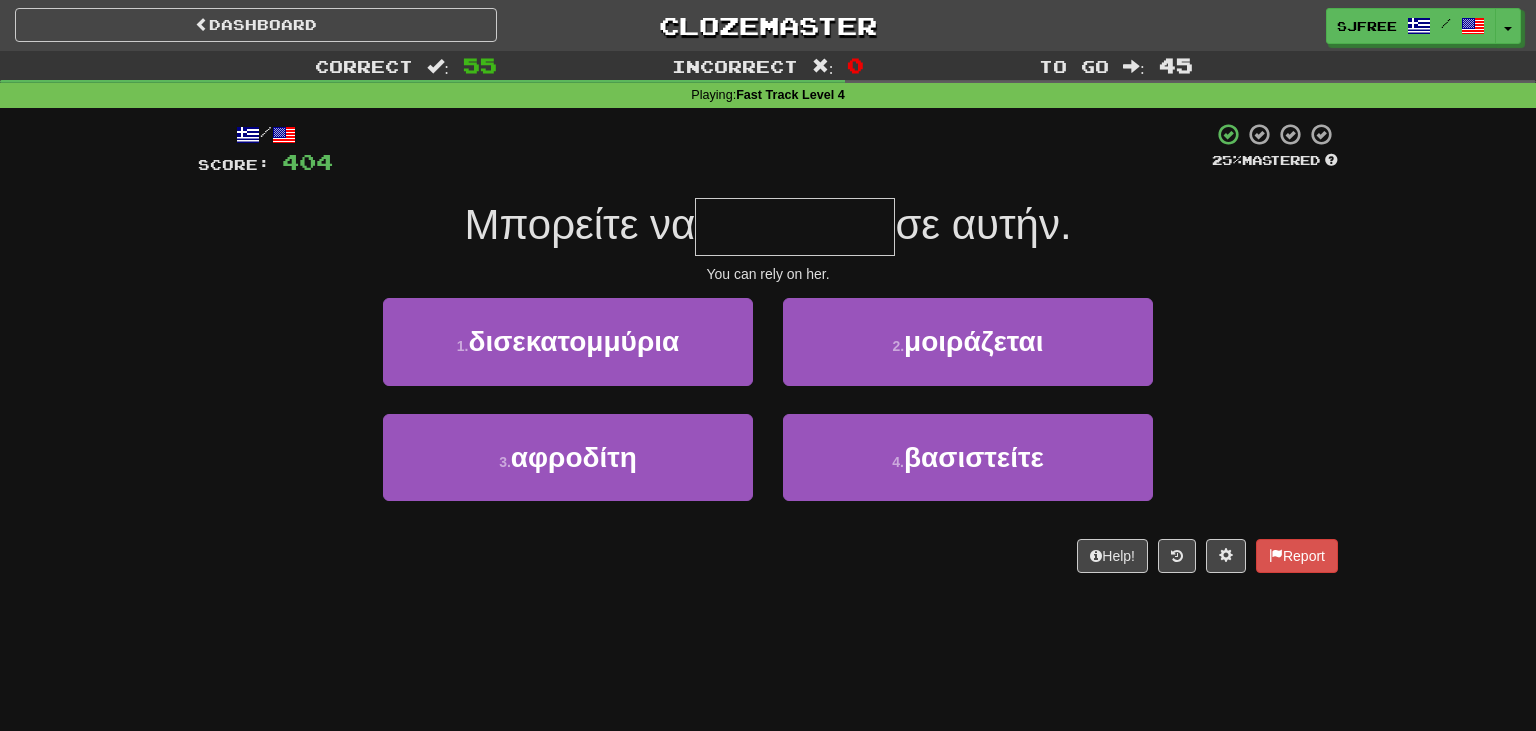 type on "*" 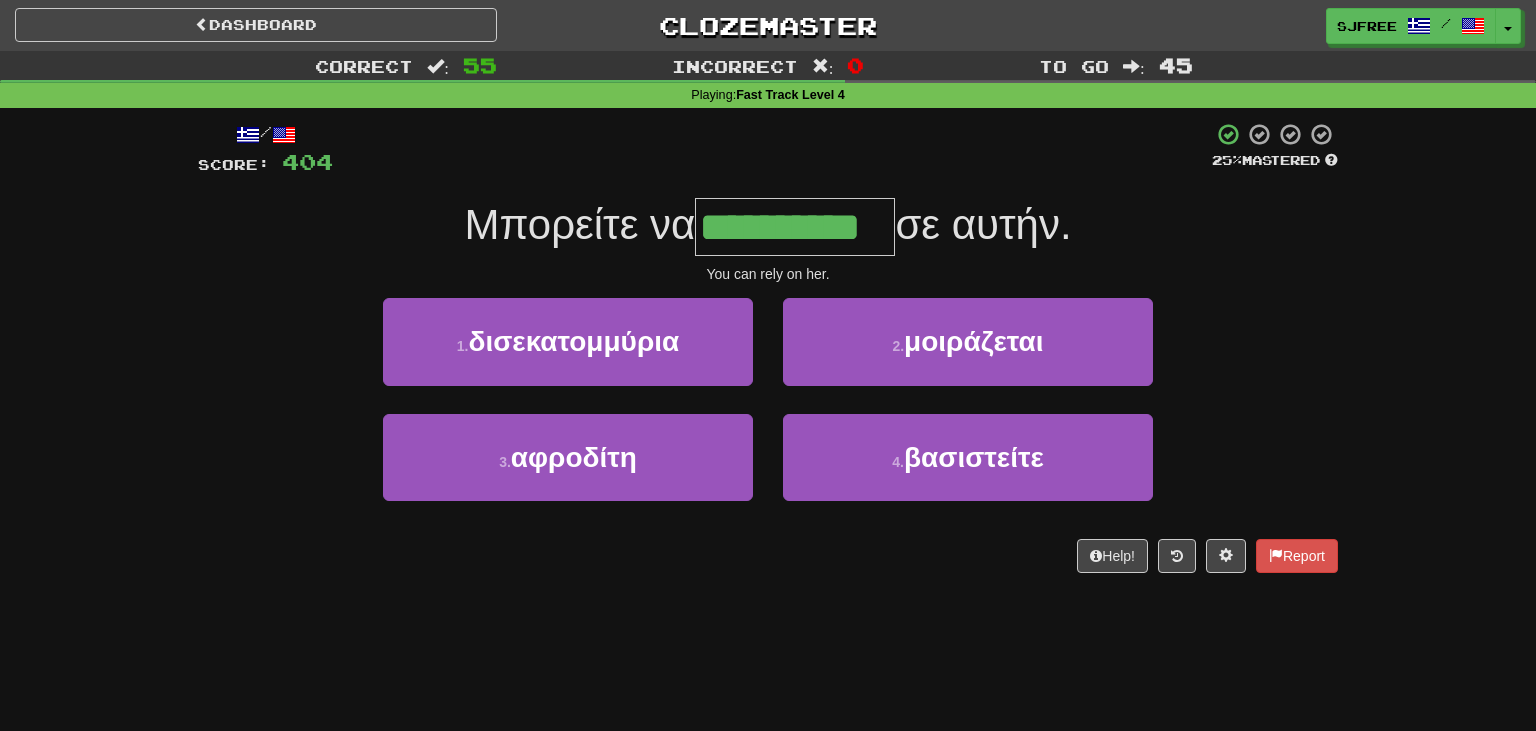type on "**********" 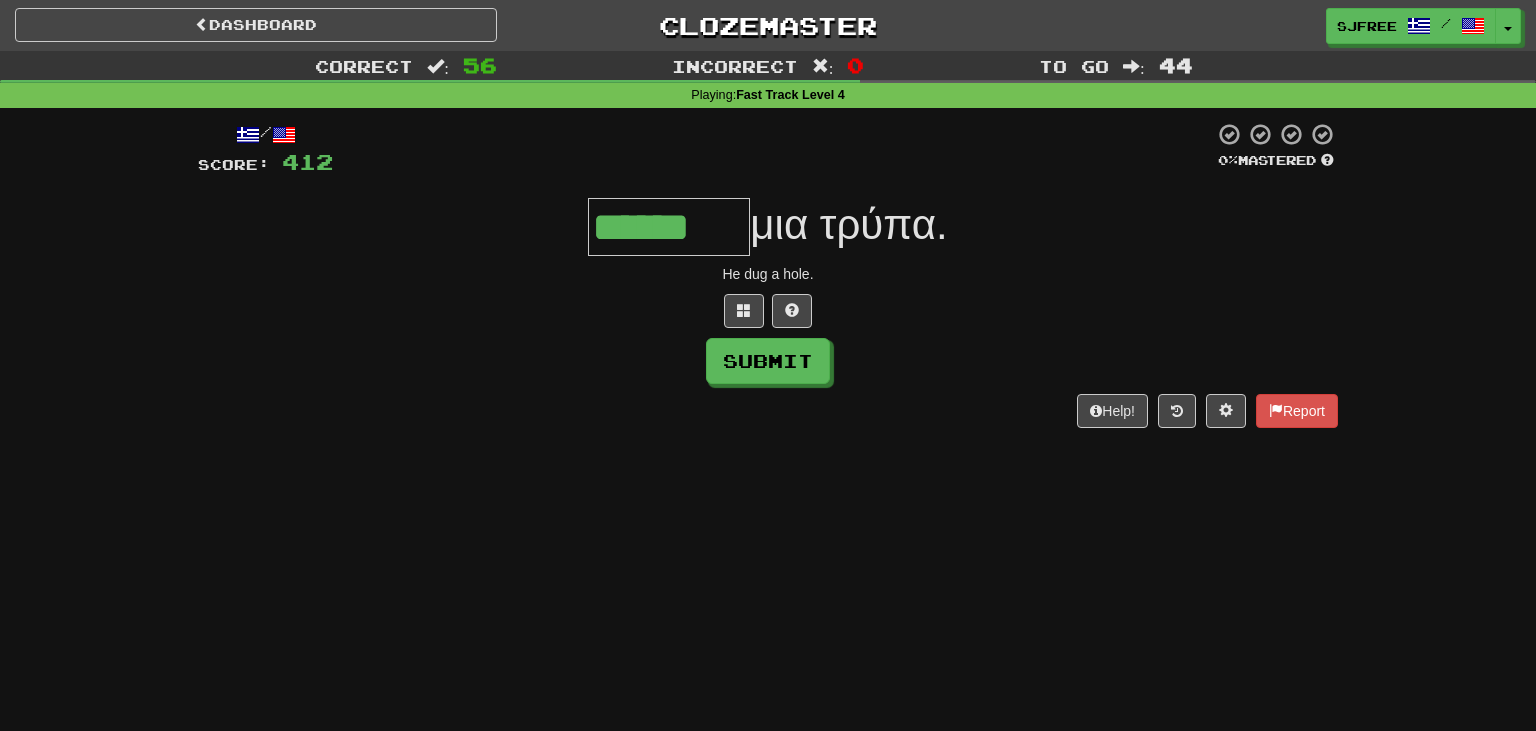 type on "******" 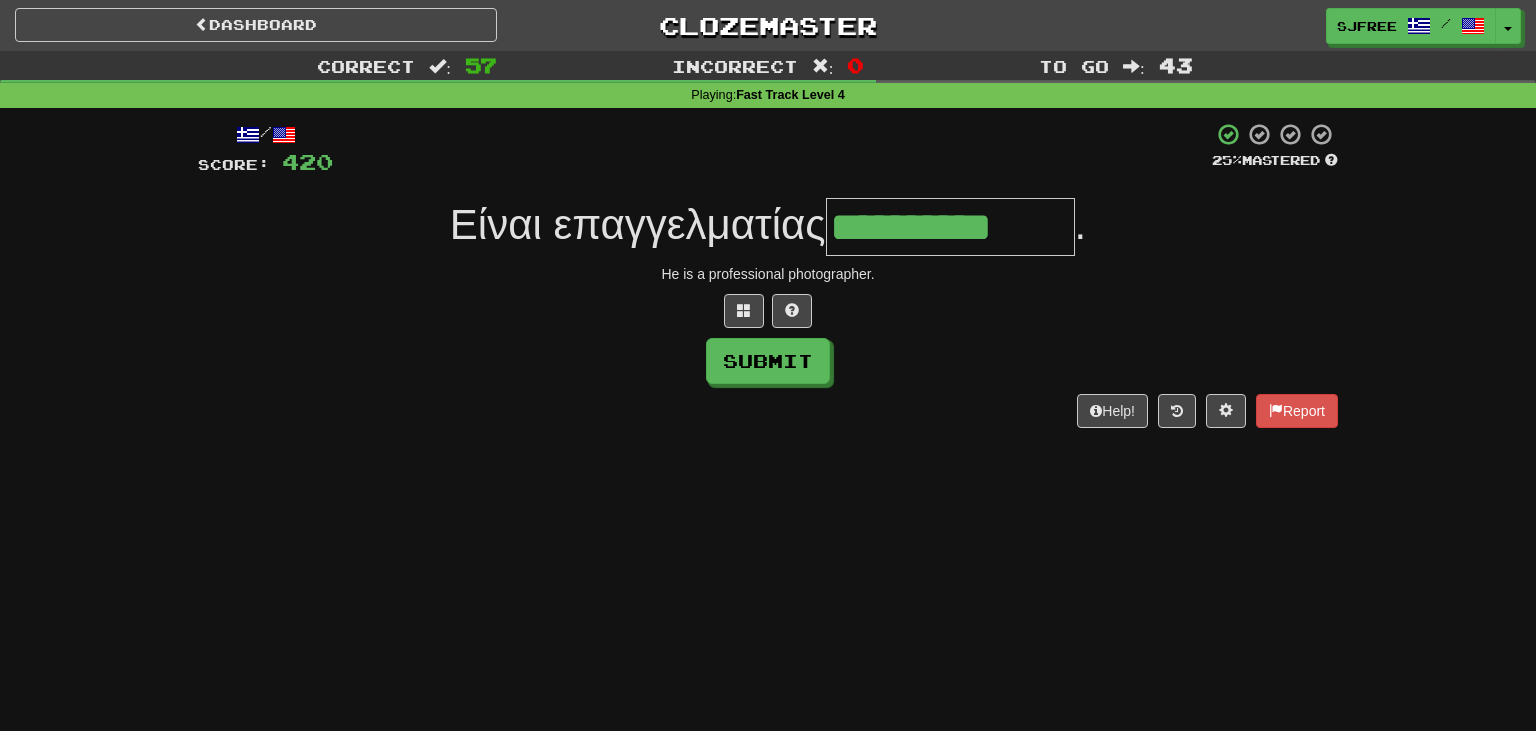 type on "**********" 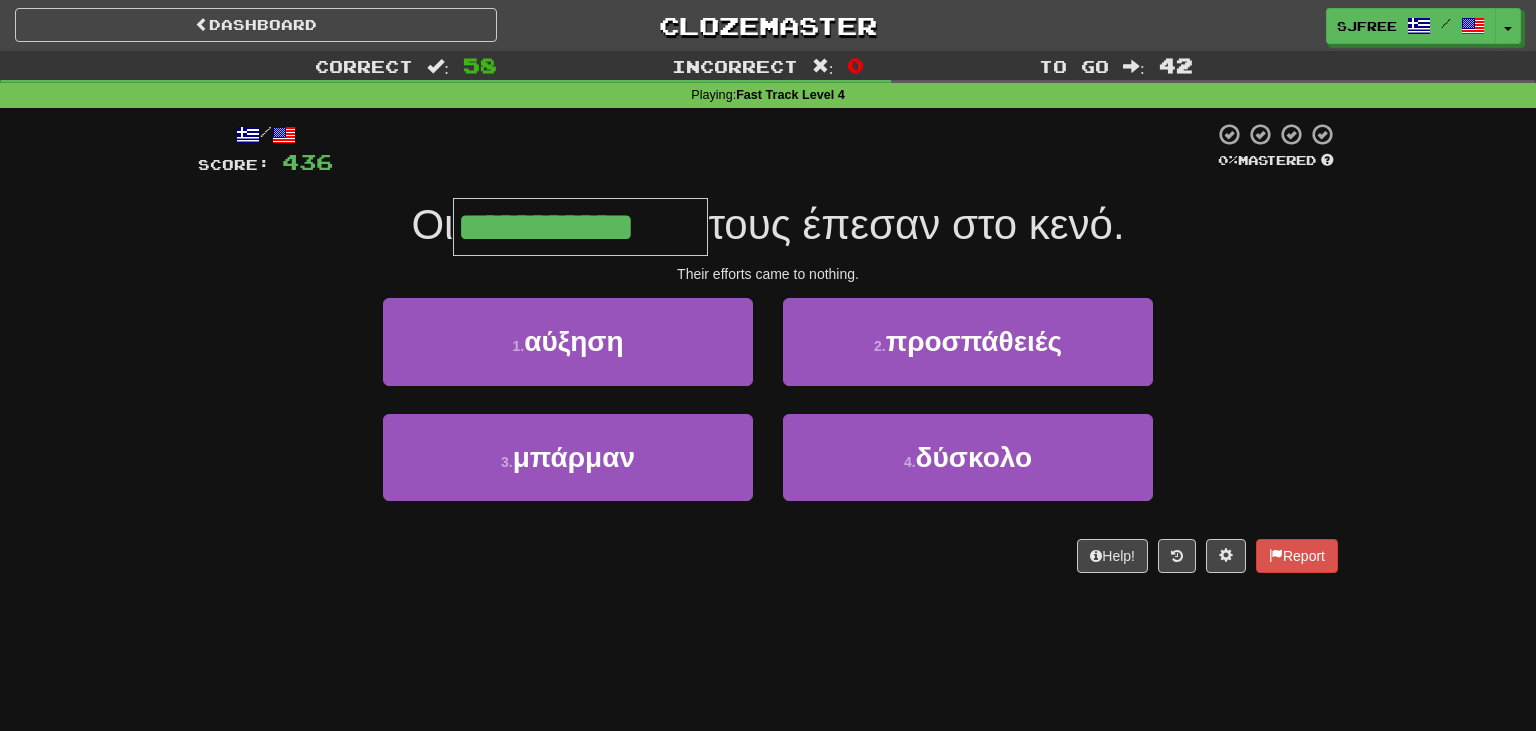 type on "**********" 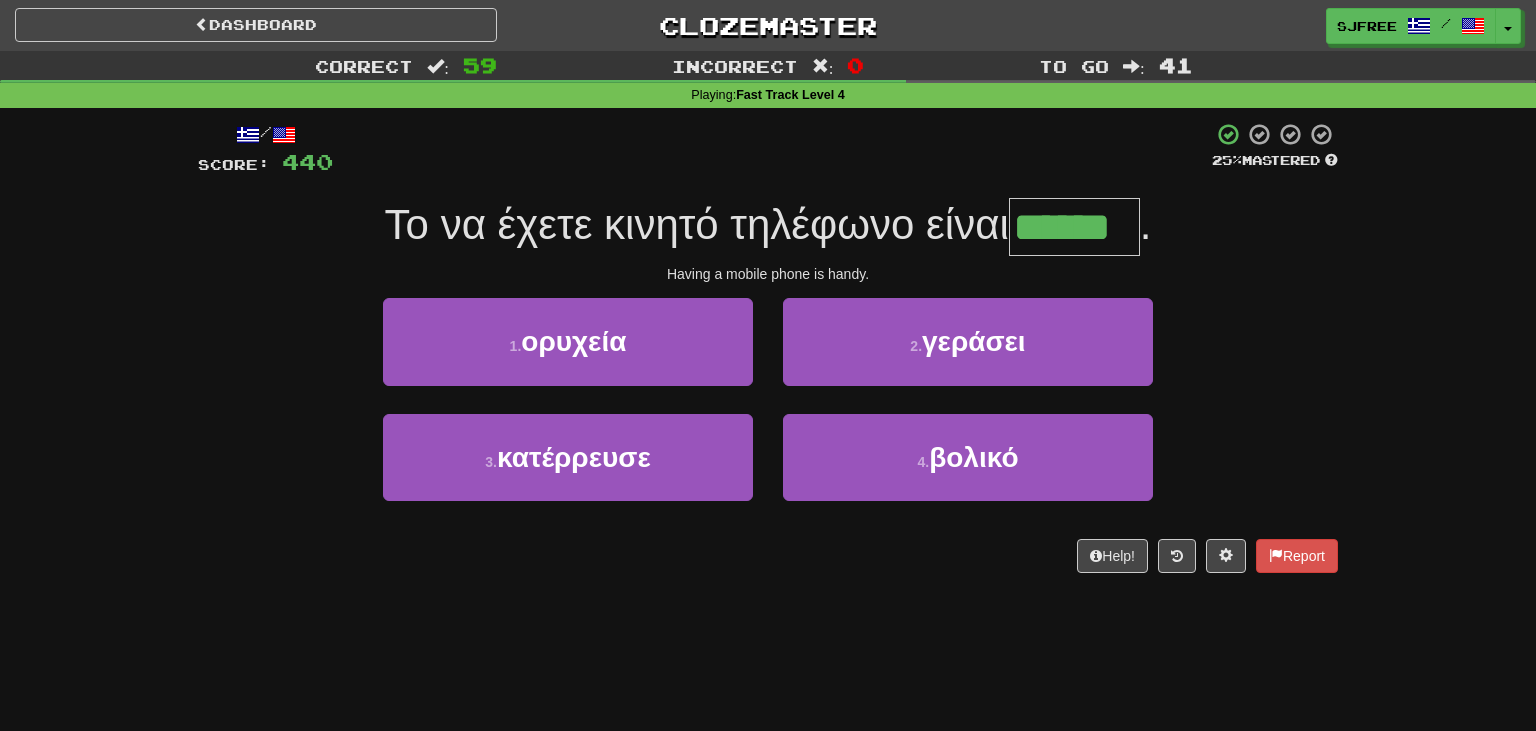 type on "******" 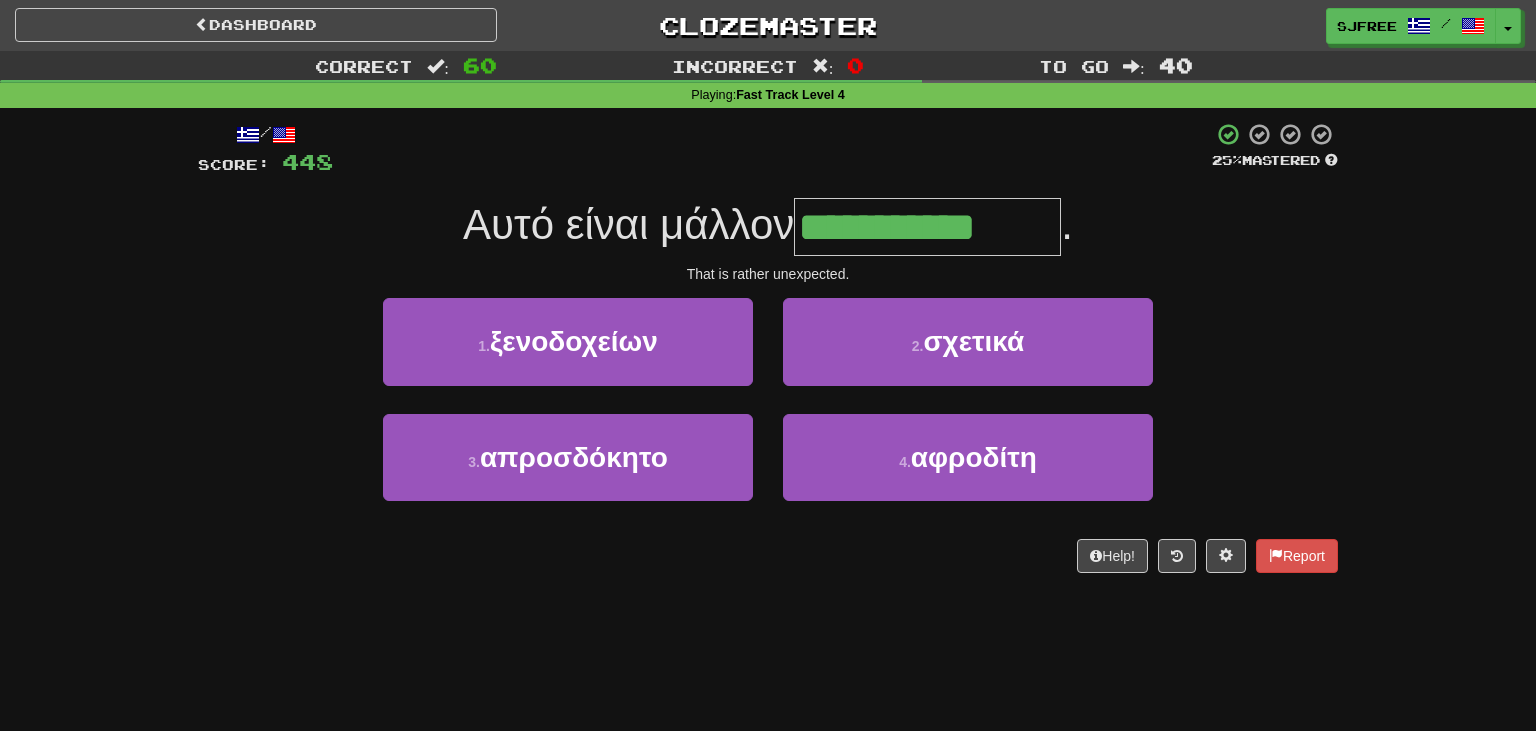 type on "**********" 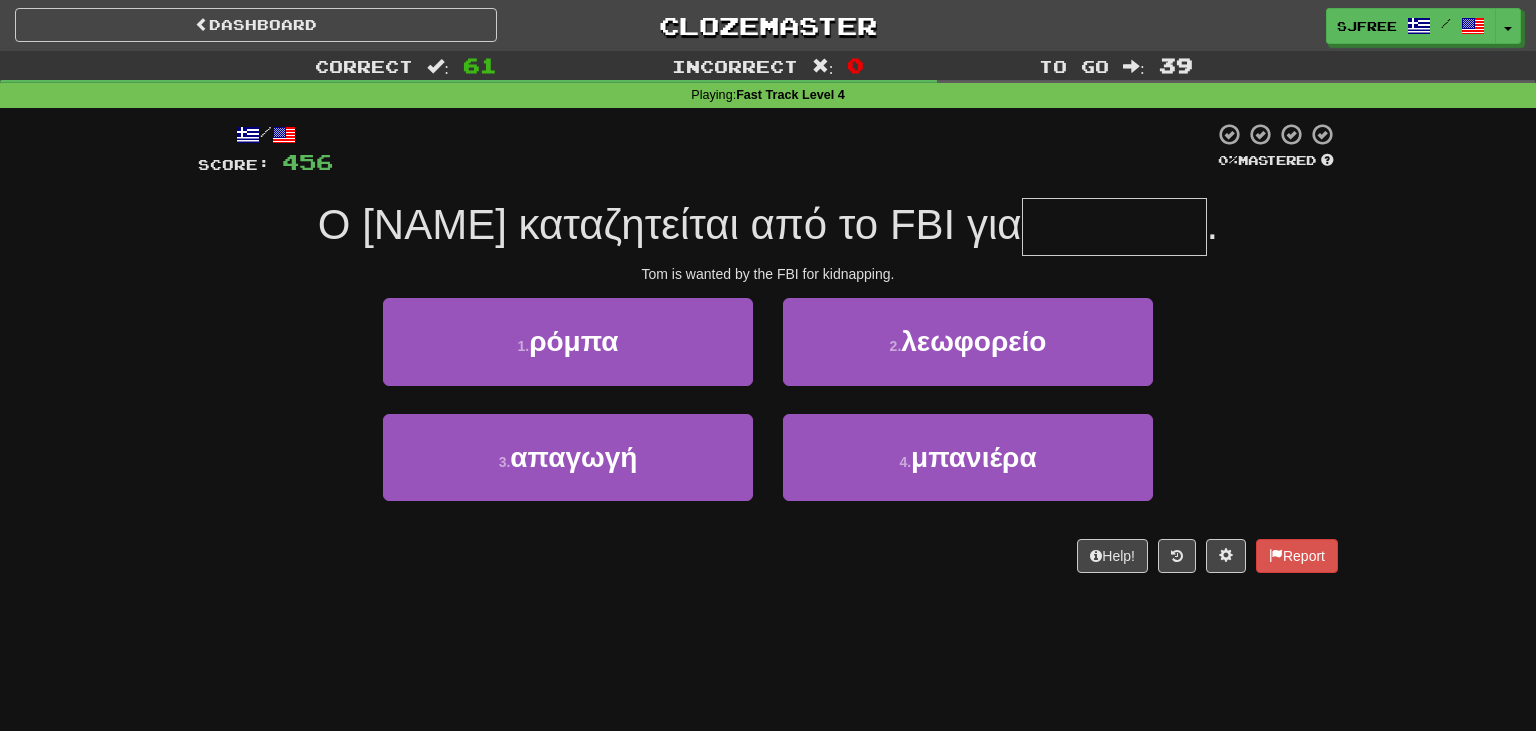 type on "*" 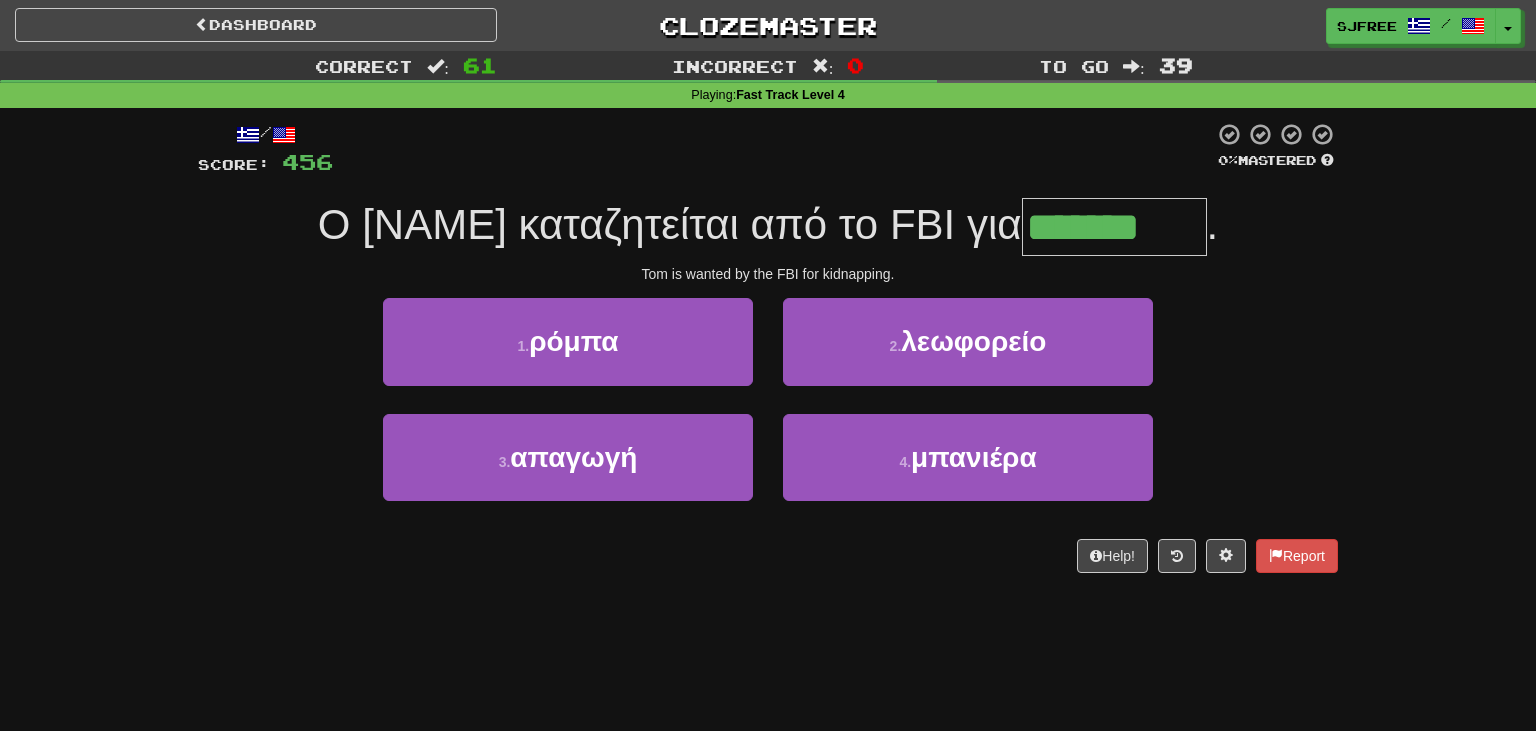 type on "*******" 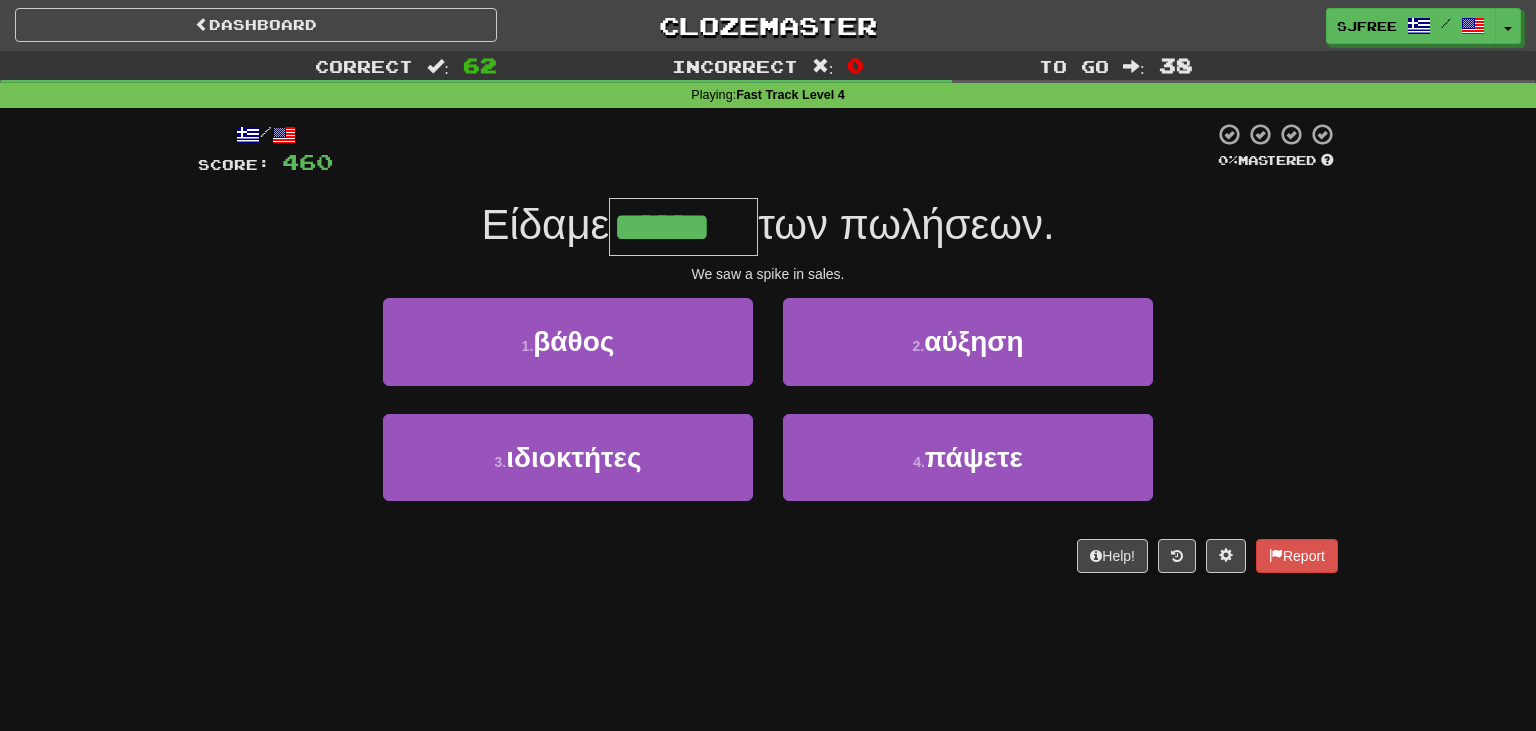 type on "******" 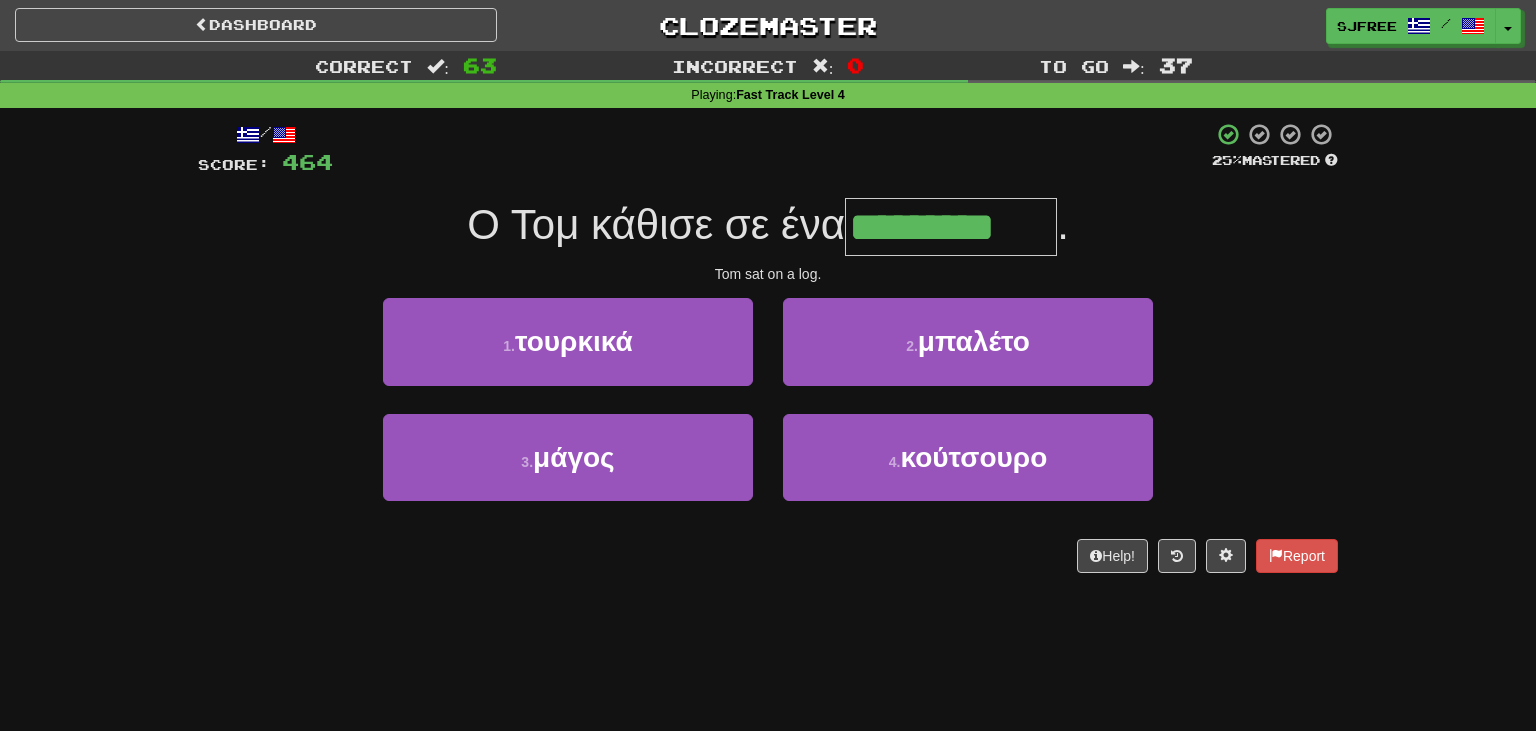type on "*********" 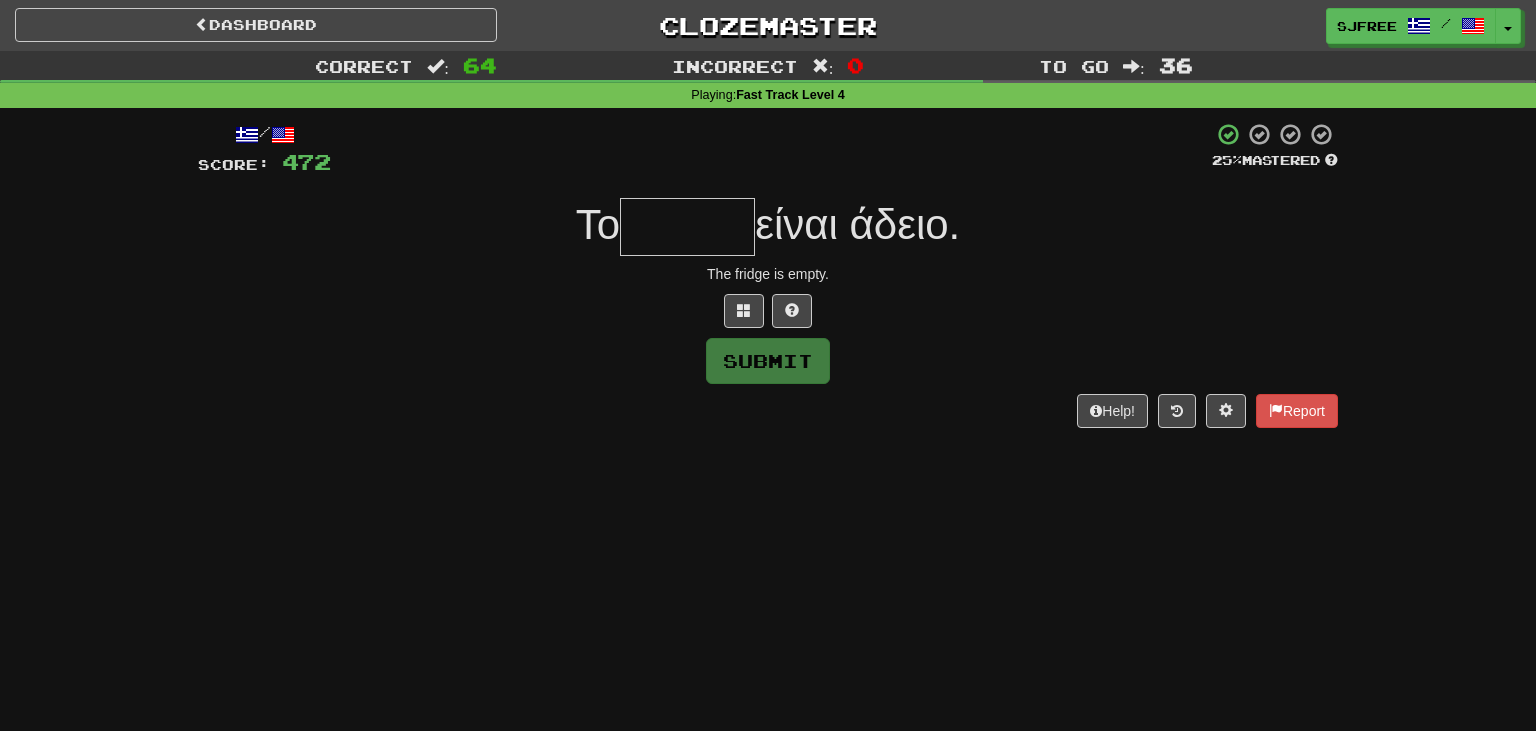 type on "*" 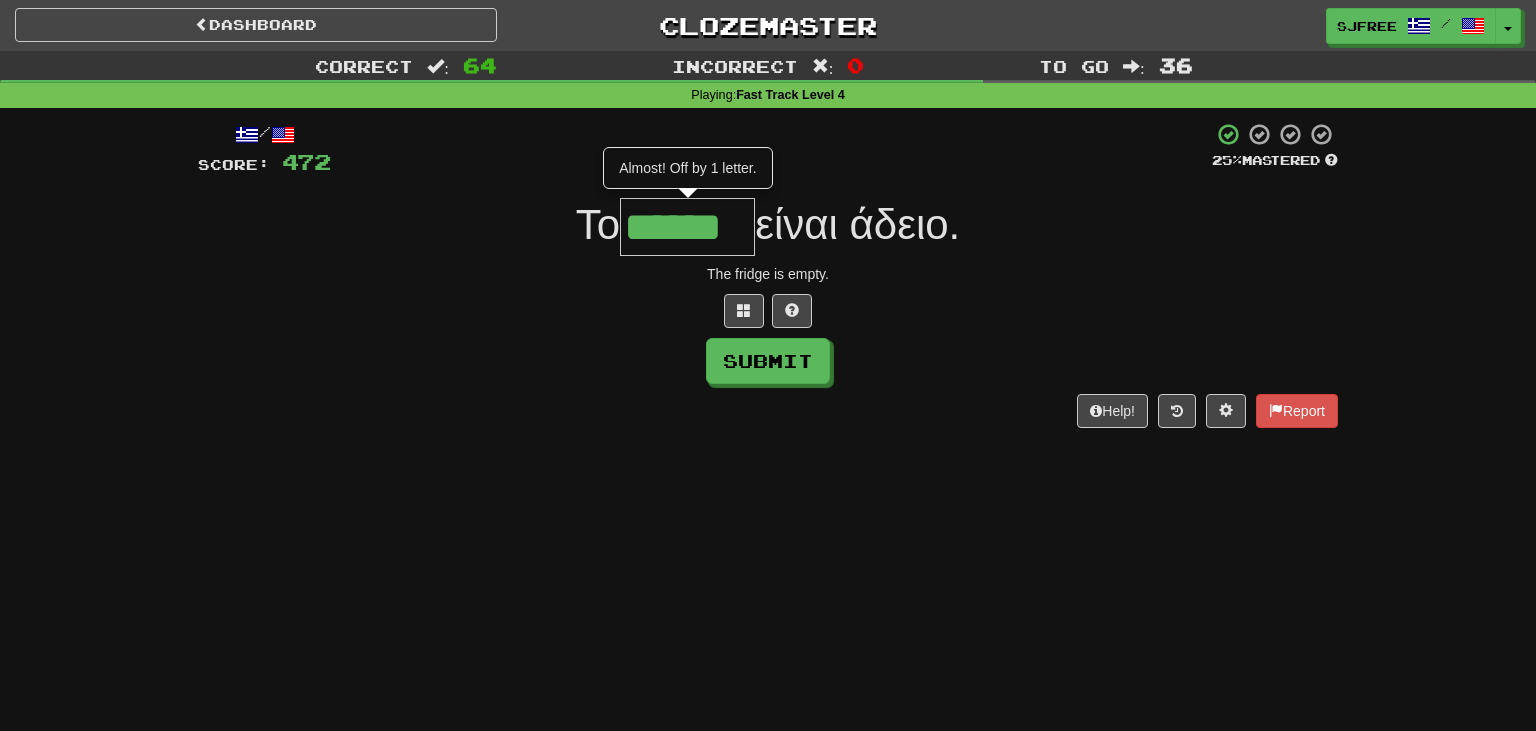 type on "******" 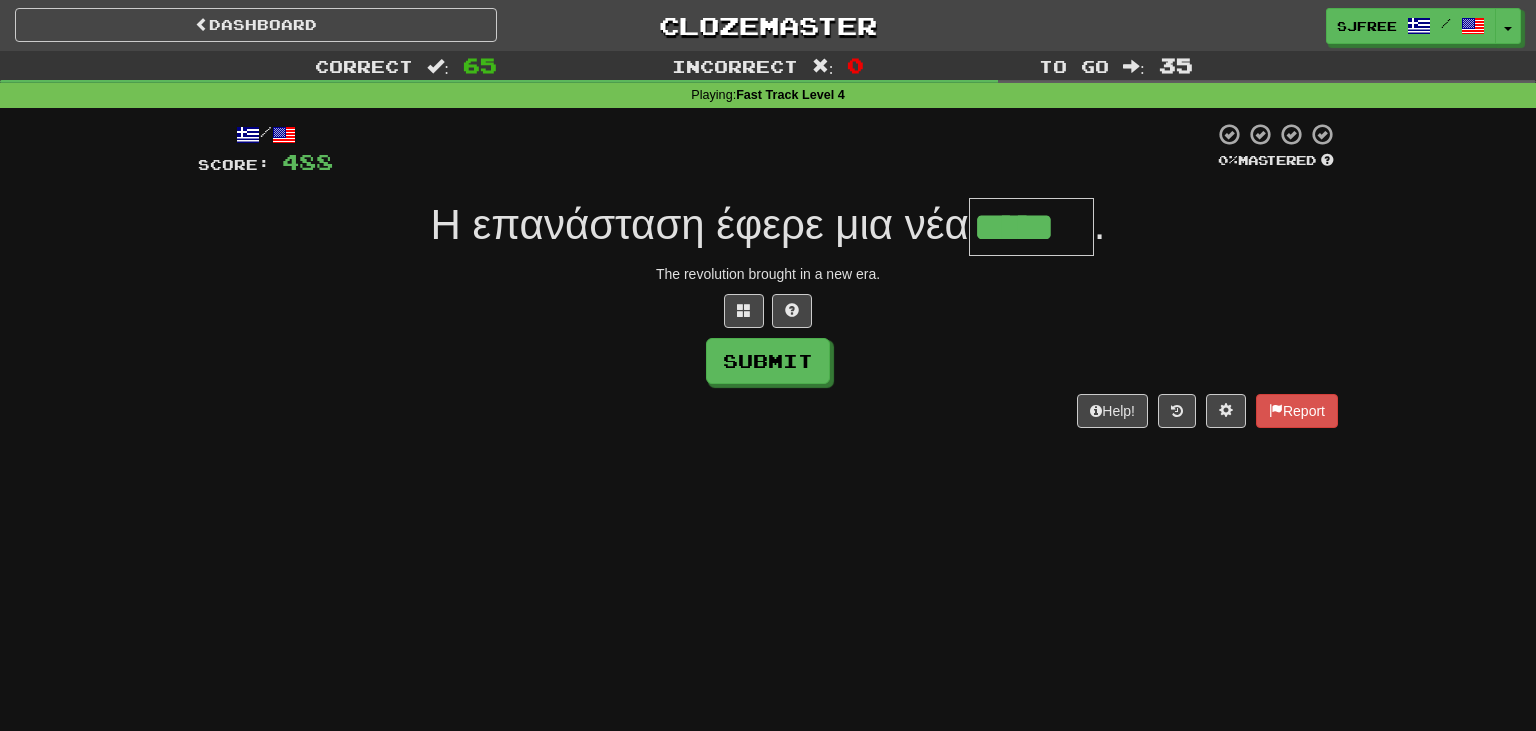 type on "*****" 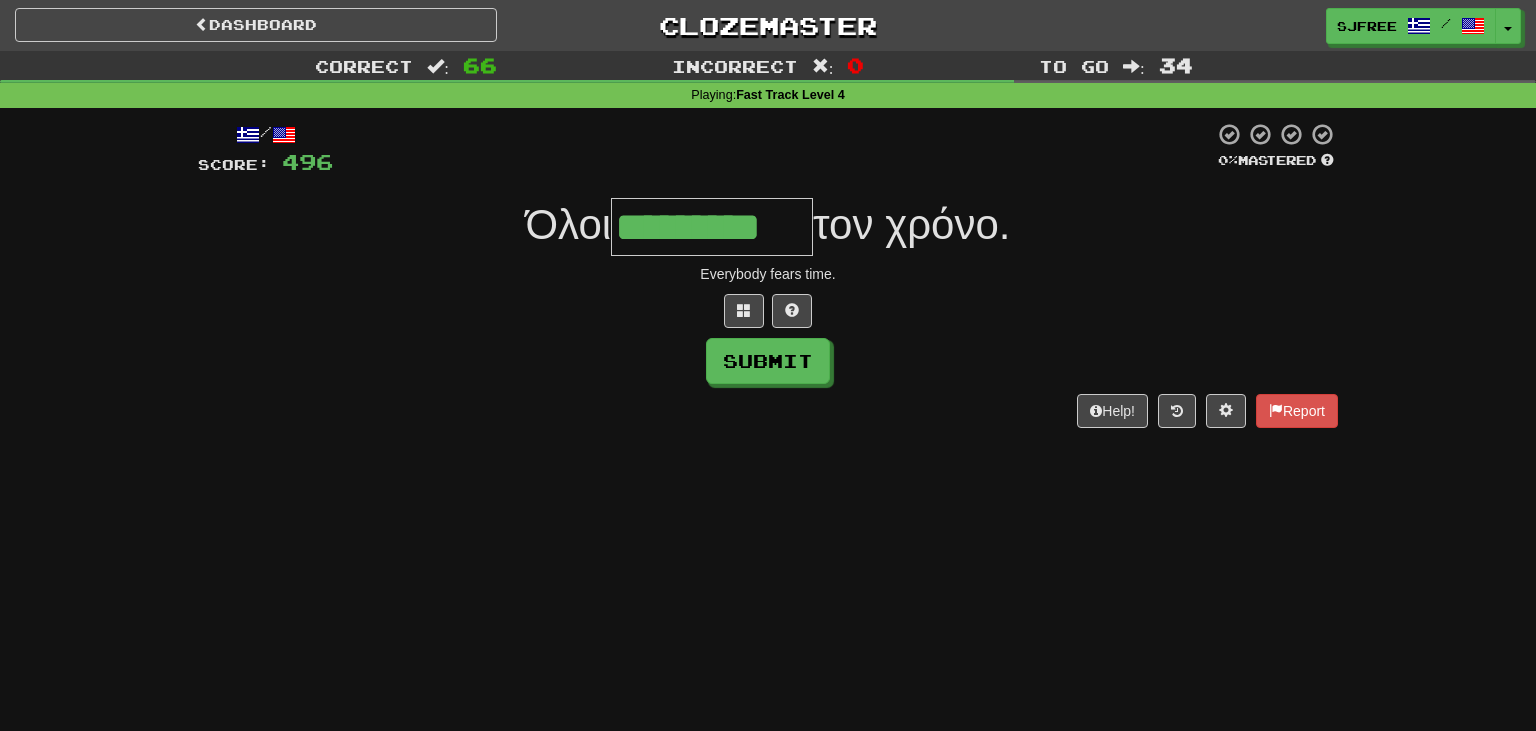 type on "*********" 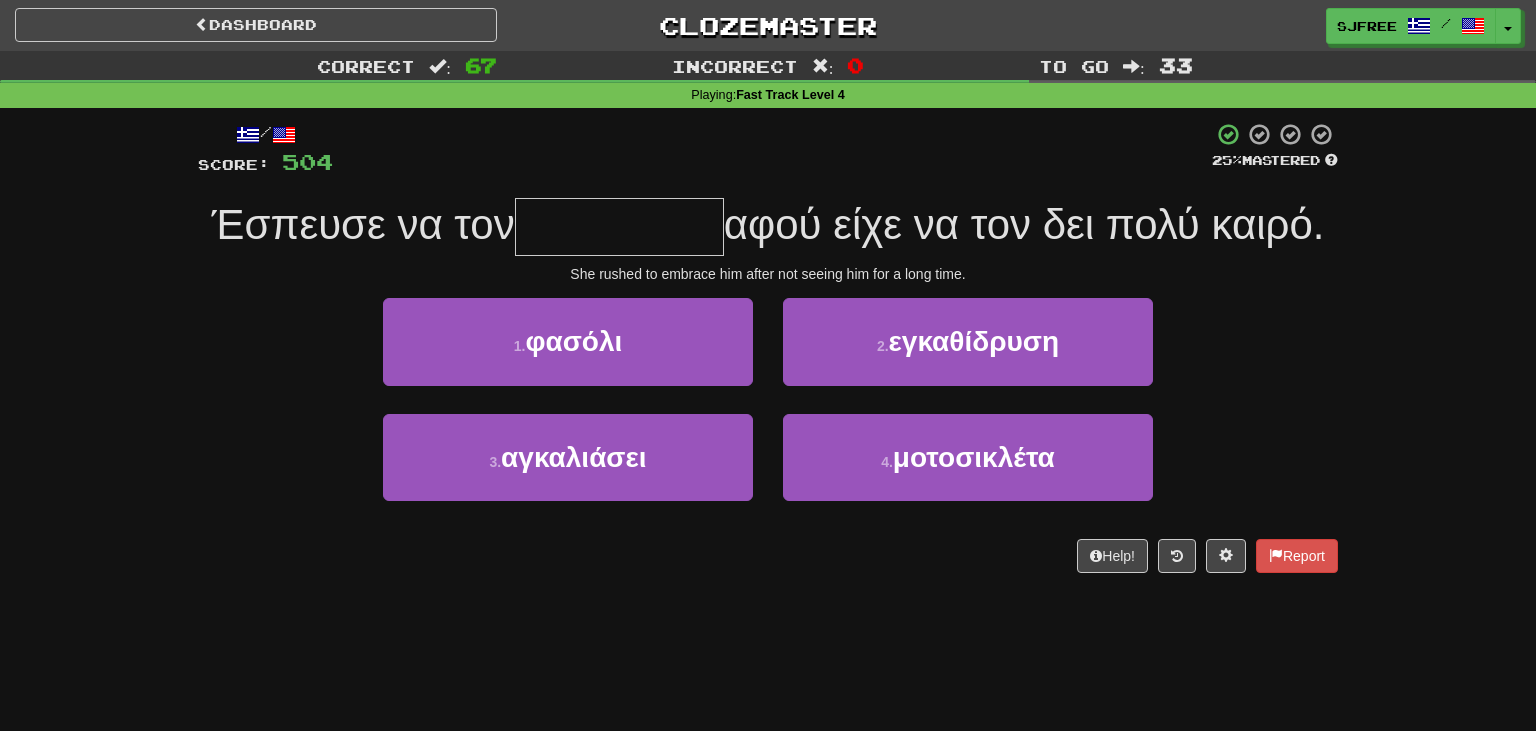 type on "*" 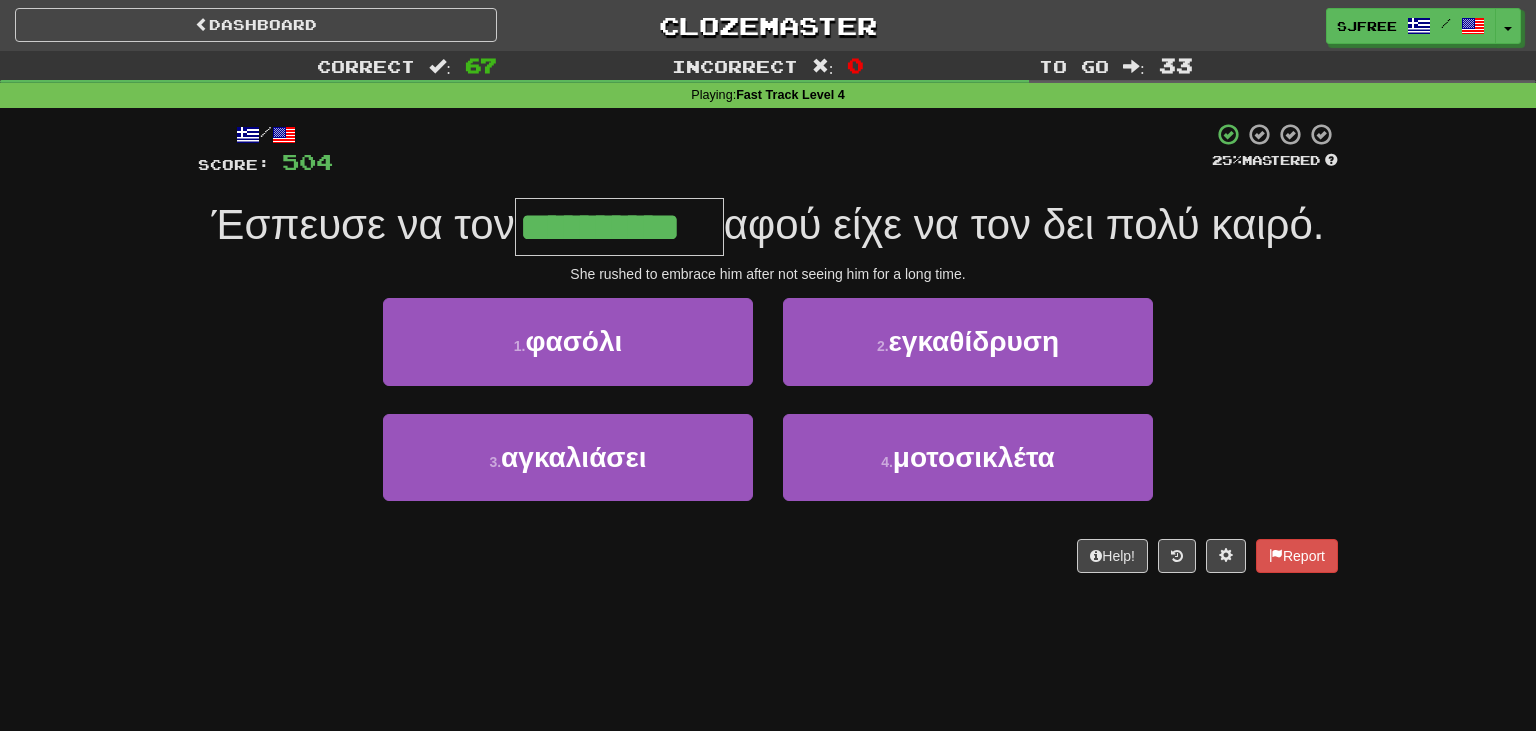 type on "**********" 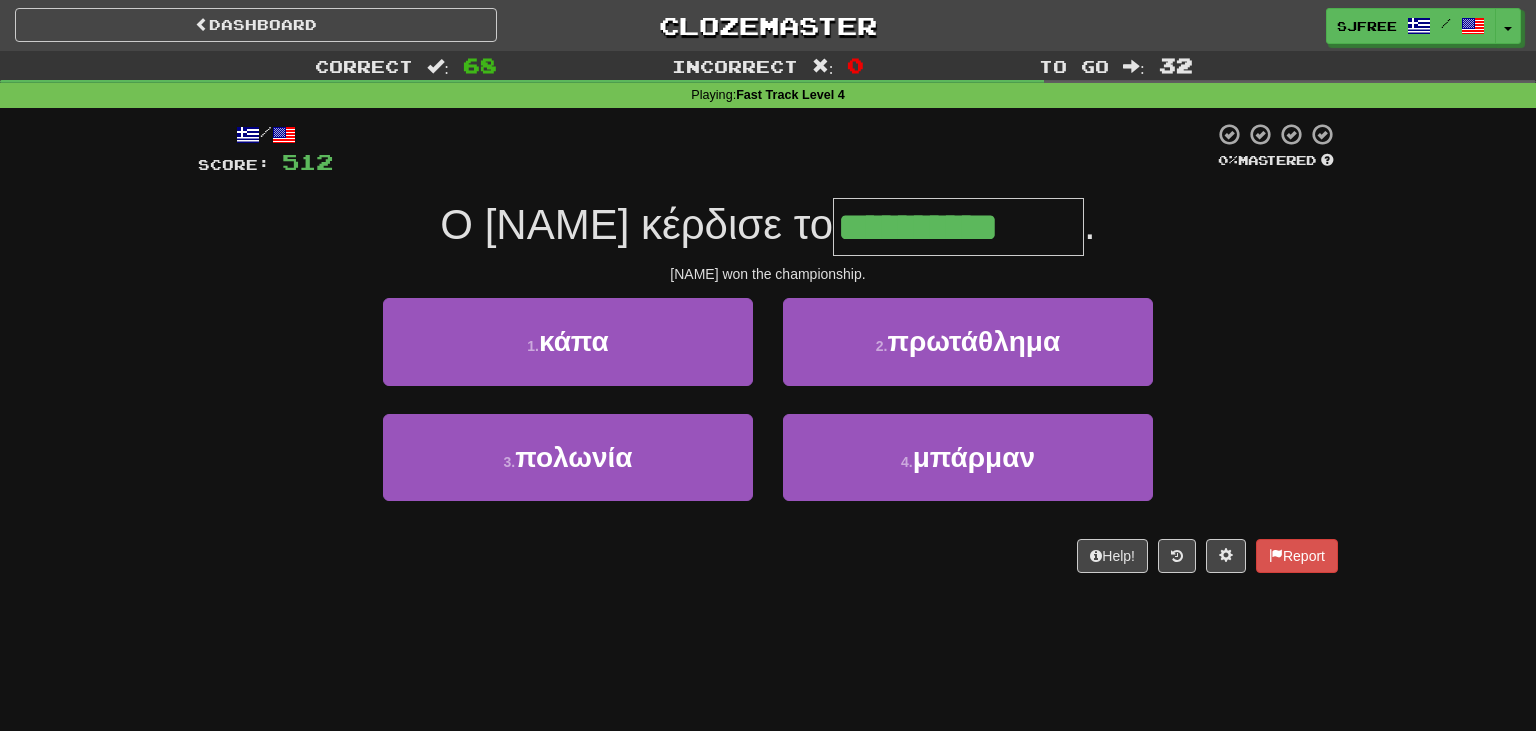 type on "**********" 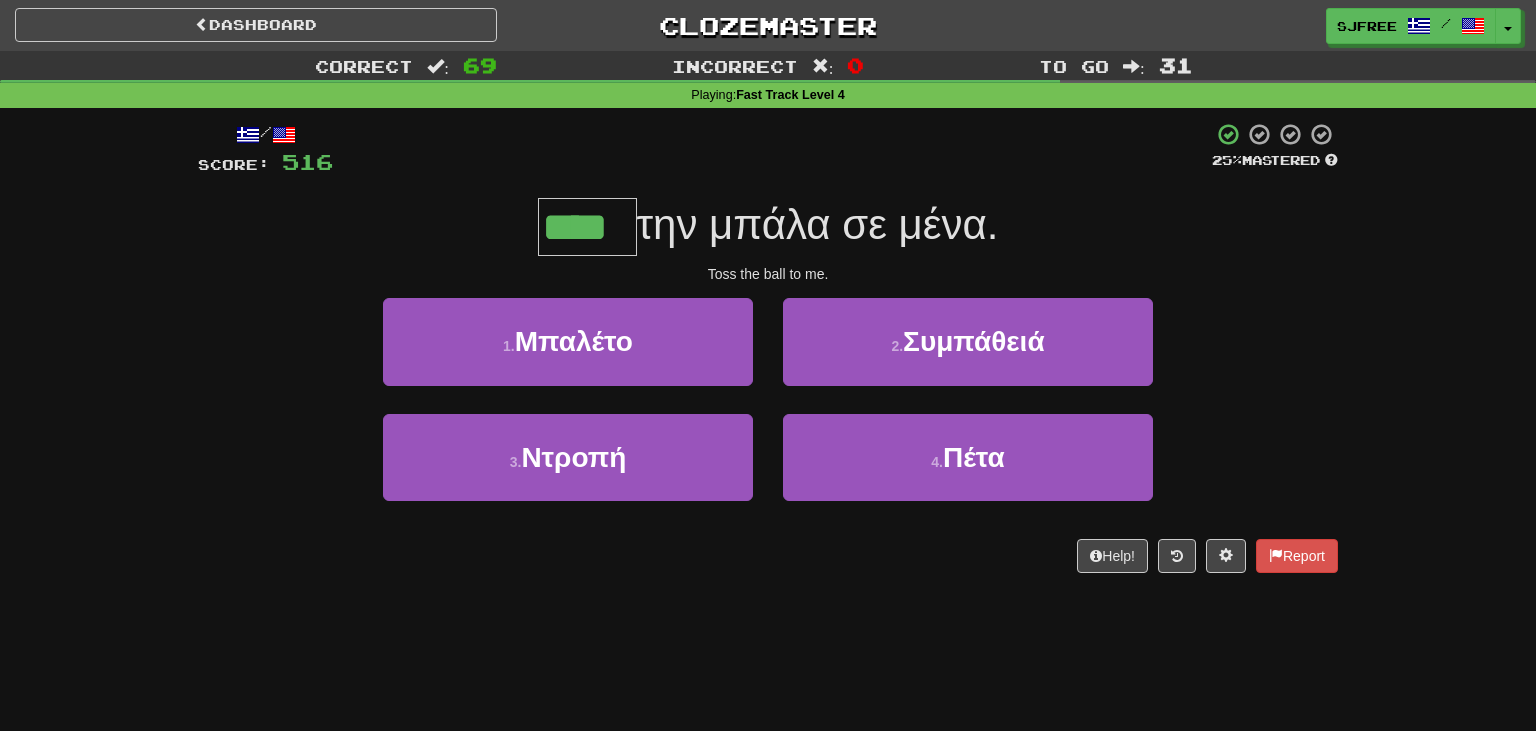 type on "****" 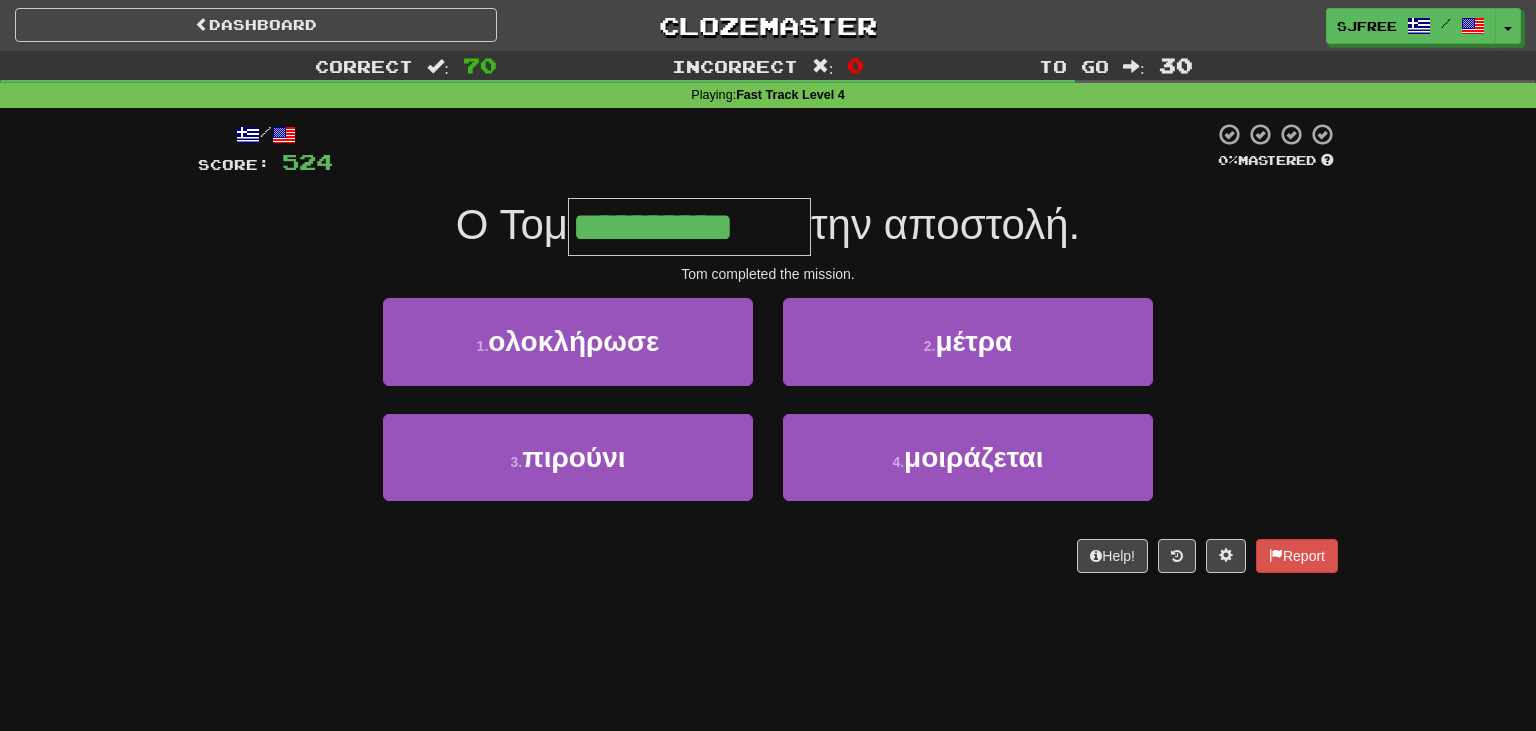 type on "**********" 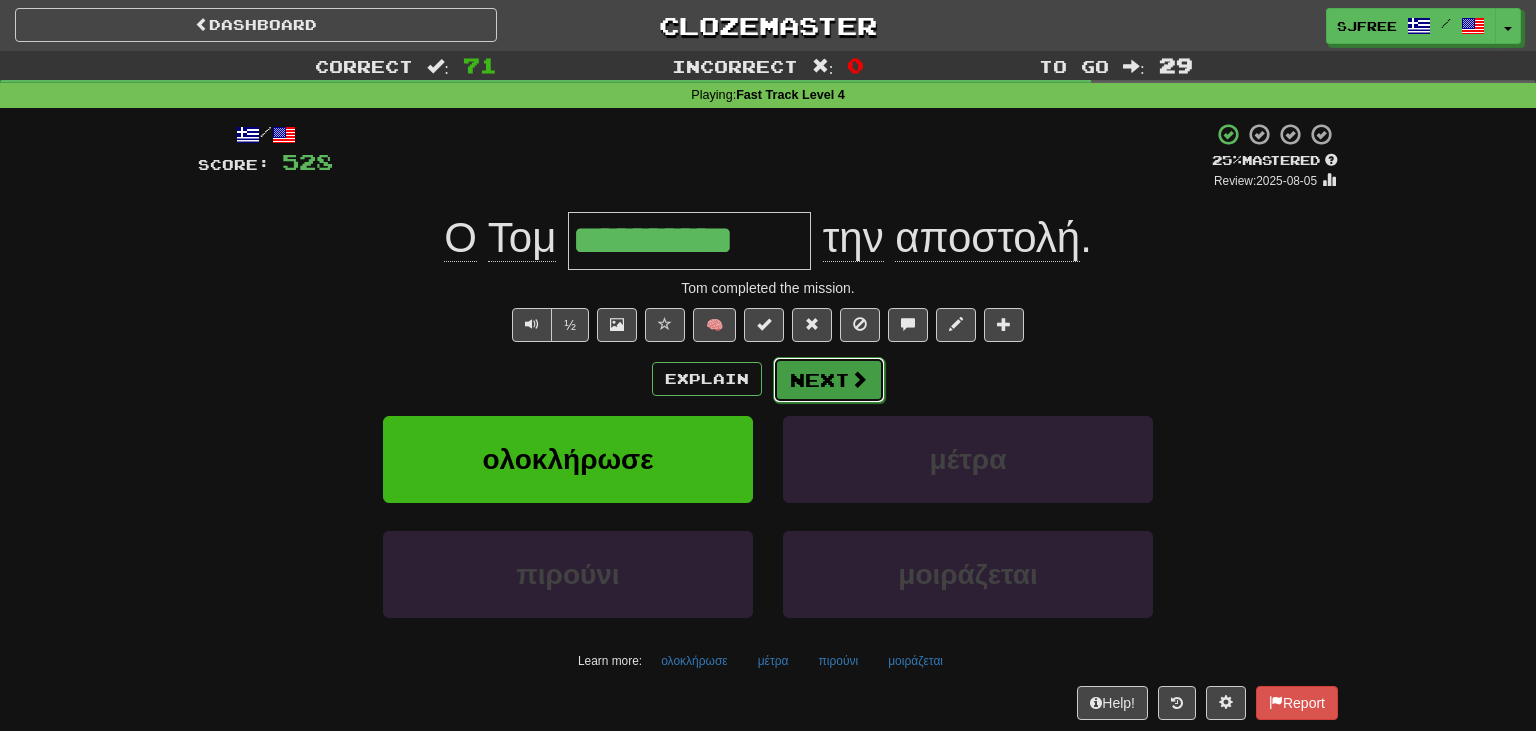 click on "Next" at bounding box center [829, 380] 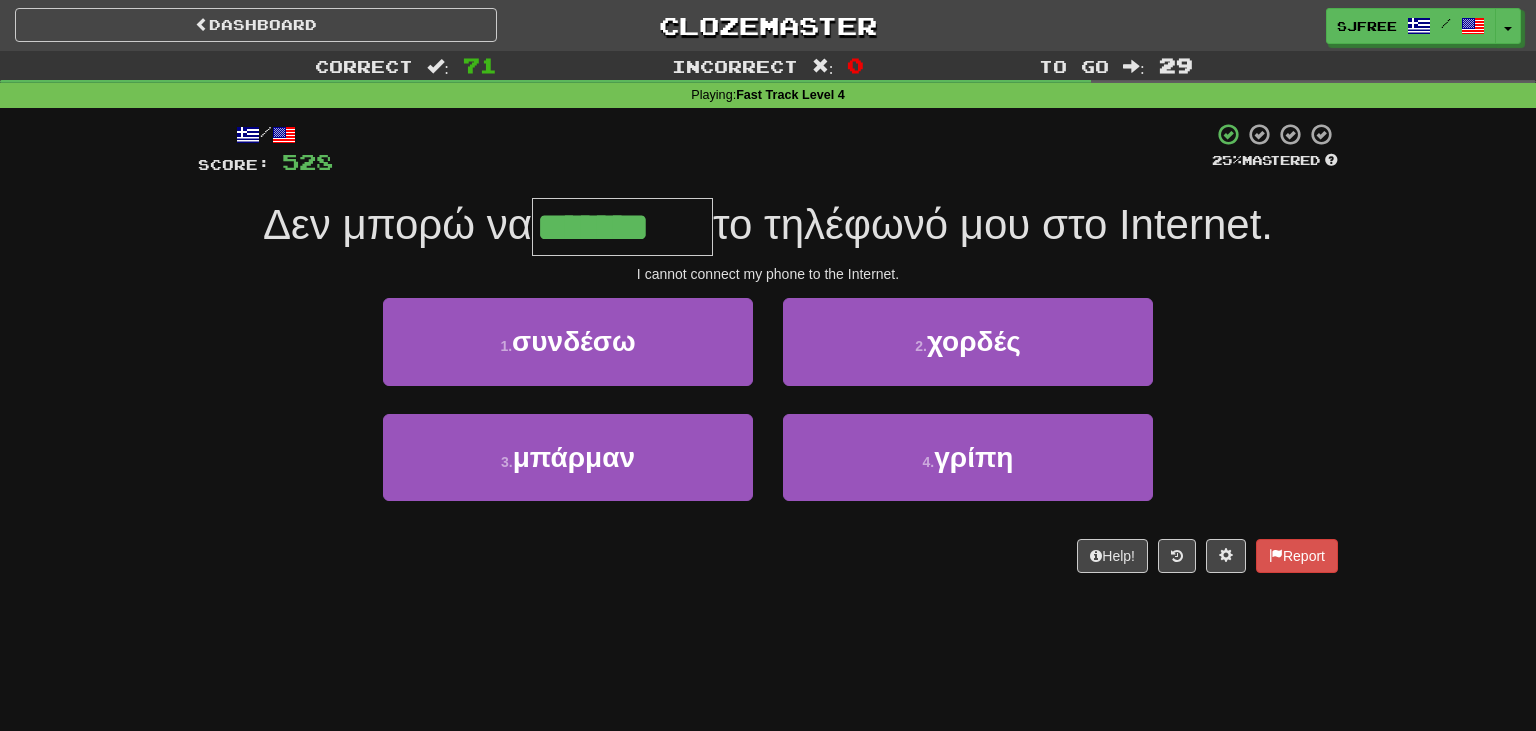 type on "*******" 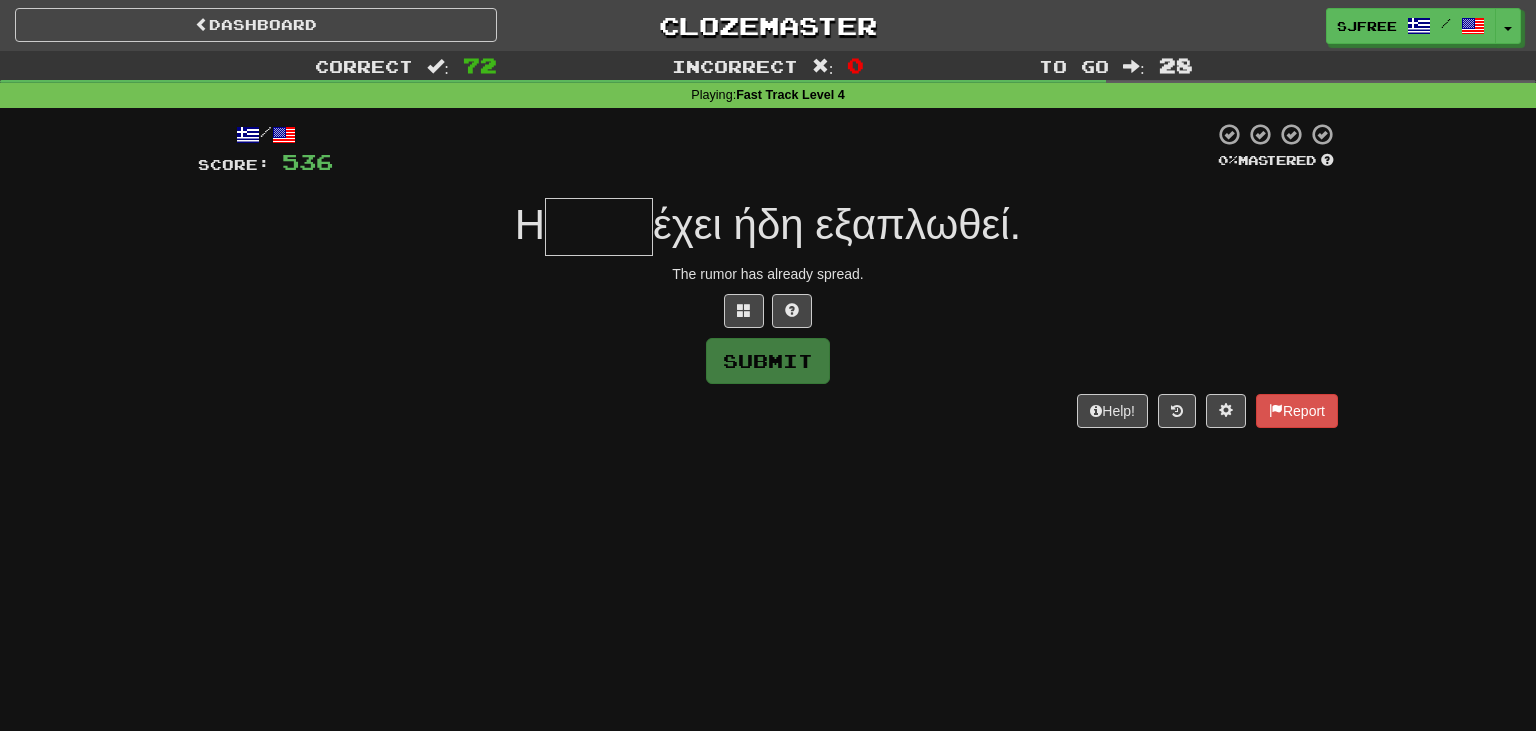 type on "*" 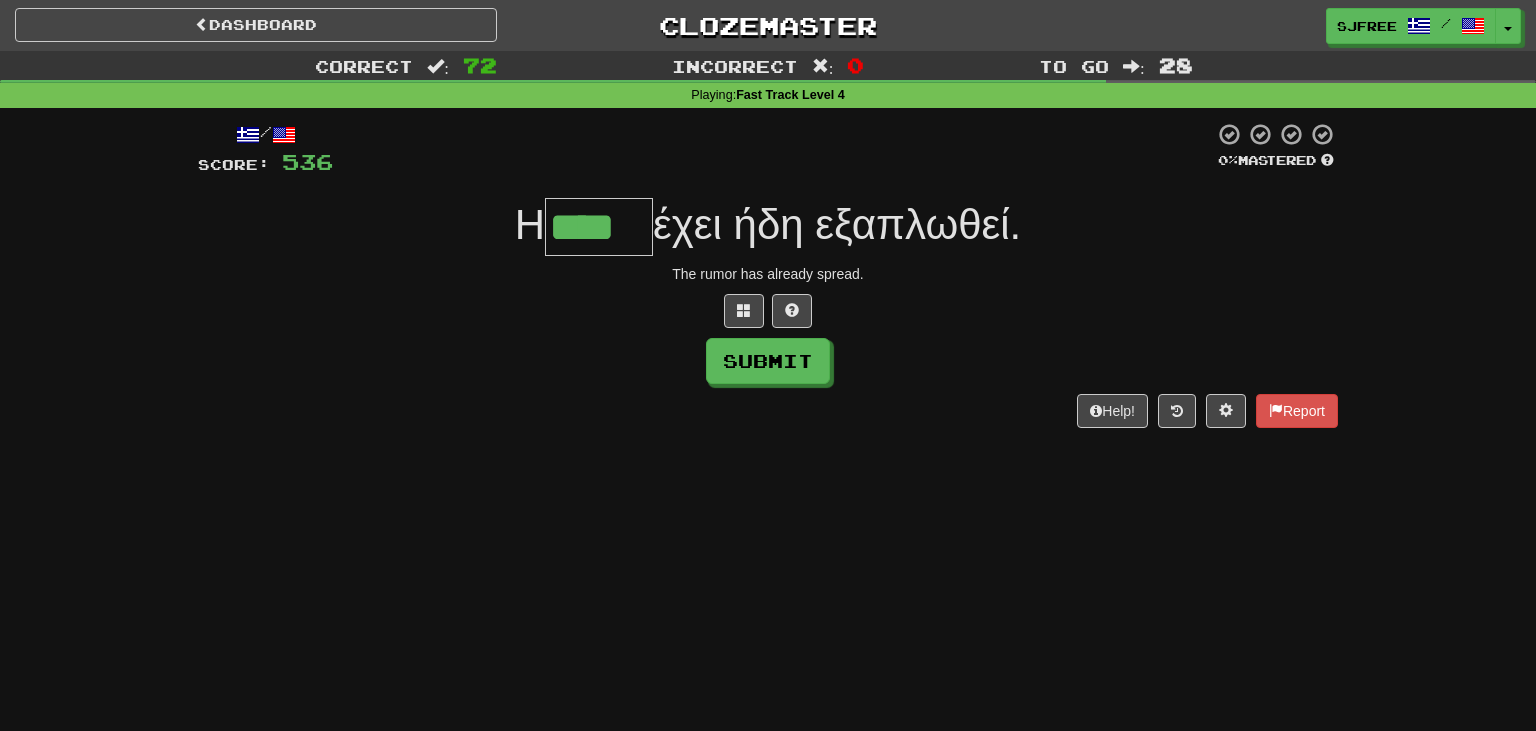 type on "****" 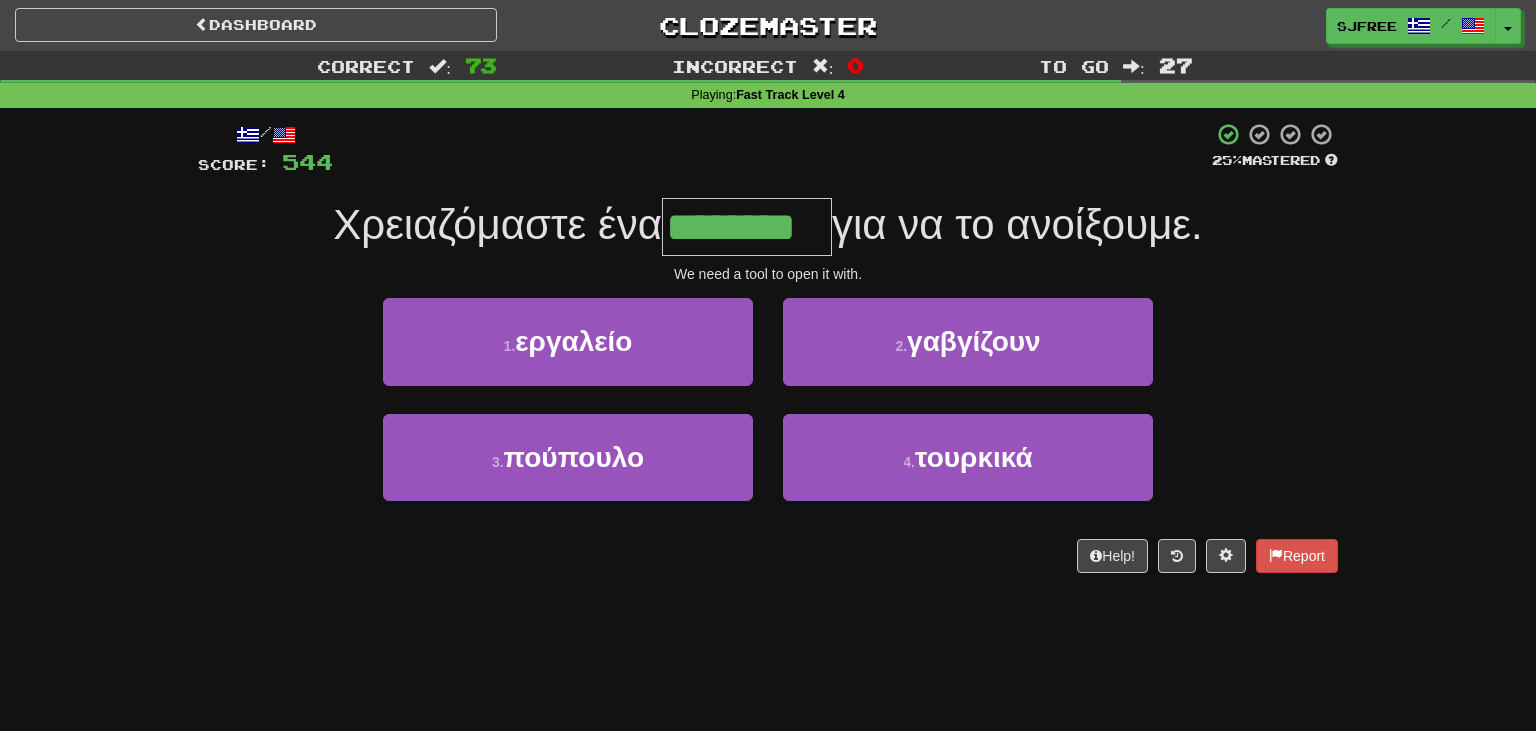 type on "********" 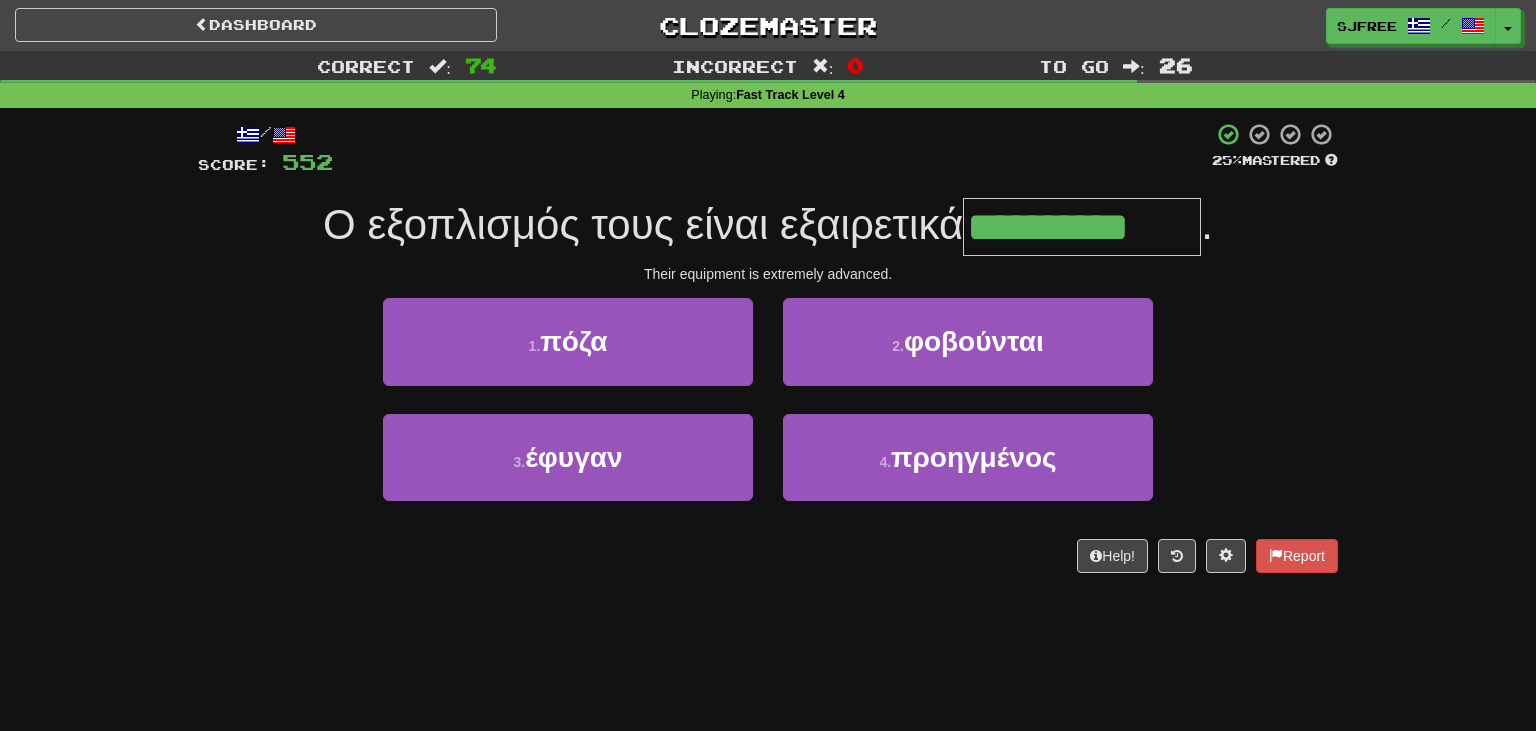type on "**********" 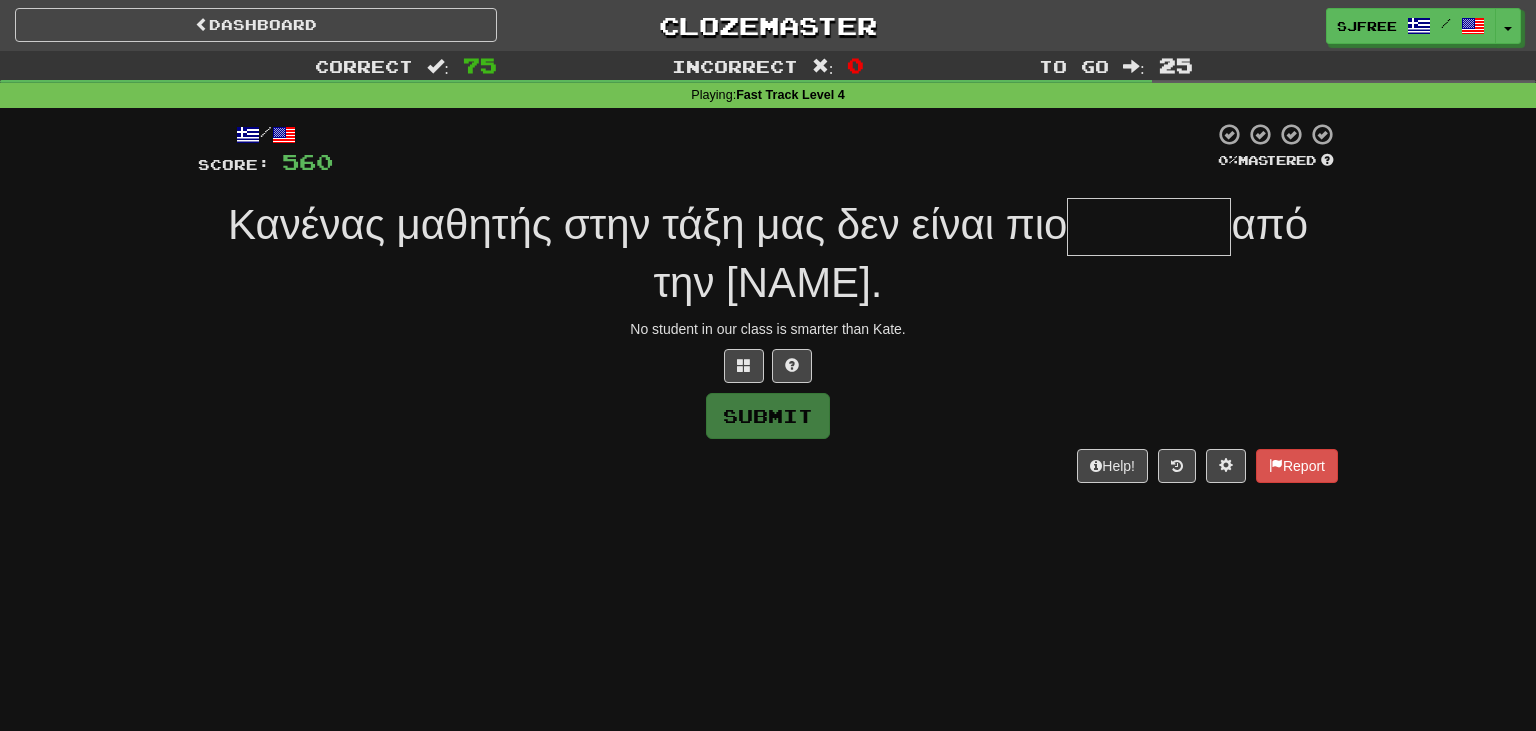 type on "*" 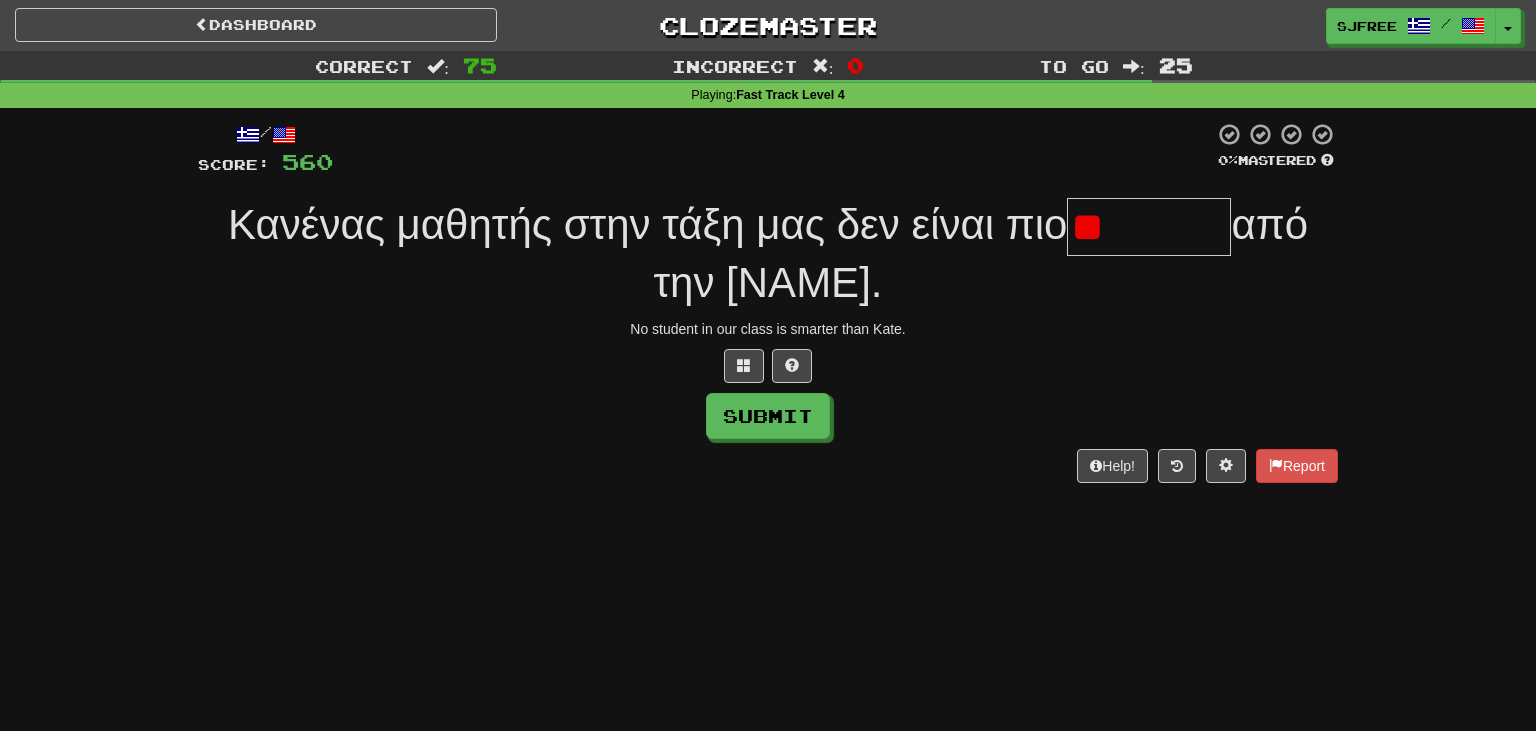 type on "*" 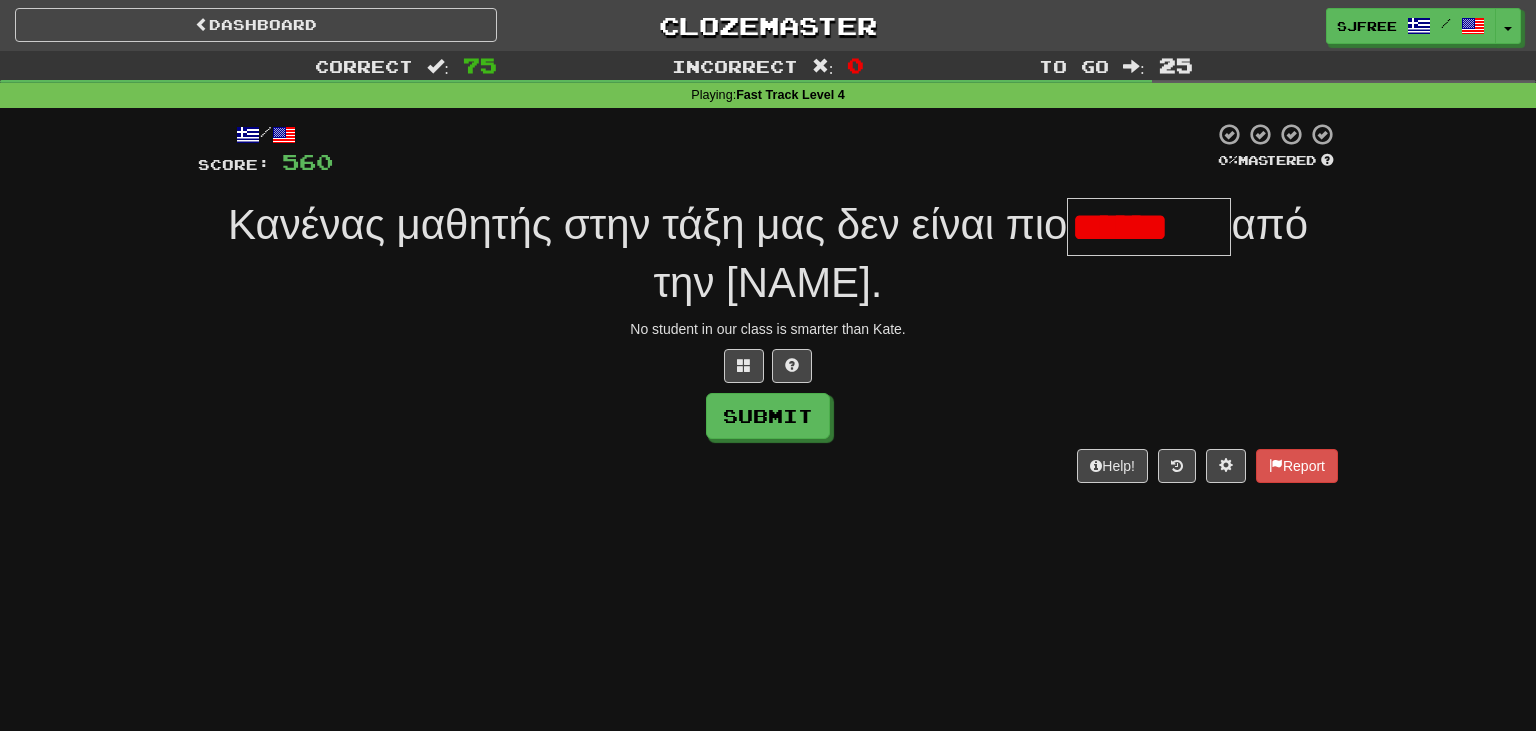 scroll, scrollTop: 0, scrollLeft: 0, axis: both 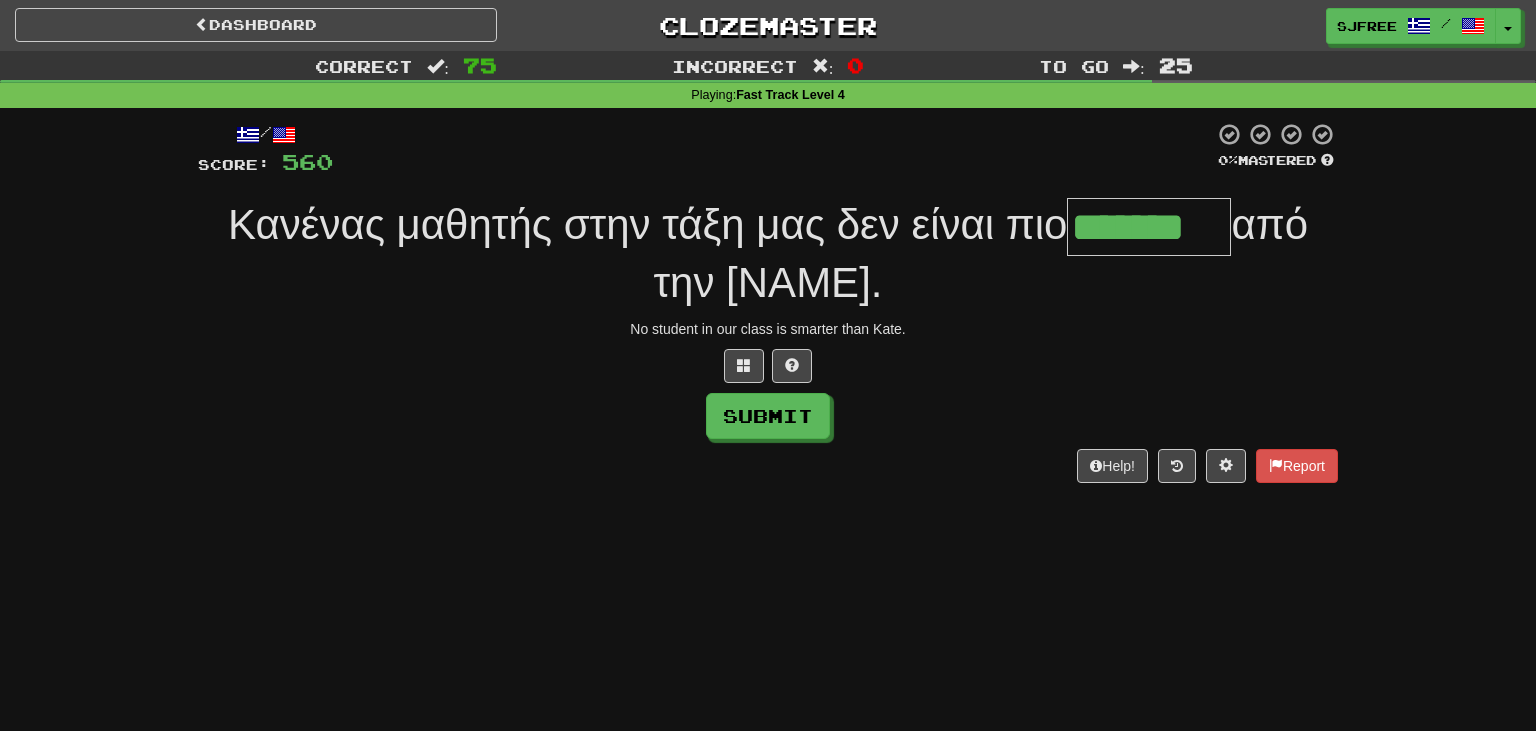 type on "*******" 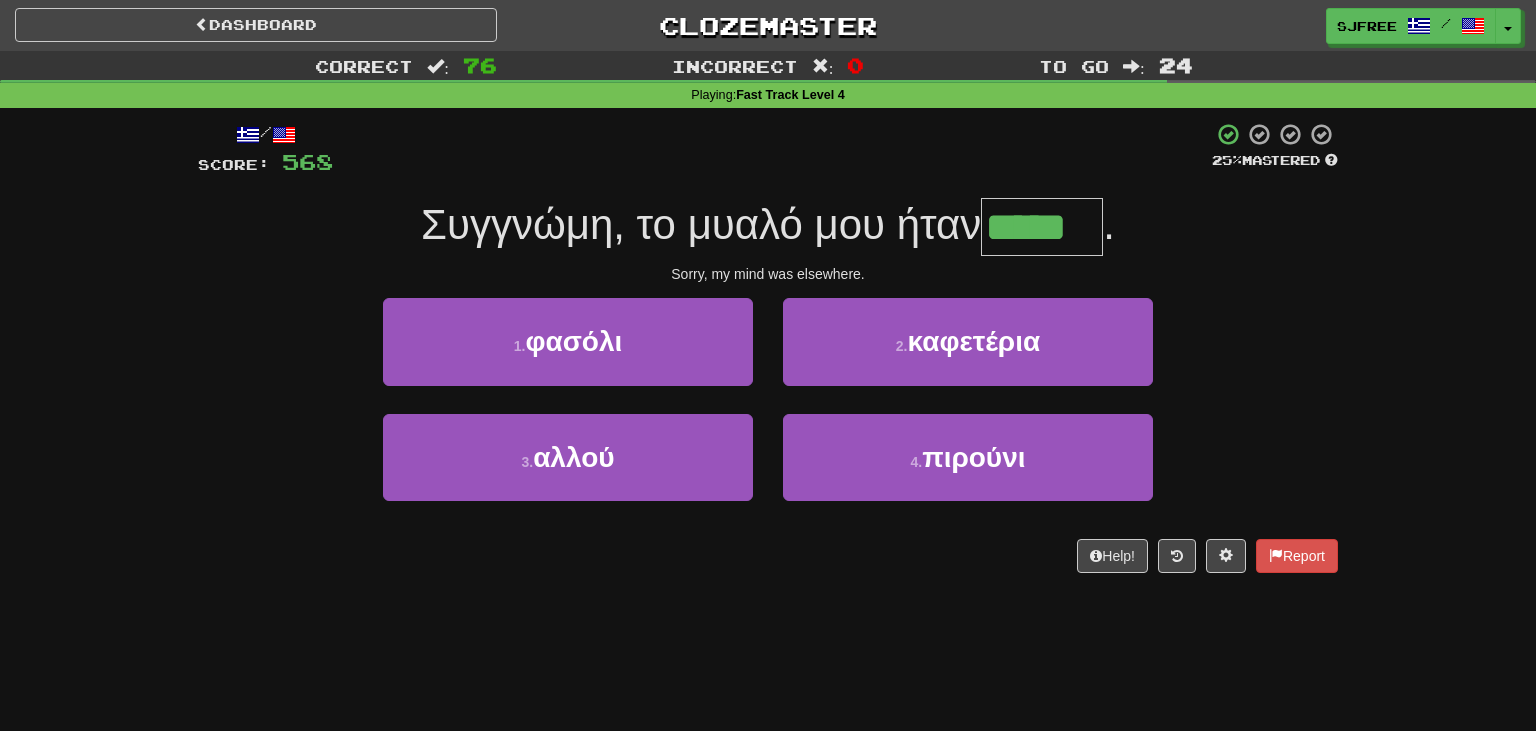 type on "*****" 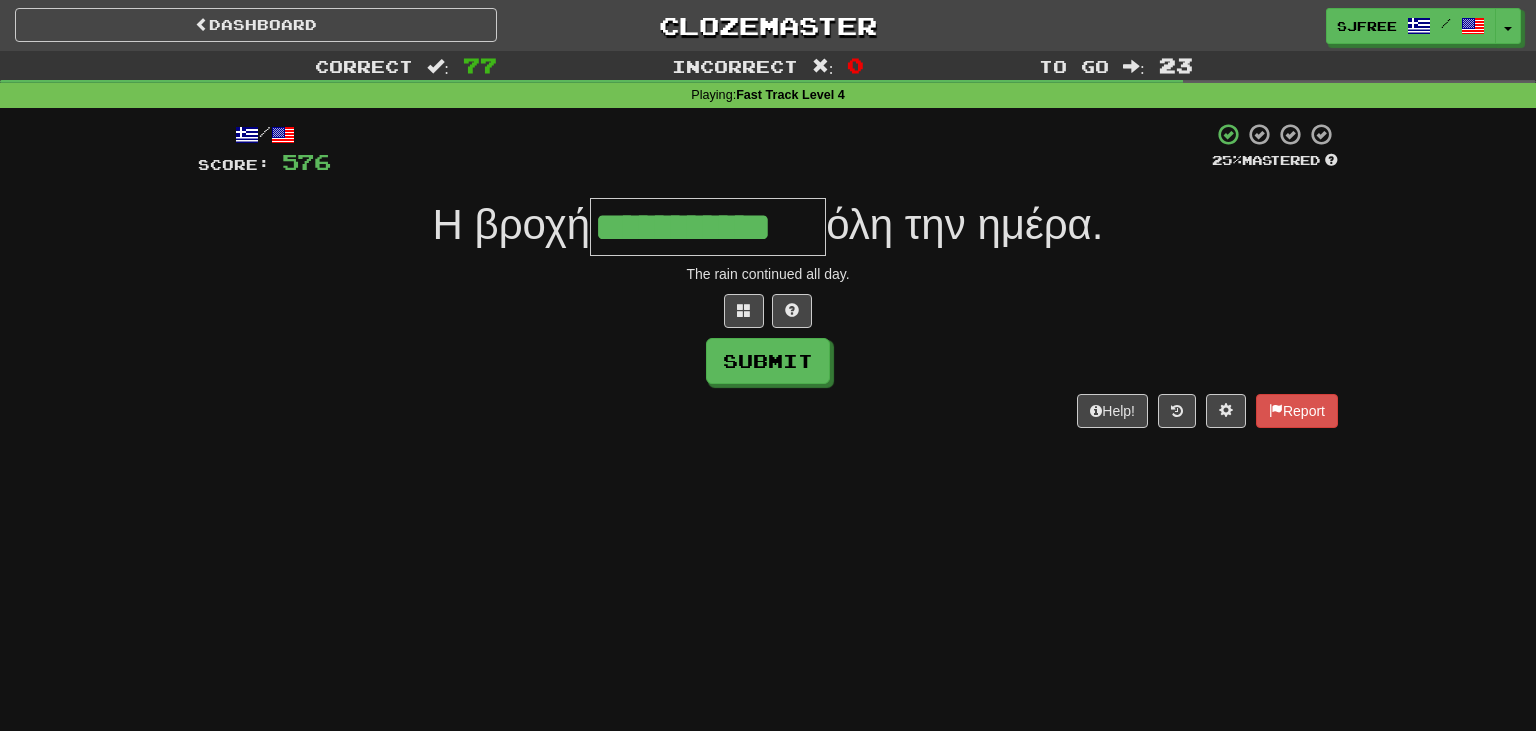 type on "**********" 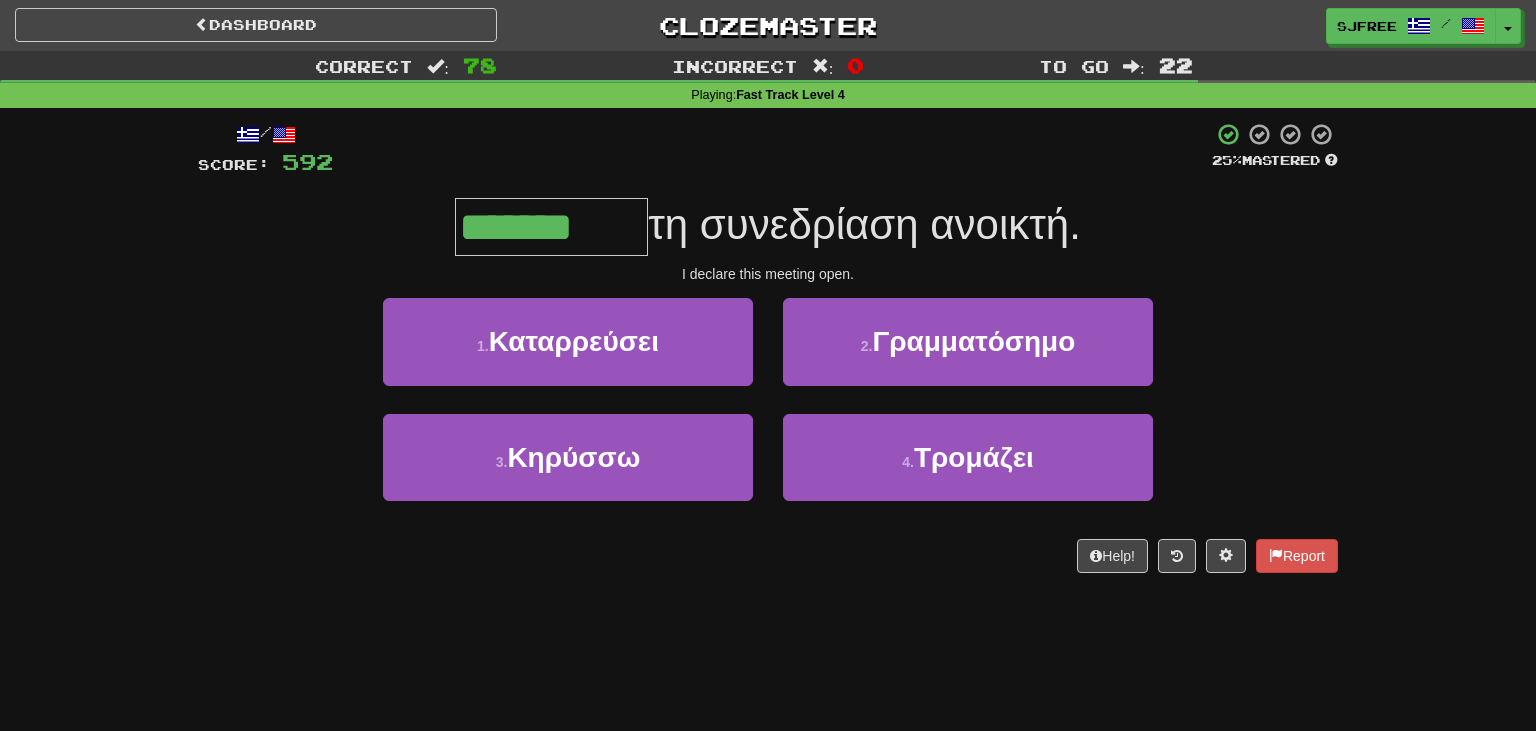 type on "*******" 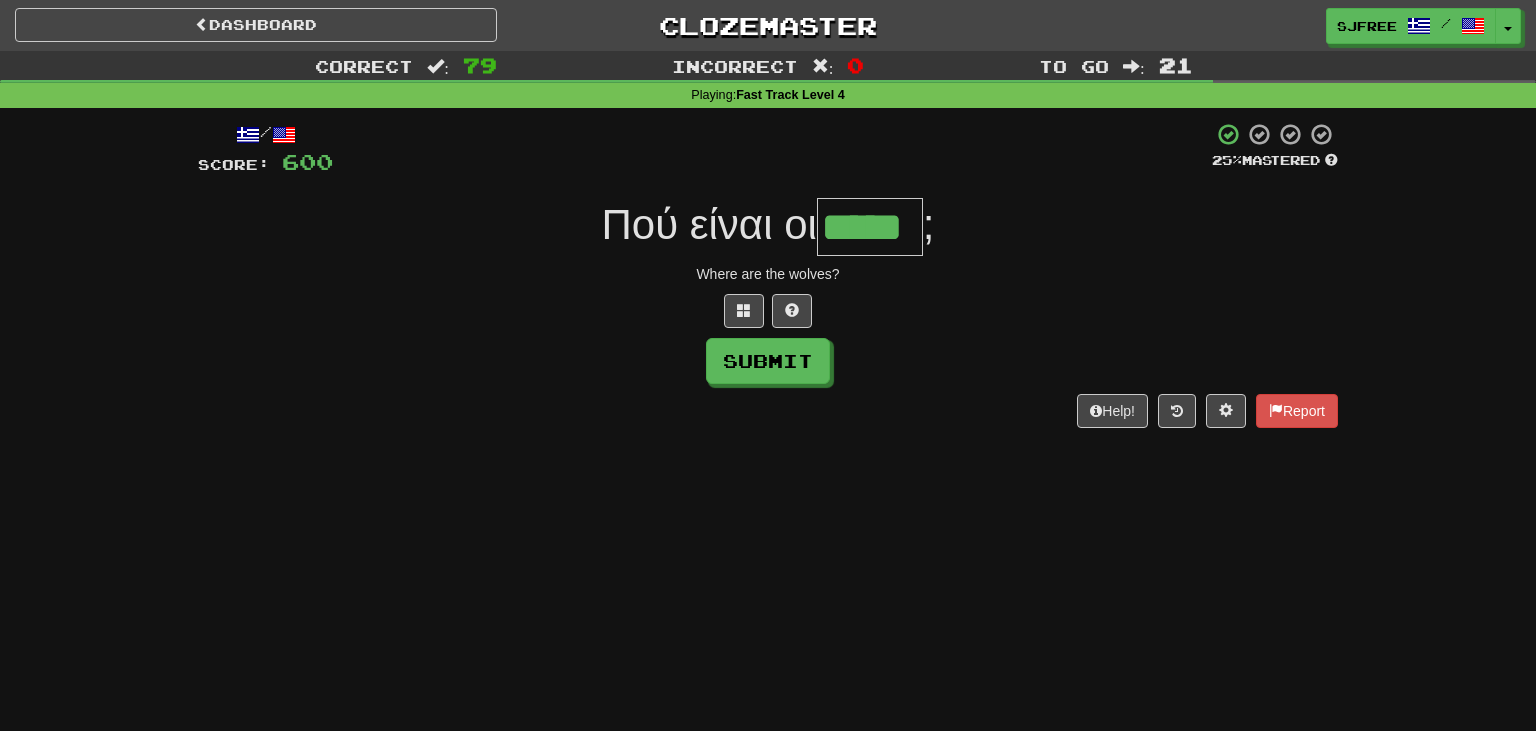 type on "*****" 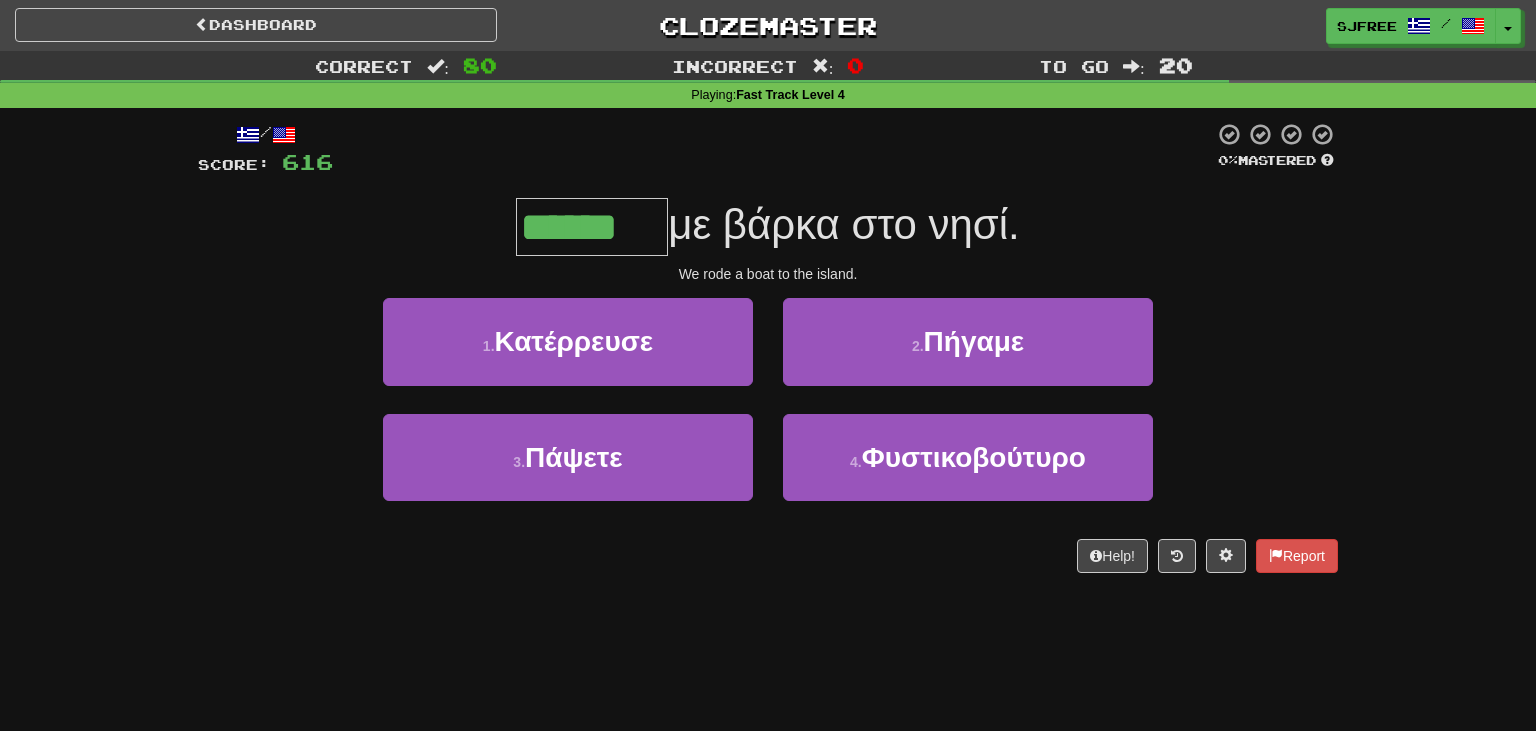 type on "******" 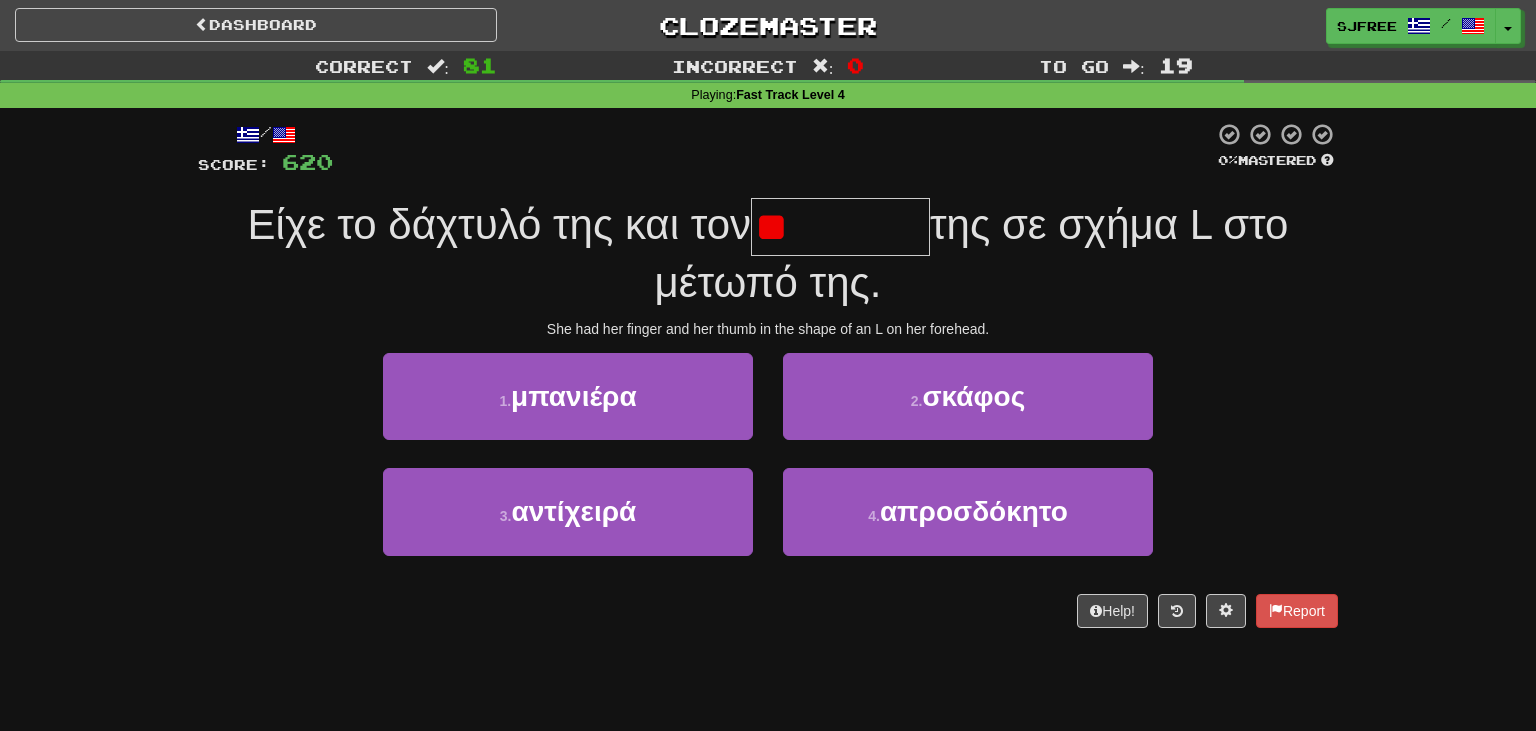 type on "*" 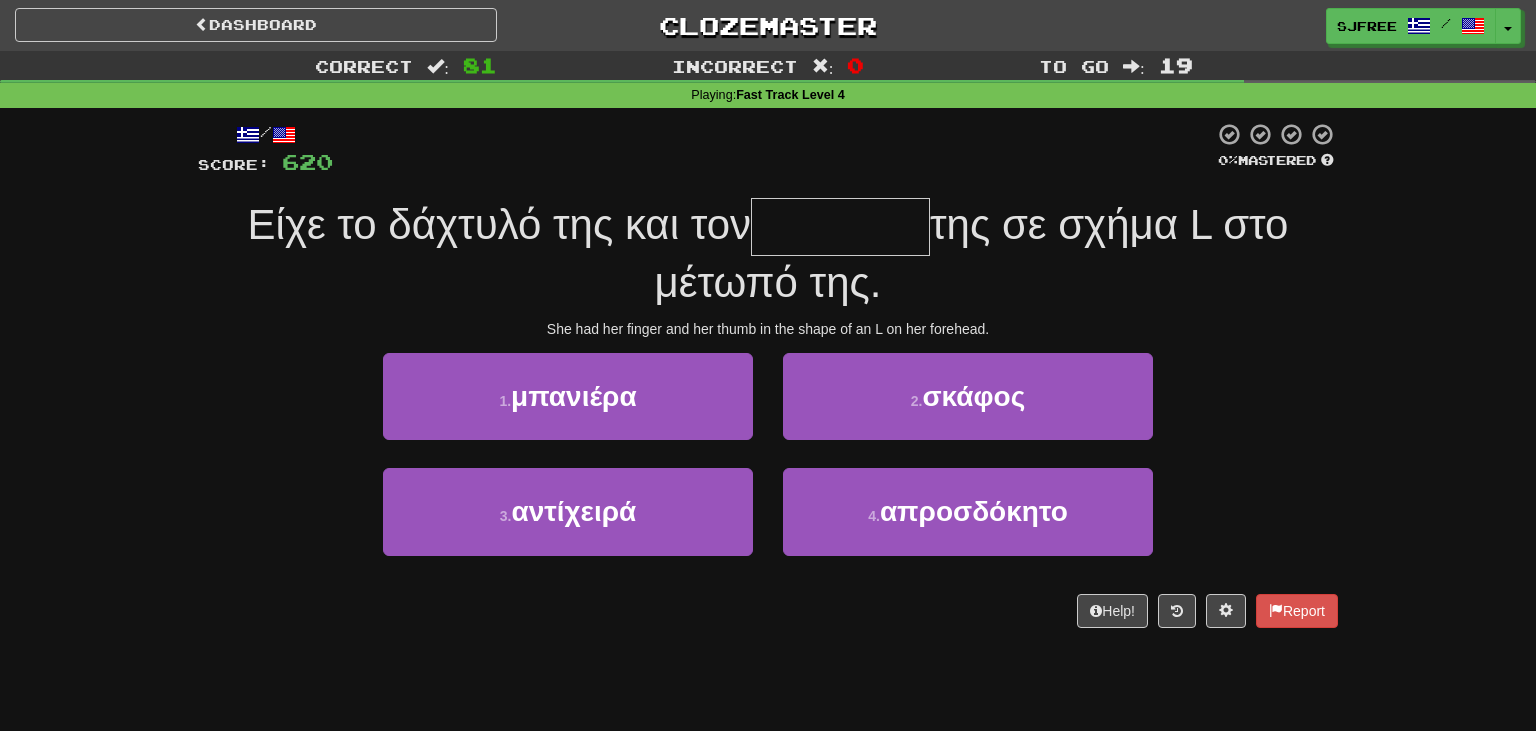 type on "*" 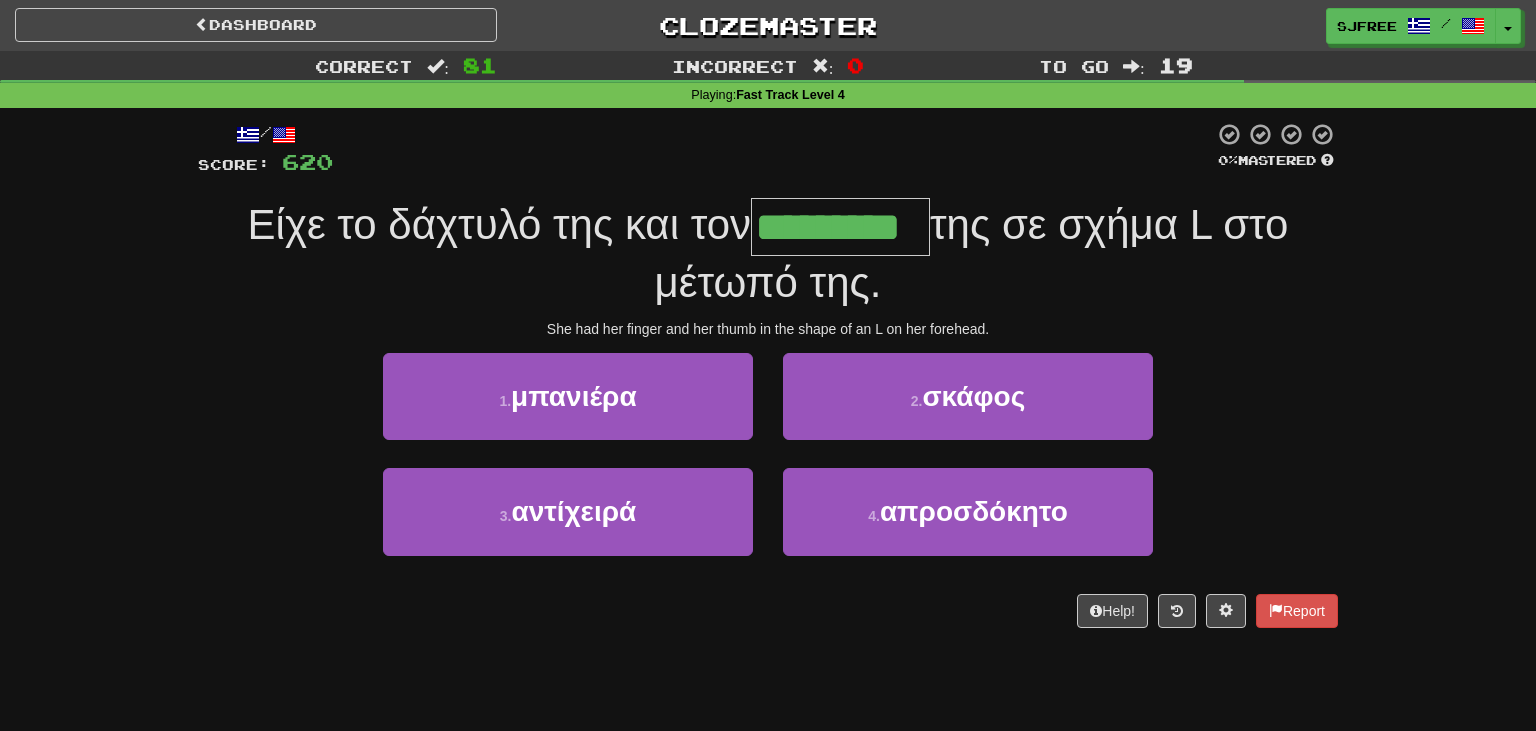 type on "*********" 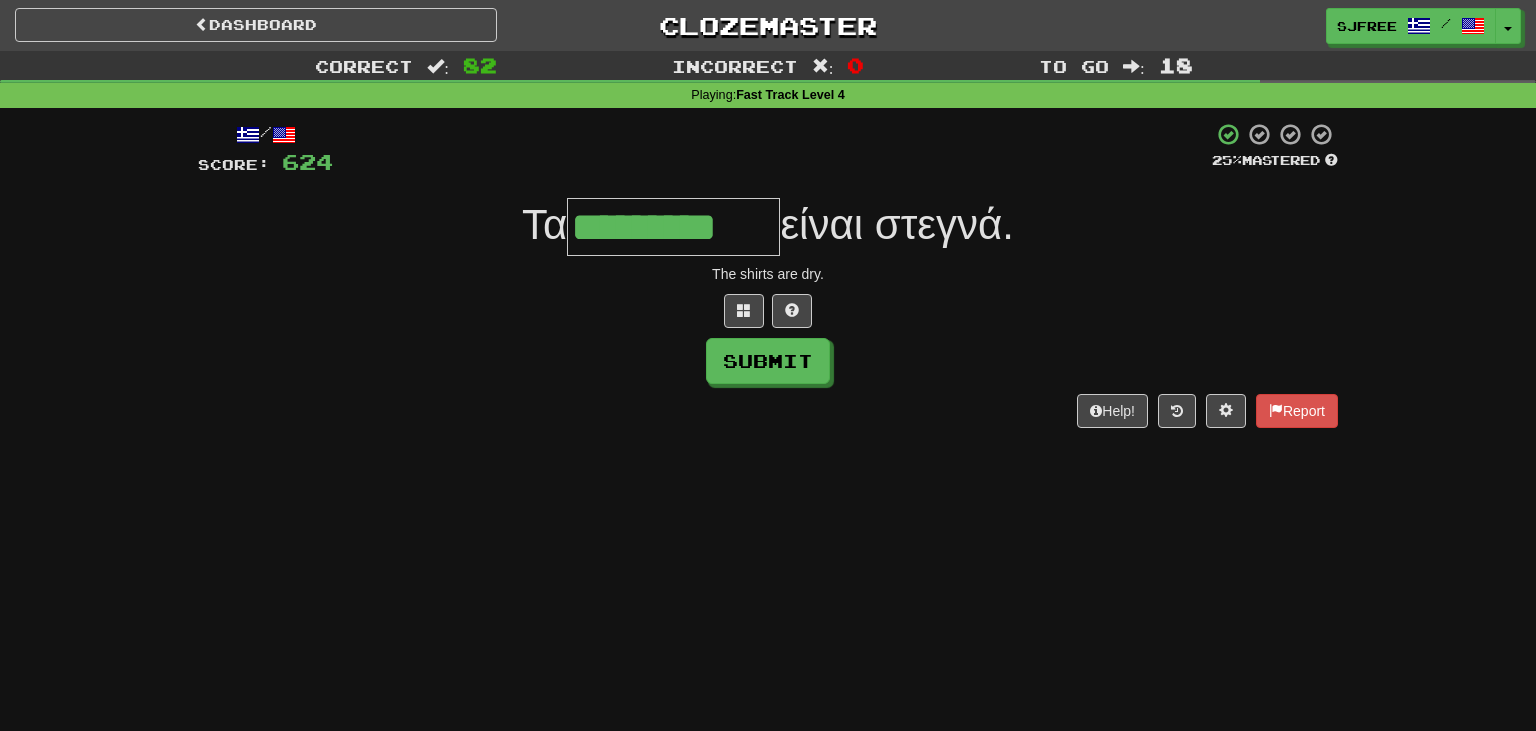 type on "*********" 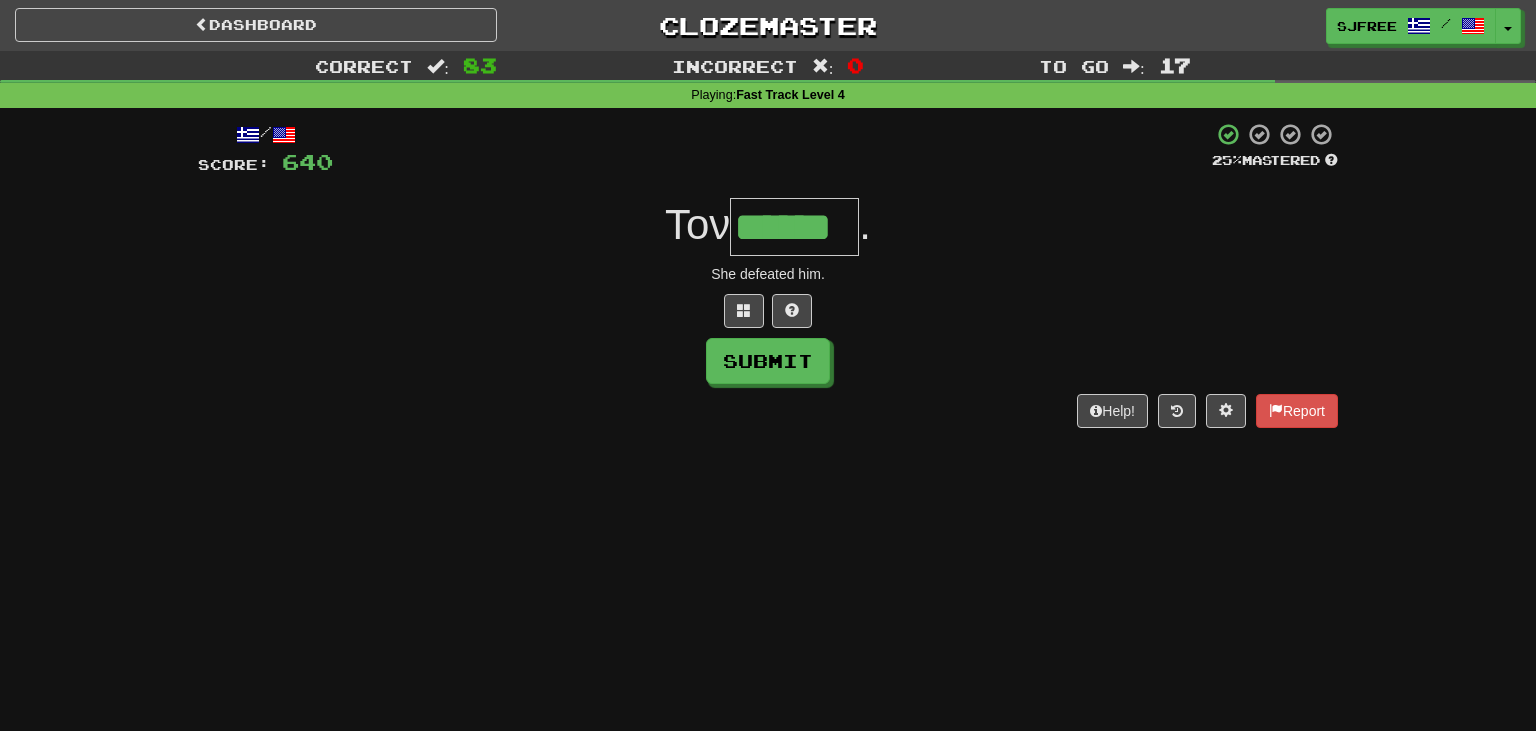type on "******" 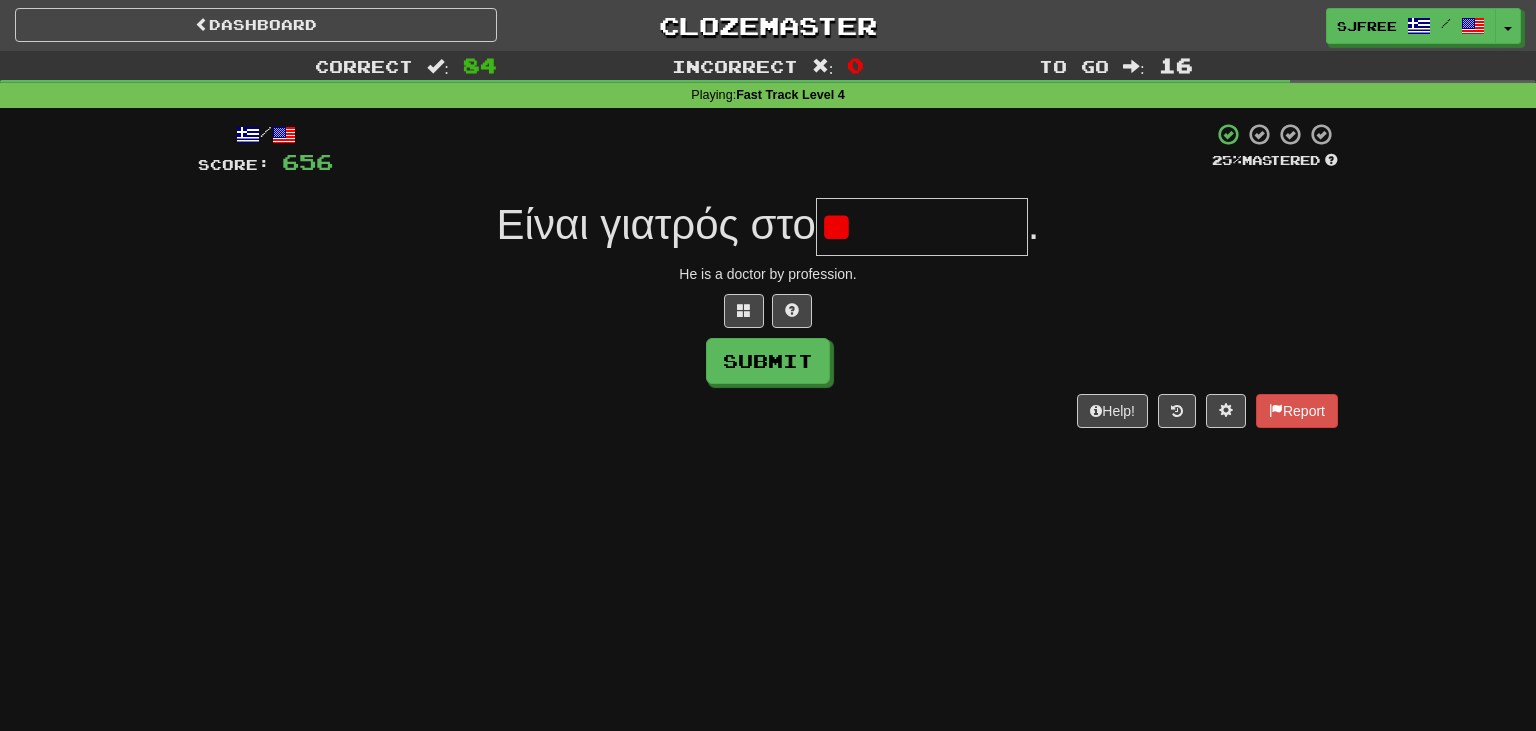 type on "*" 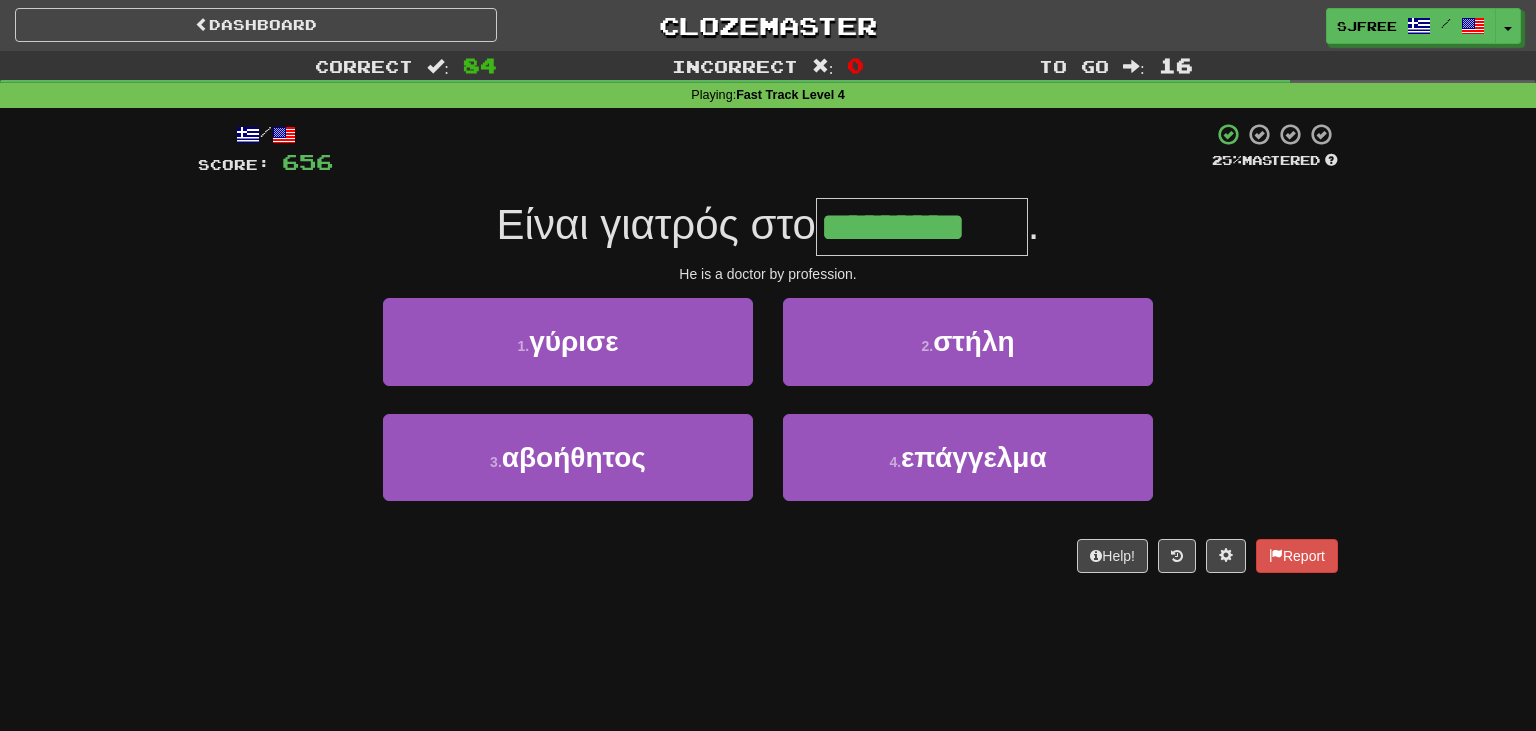 type on "*********" 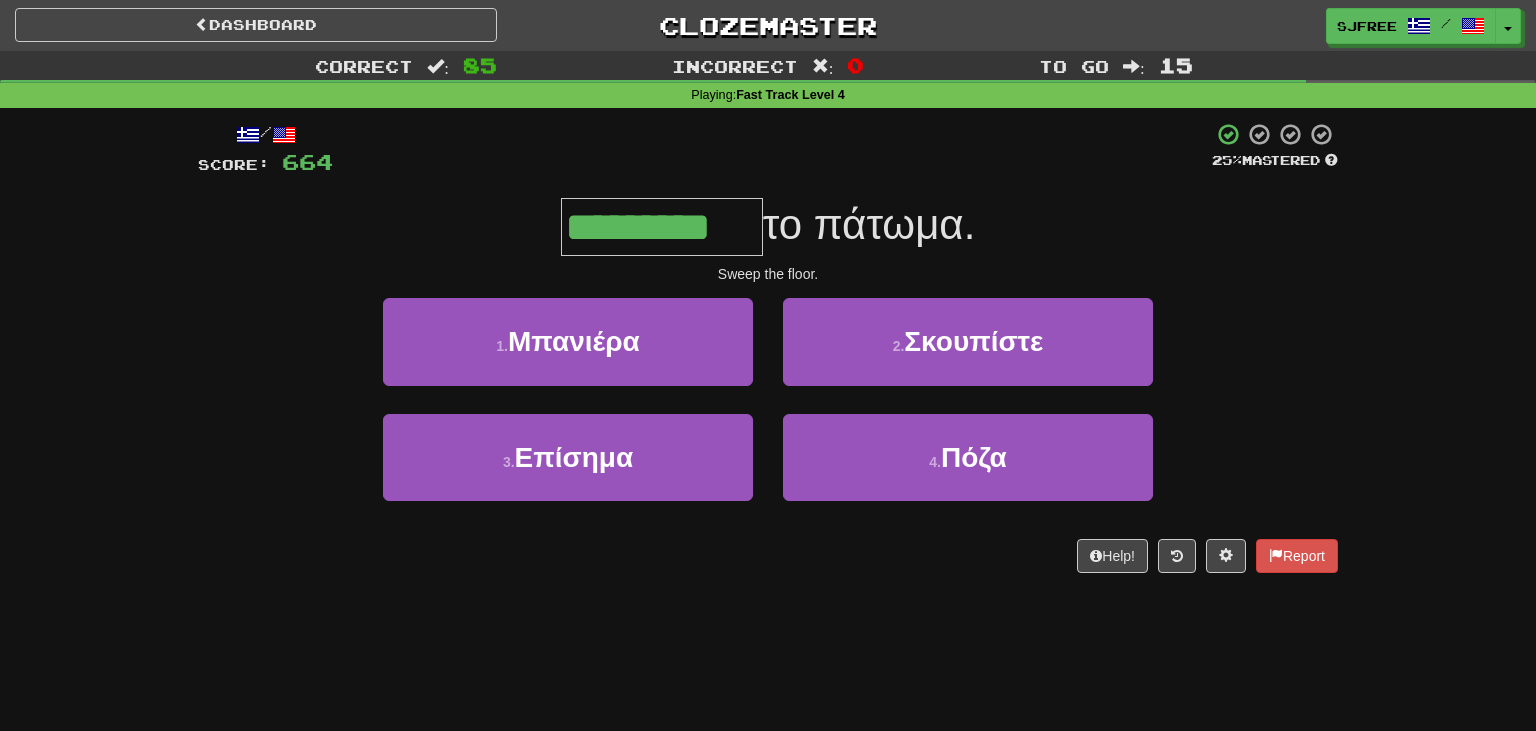 type on "*********" 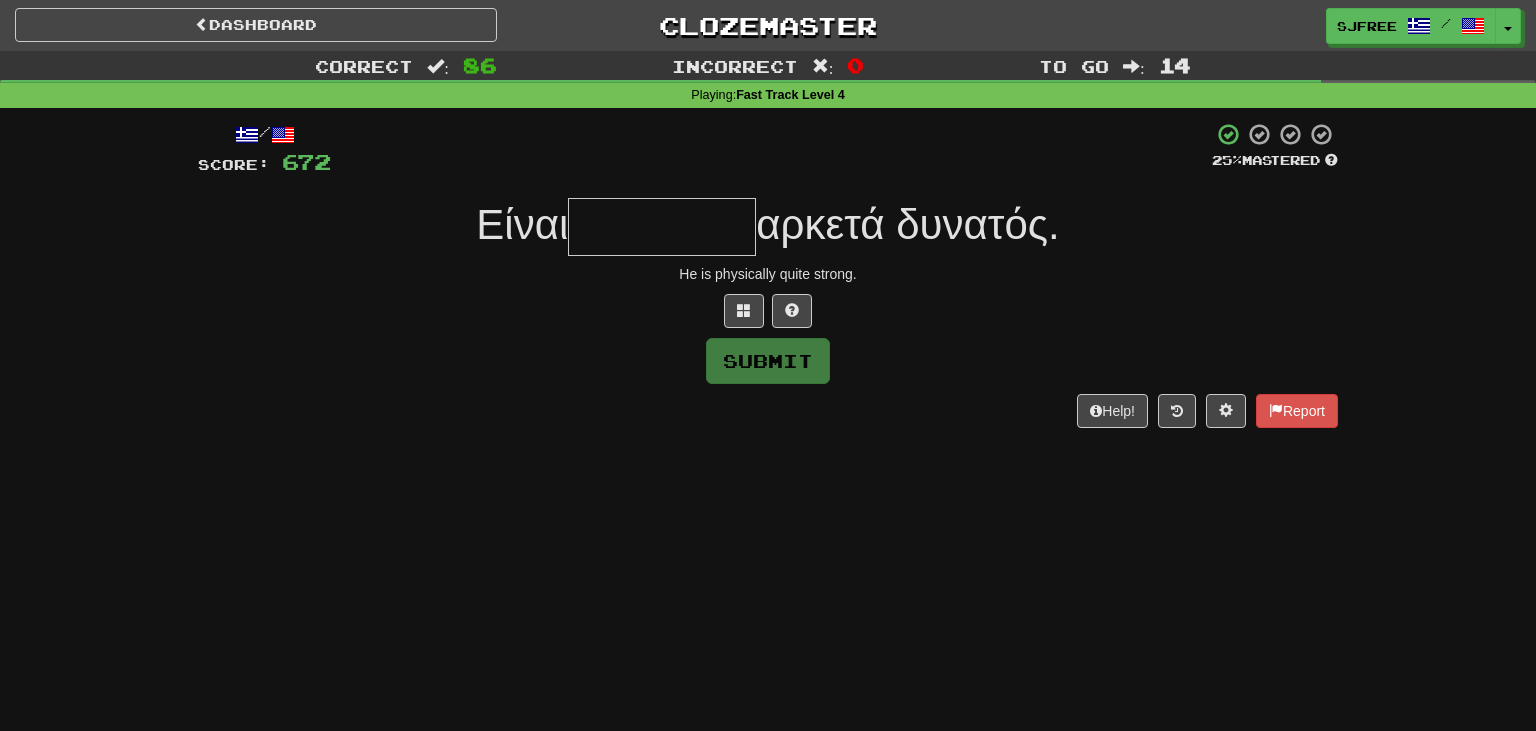type on "*" 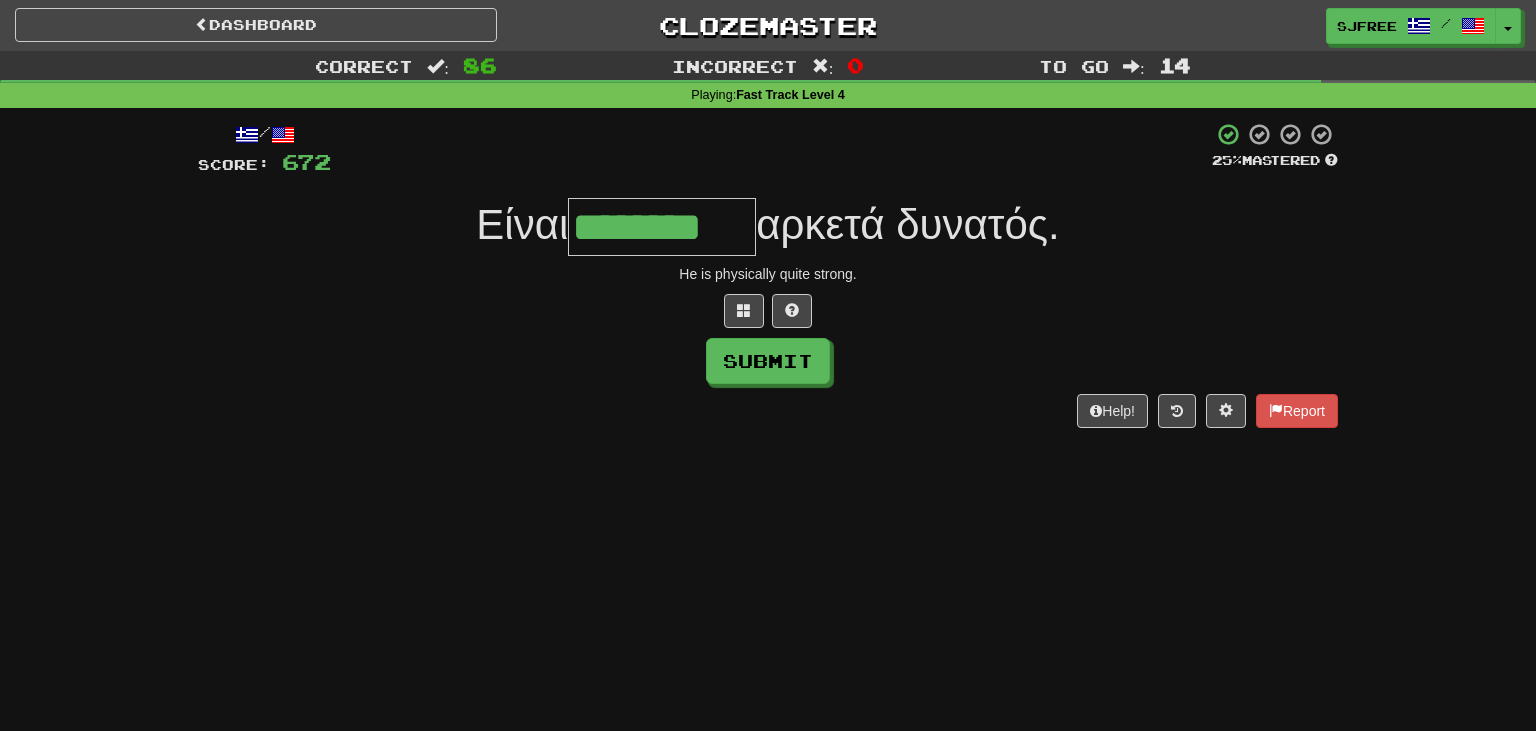 type on "********" 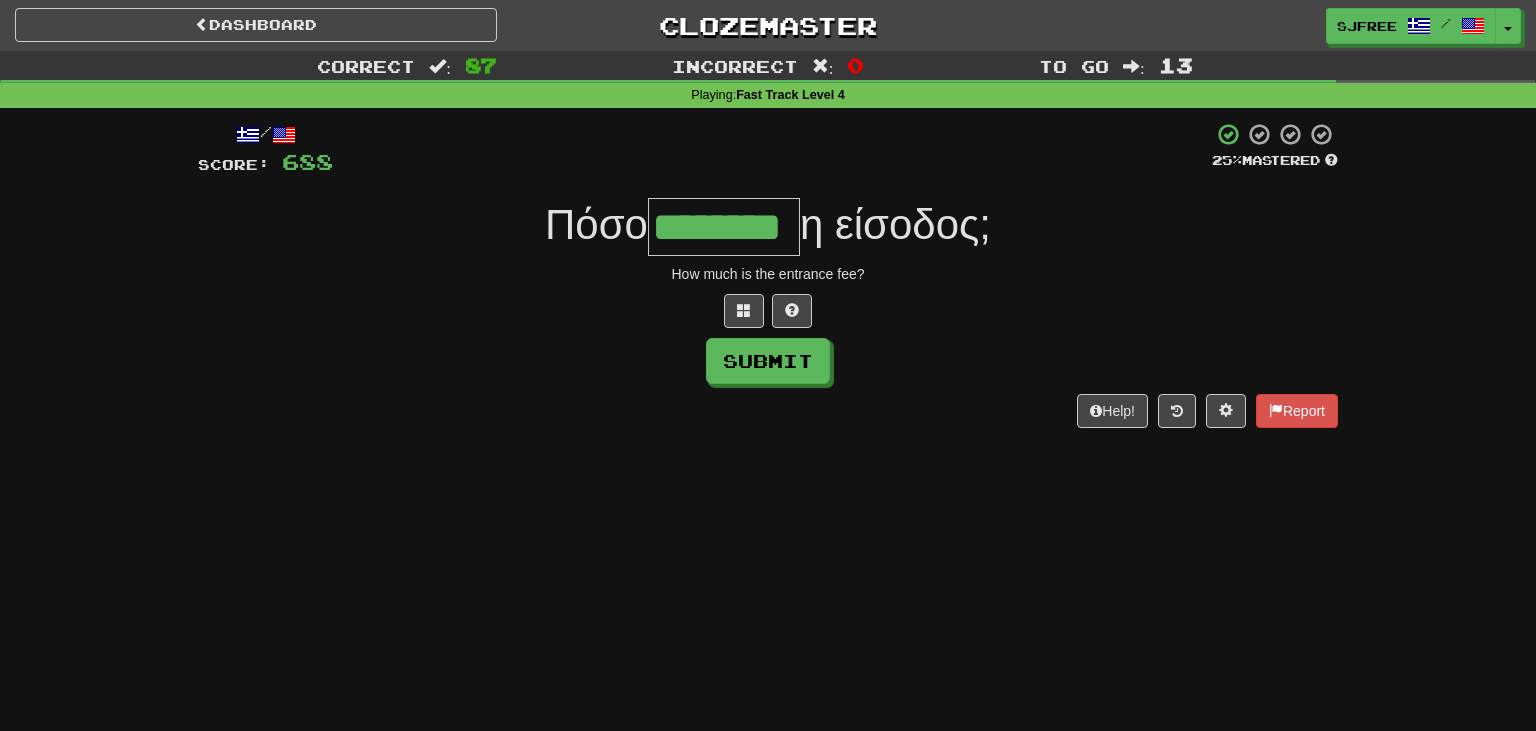 type on "********" 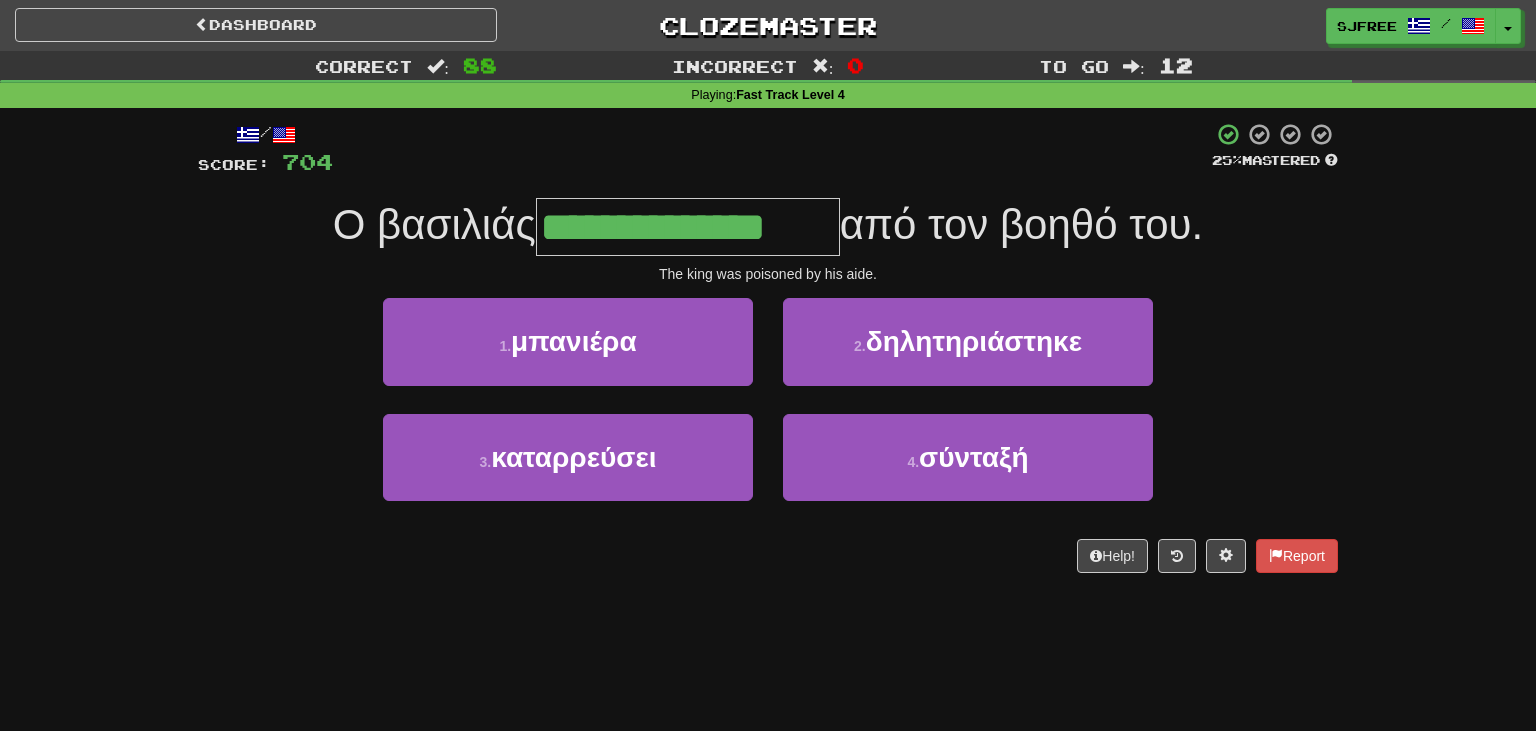 type on "**********" 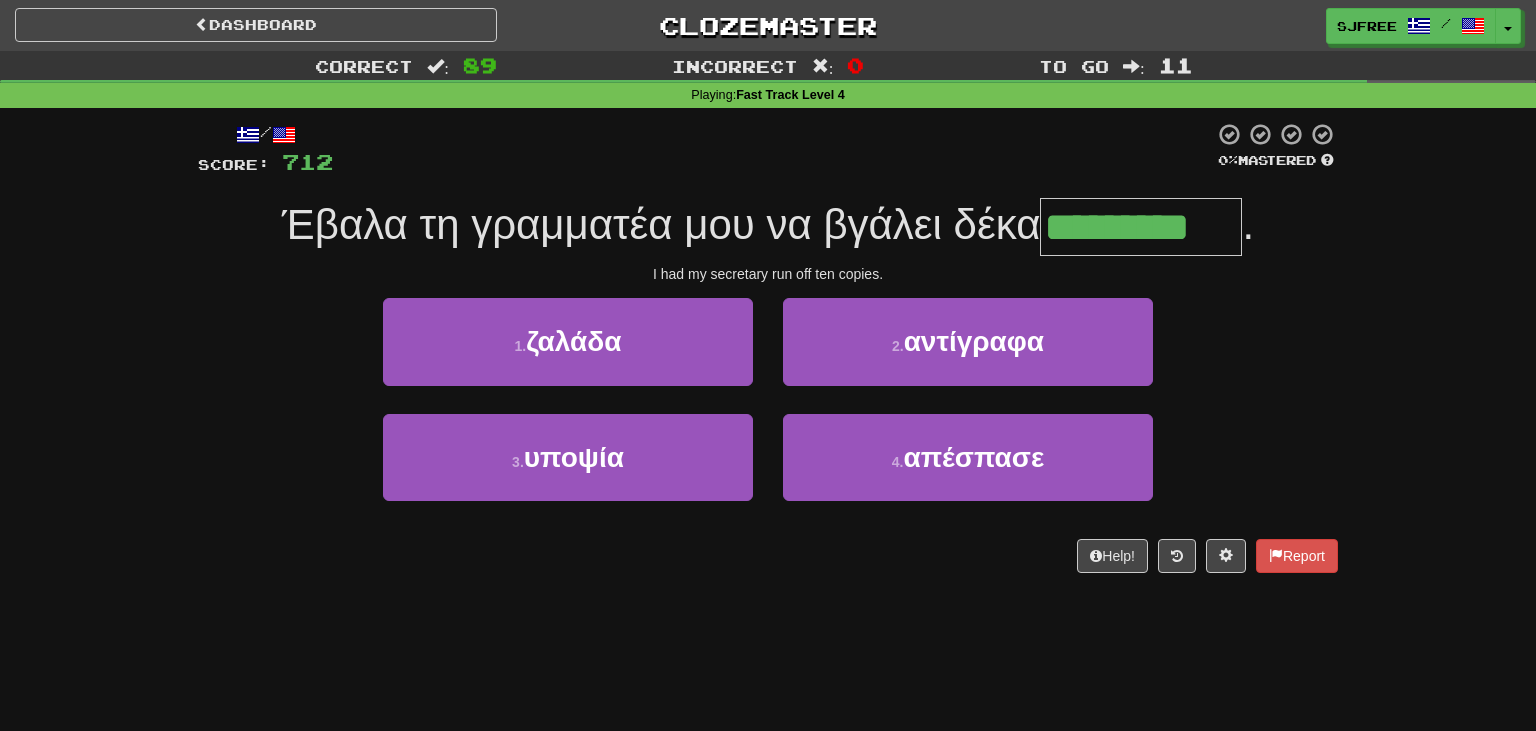 type on "*********" 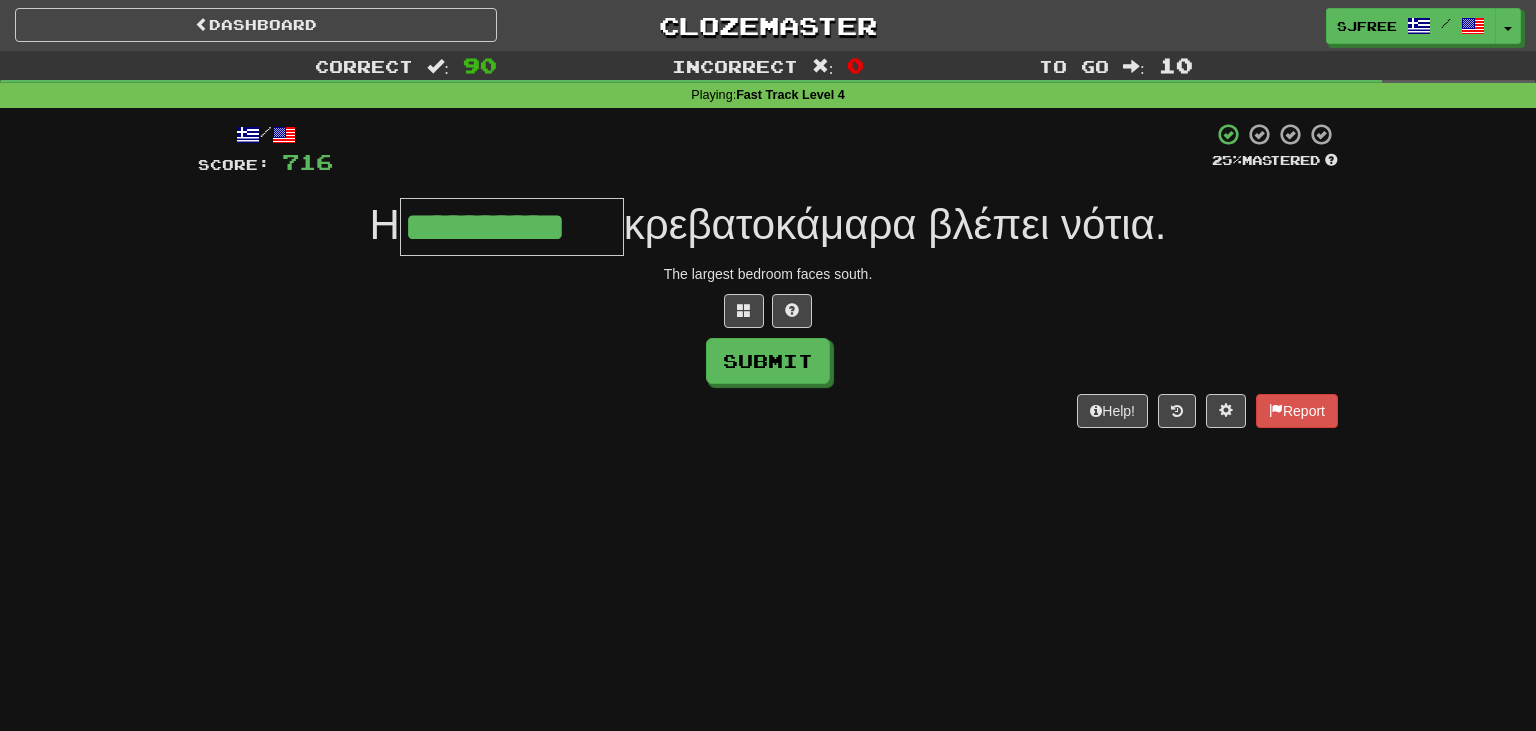 type on "**********" 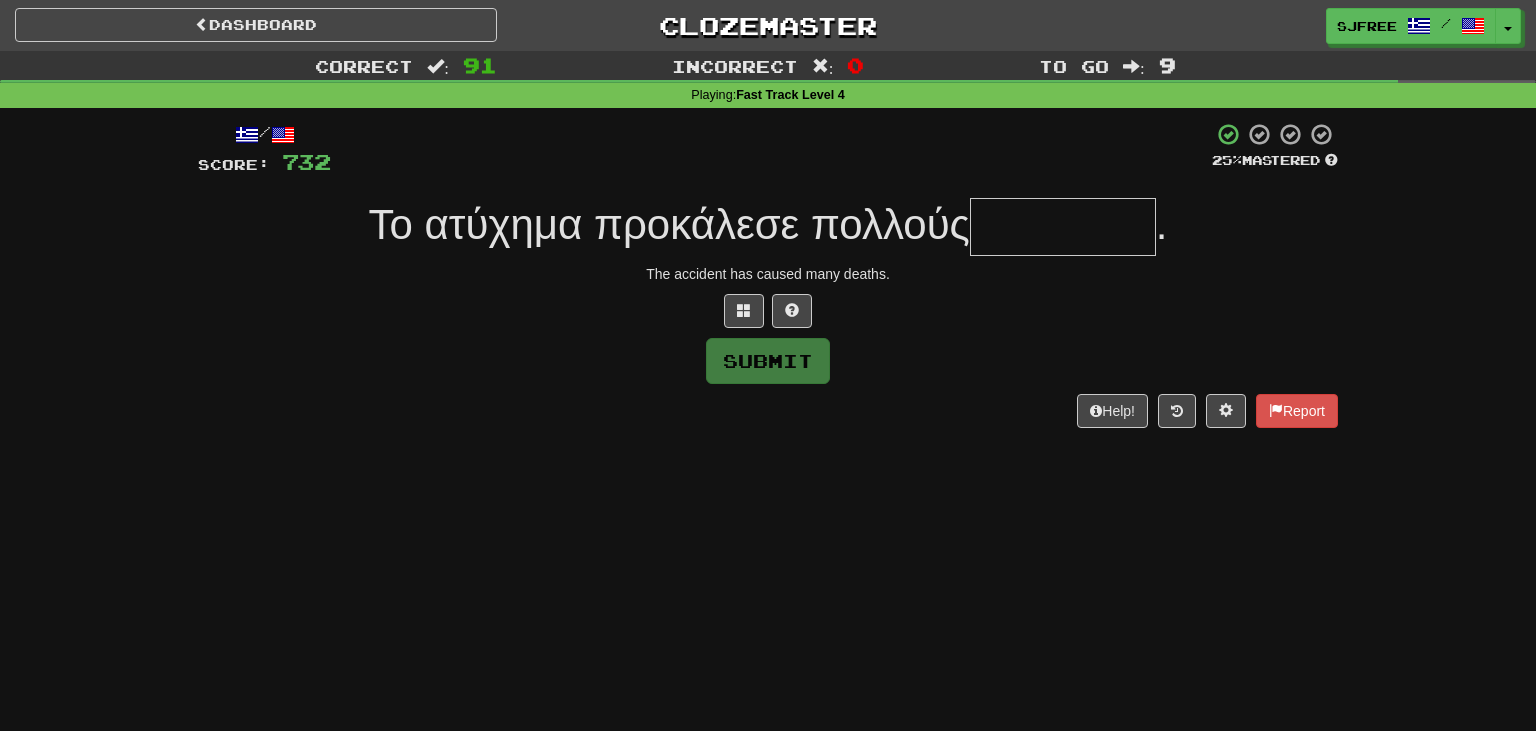 type on "*" 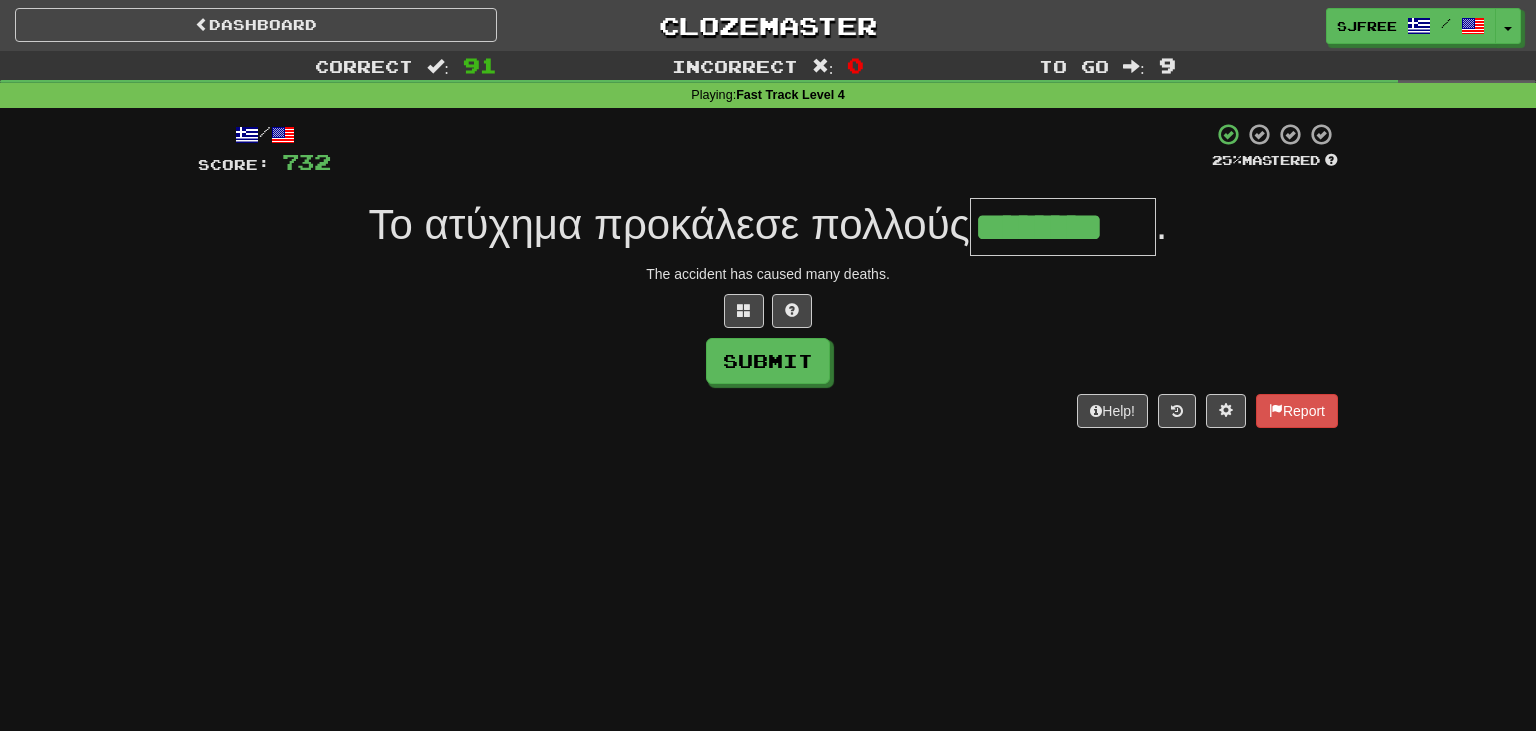 type on "********" 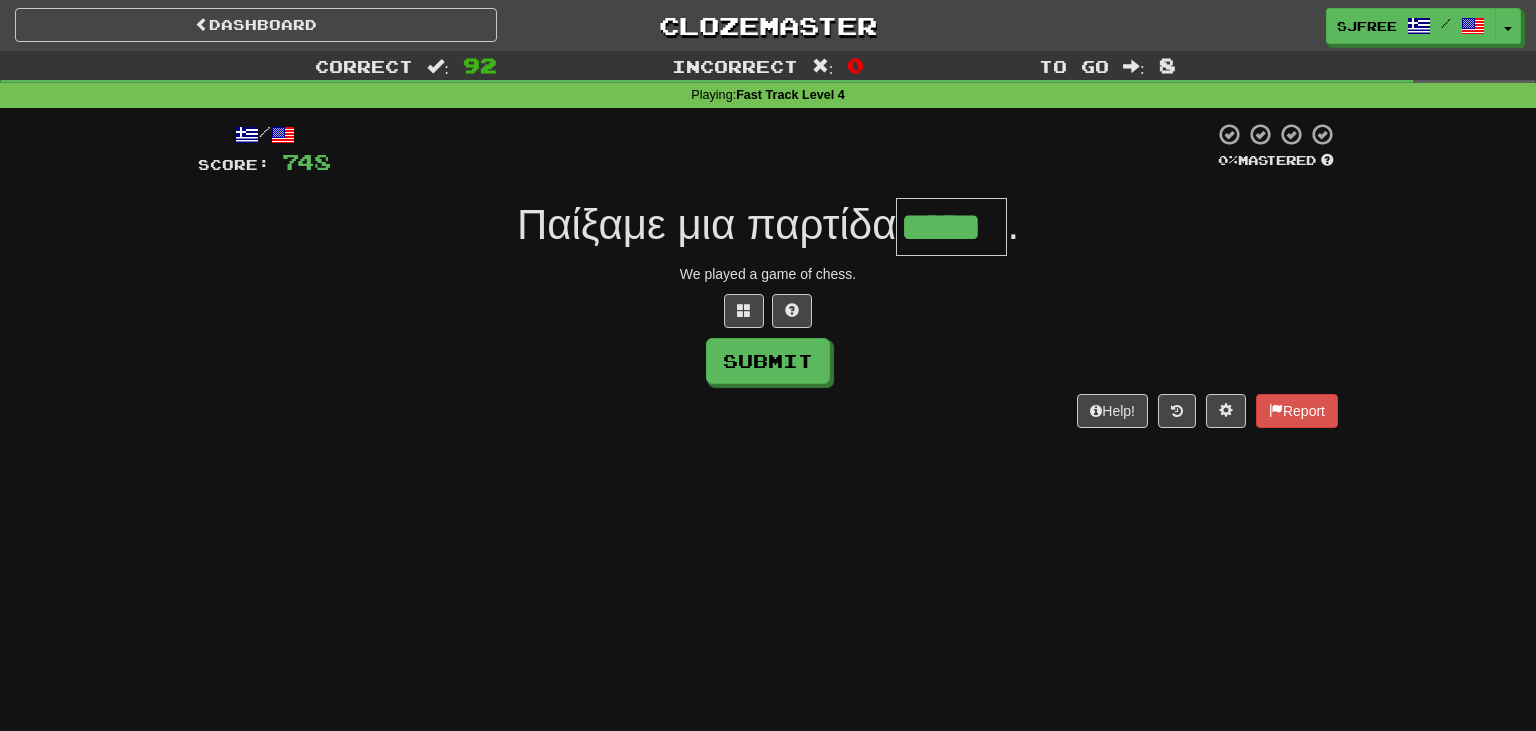 type on "*****" 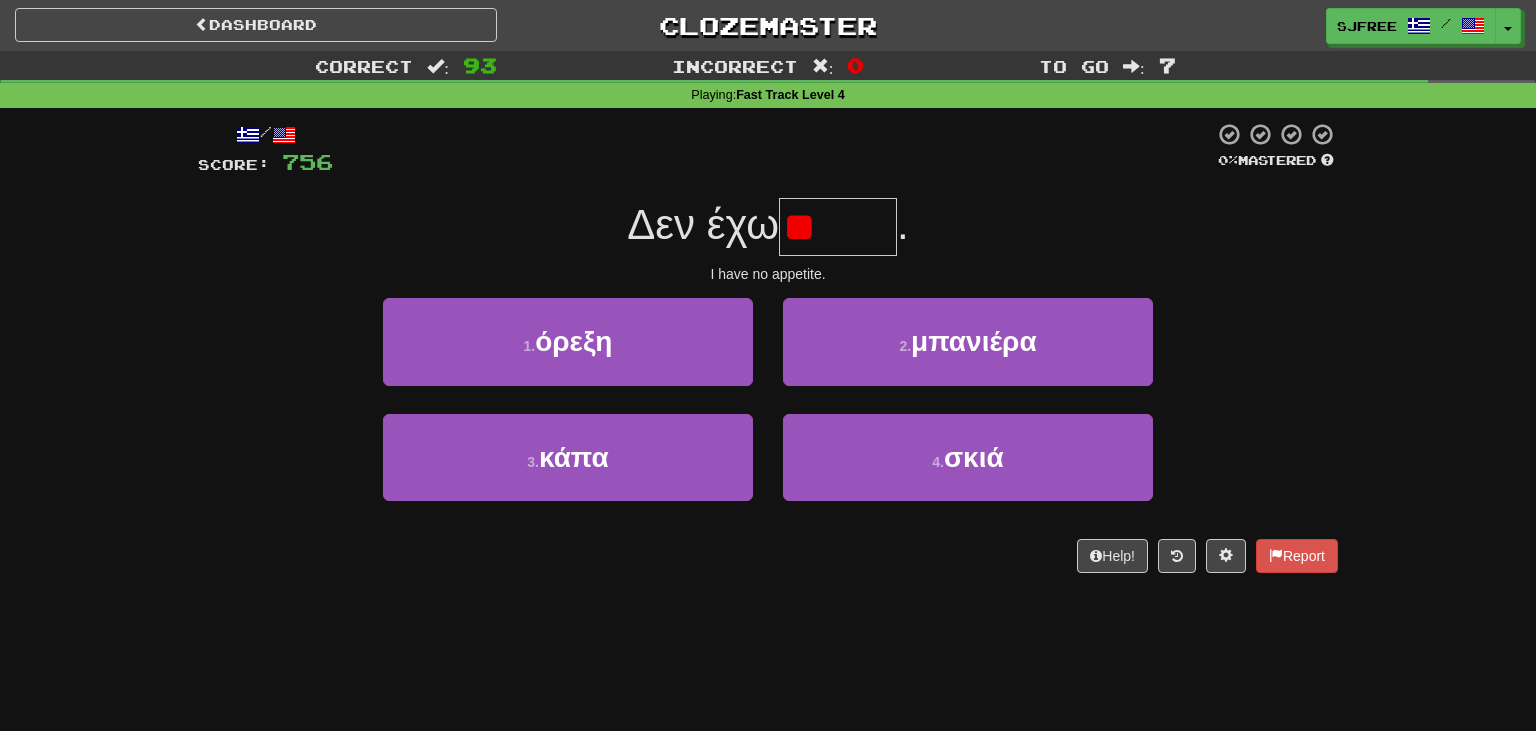 type on "*" 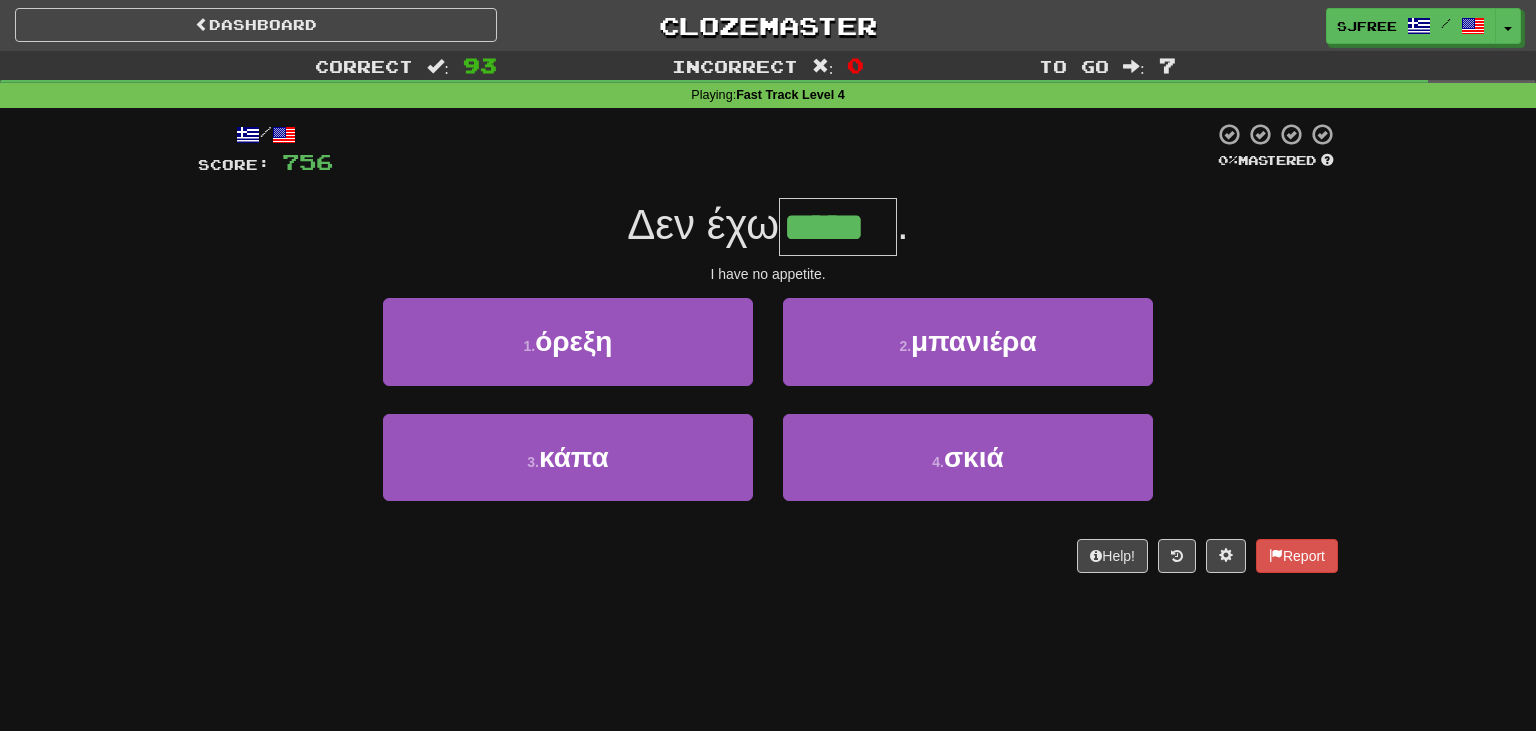 type on "*****" 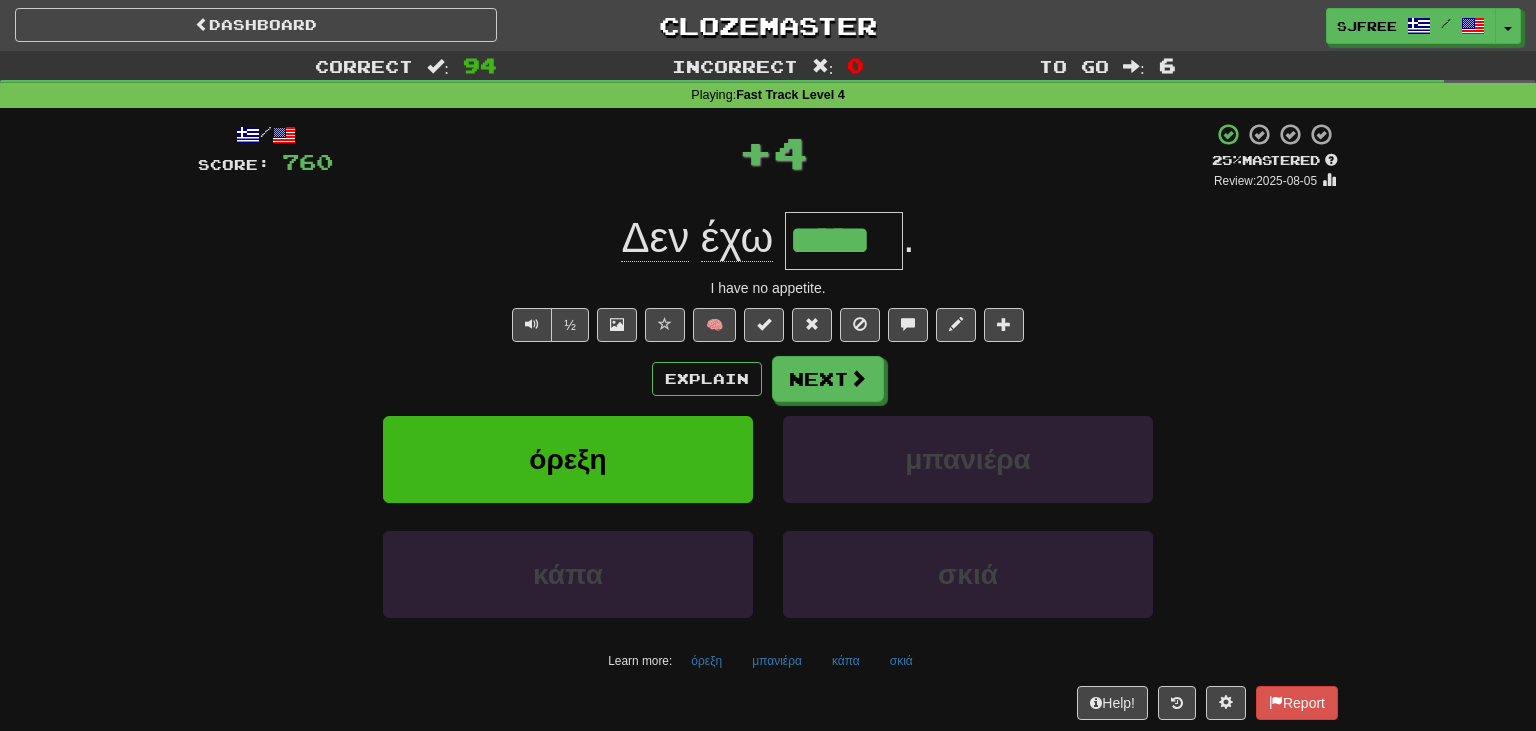 drag, startPoint x: 790, startPoint y: 234, endPoint x: 947, endPoint y: 293, distance: 167.72 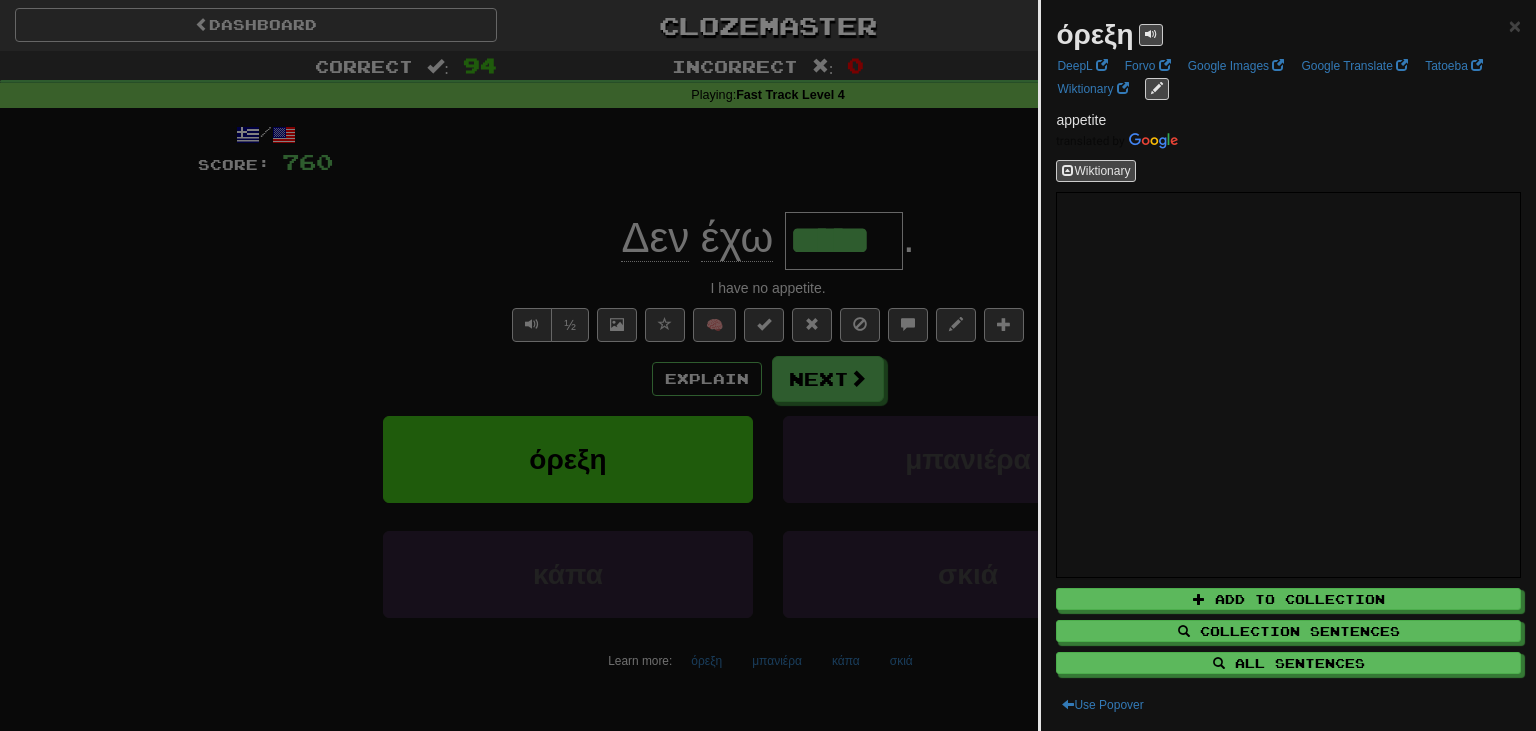 click at bounding box center [768, 365] 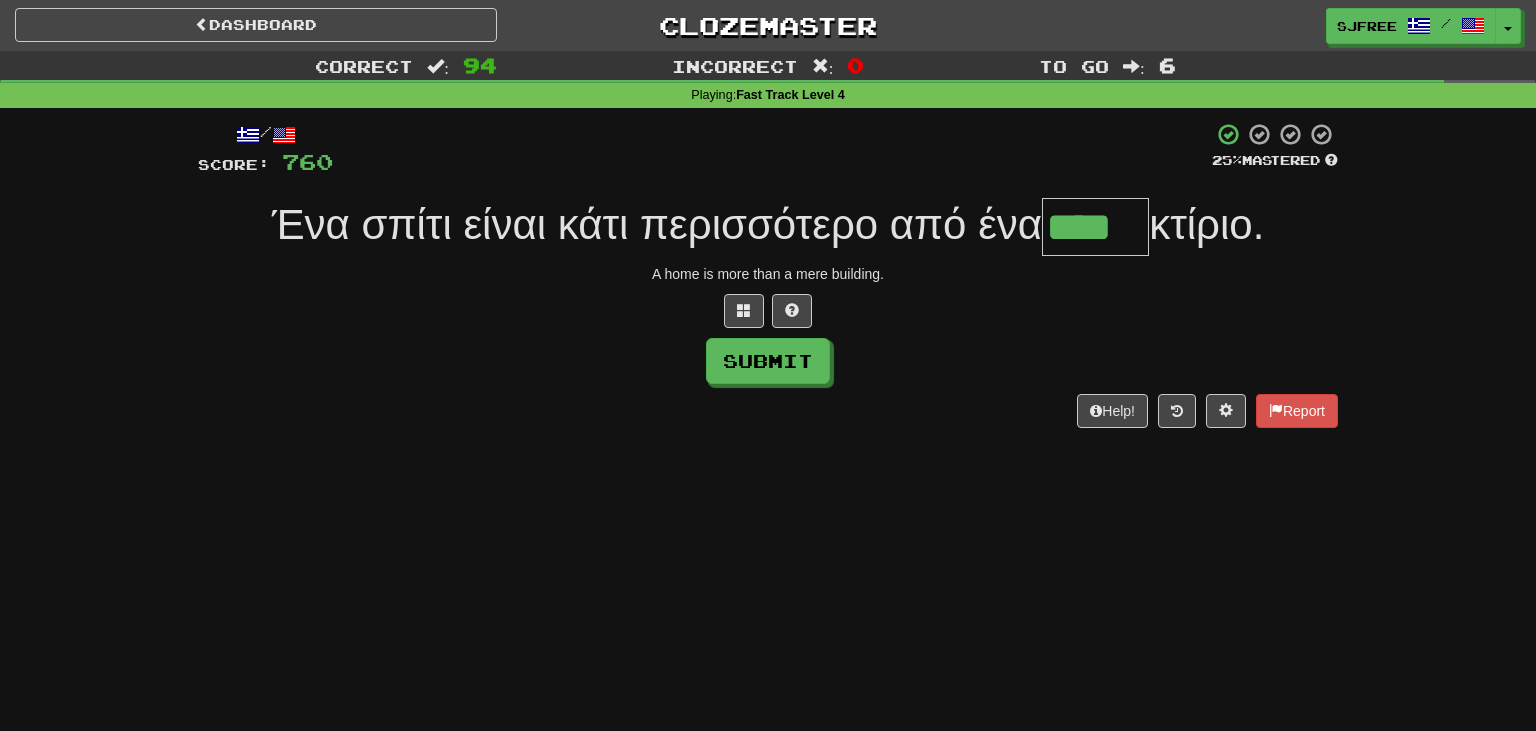 type on "****" 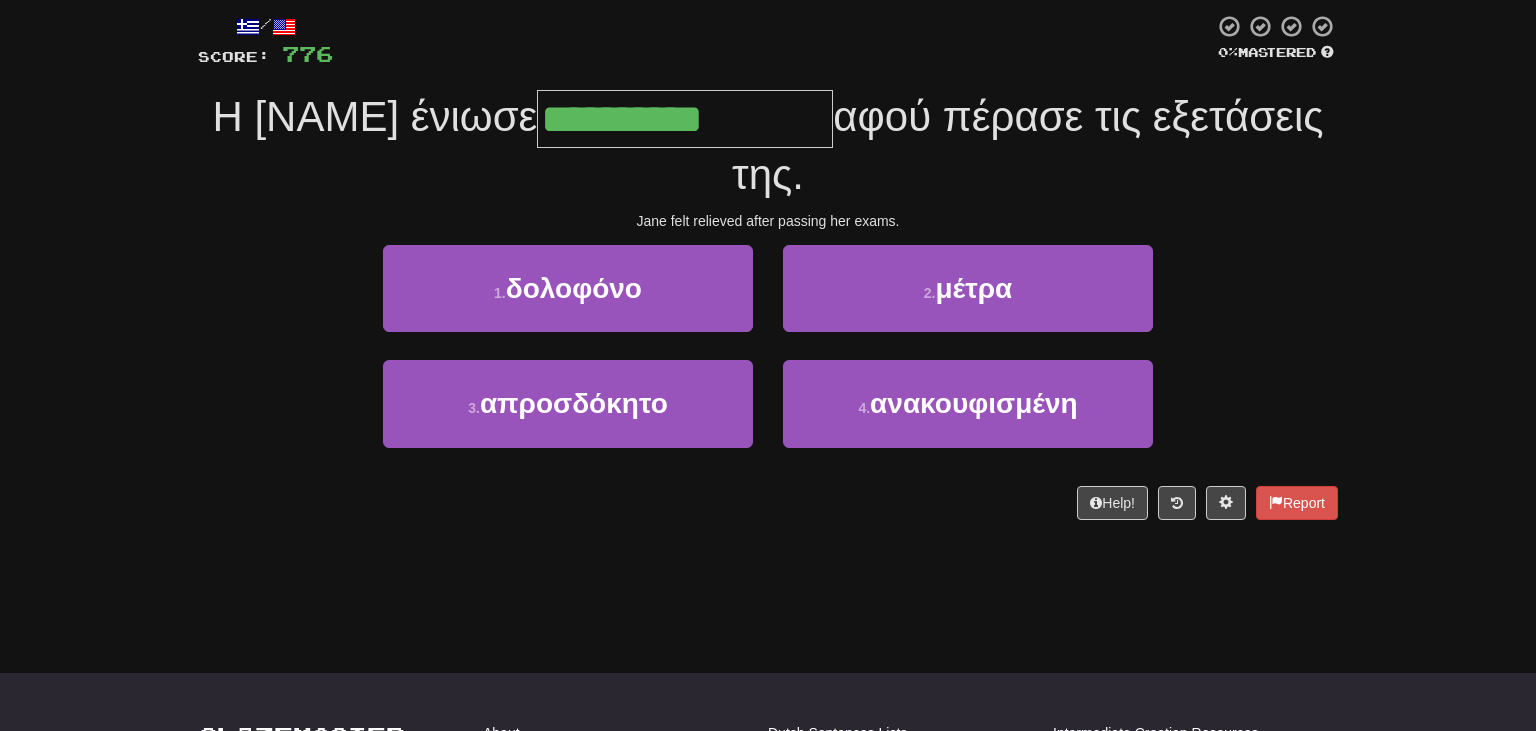 scroll, scrollTop: 96, scrollLeft: 0, axis: vertical 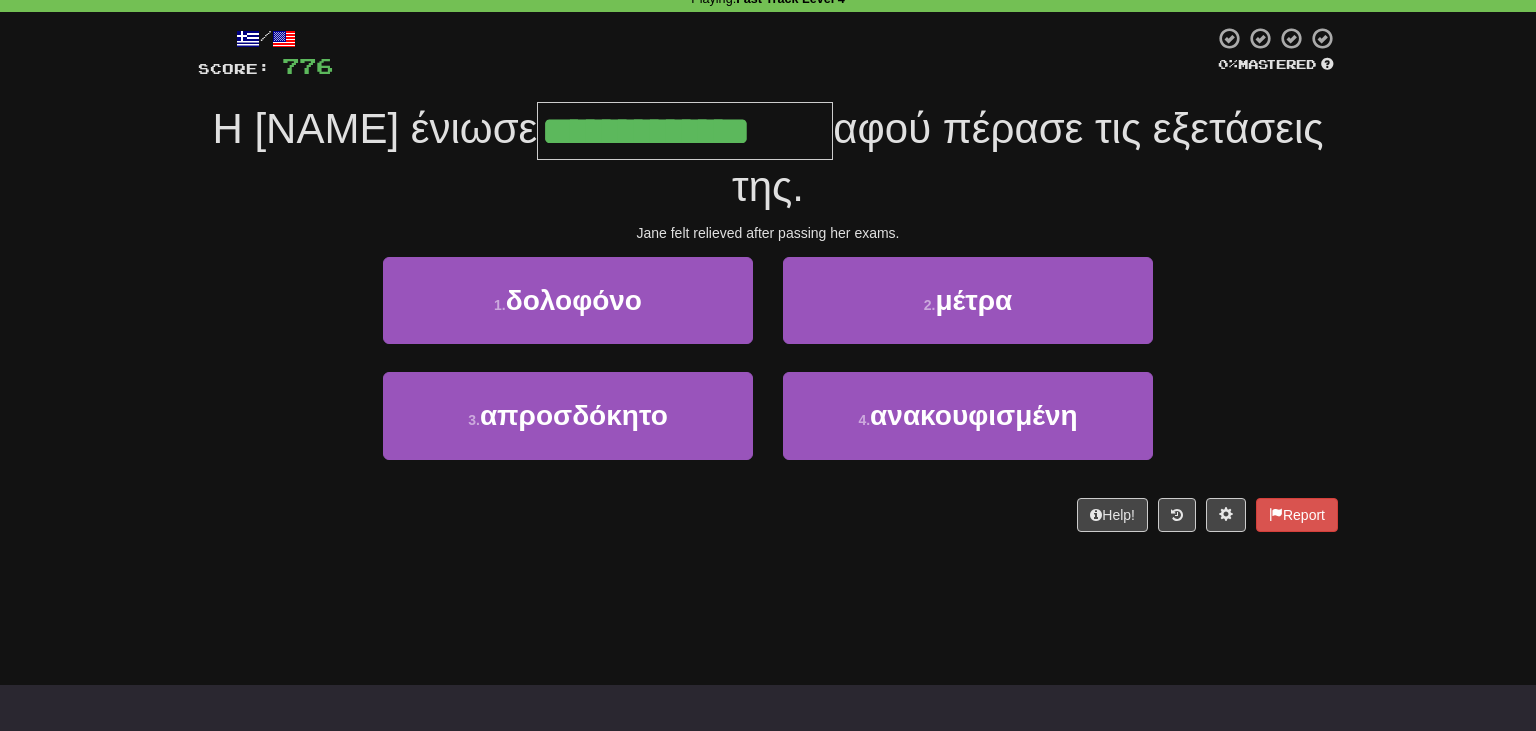 type on "**********" 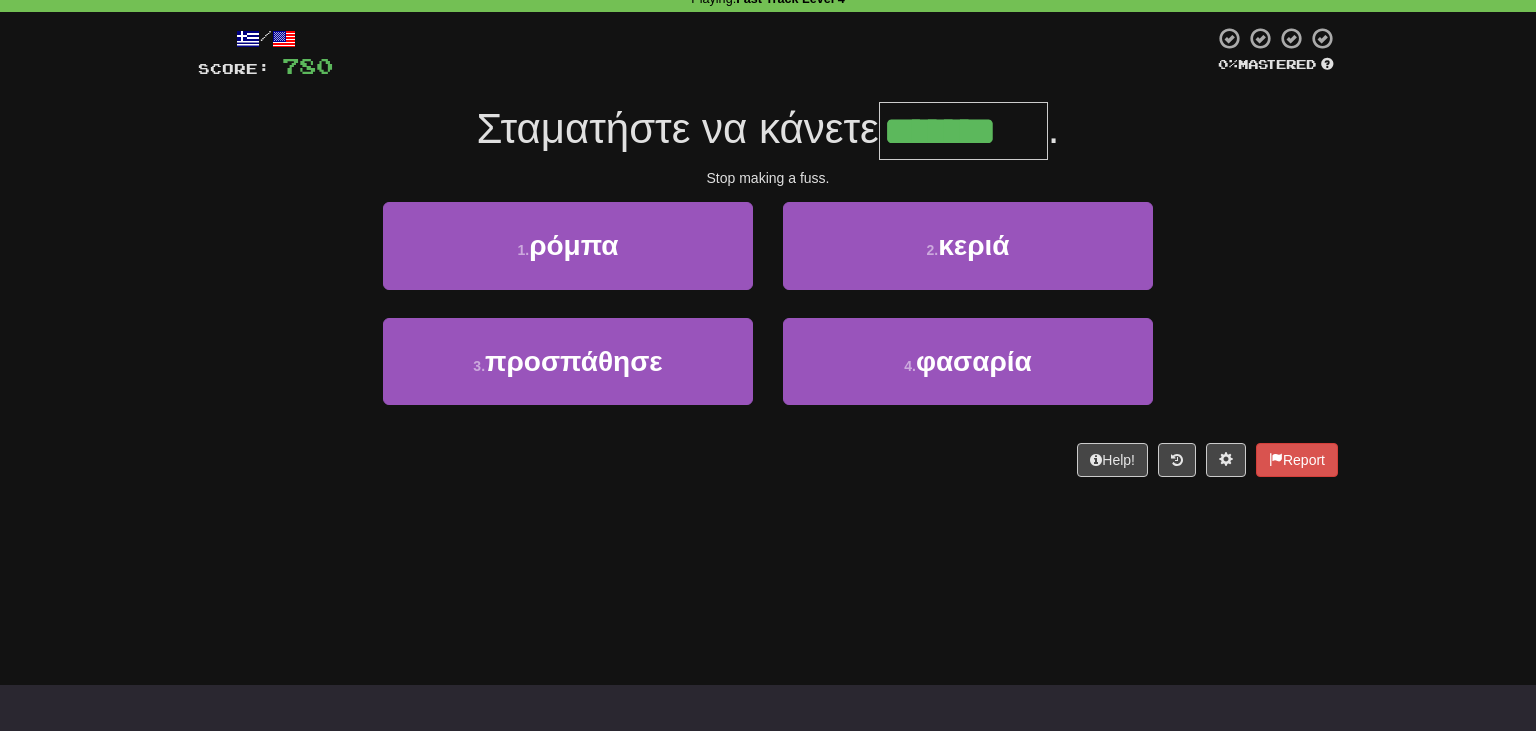 type on "*******" 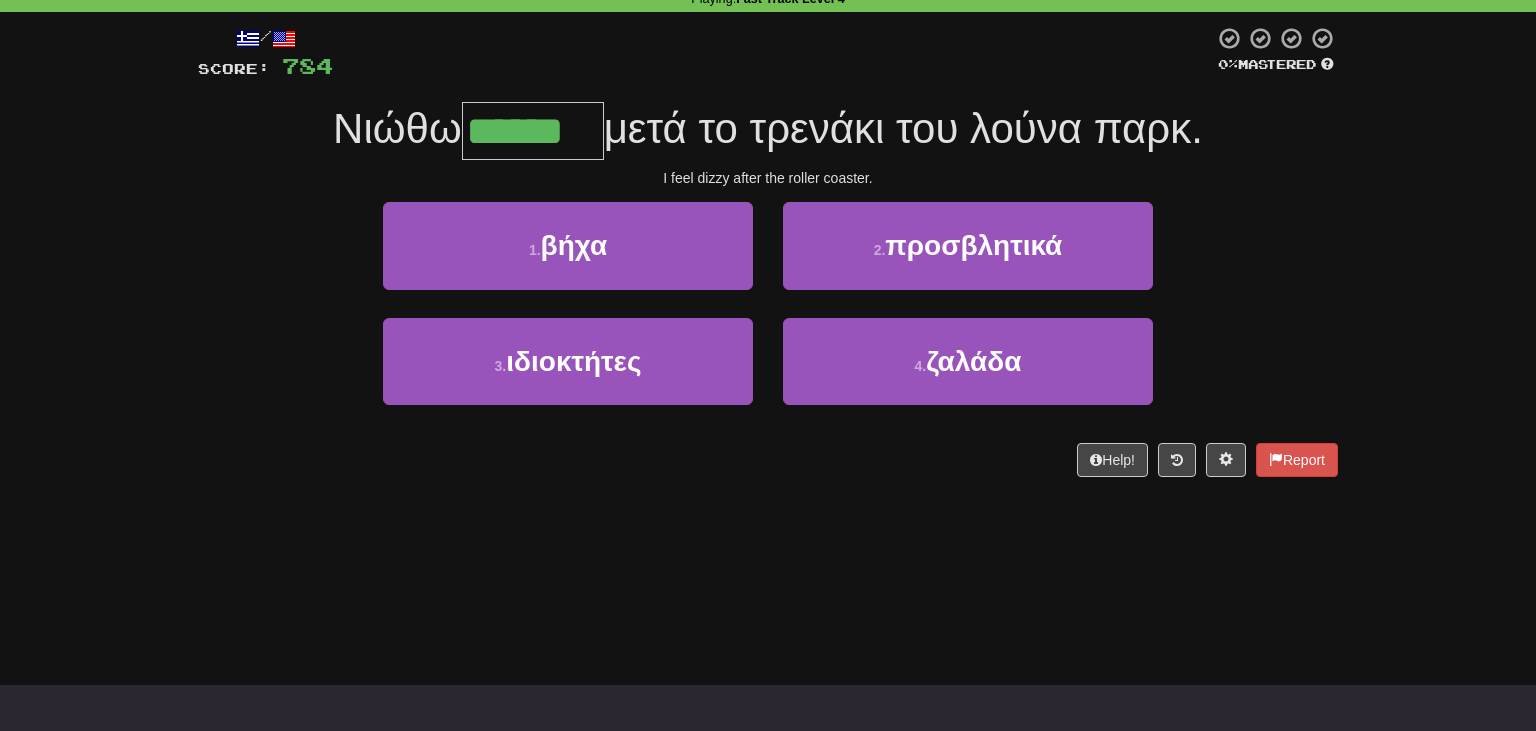 type on "******" 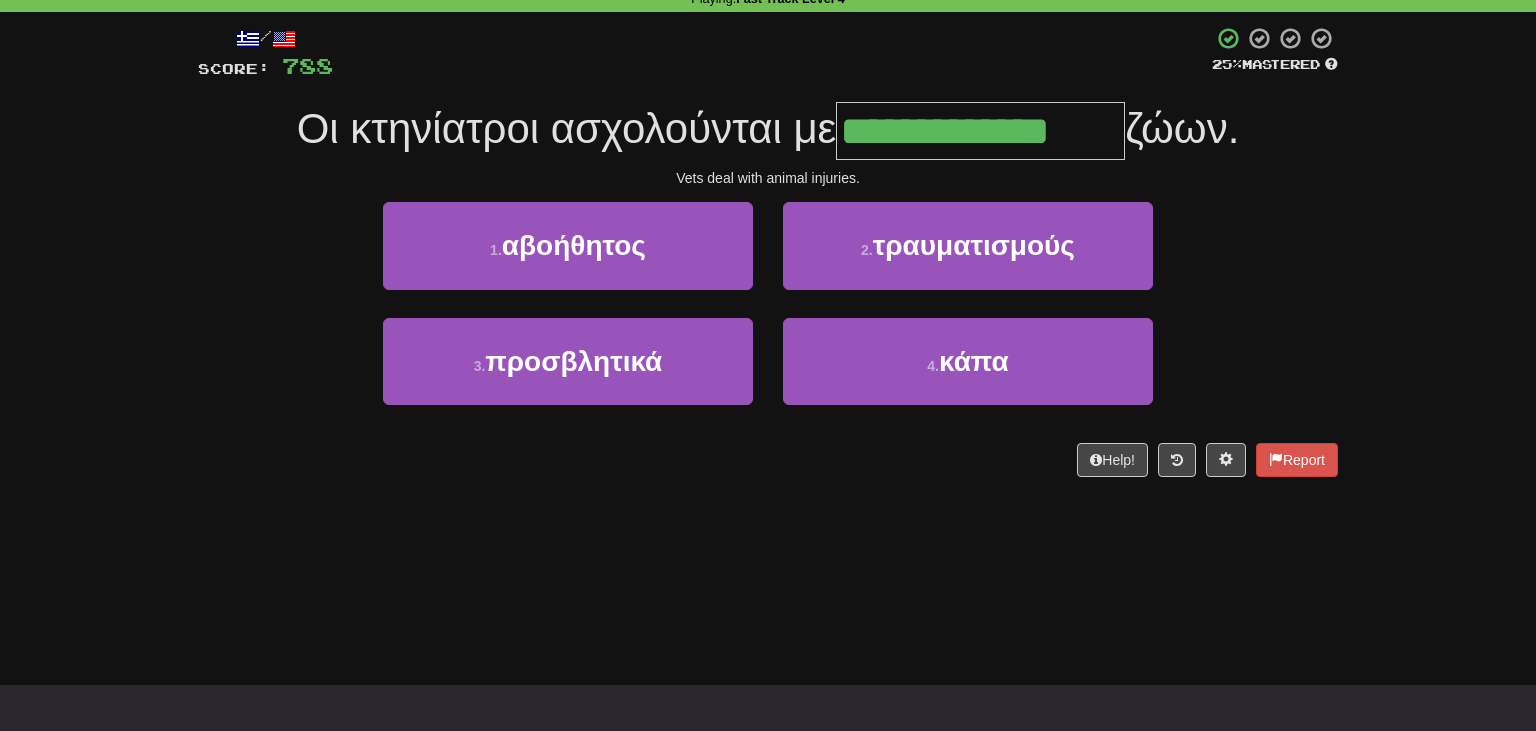 type on "**********" 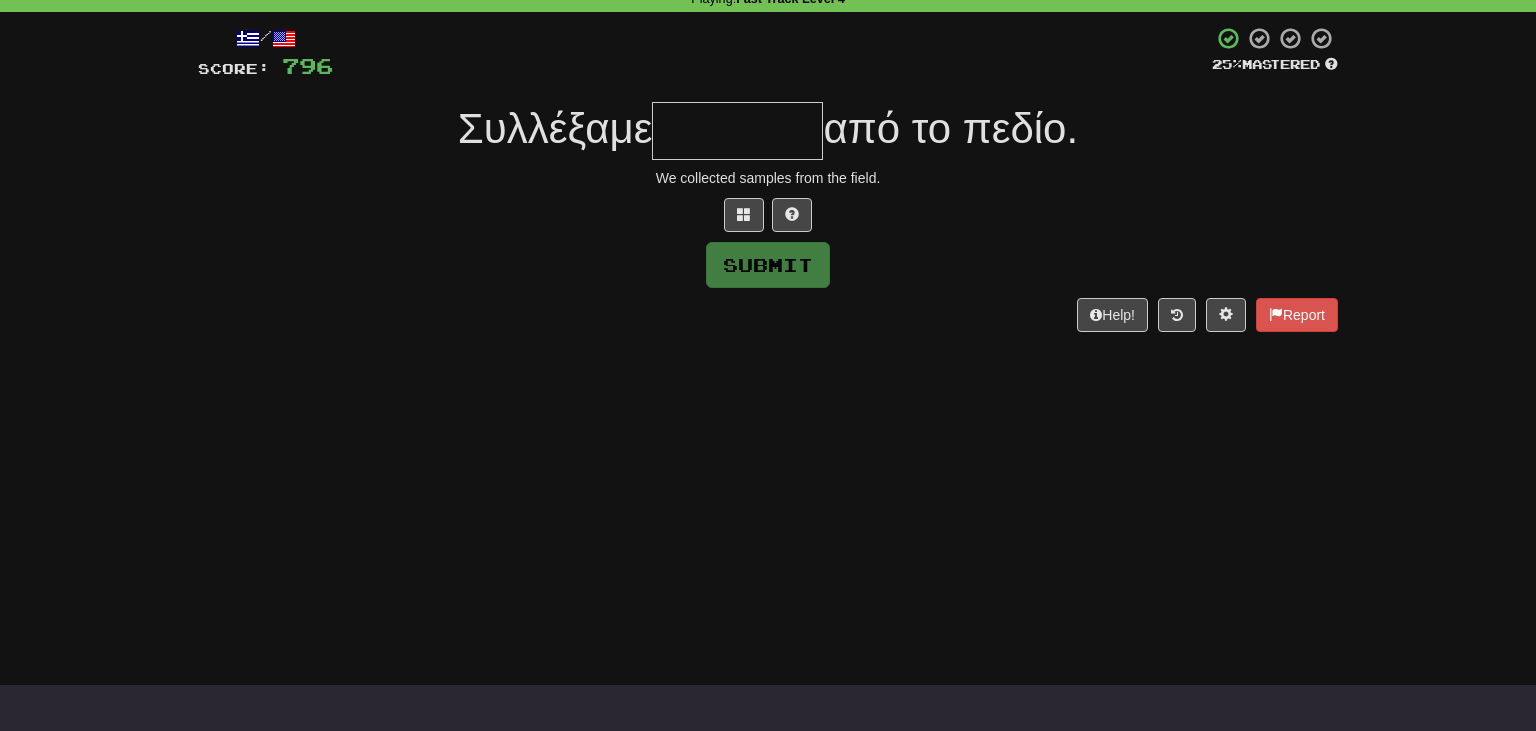type on "*" 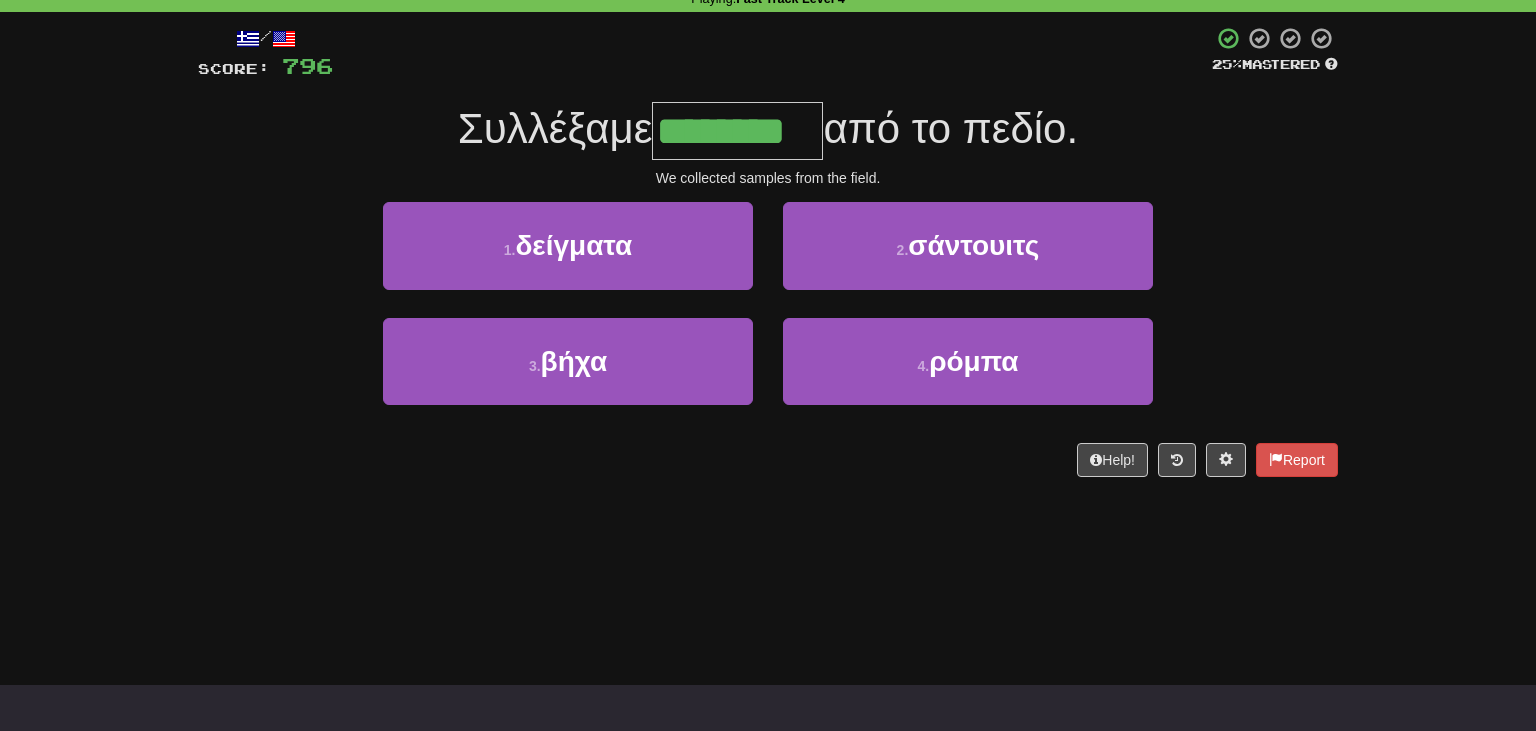 type on "********" 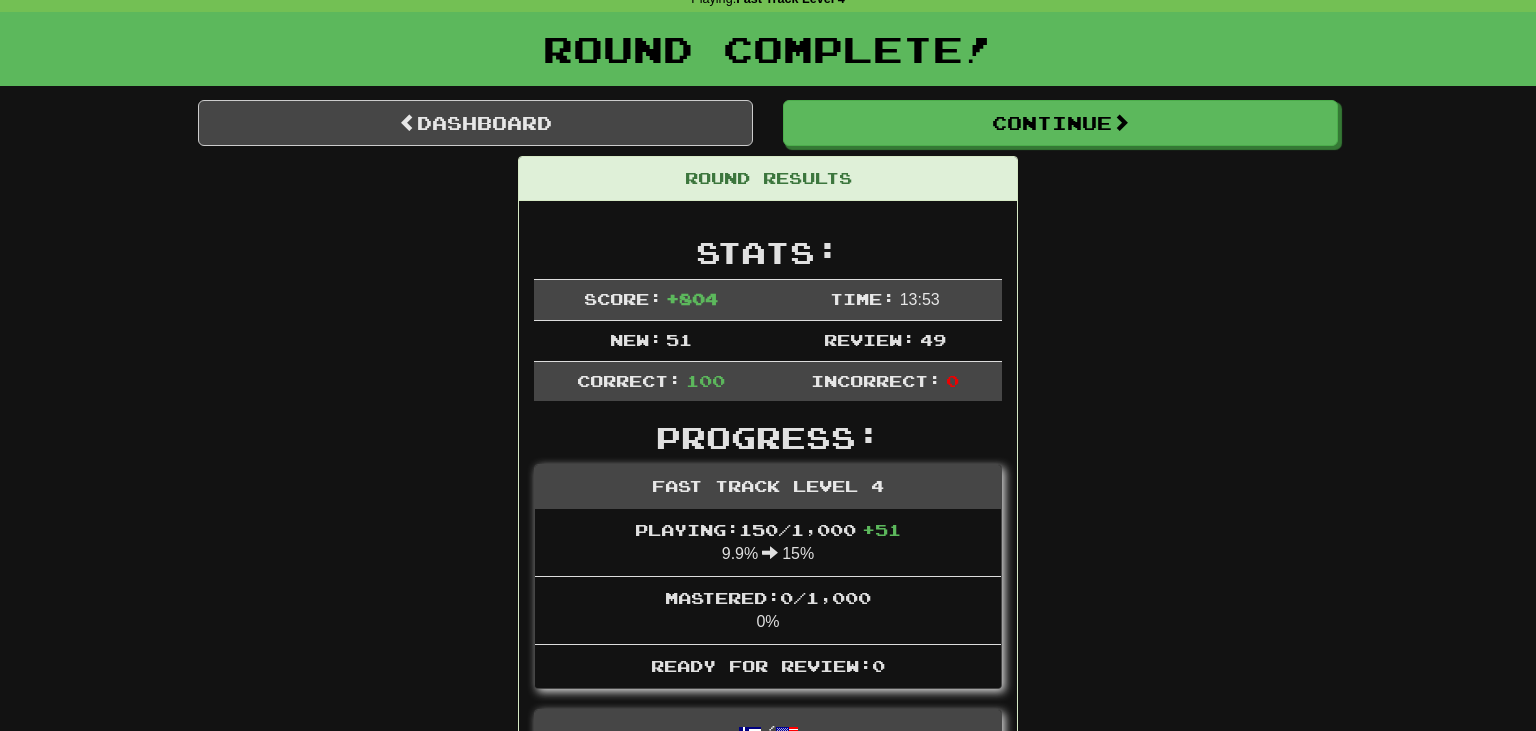 scroll, scrollTop: 0, scrollLeft: 0, axis: both 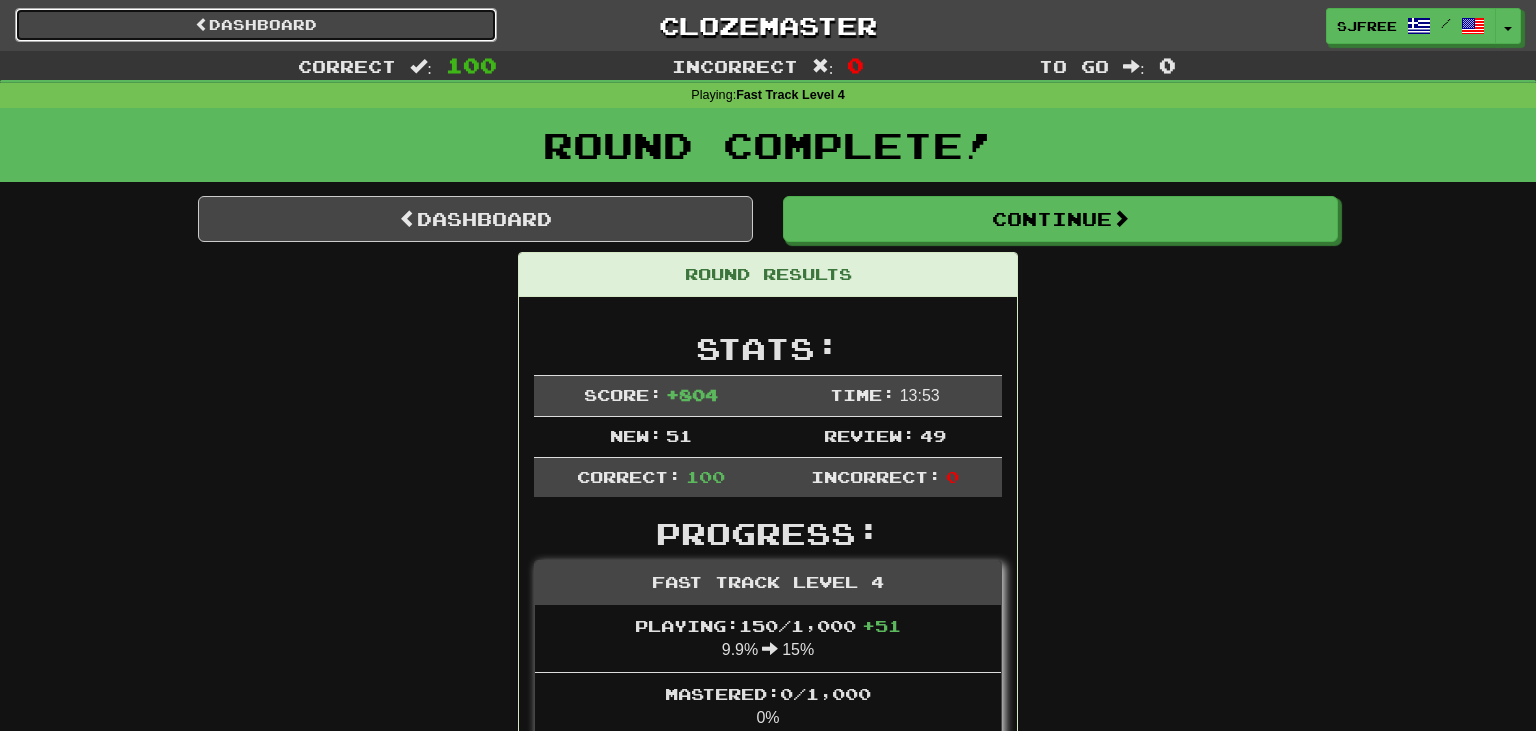 click on "Dashboard" at bounding box center [256, 25] 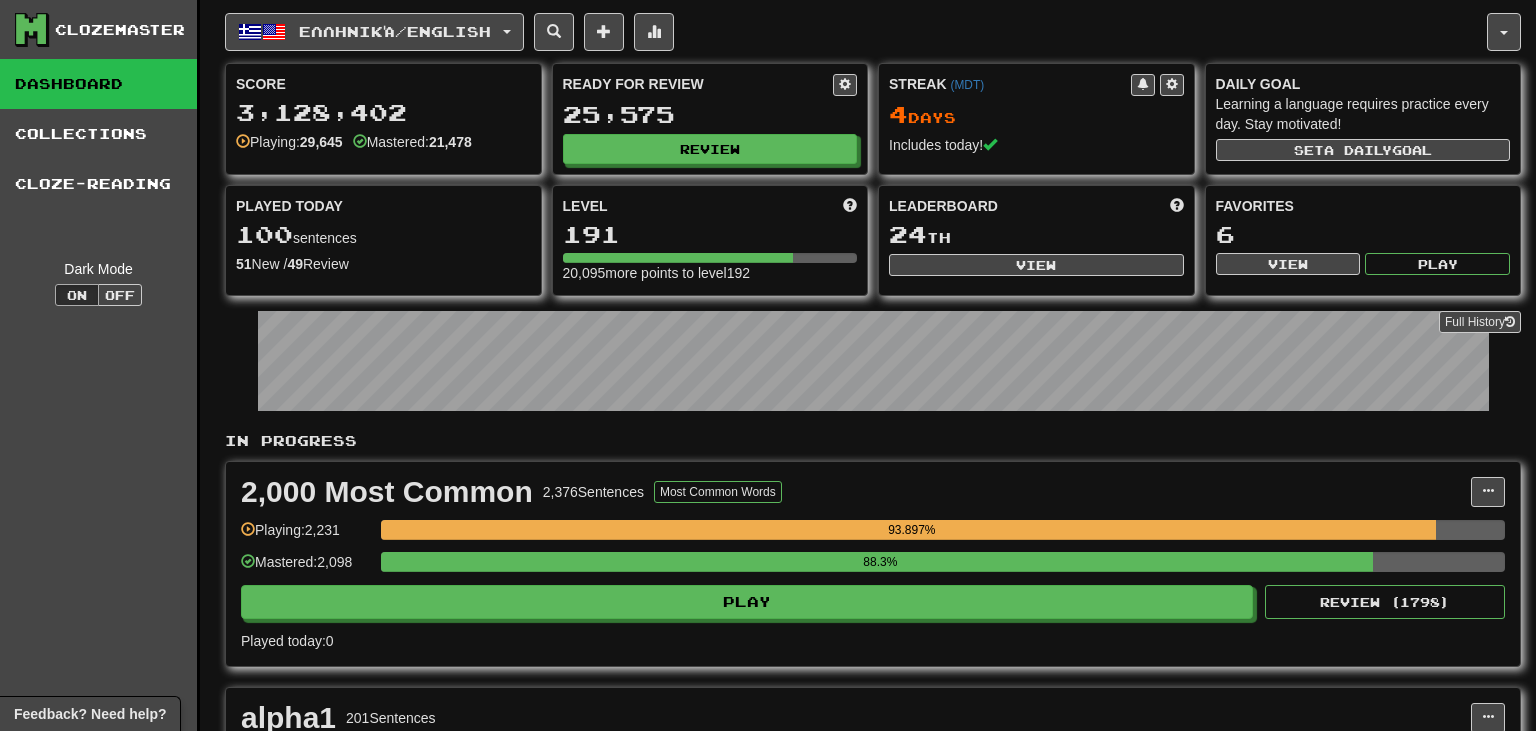 scroll, scrollTop: 0, scrollLeft: 0, axis: both 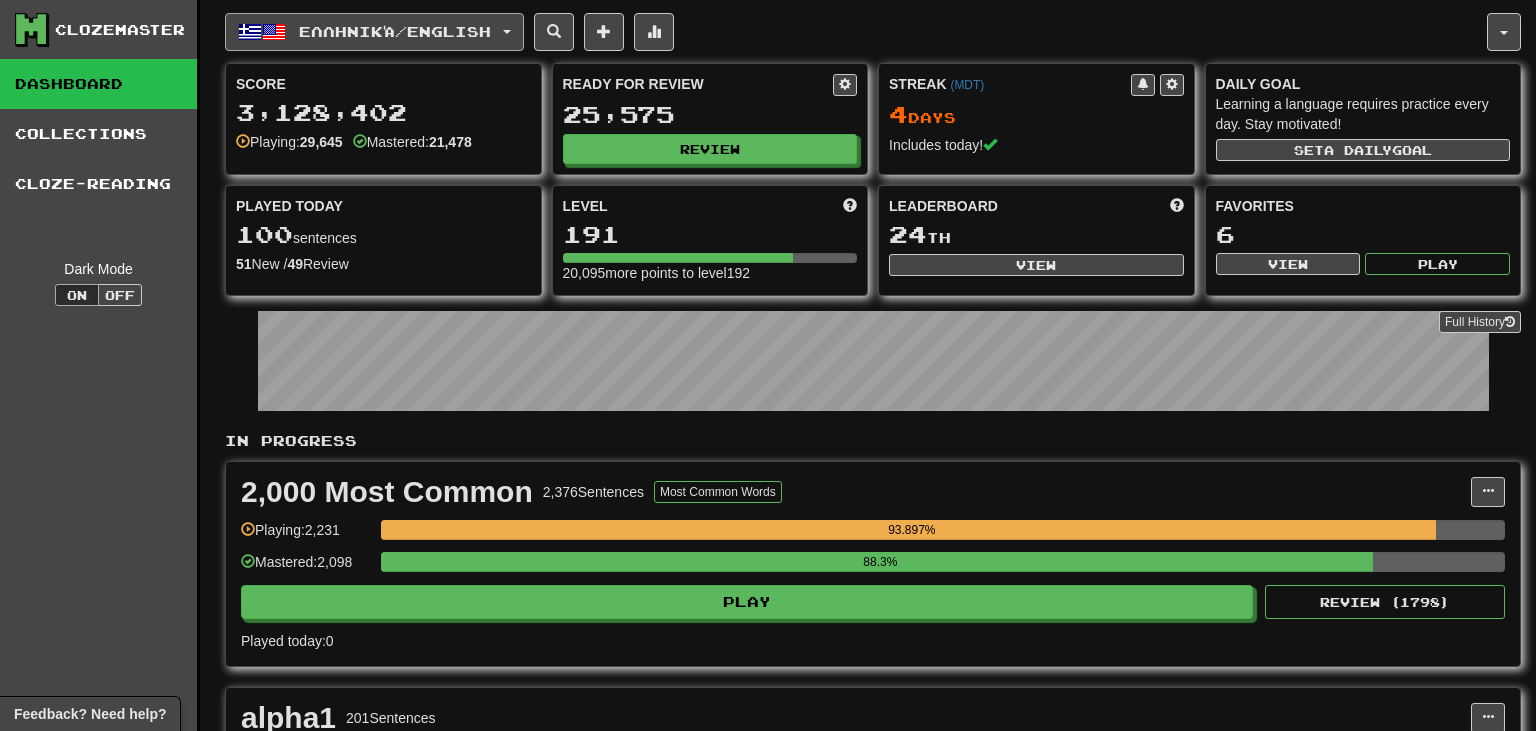 click at bounding box center (507, 32) 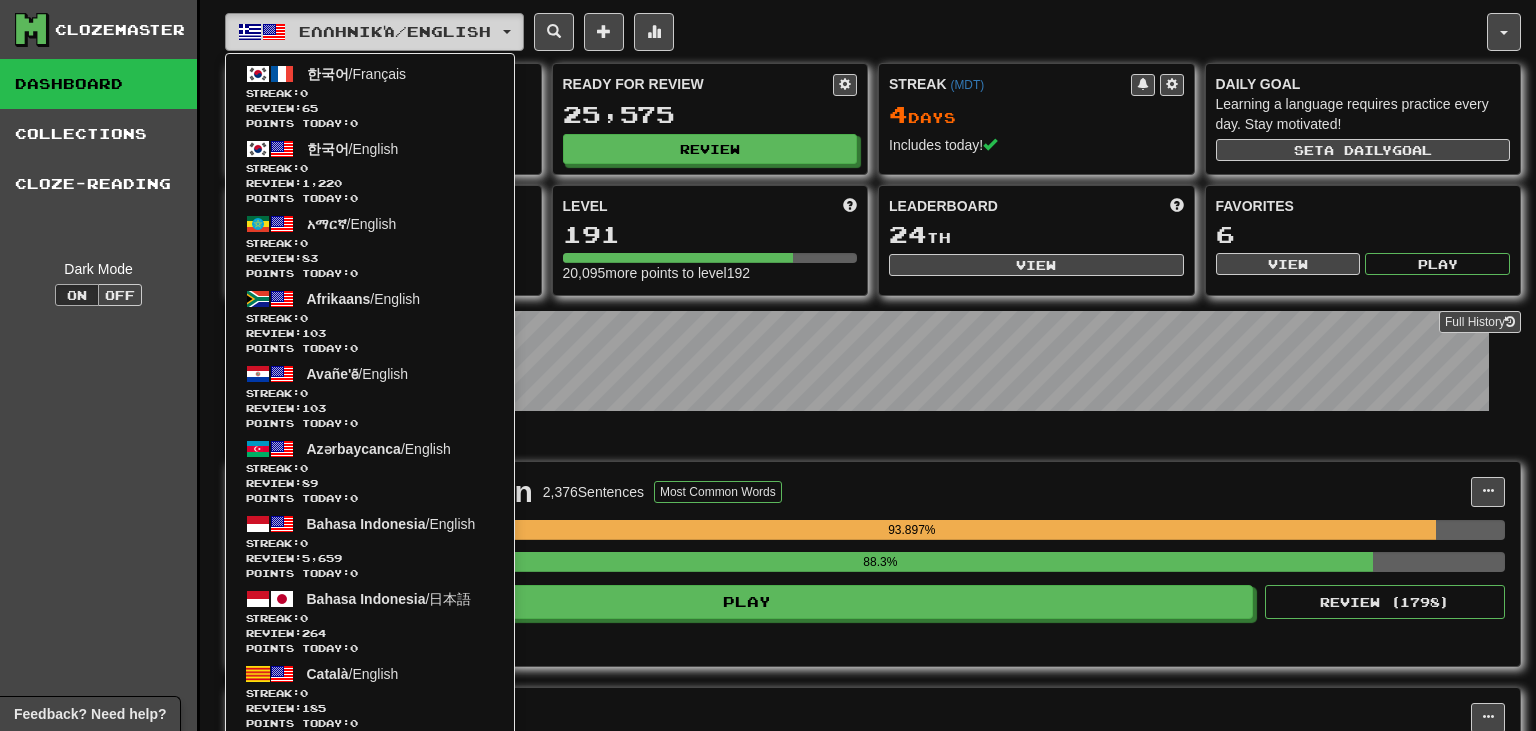 type 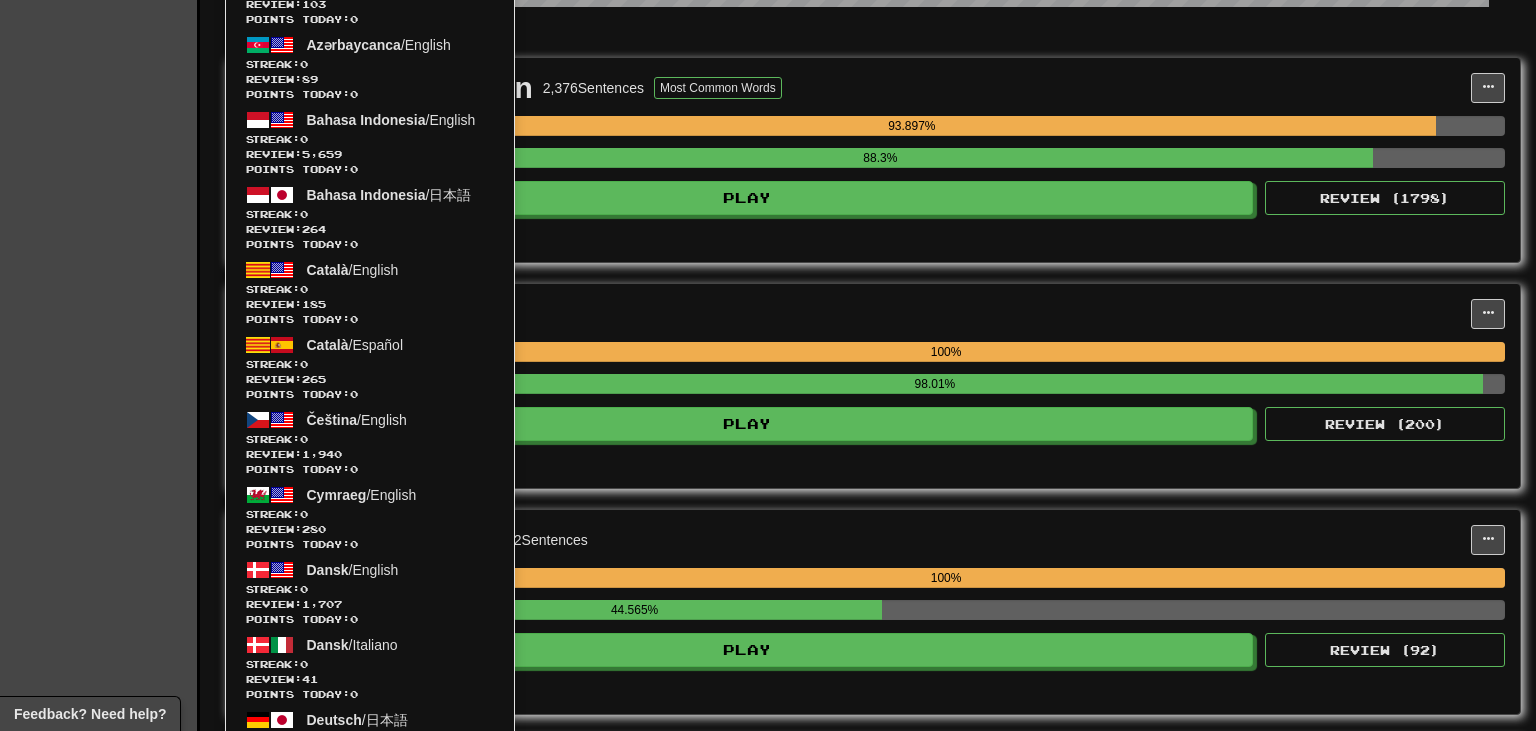 scroll, scrollTop: 854, scrollLeft: 0, axis: vertical 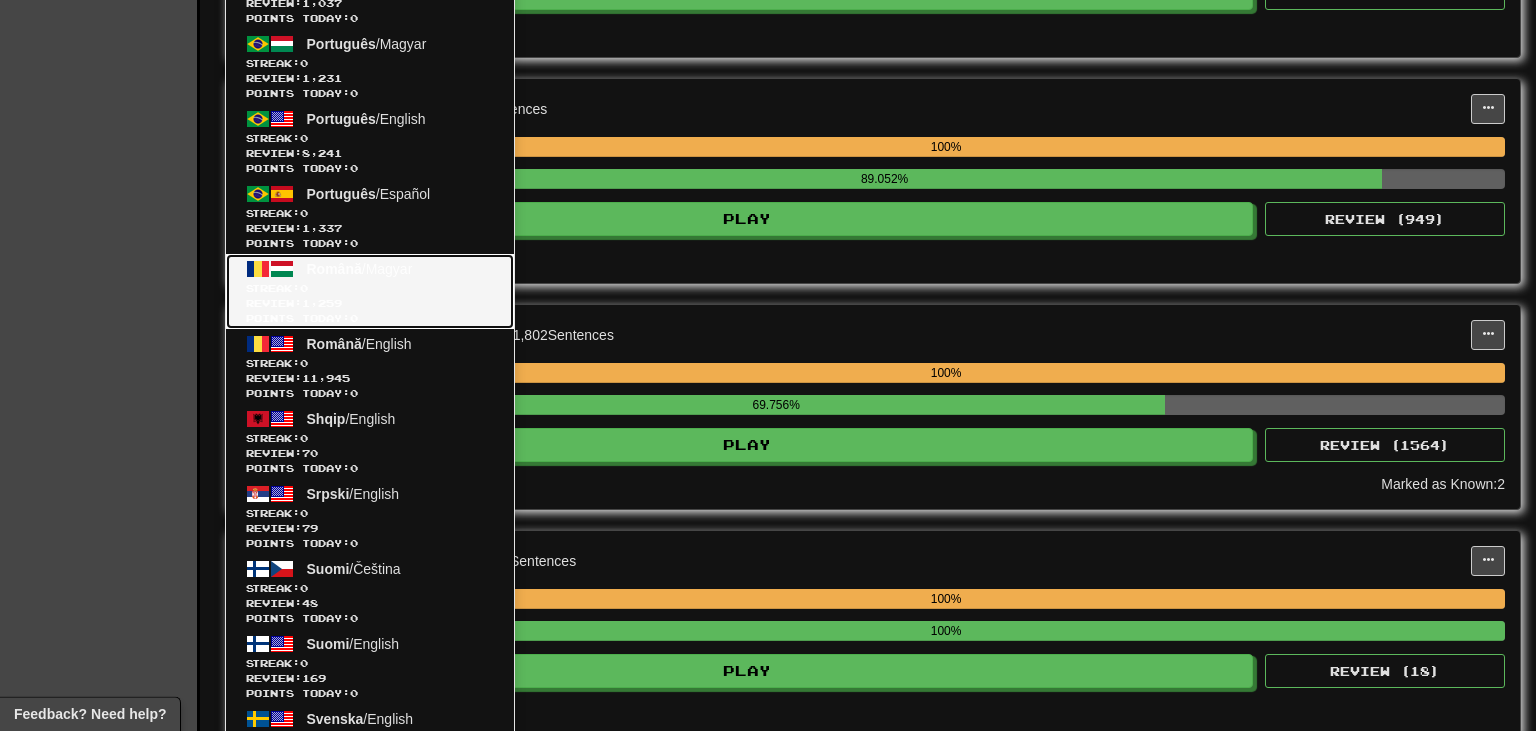 click on "Română  /  Magyar Streak:  0   Review:  1,259 Points today:  0" at bounding box center [370, 291] 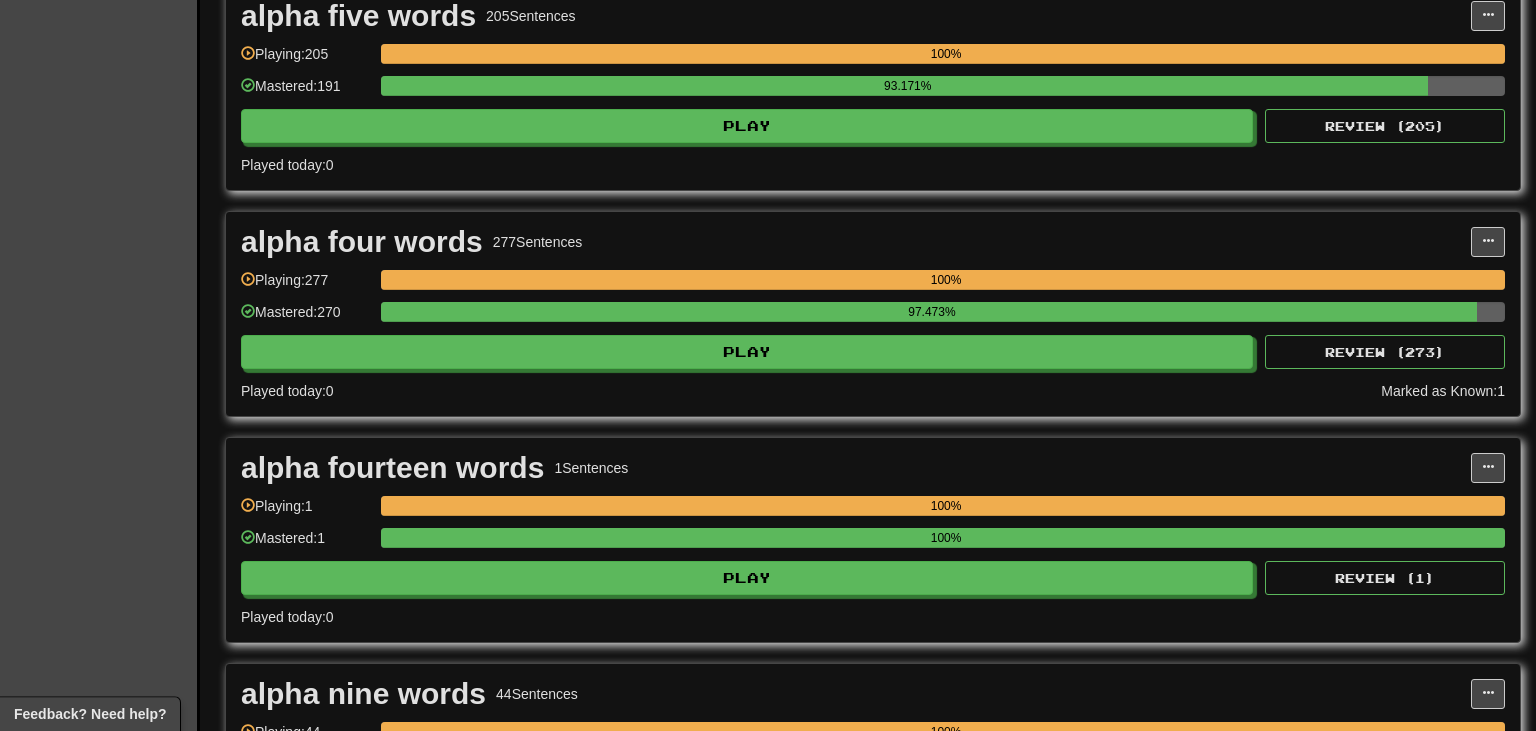 scroll, scrollTop: 0, scrollLeft: 0, axis: both 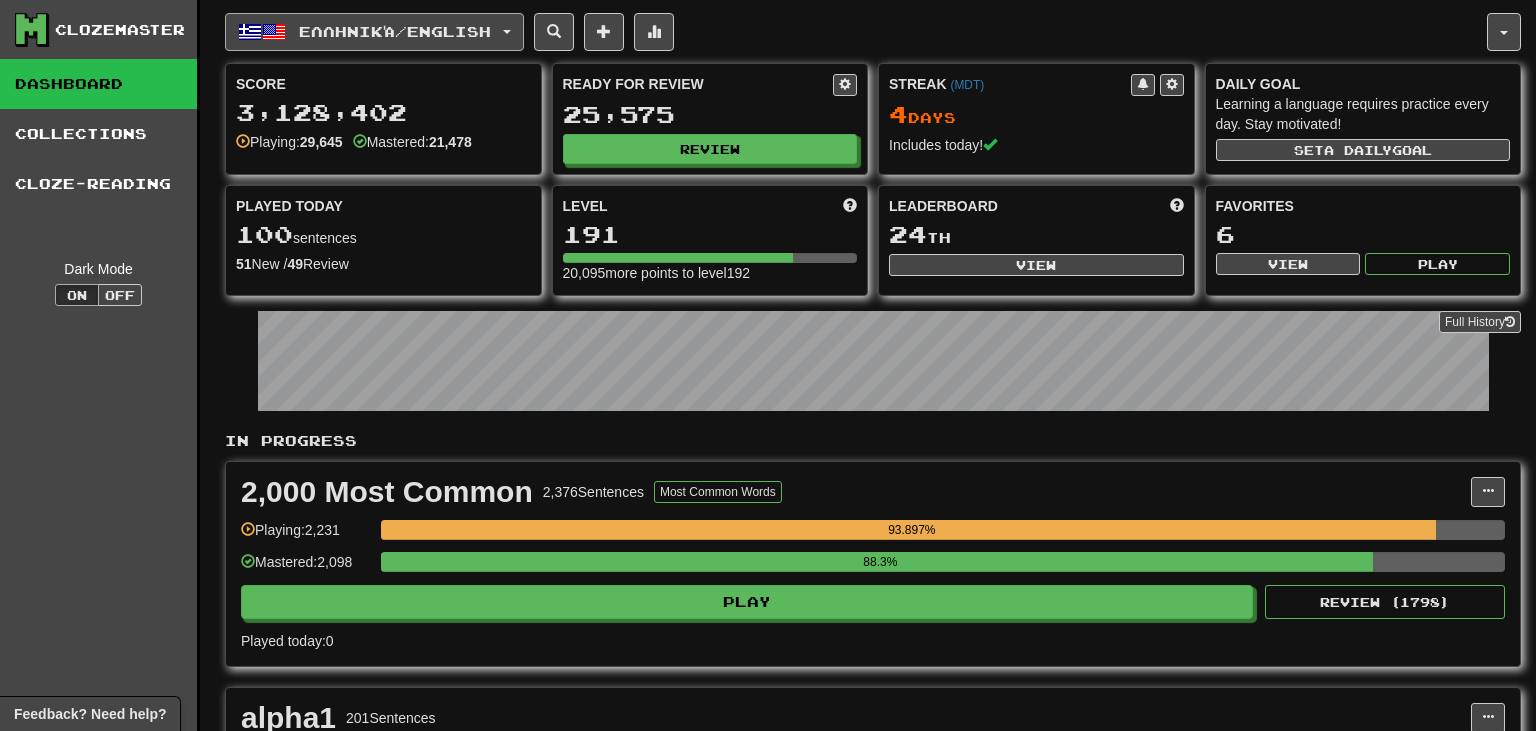click on "Ελληνικά  /  English" at bounding box center [374, 32] 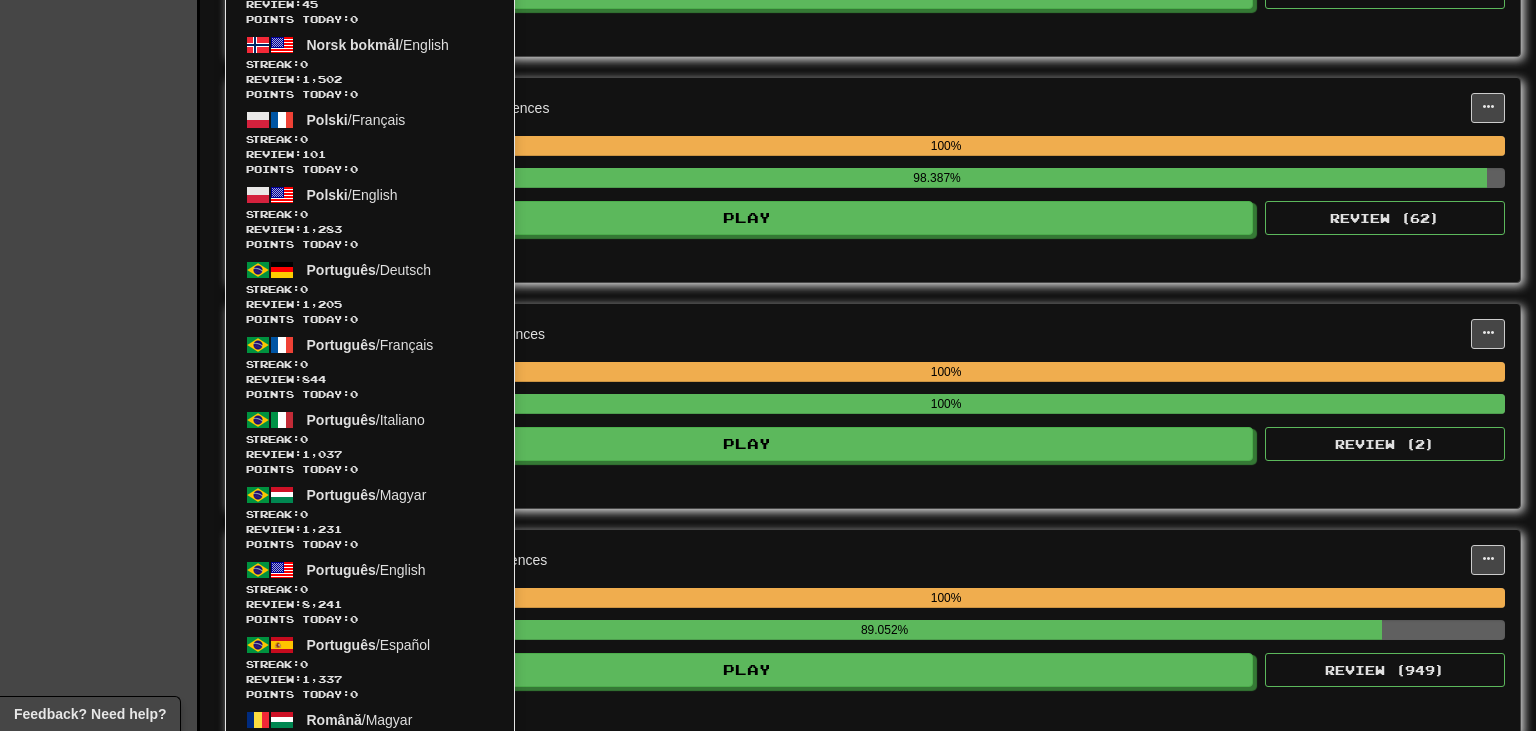 scroll, scrollTop: 5354, scrollLeft: 0, axis: vertical 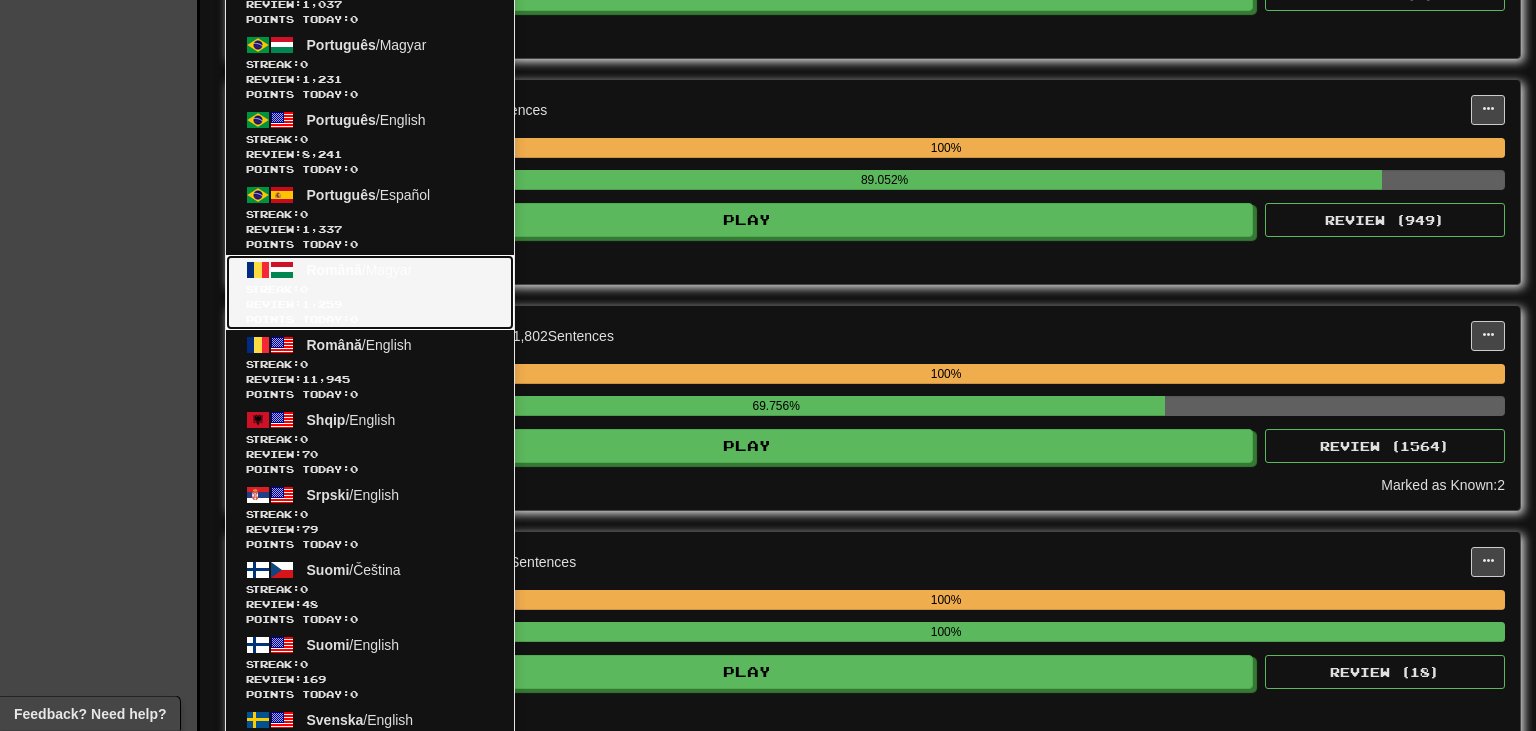 click on "Română  /  Magyar Streak:  0   Review:  1,259 Points today:  0" at bounding box center [370, 292] 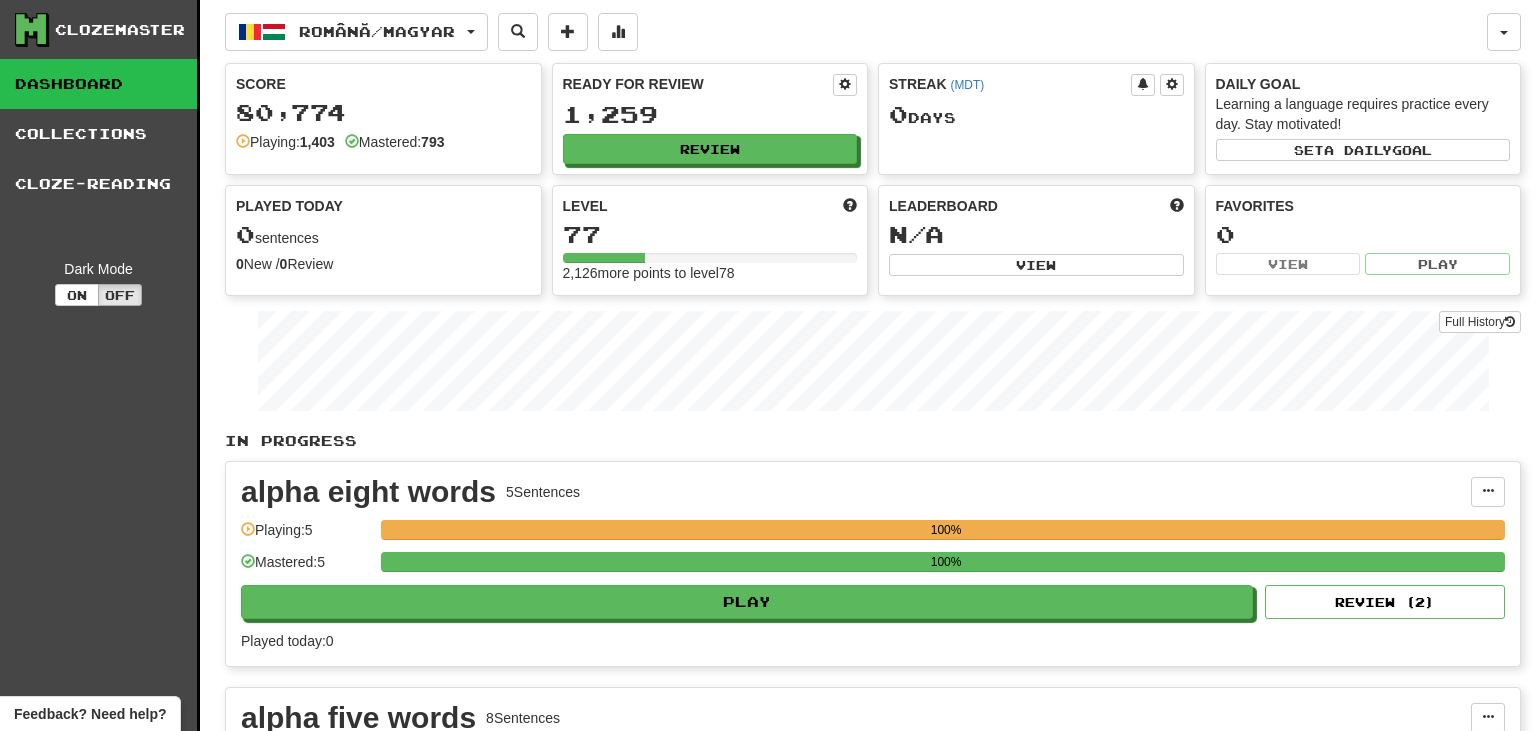 scroll, scrollTop: 0, scrollLeft: 0, axis: both 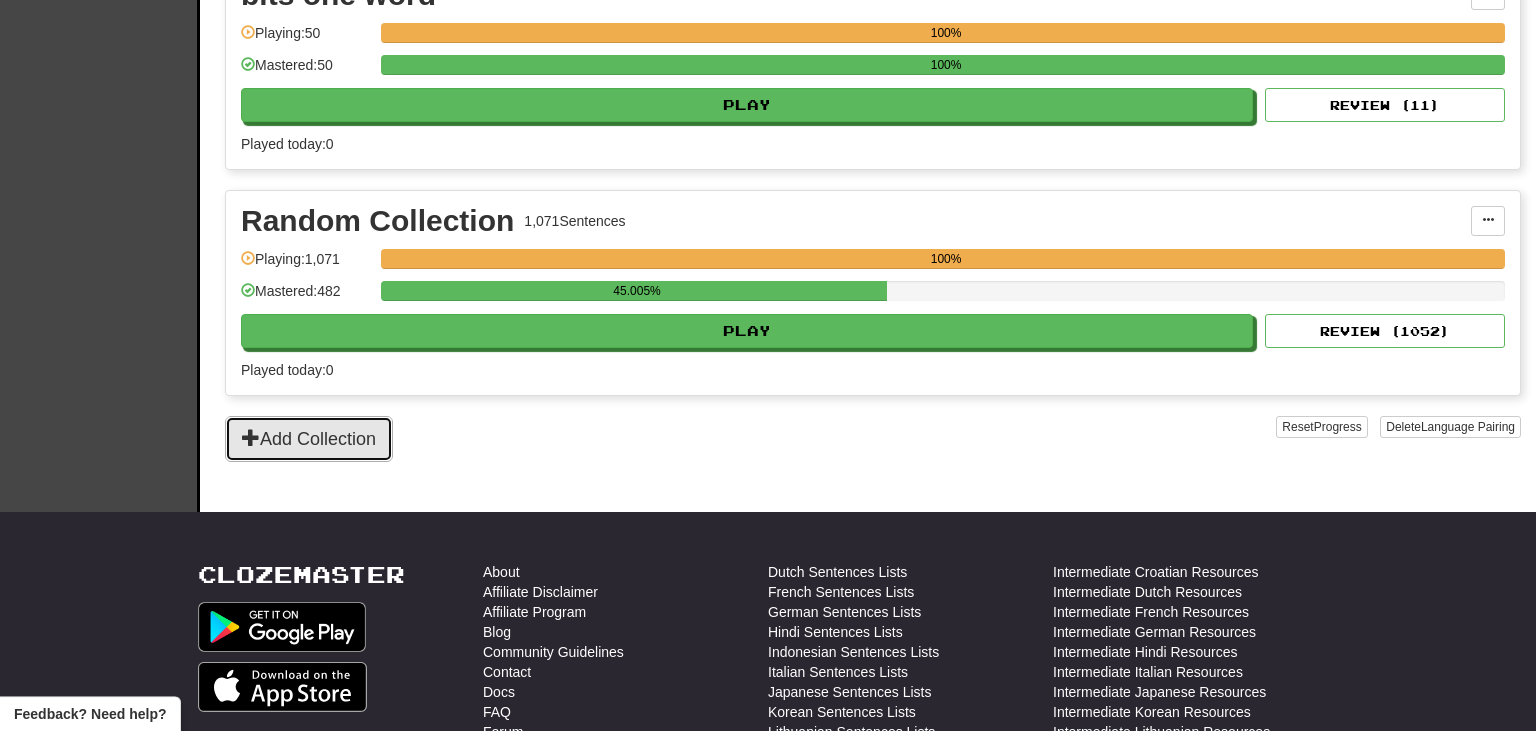 click on "Add Collection" at bounding box center [309, 439] 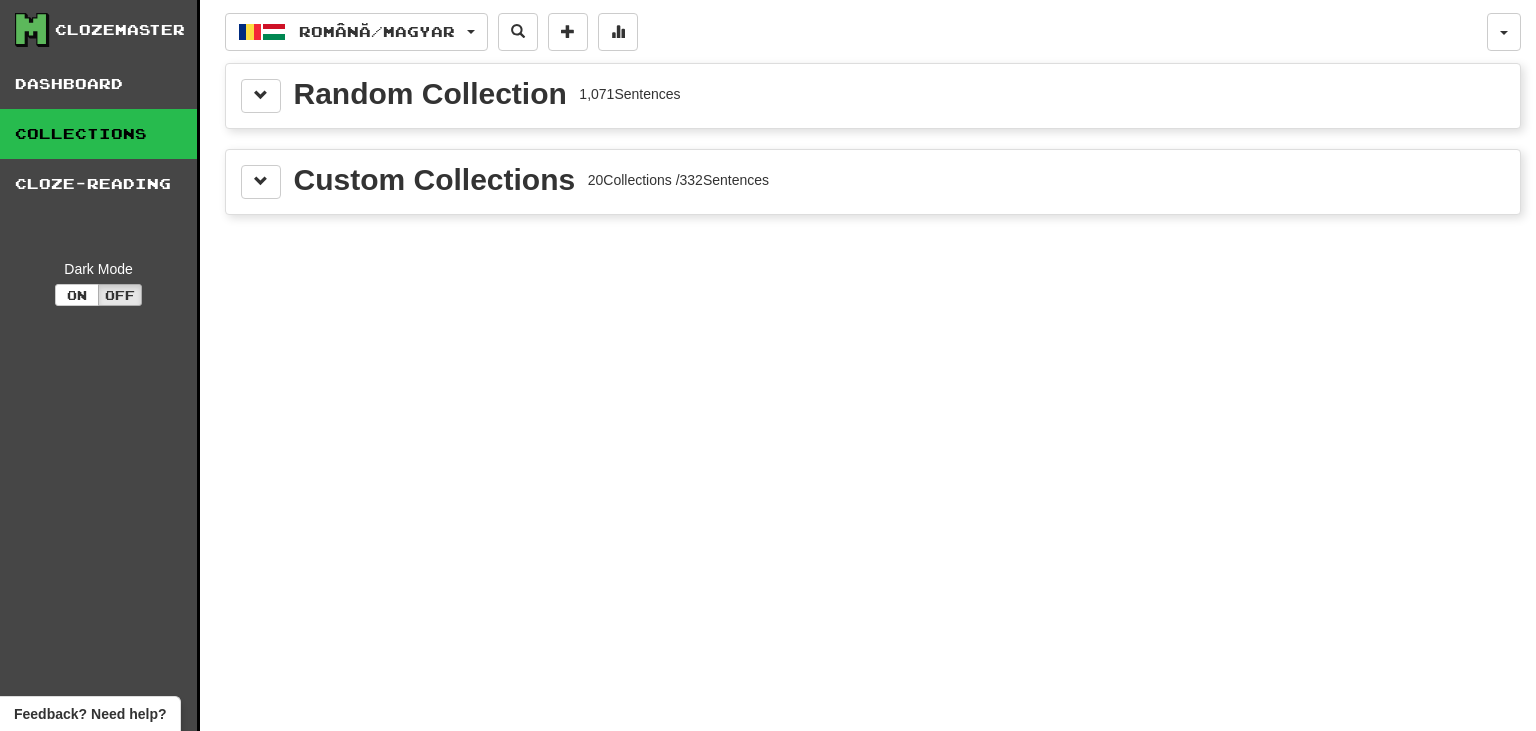 click on "Random Collection 1,071  Sentences" at bounding box center (873, 96) 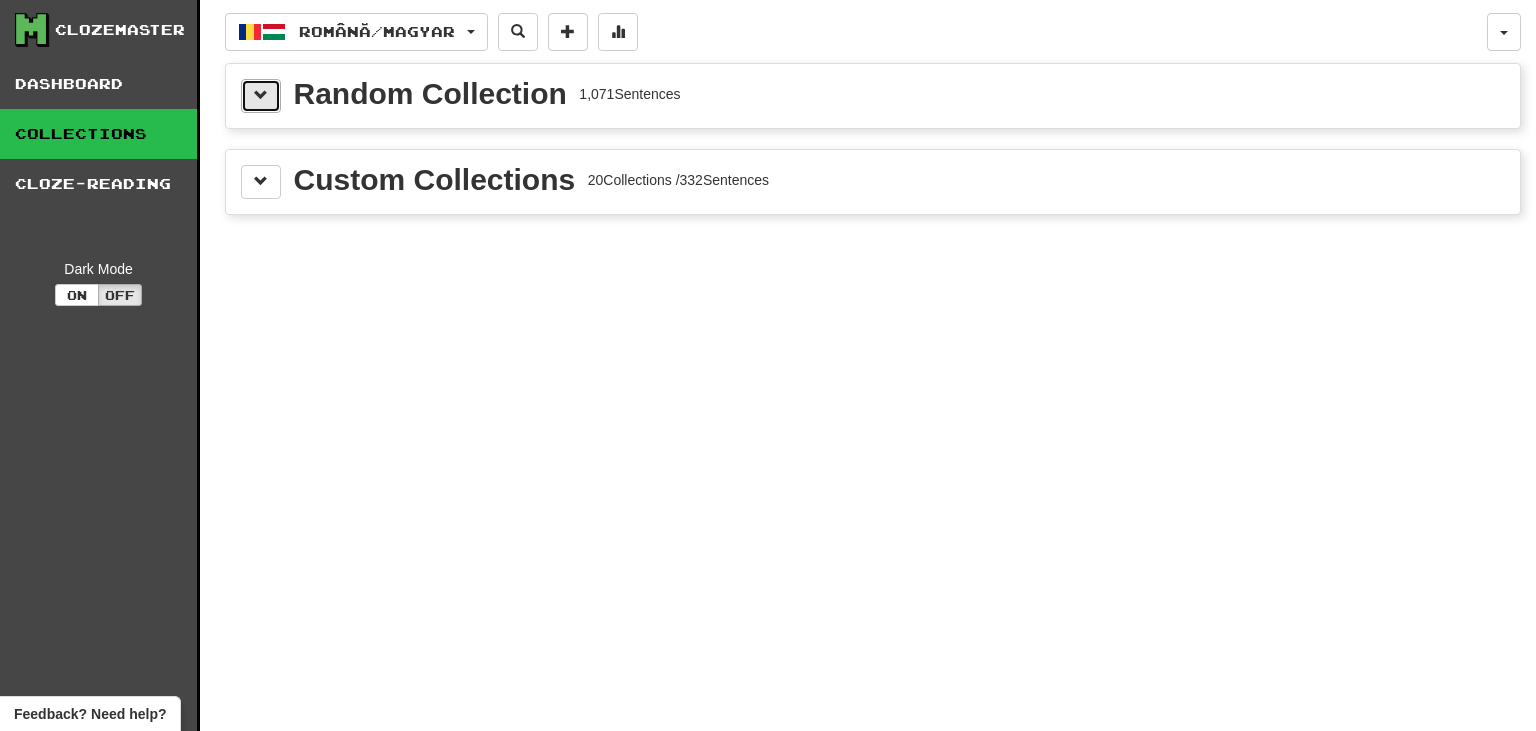 click at bounding box center [261, 95] 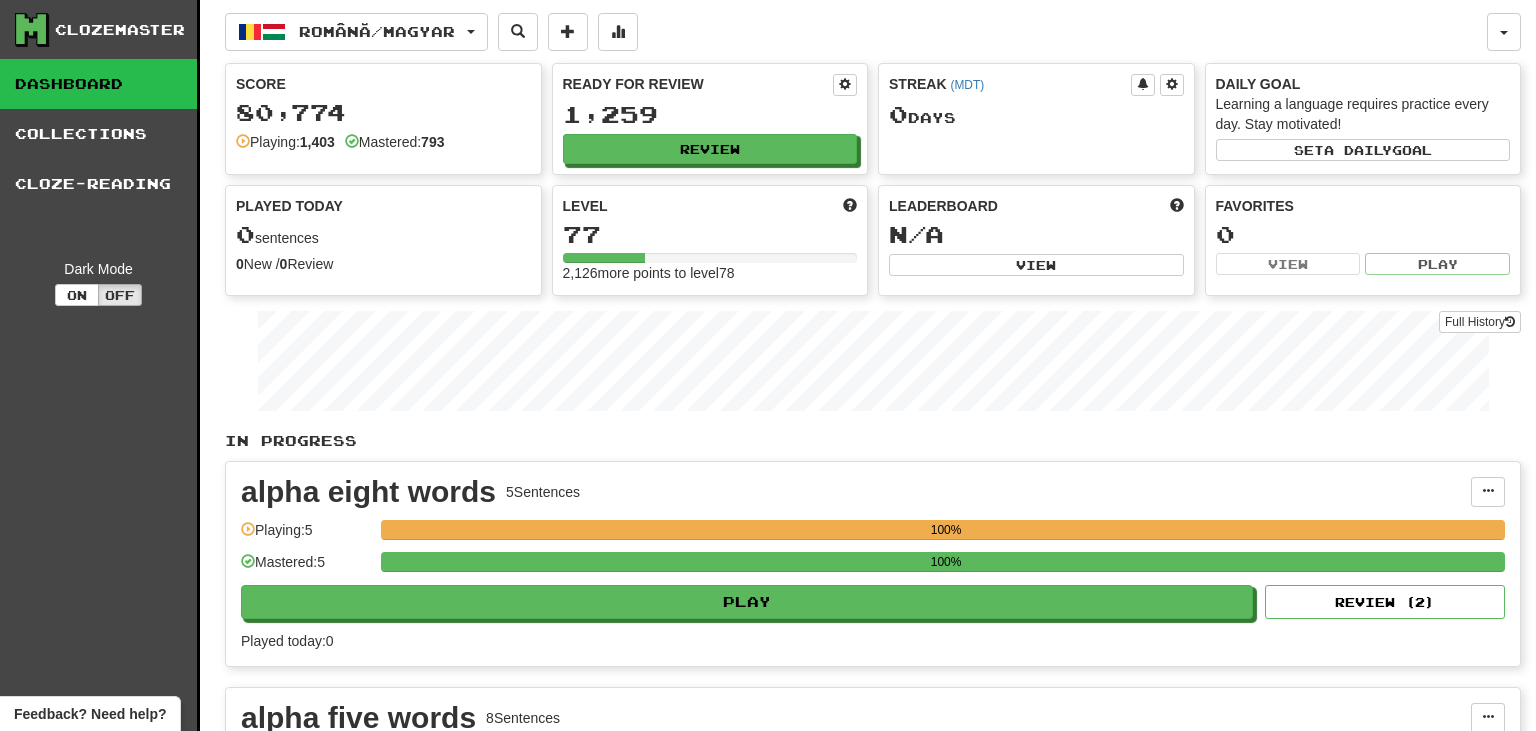 scroll, scrollTop: 0, scrollLeft: 0, axis: both 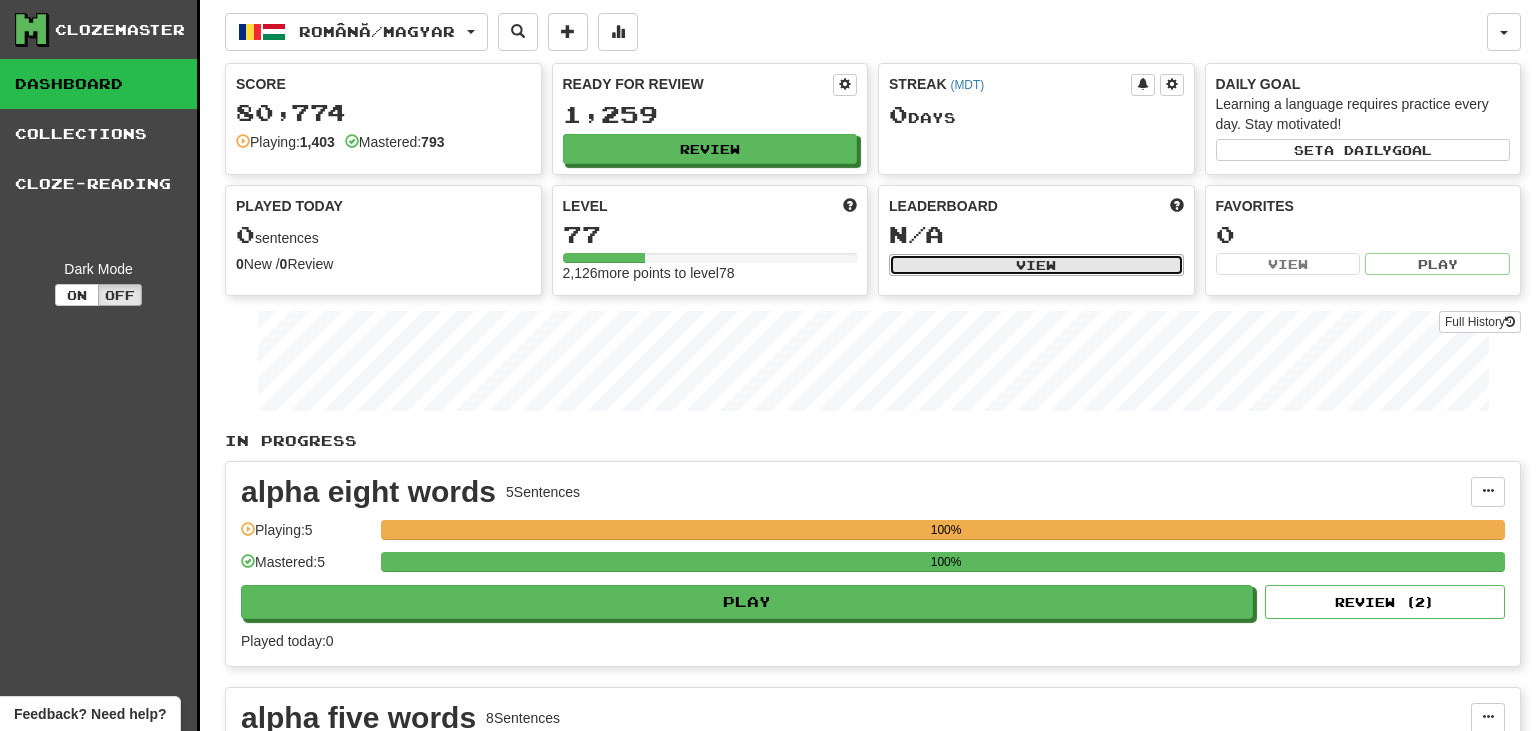 click on "View" at bounding box center [1036, 265] 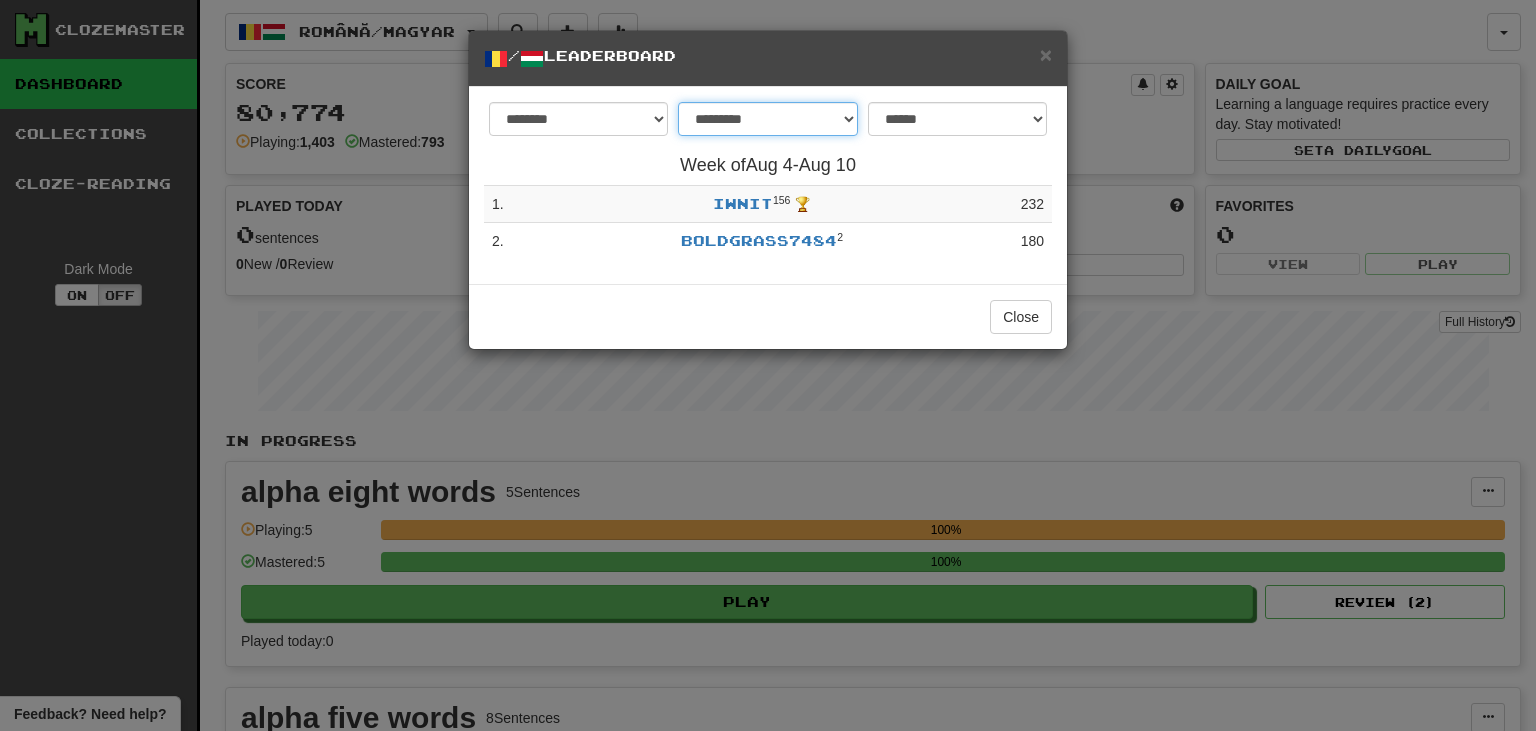 click on "**********" at bounding box center [767, 119] 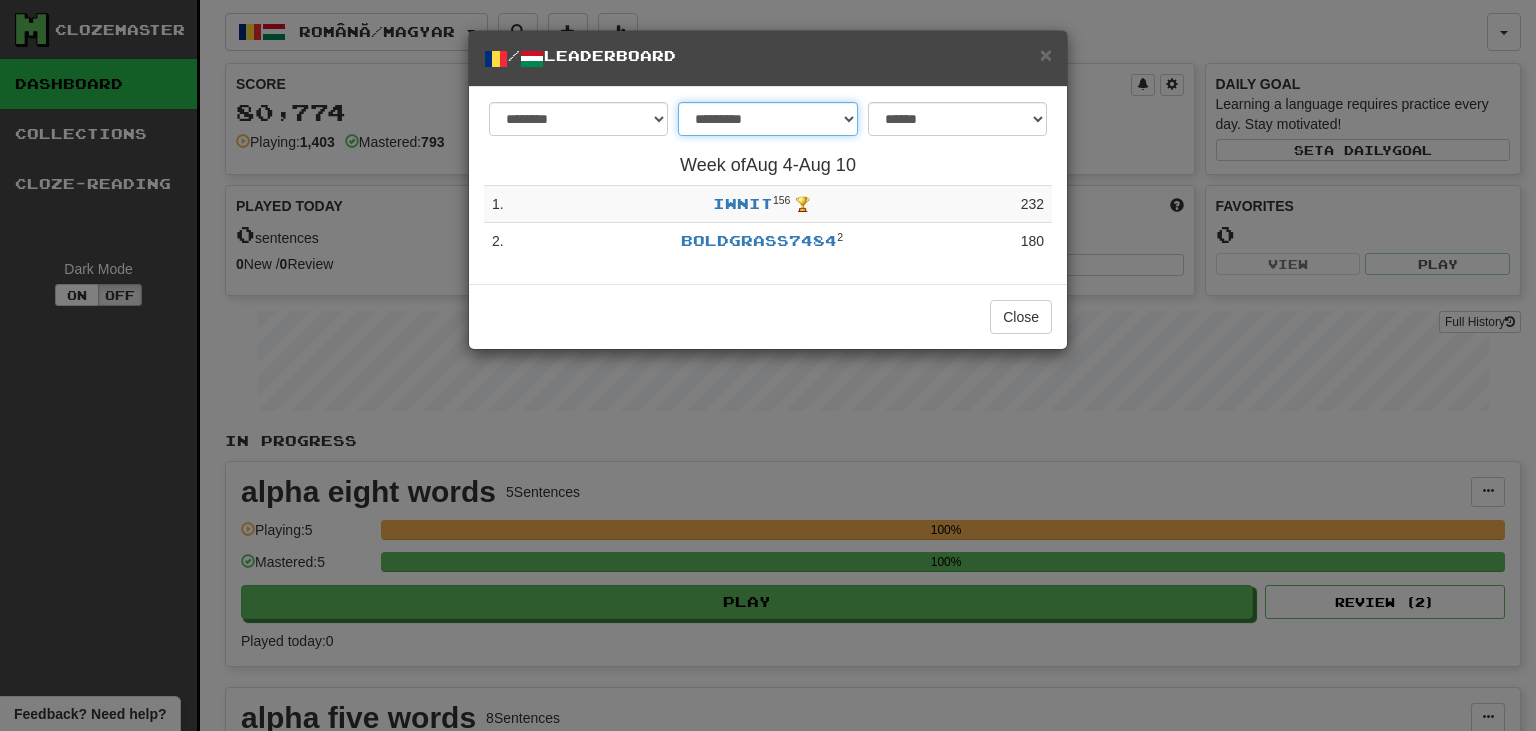select on "********" 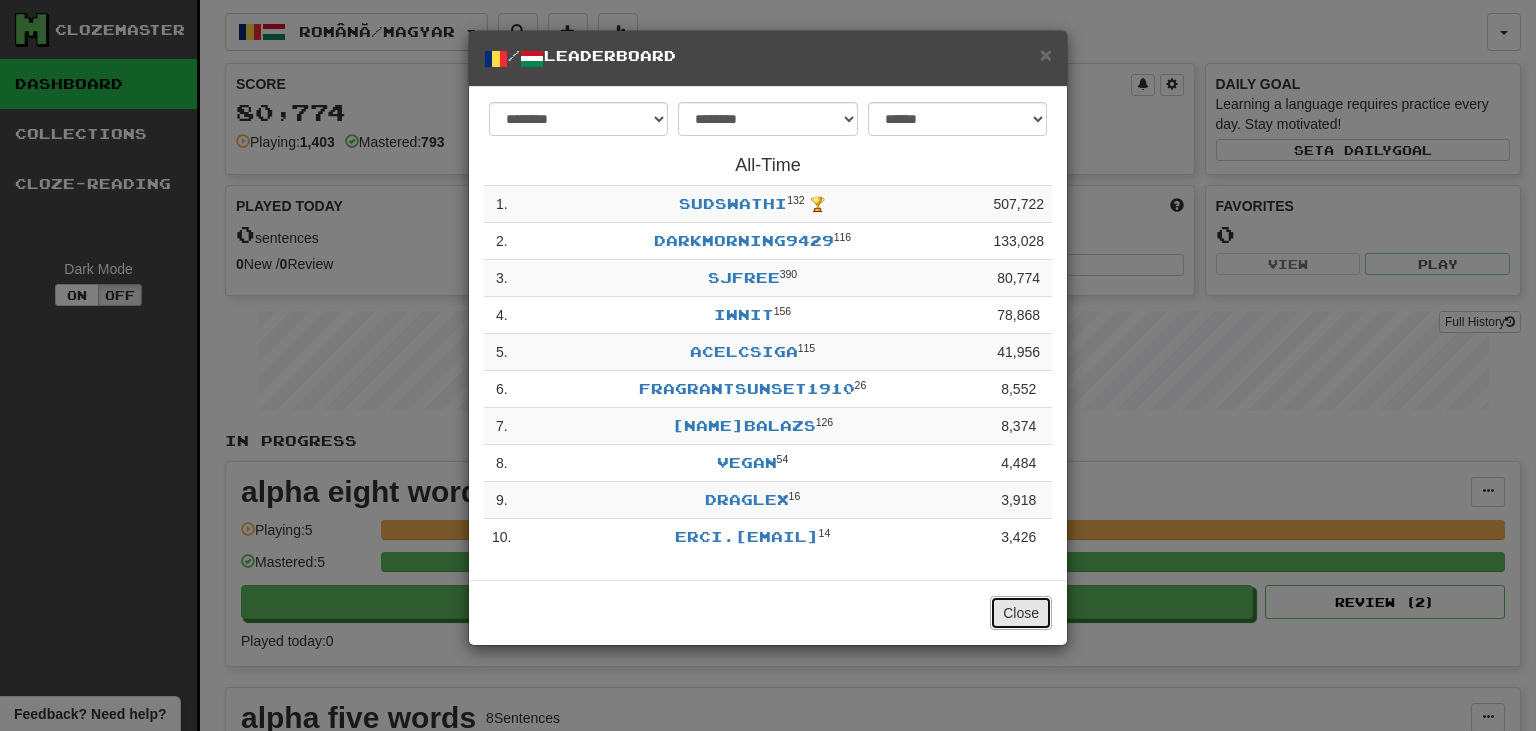 click on "Close" at bounding box center [1021, 613] 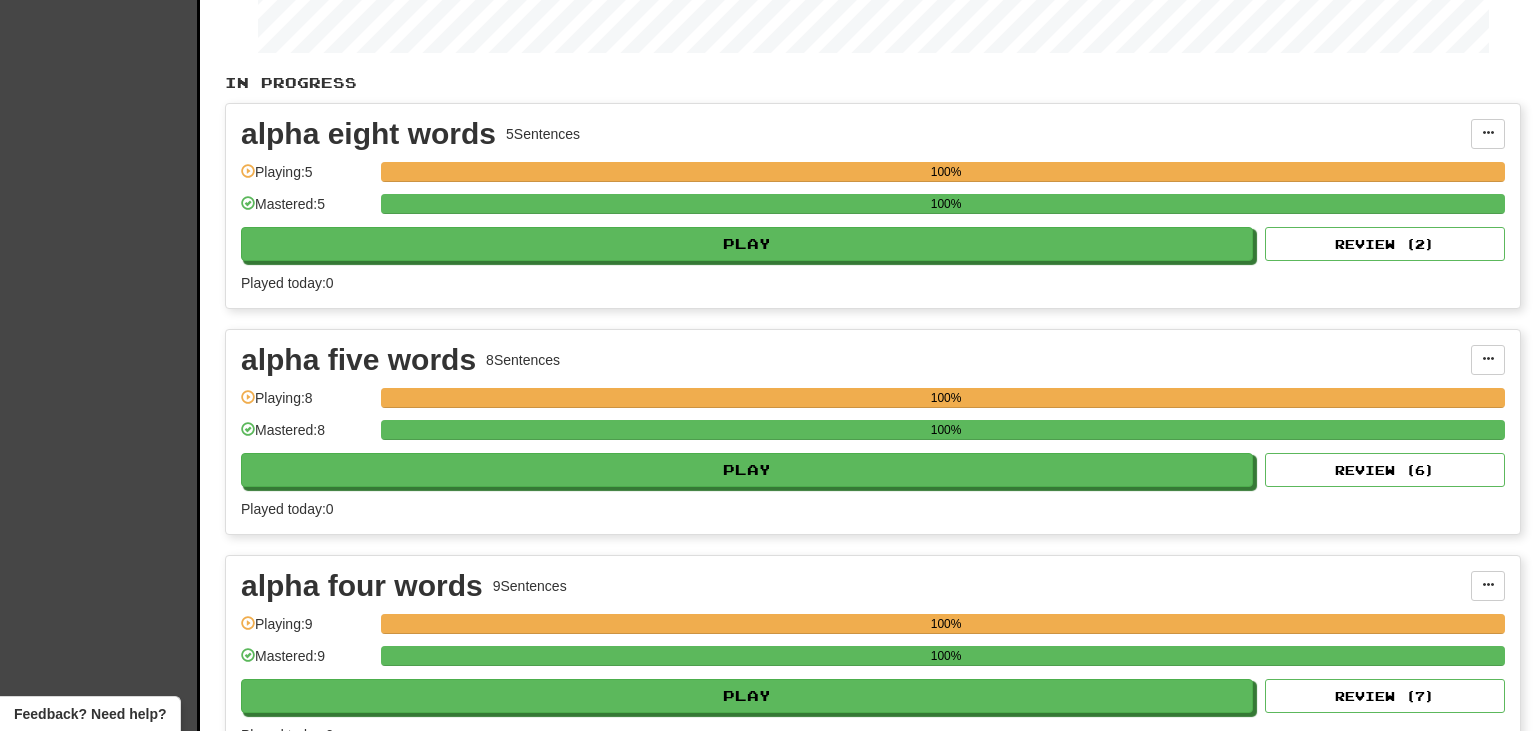 scroll, scrollTop: 0, scrollLeft: 0, axis: both 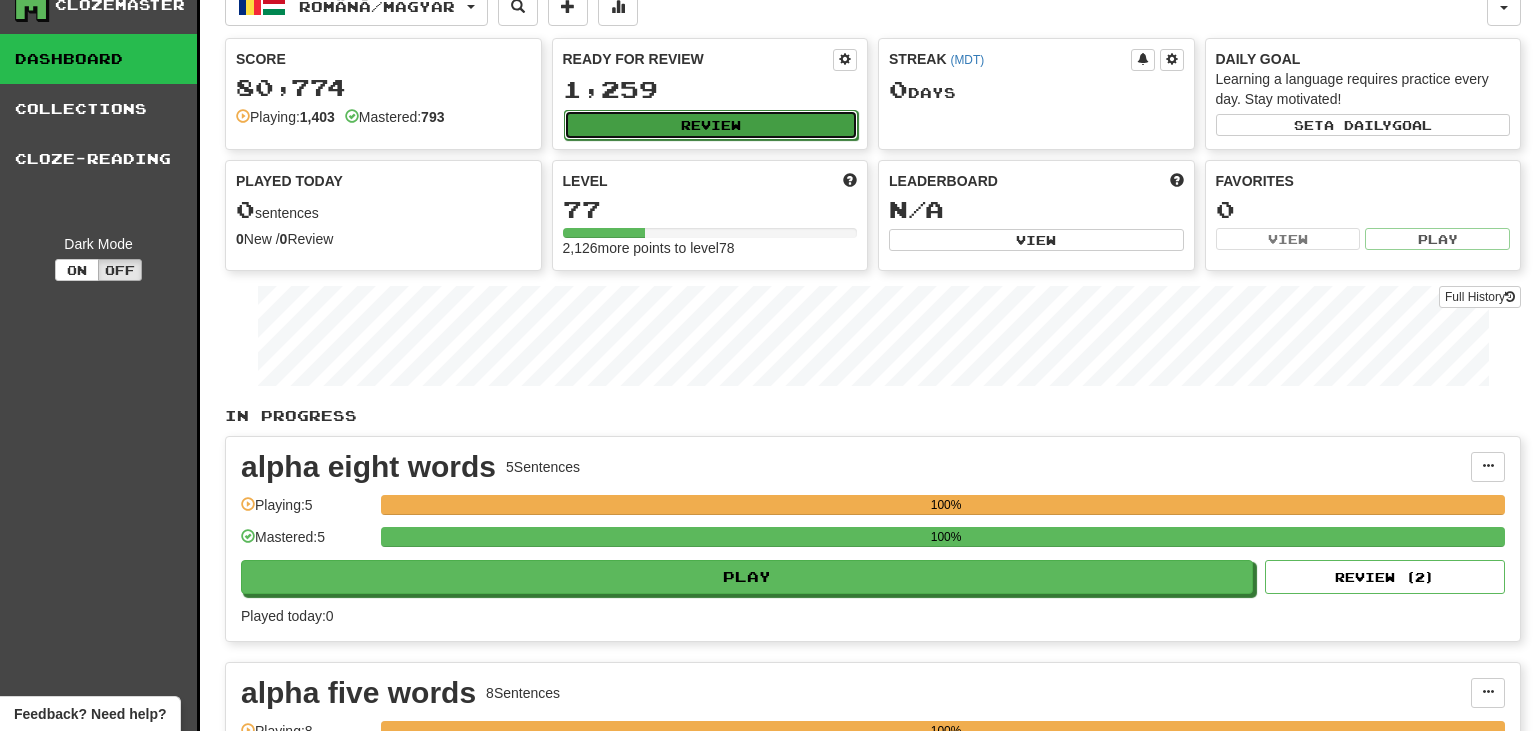 click on "Review" at bounding box center (711, 125) 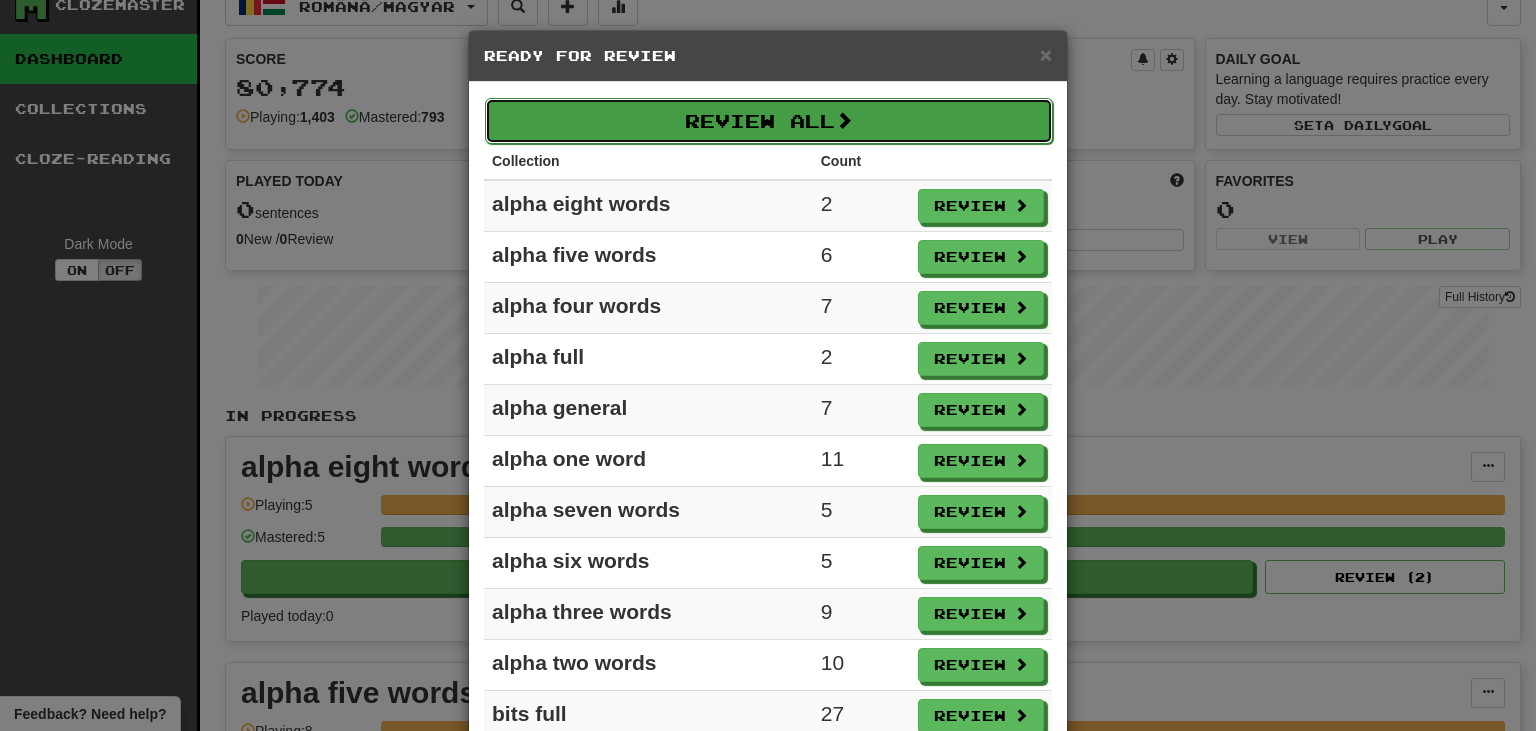 click on "Review All" at bounding box center (769, 121) 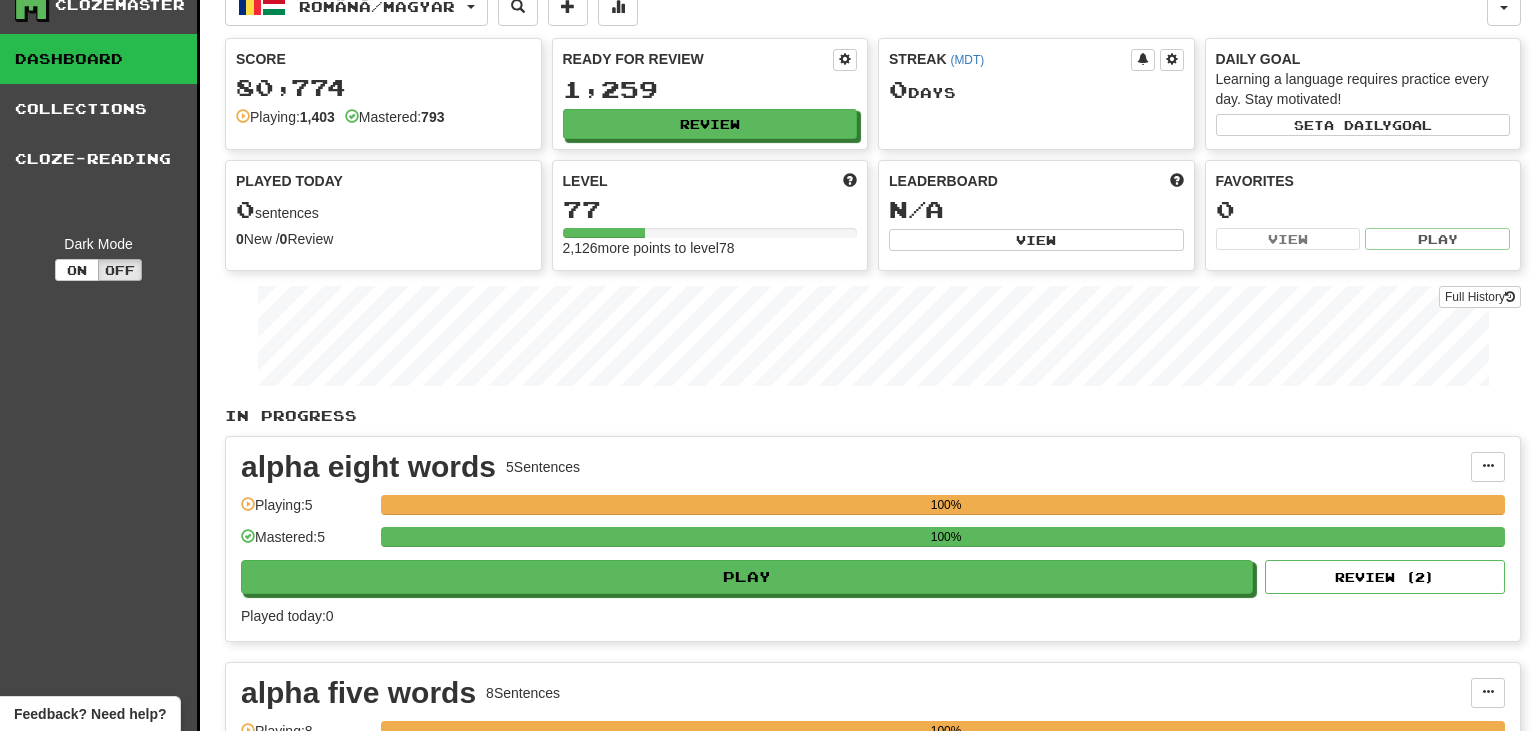 select on "***" 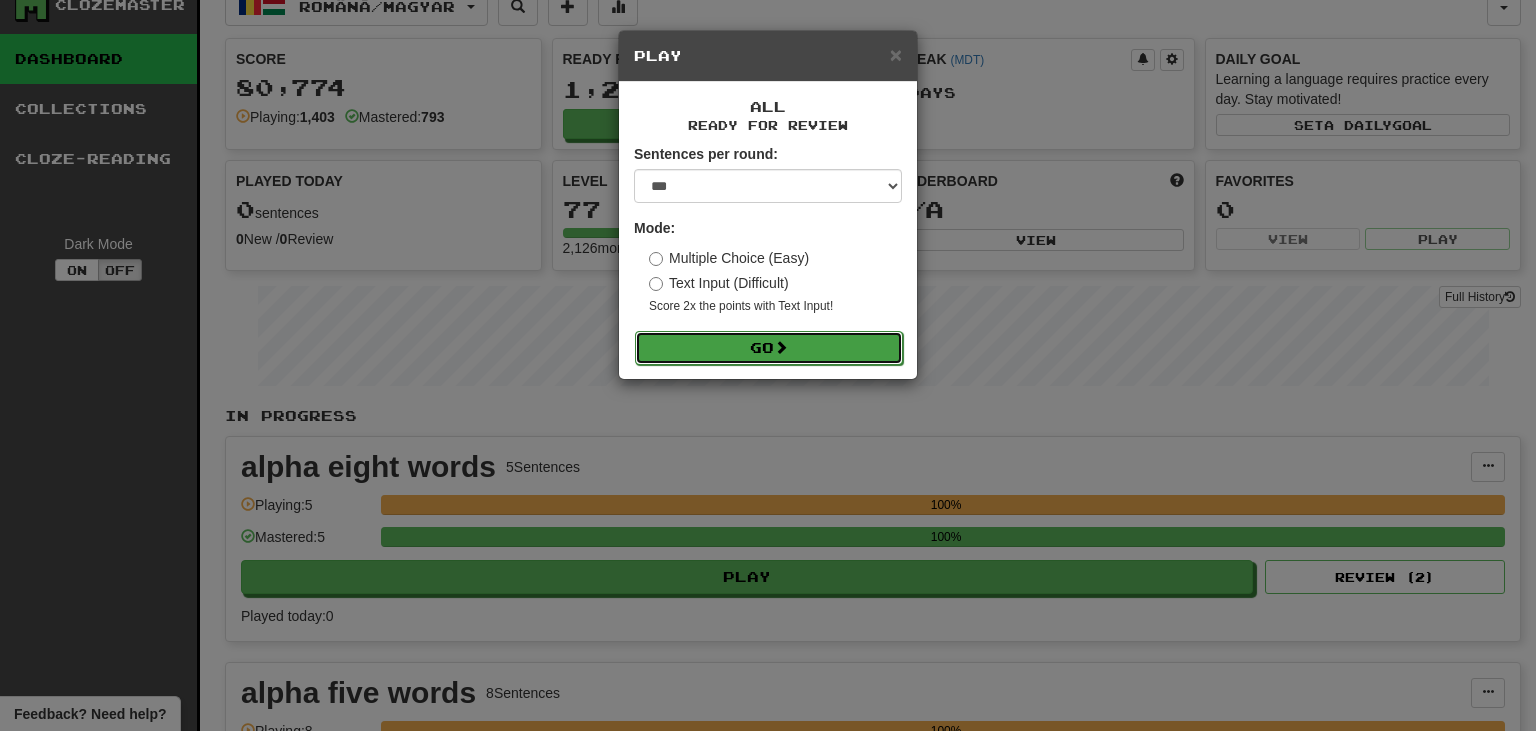 click on "Go" at bounding box center [769, 348] 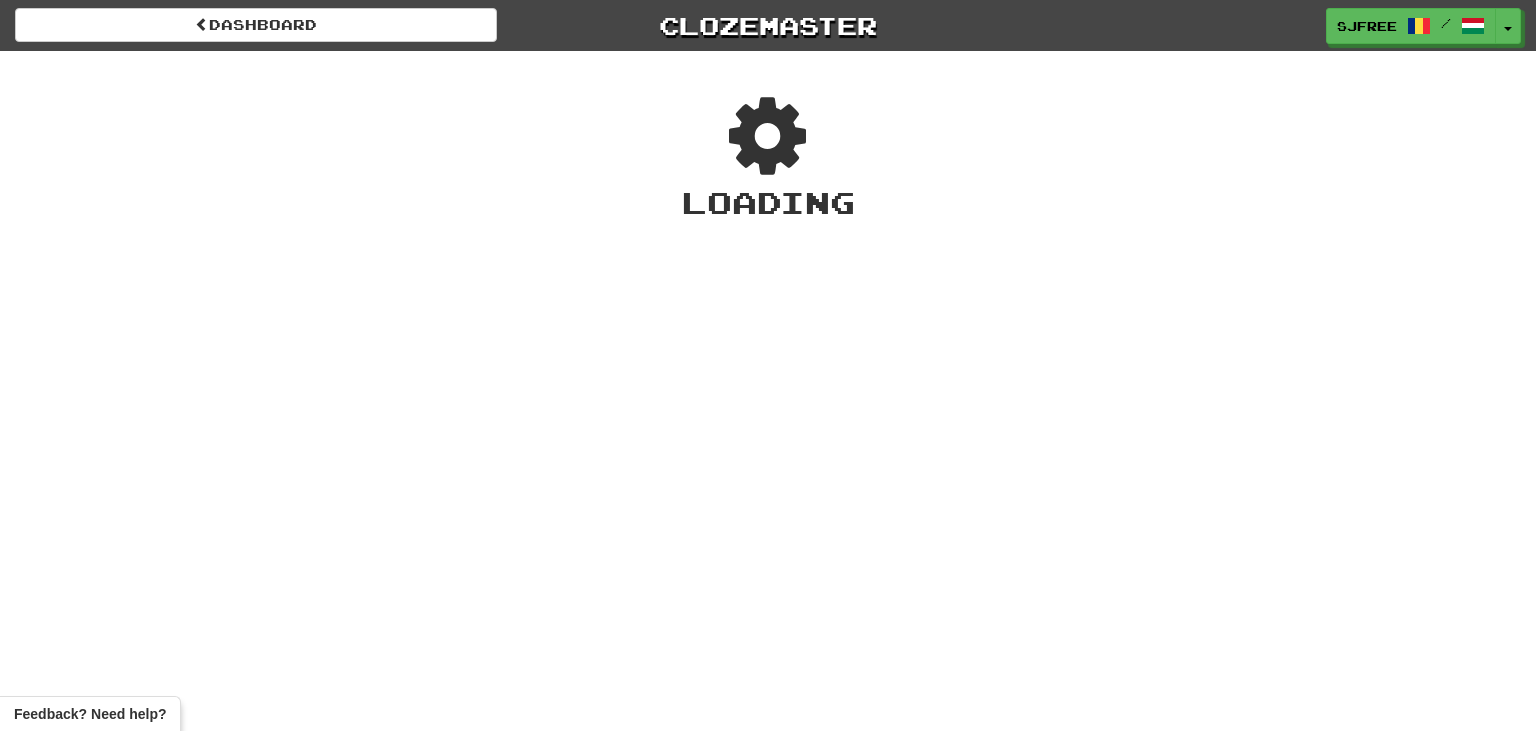 scroll, scrollTop: 0, scrollLeft: 0, axis: both 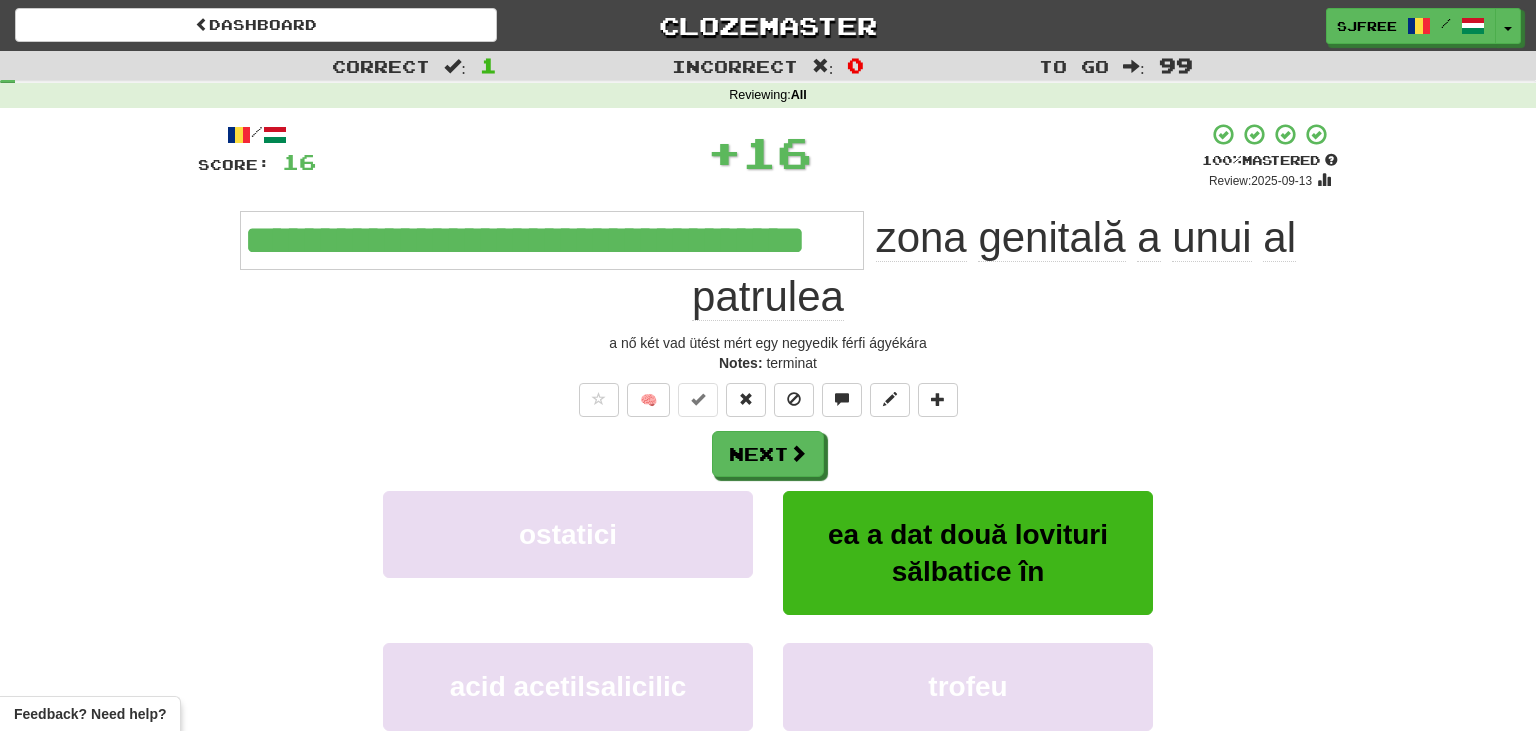 type on "**********" 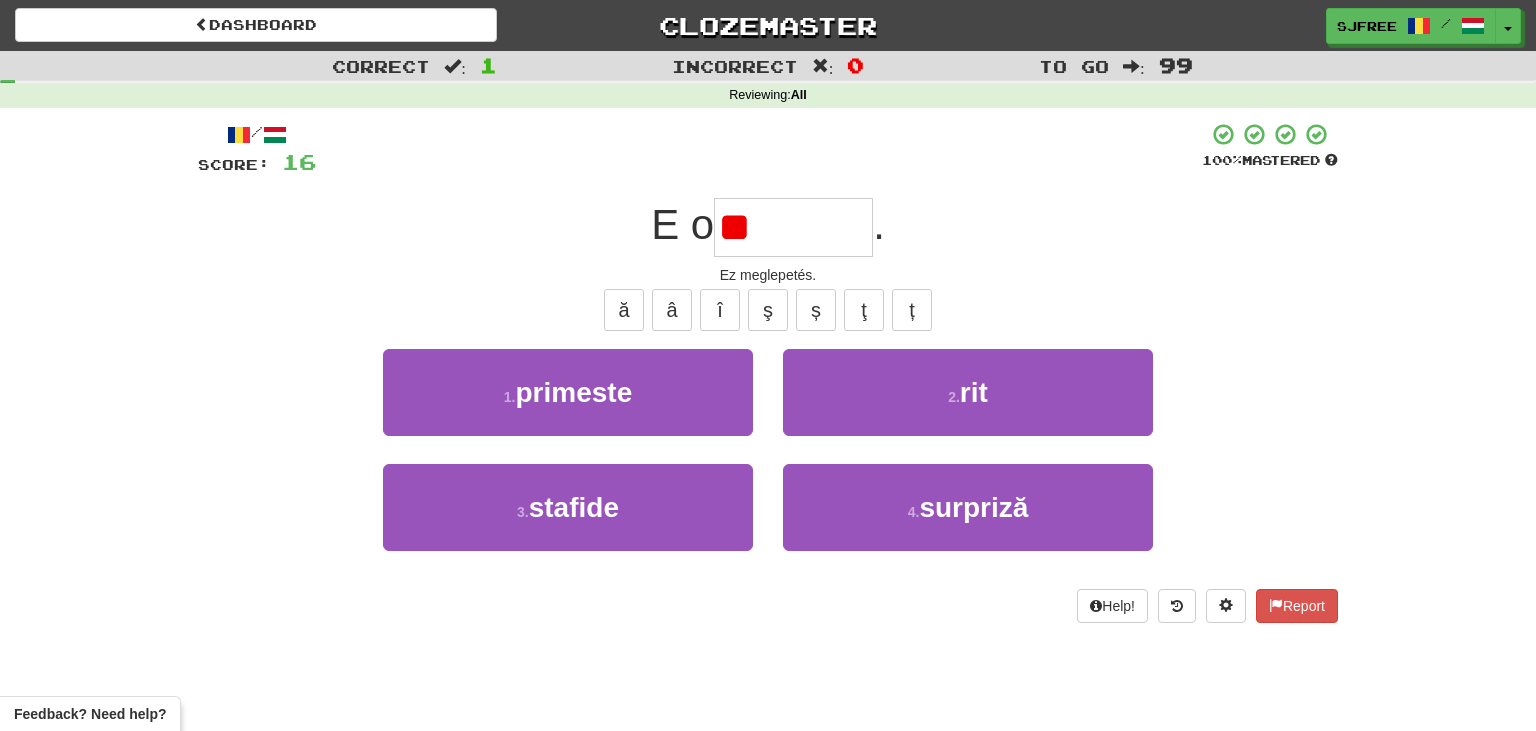 type on "*" 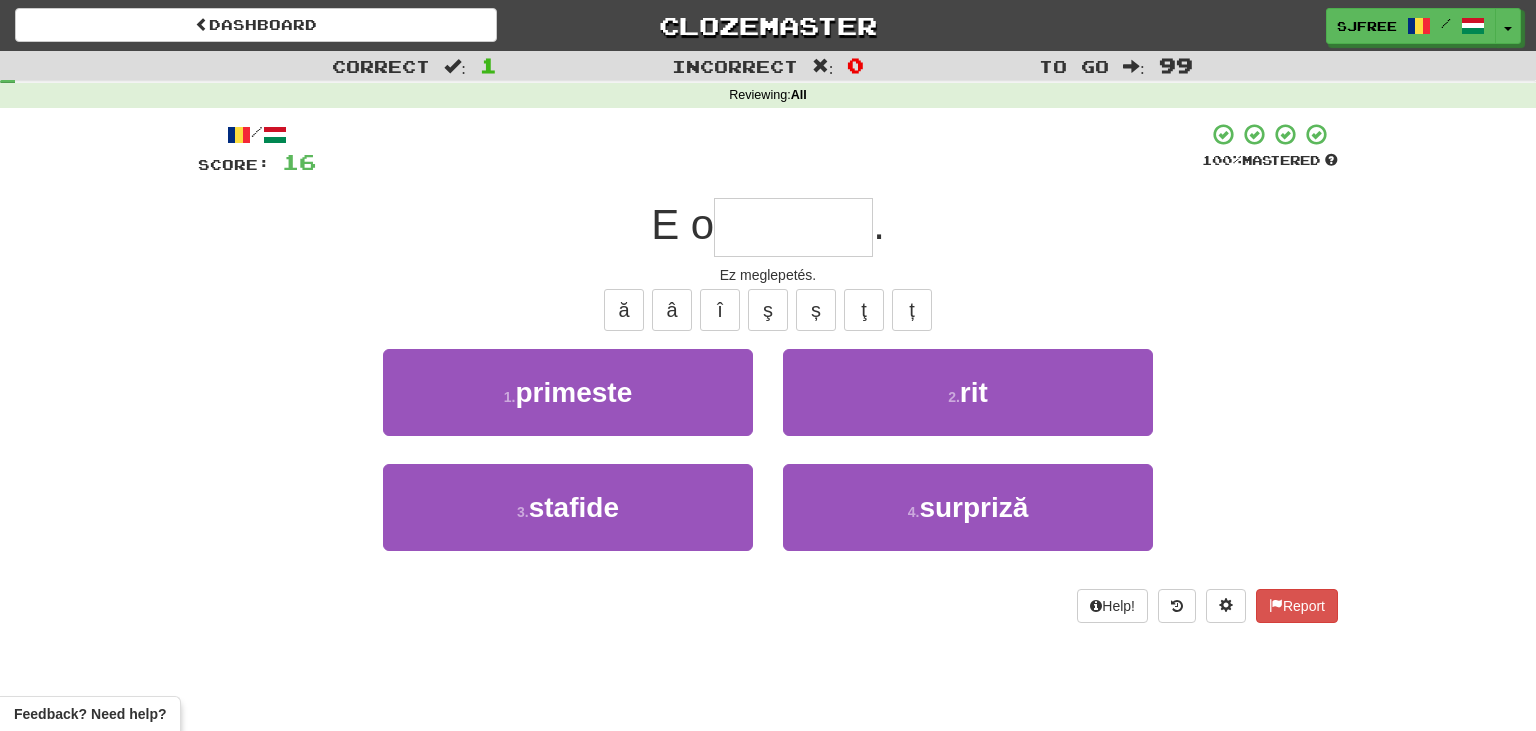 type on "*" 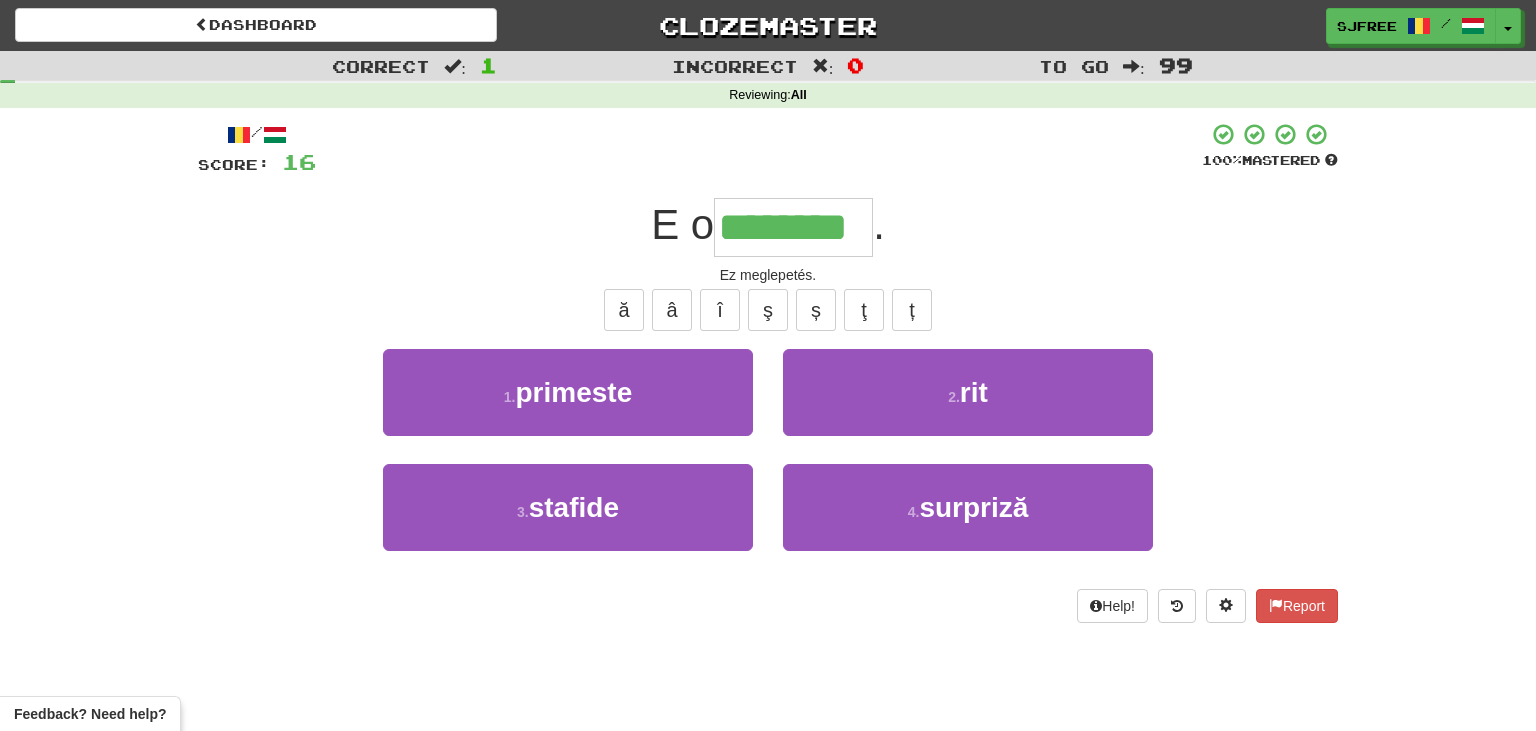 type on "********" 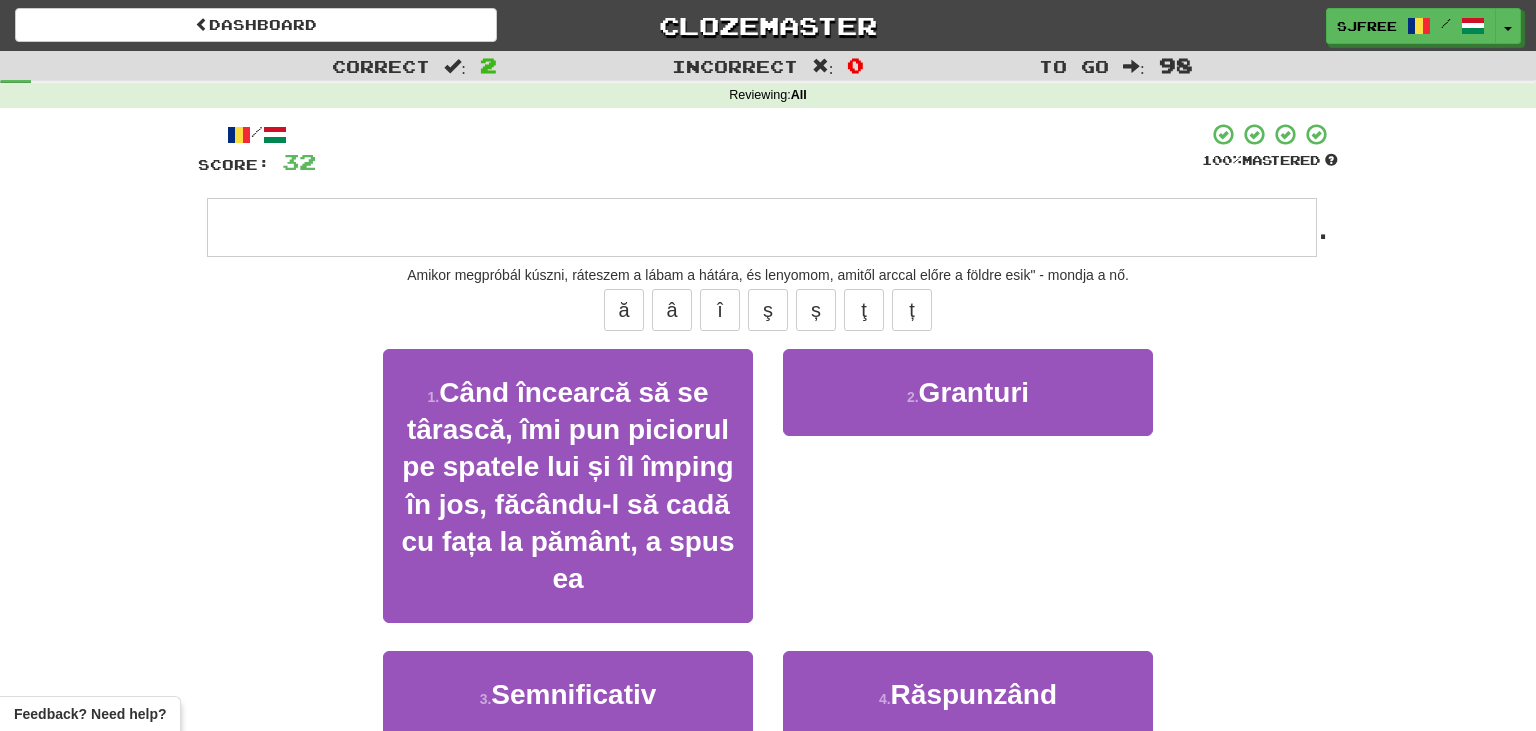 type on "**********" 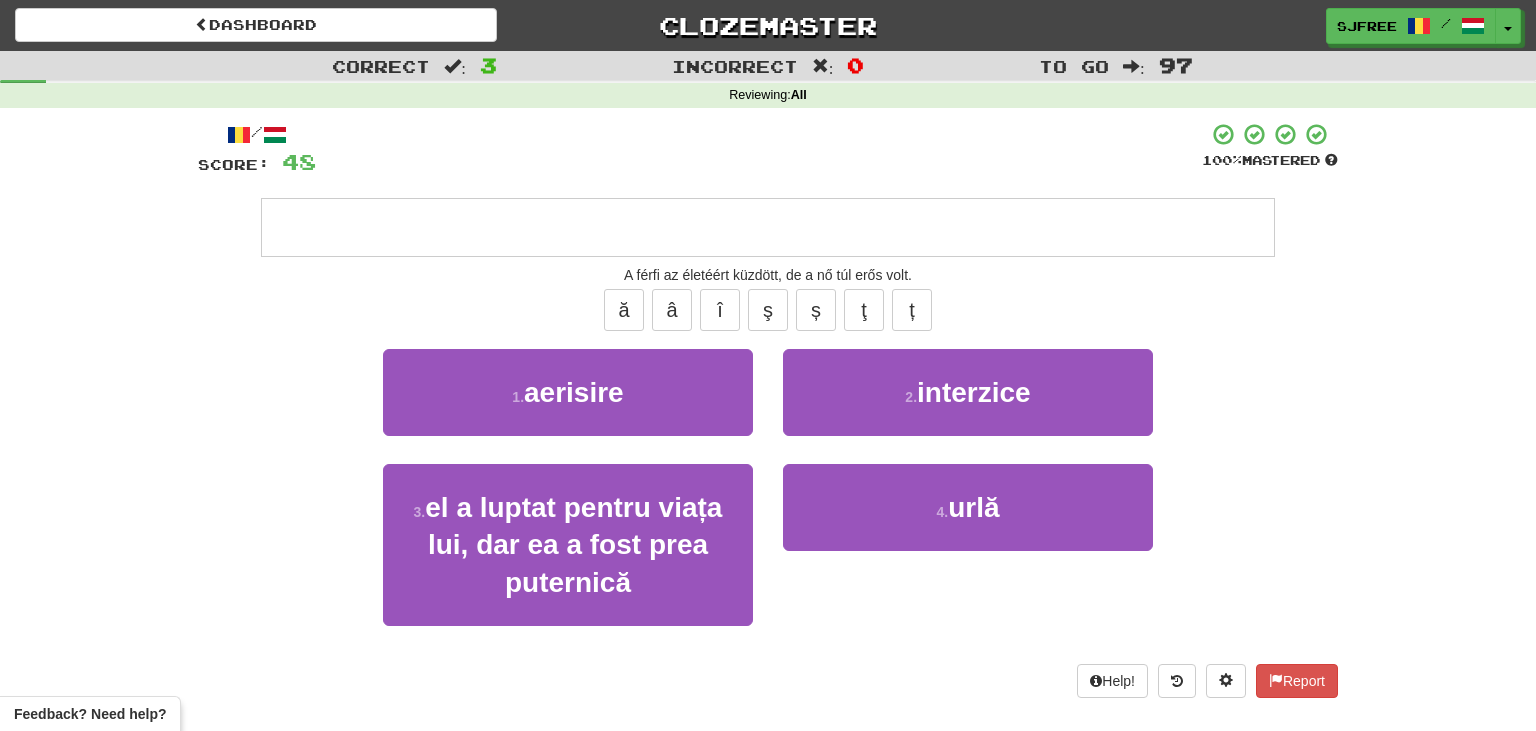 type on "**********" 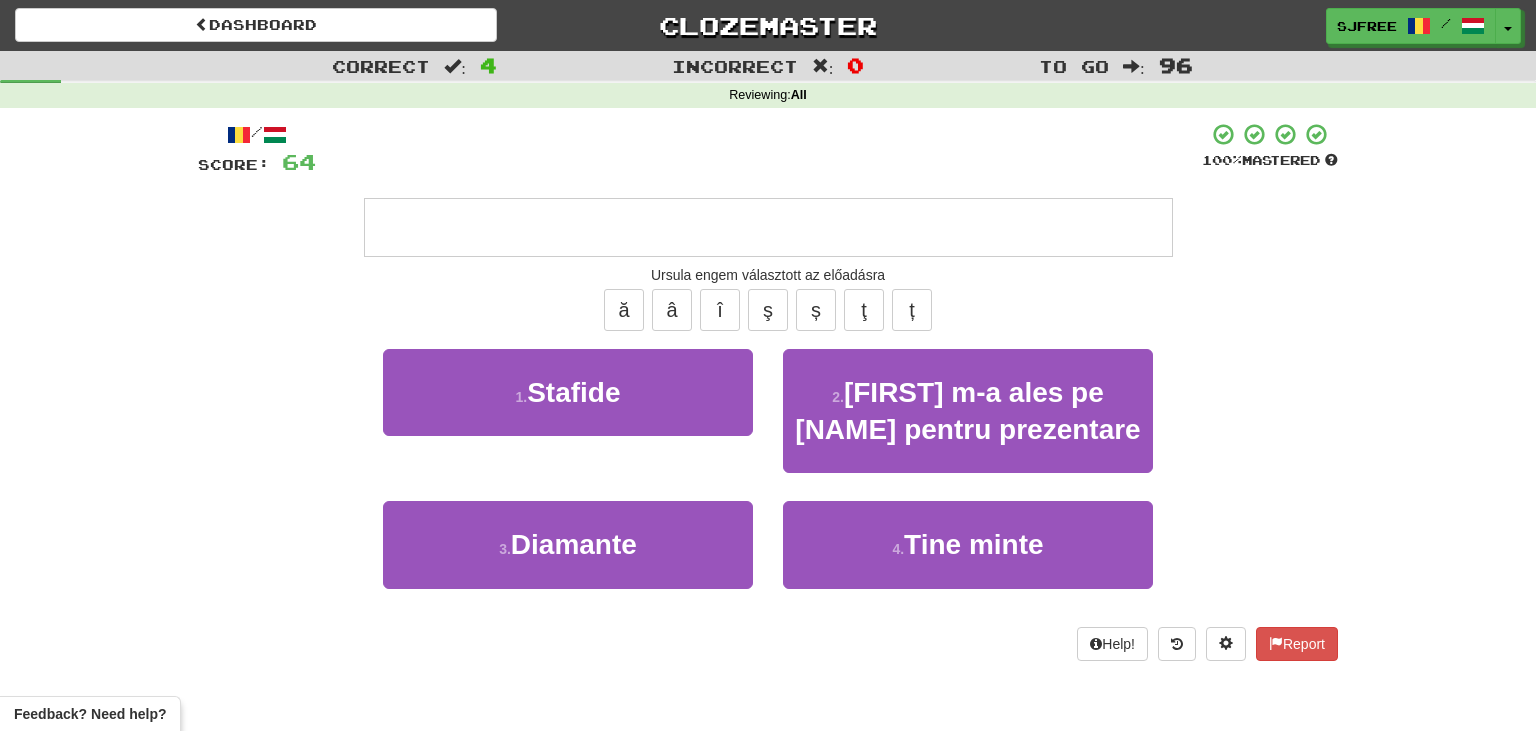 type on "**********" 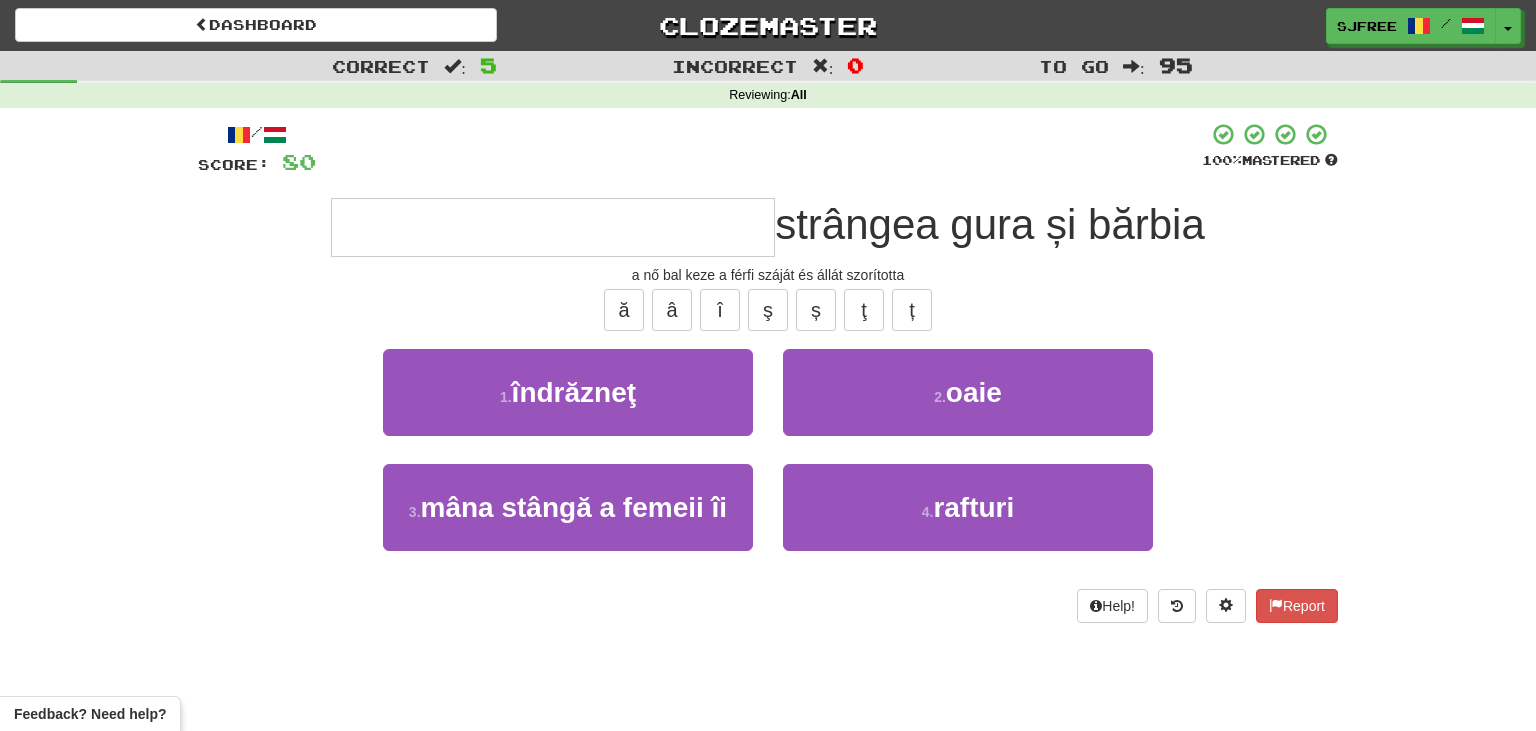 type on "**********" 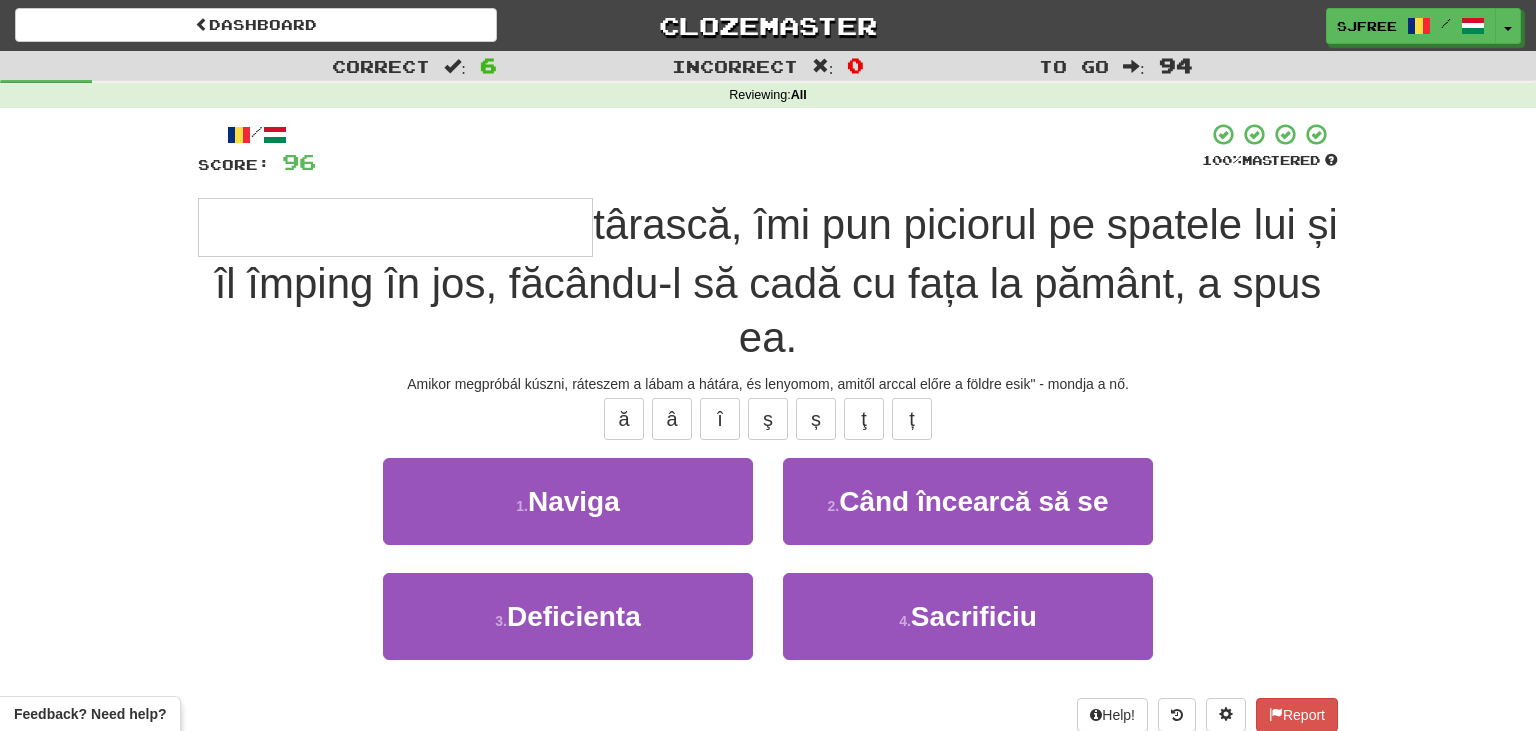 type on "**********" 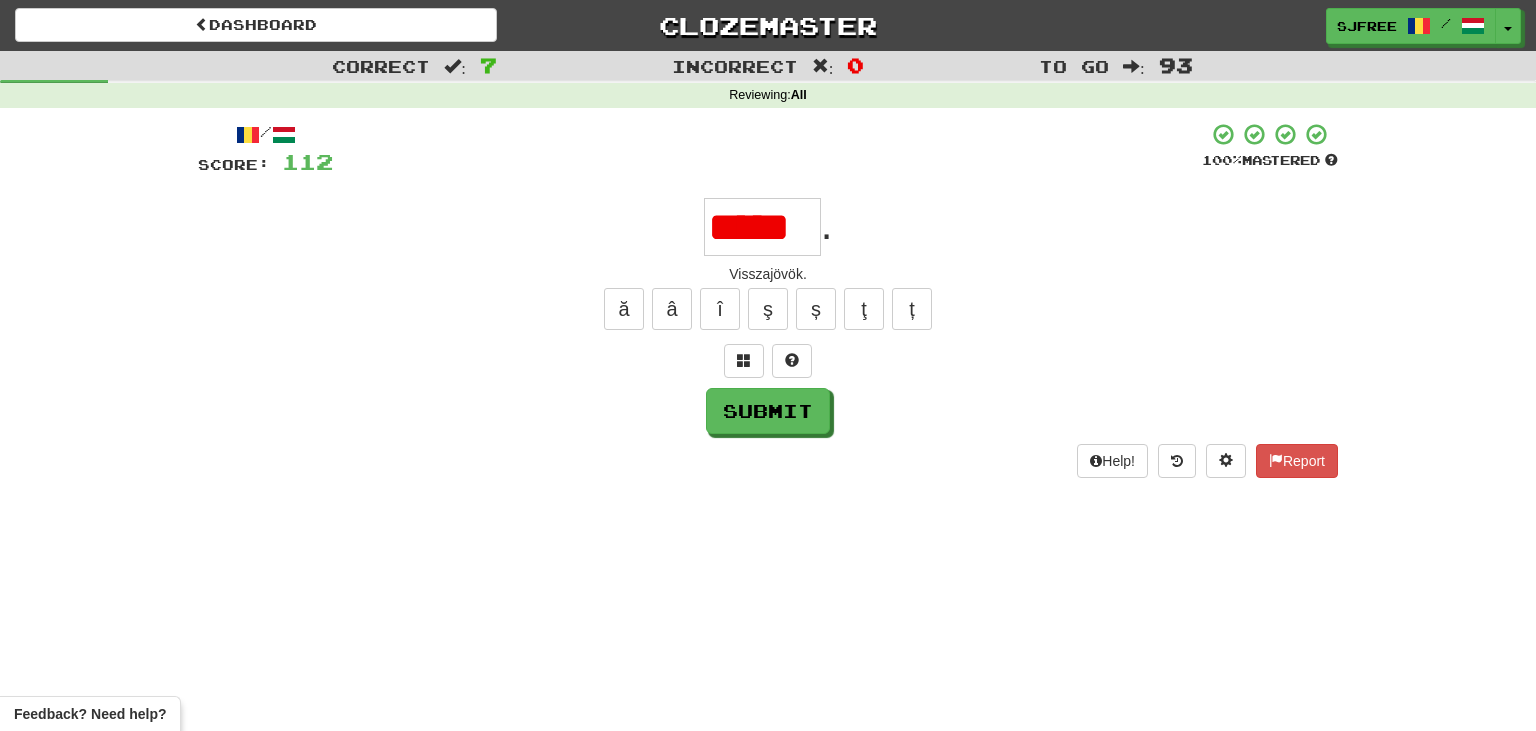 scroll, scrollTop: 0, scrollLeft: 0, axis: both 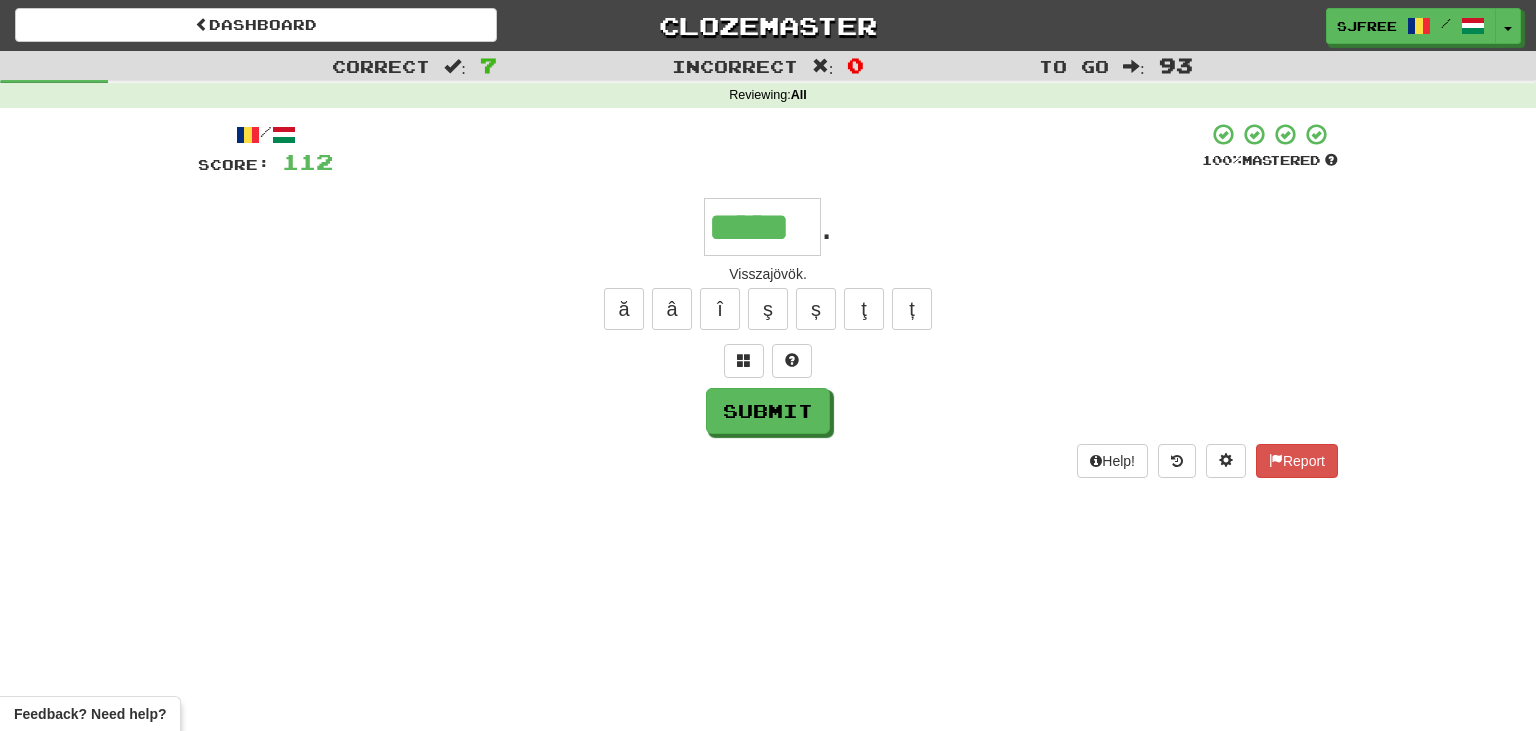 type on "*****" 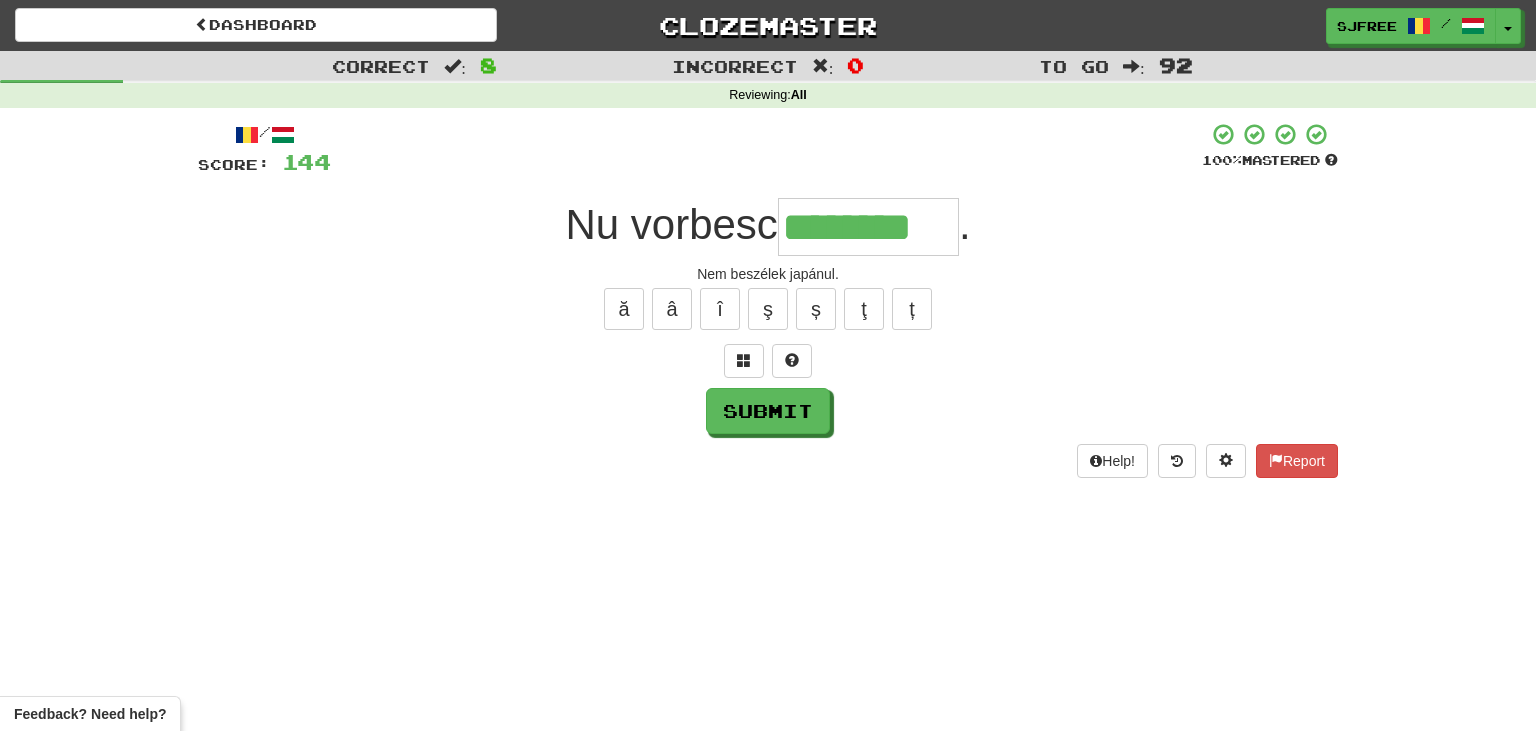 type on "********" 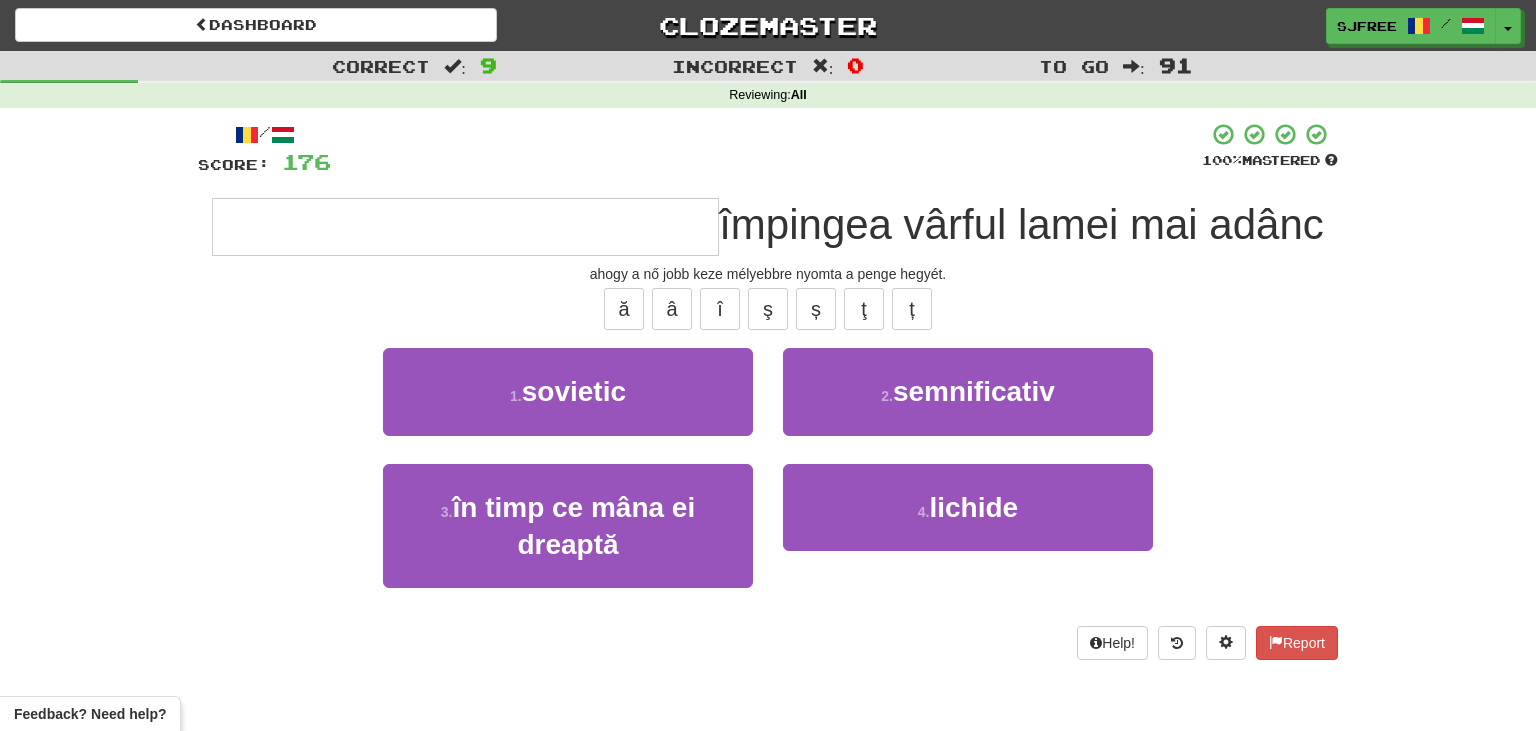 type on "**********" 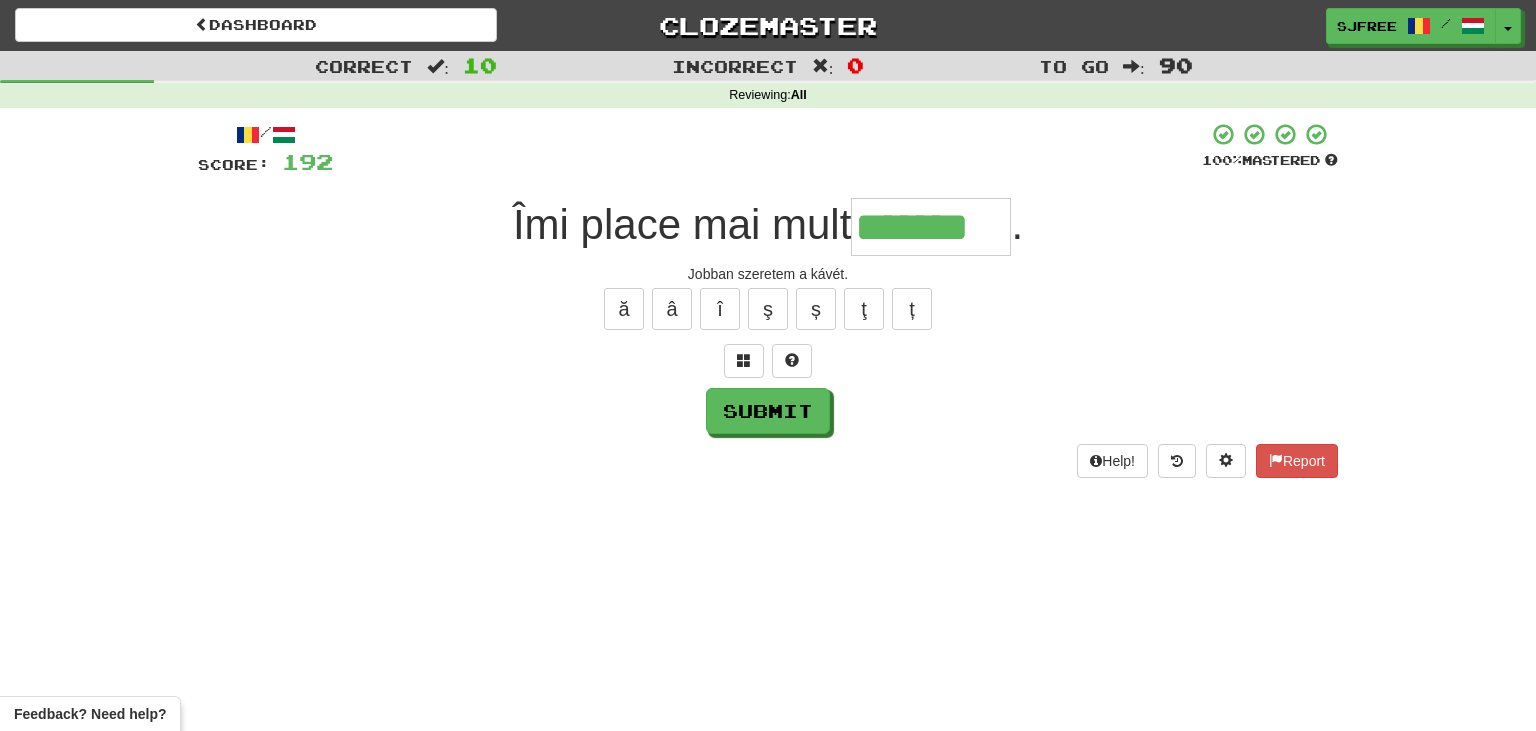 type on "*******" 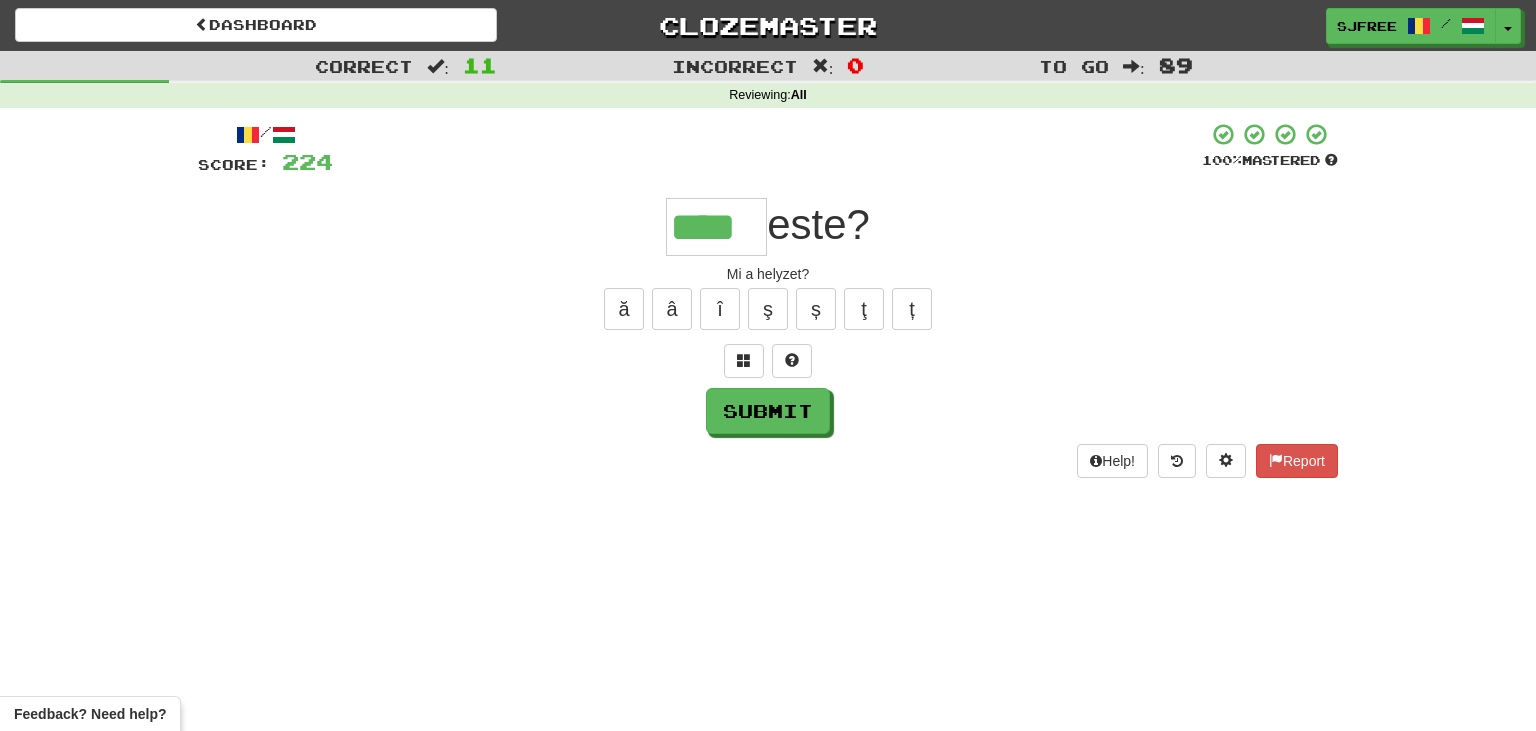type on "****" 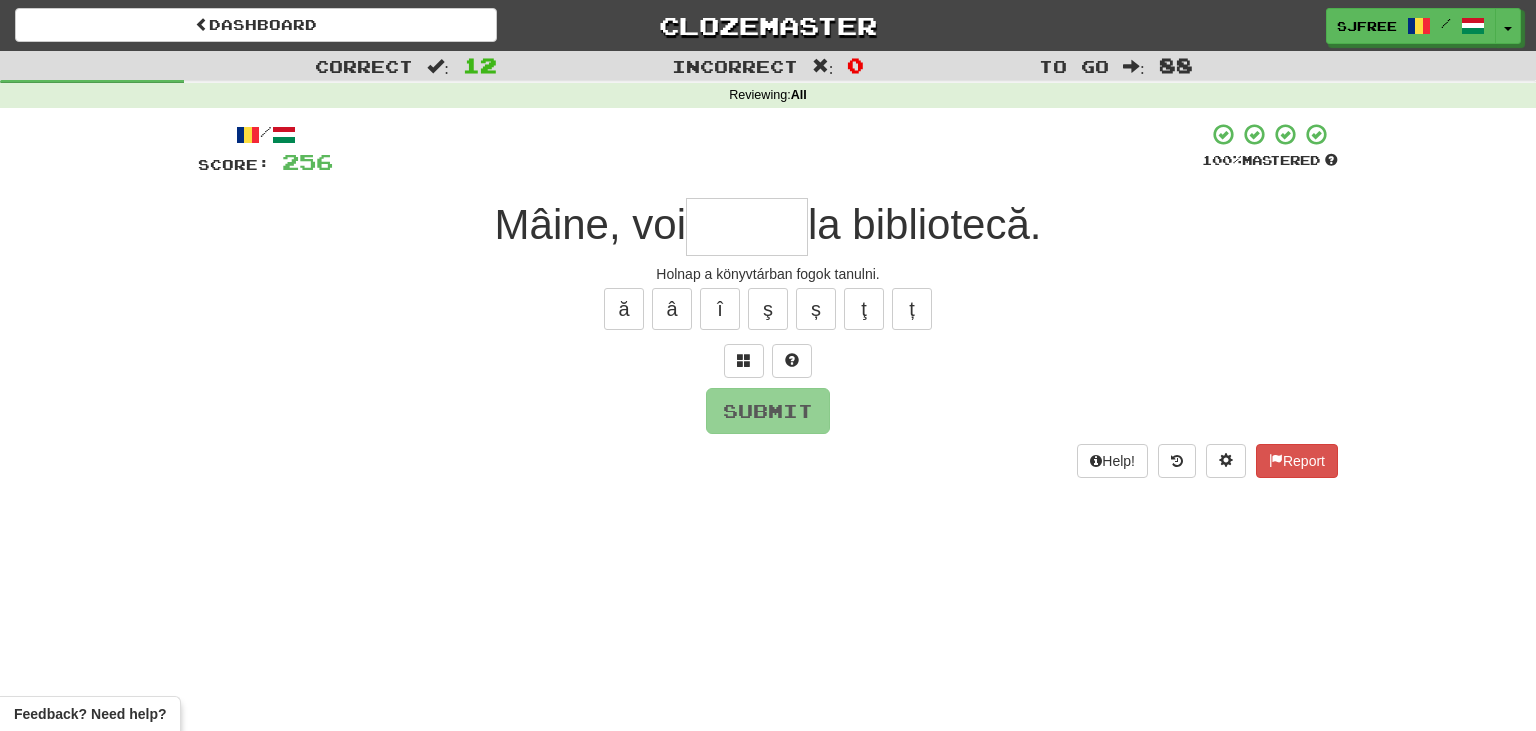 type on "*" 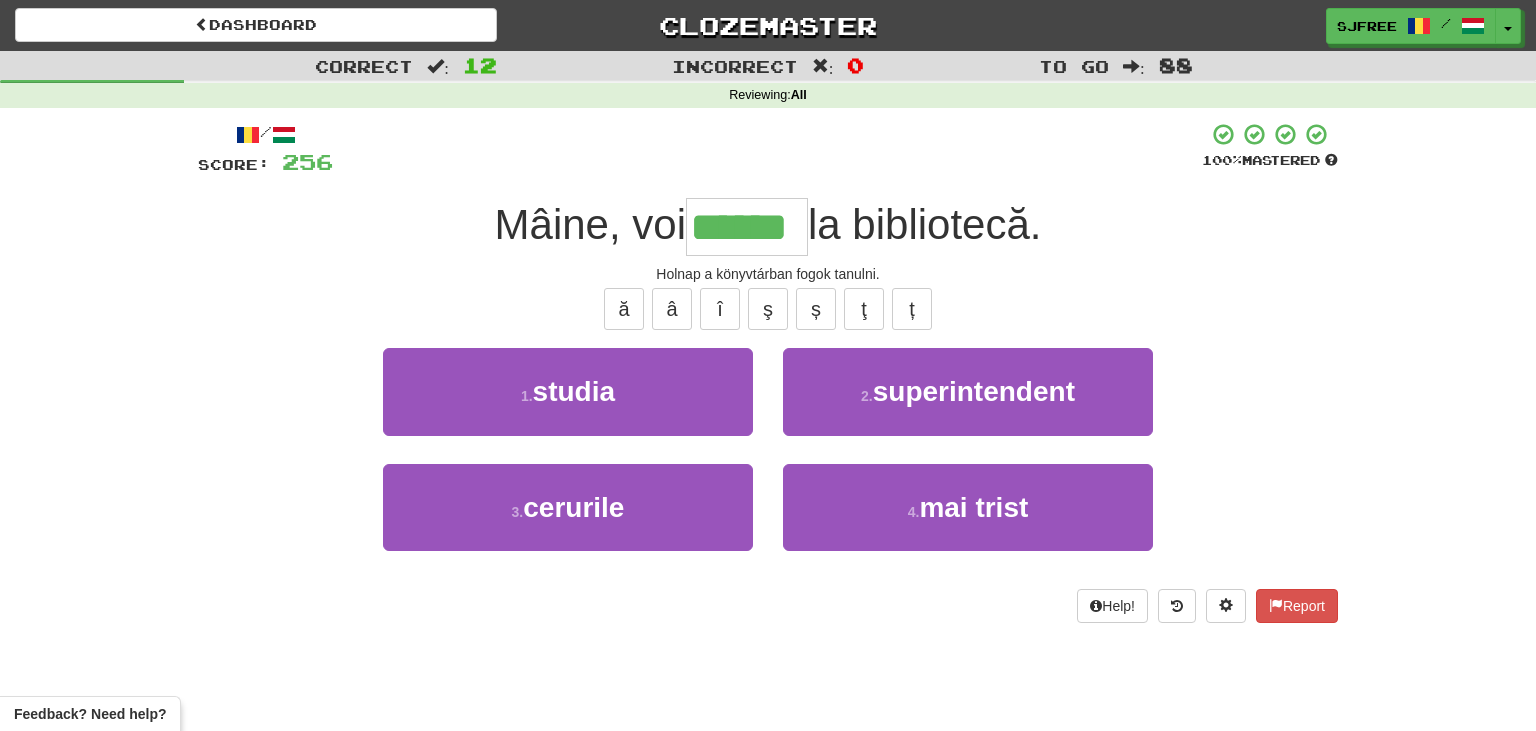type on "******" 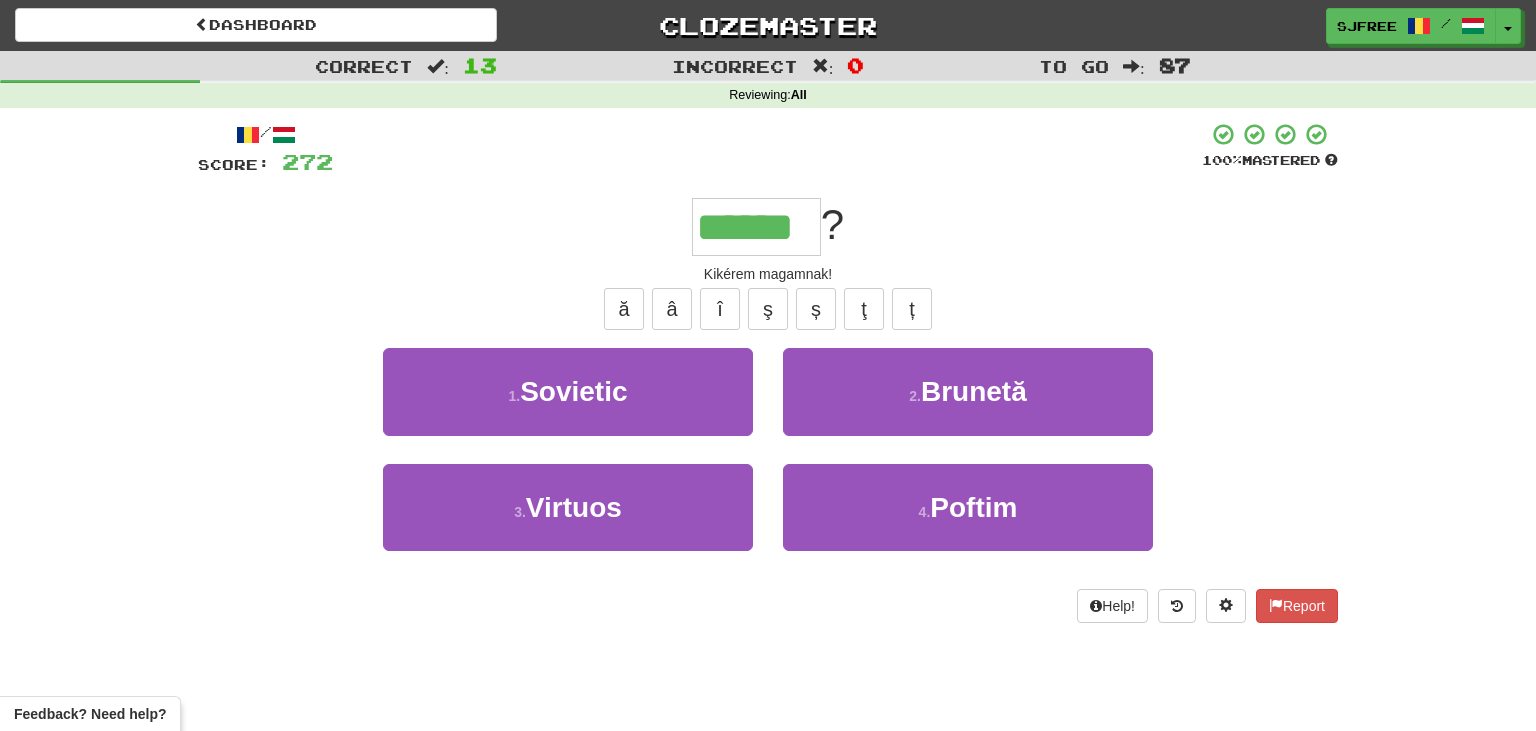 type on "******" 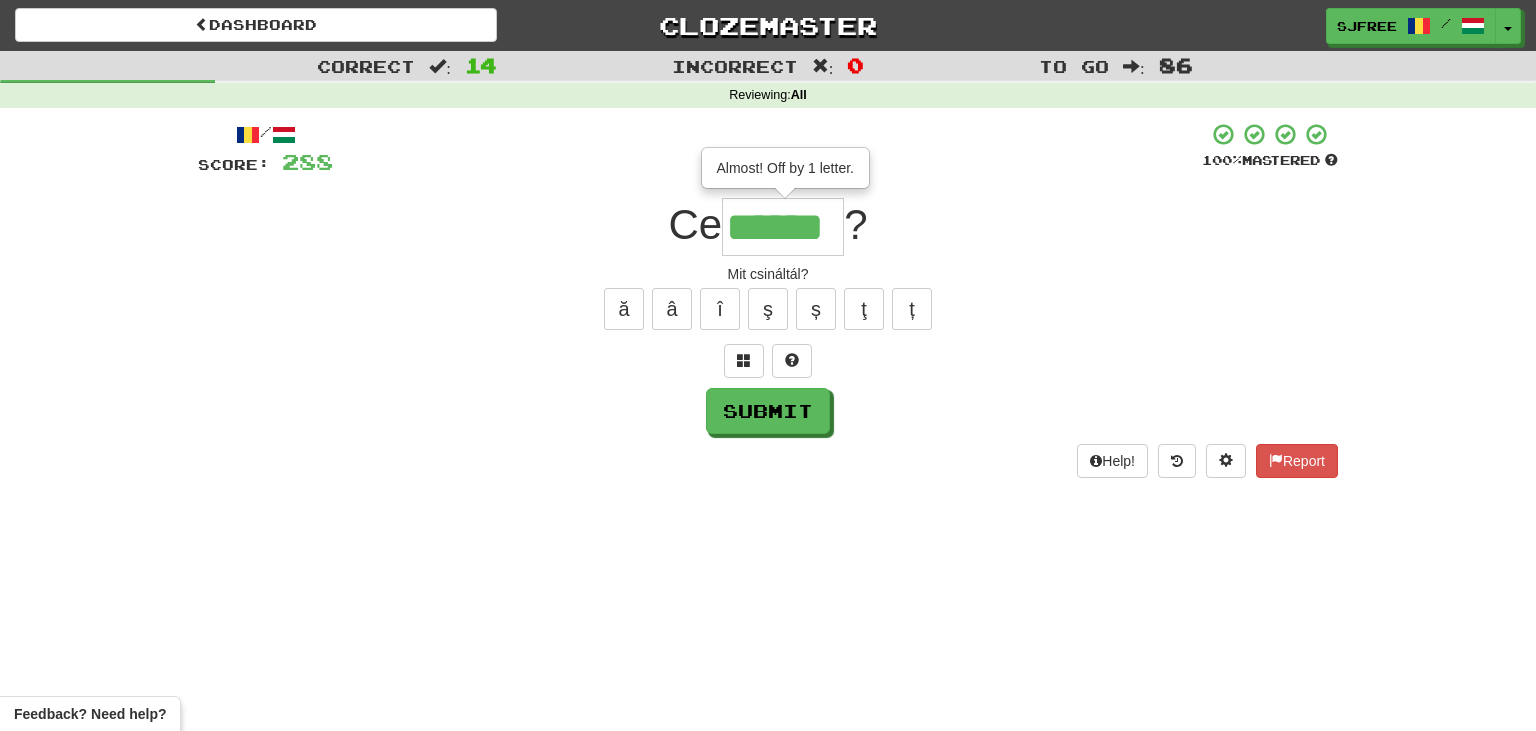 type on "******" 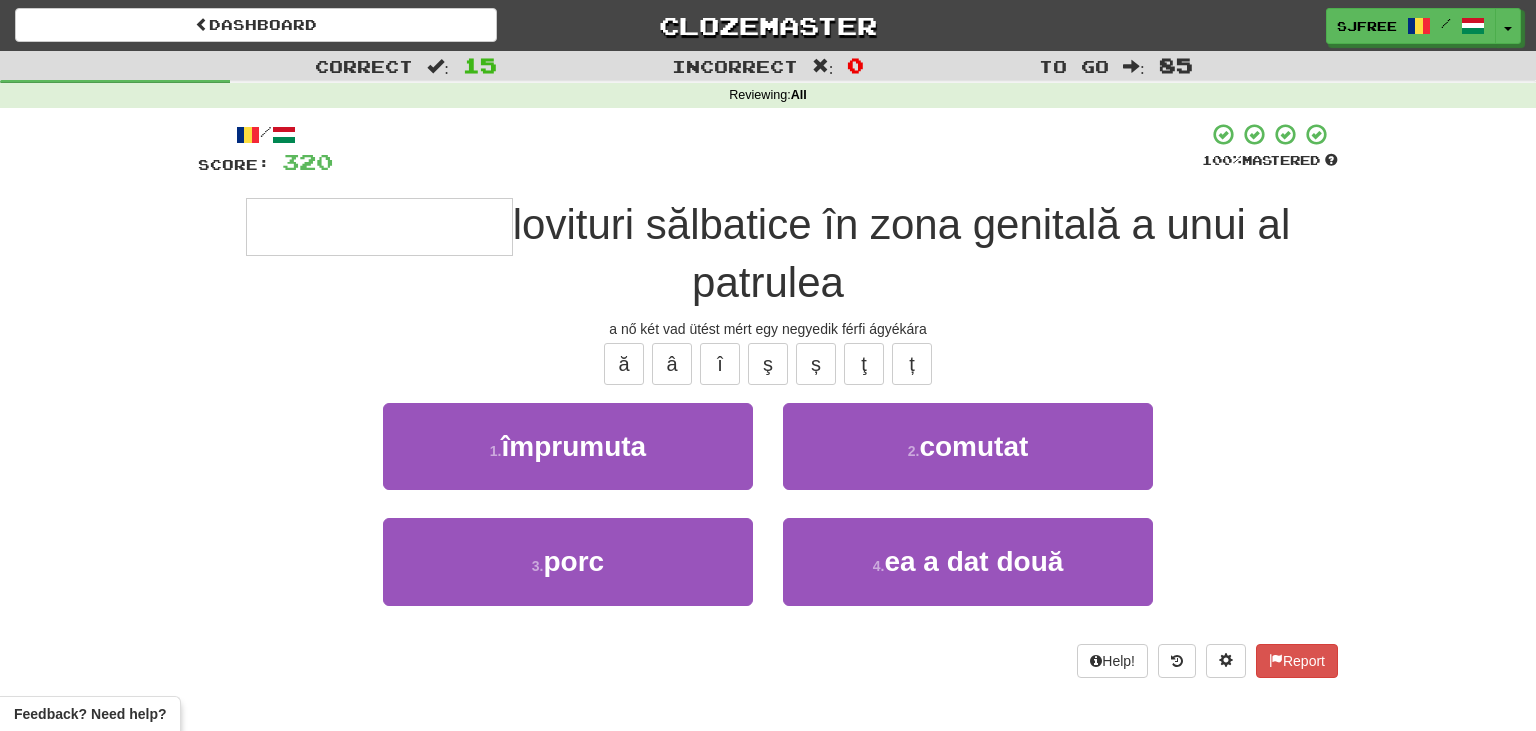 type on "**********" 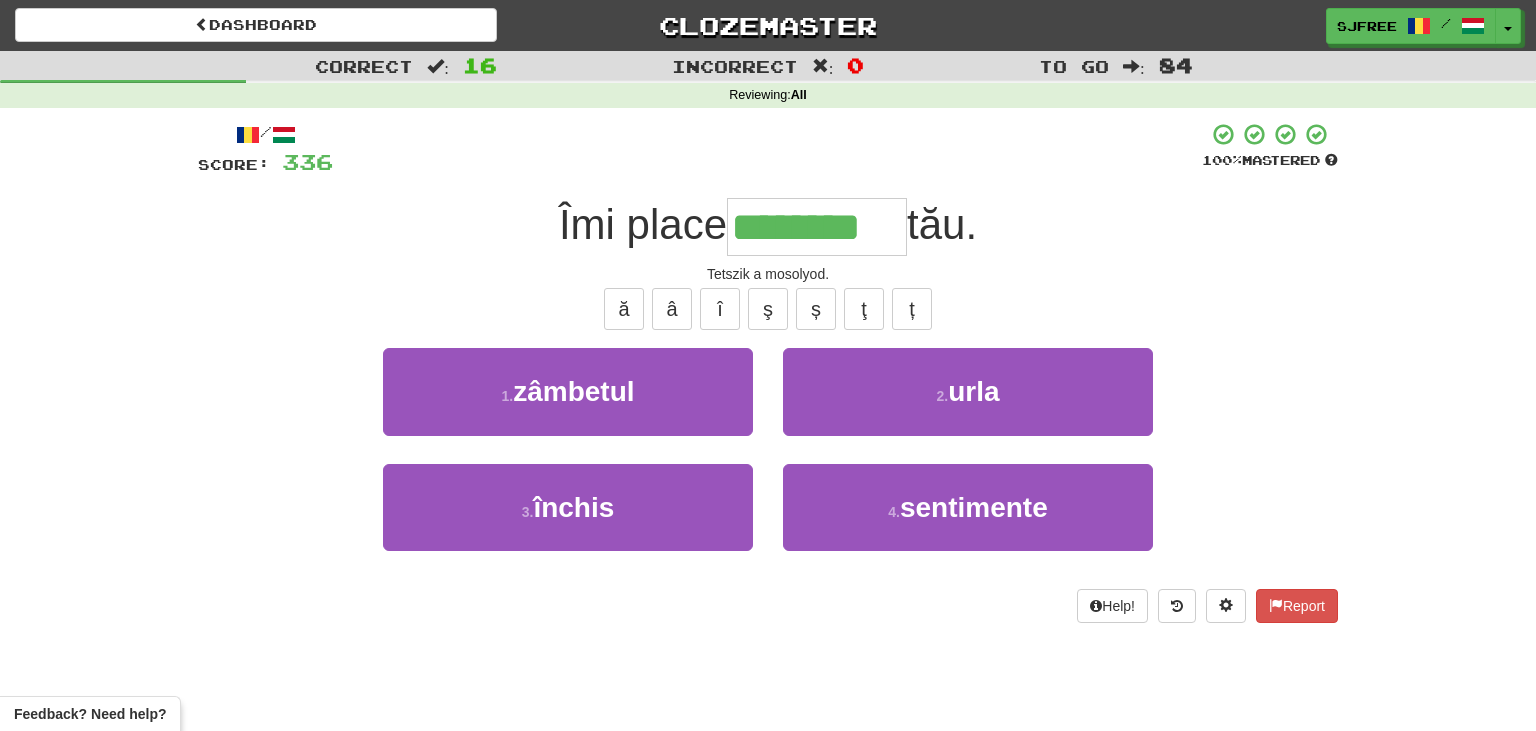 type on "********" 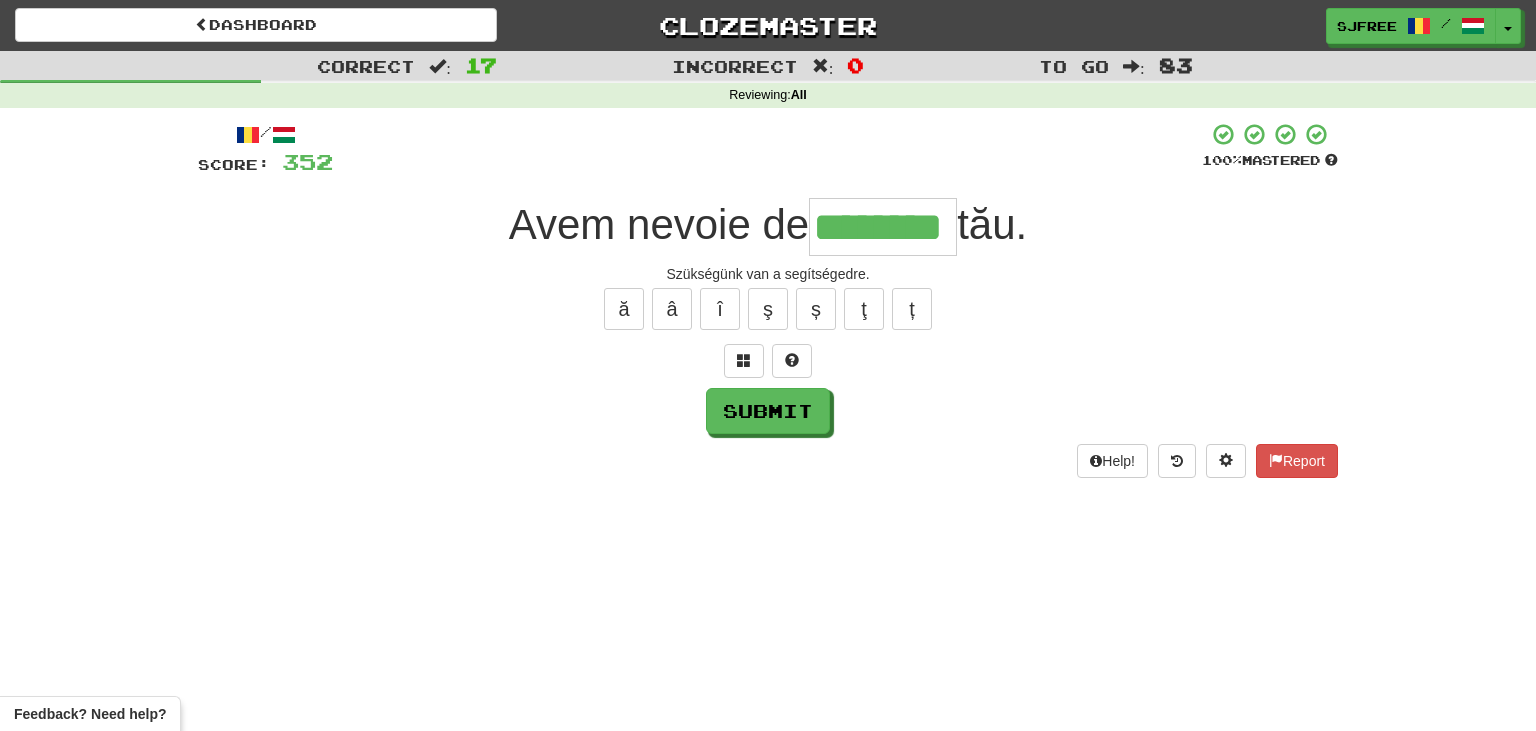 type on "********" 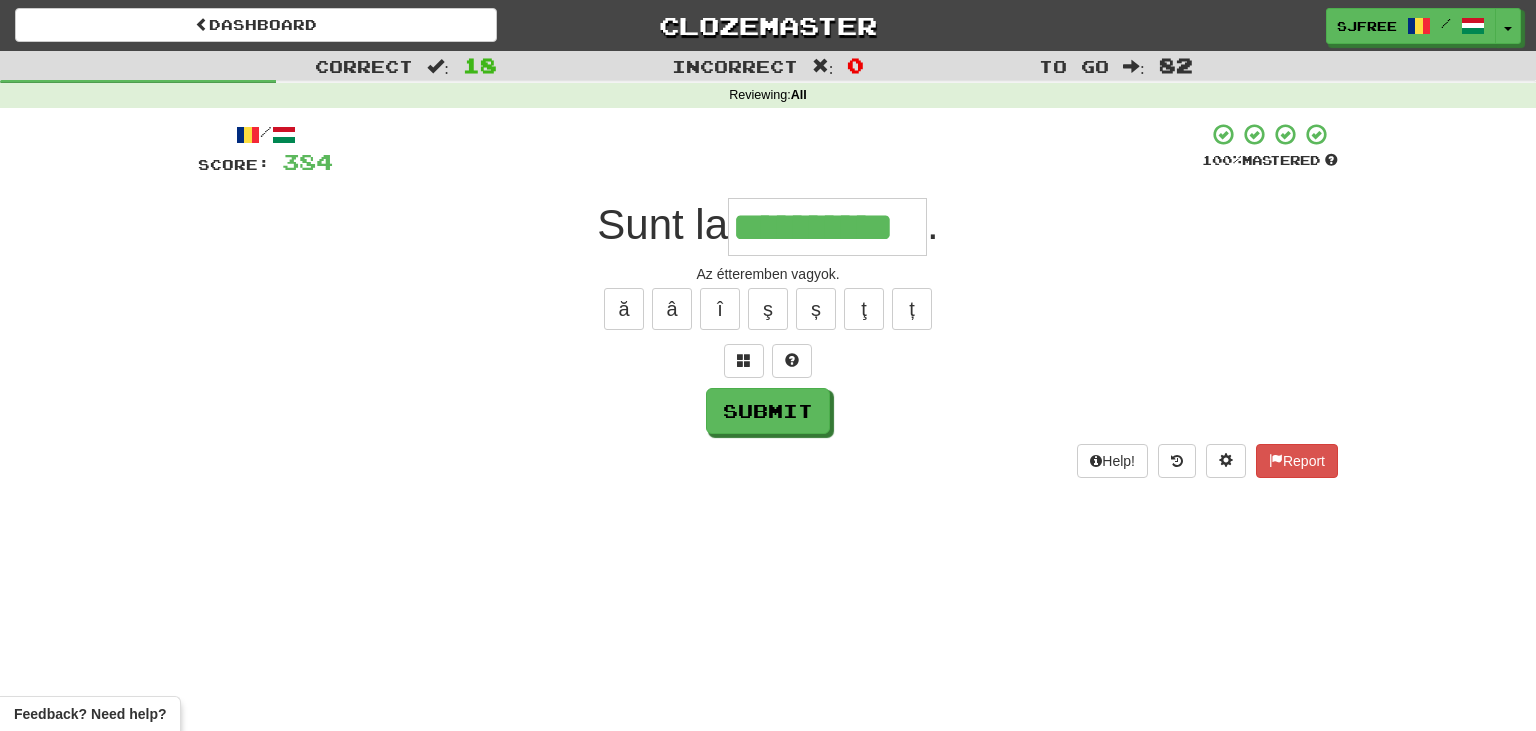 type on "**********" 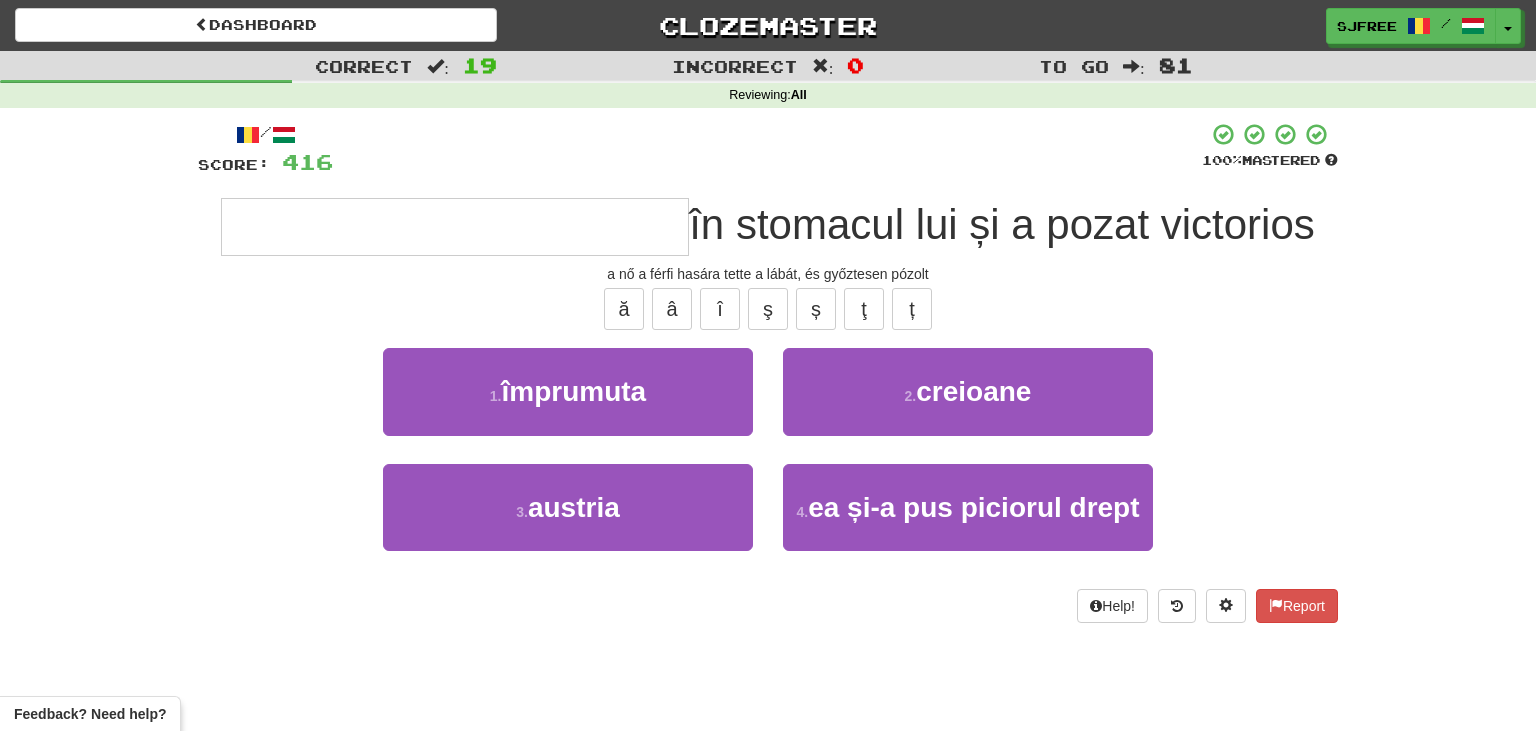 type on "**********" 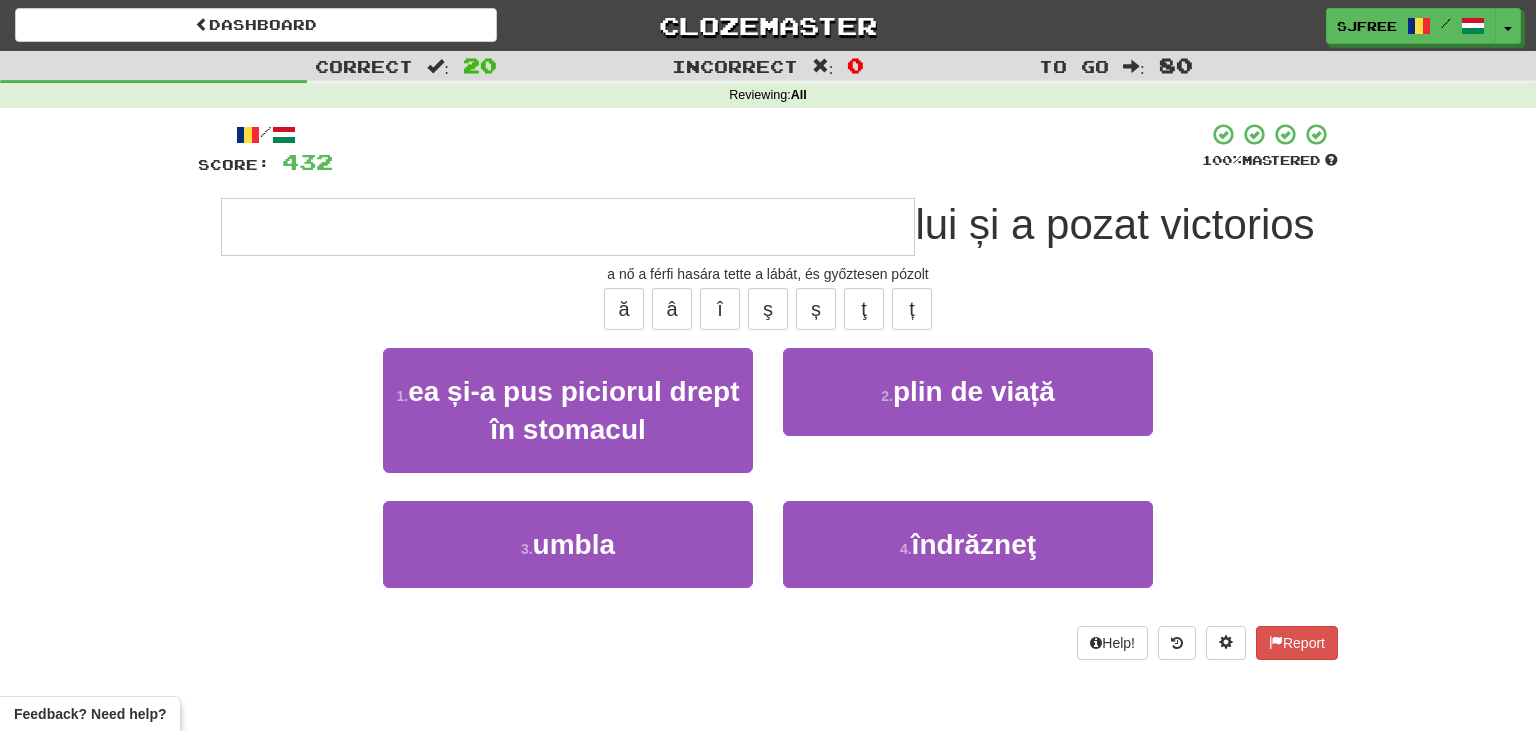 type on "**********" 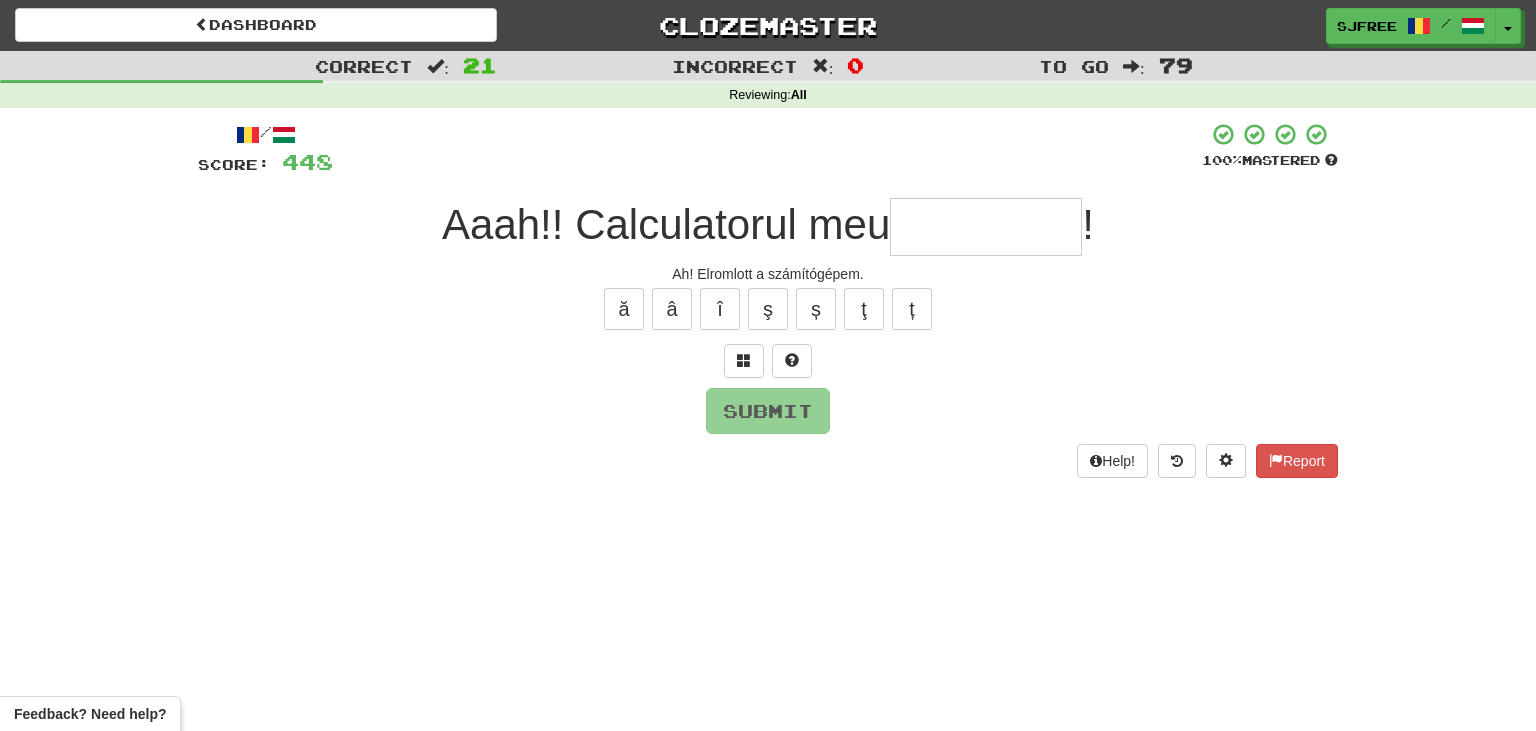 click at bounding box center (986, 227) 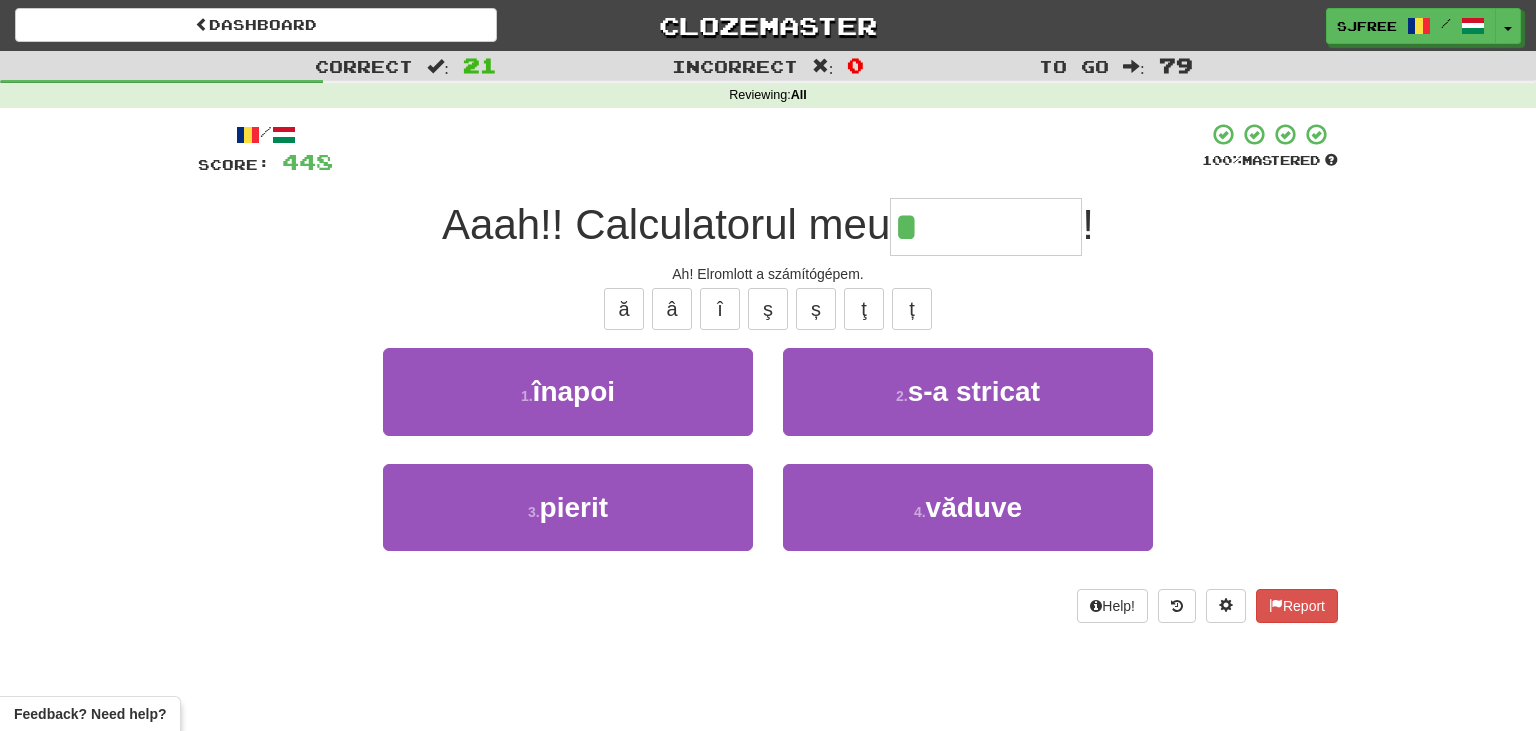 type on "**********" 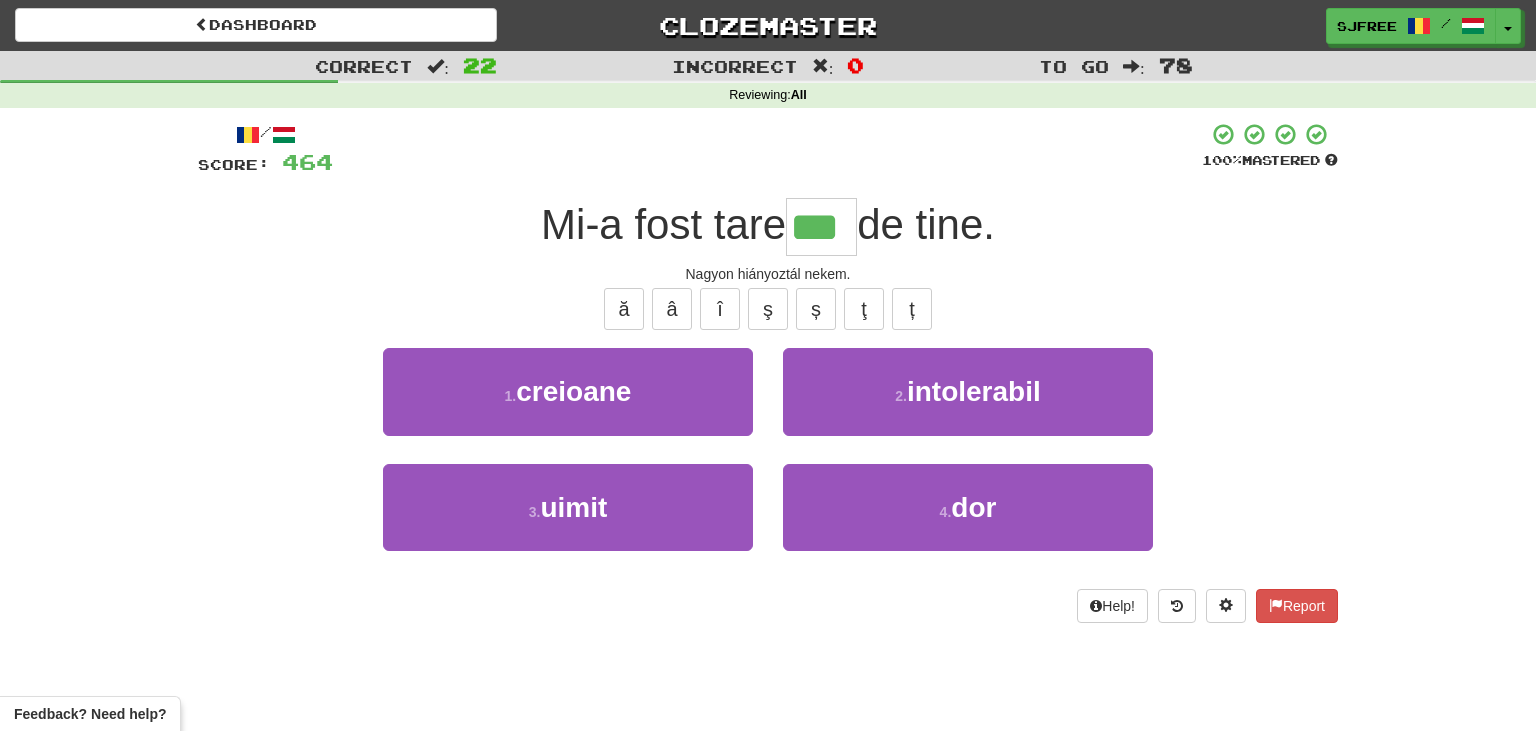 type on "***" 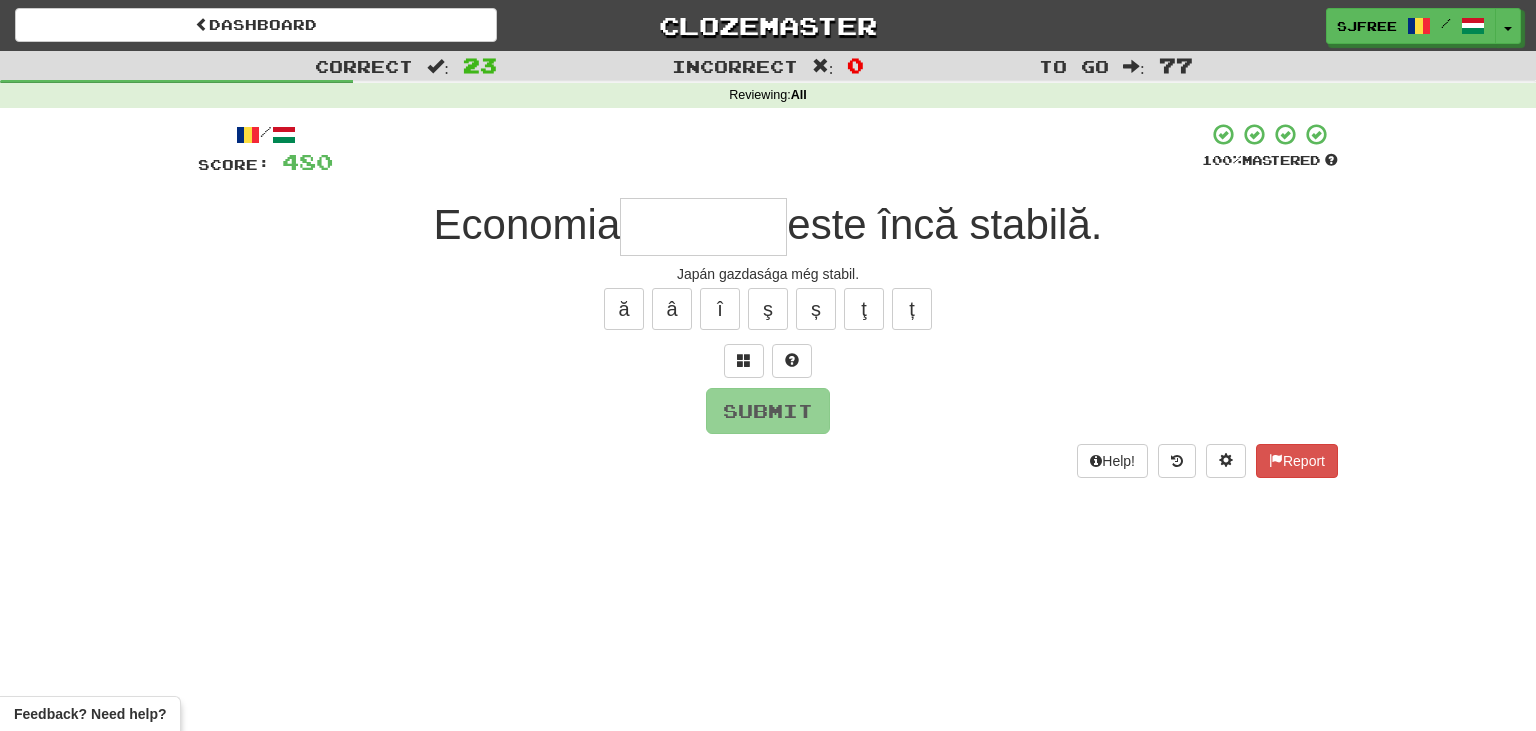 type on "*" 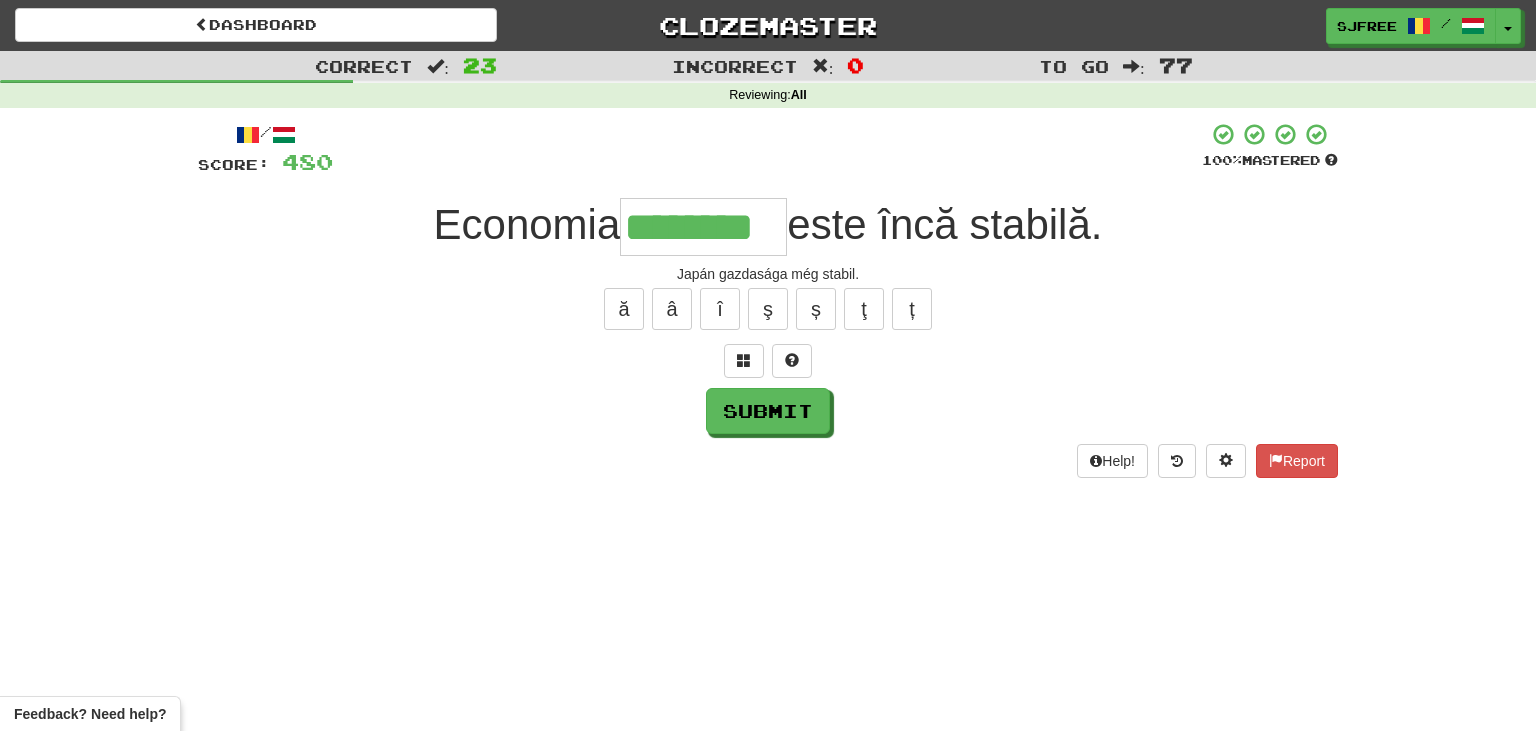 type on "********" 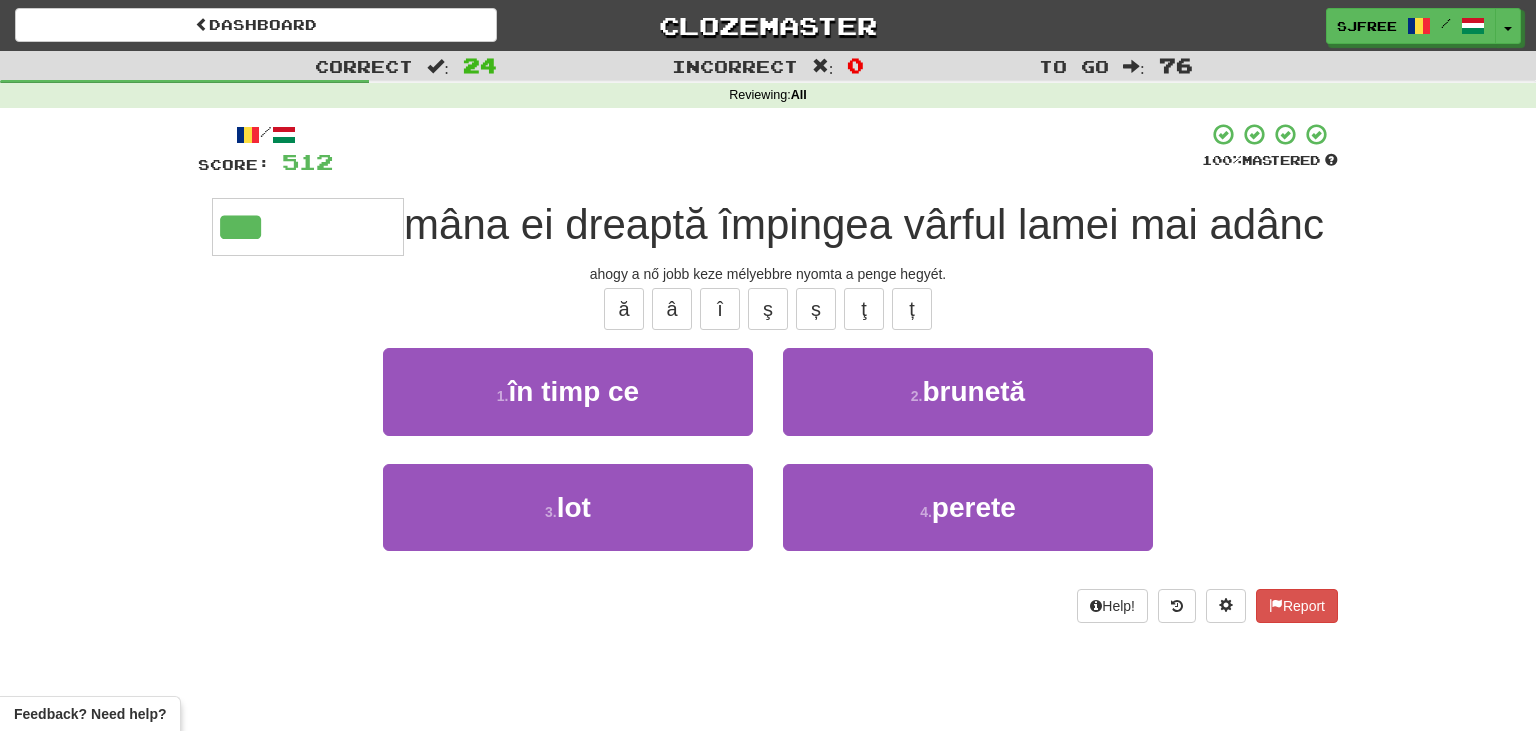 type on "**********" 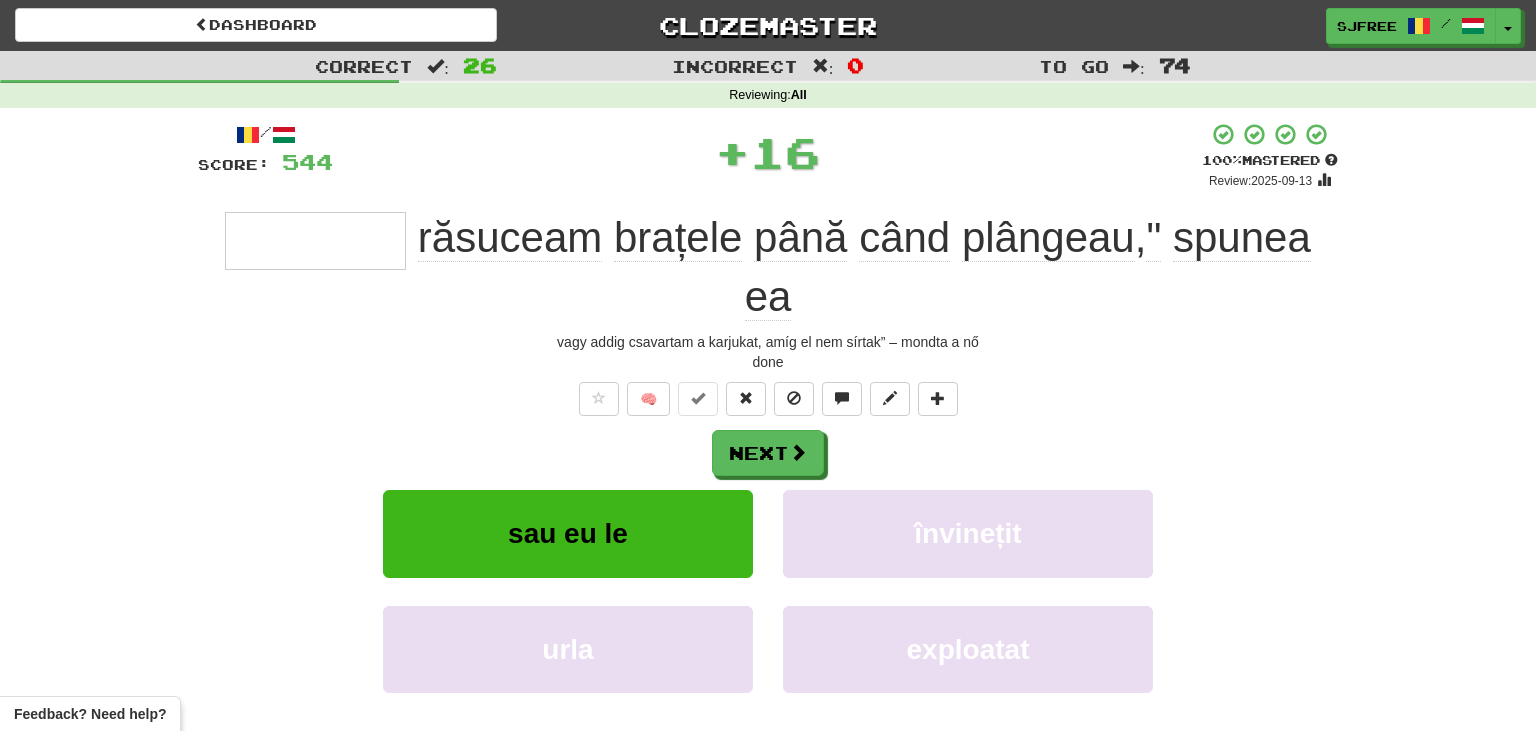 type on "*********" 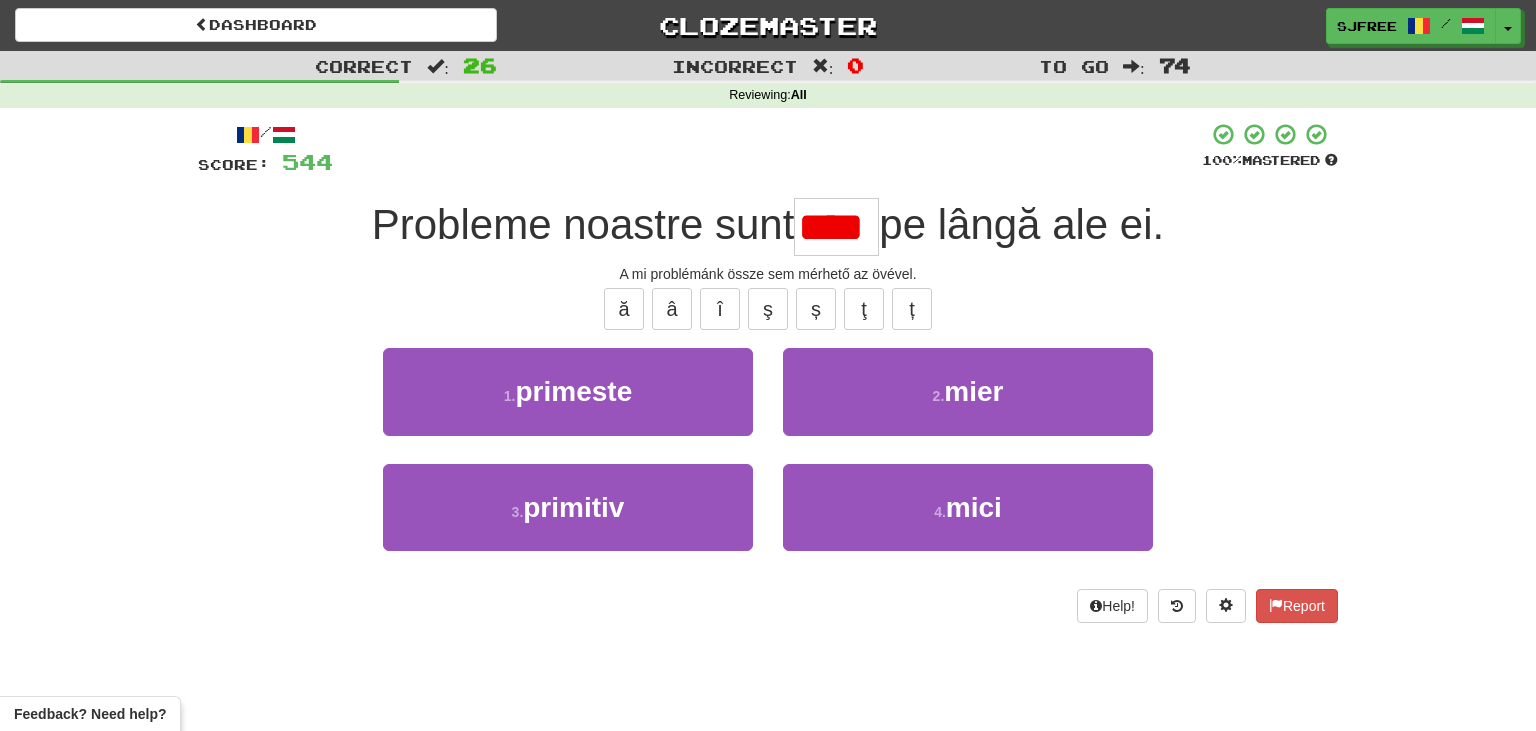 scroll, scrollTop: 0, scrollLeft: 5, axis: horizontal 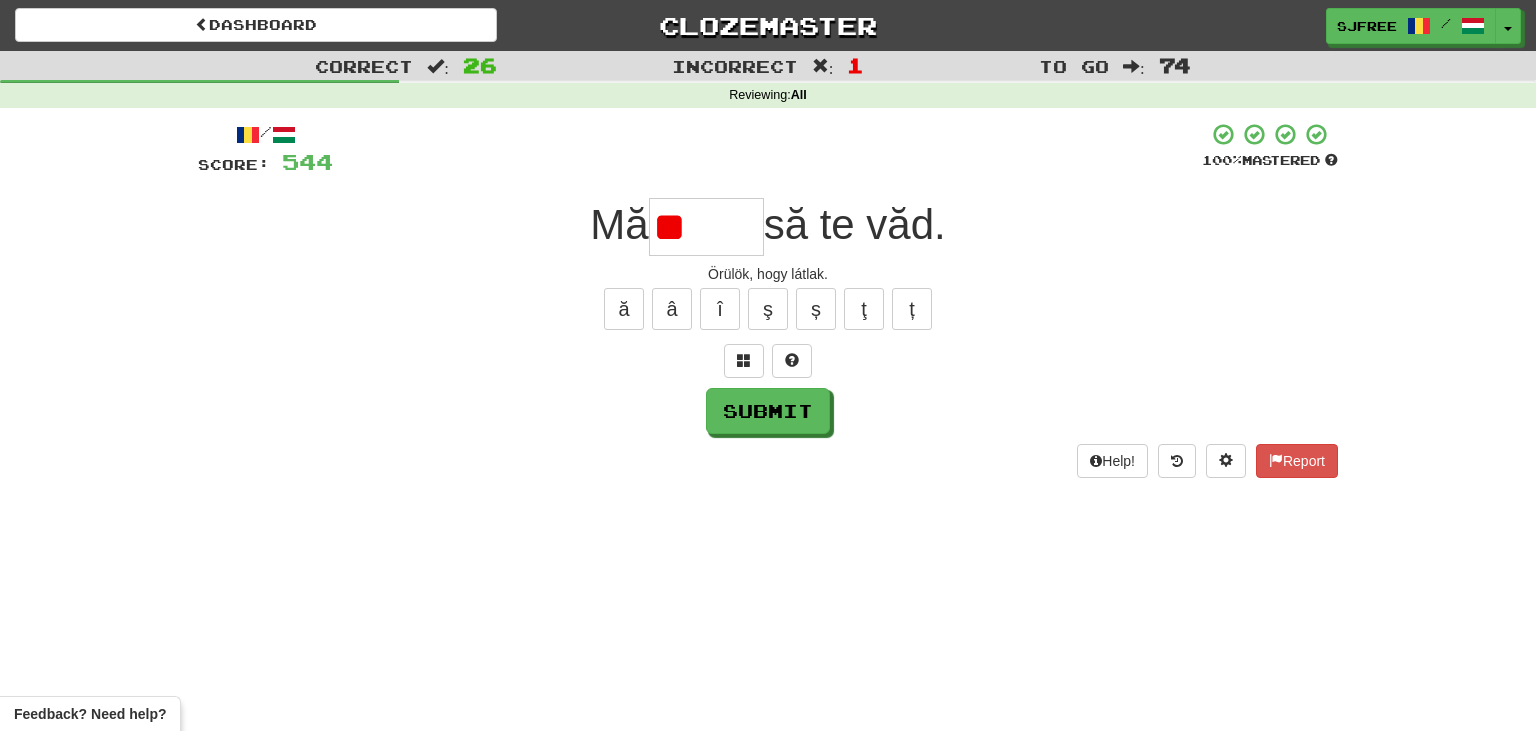 type on "*" 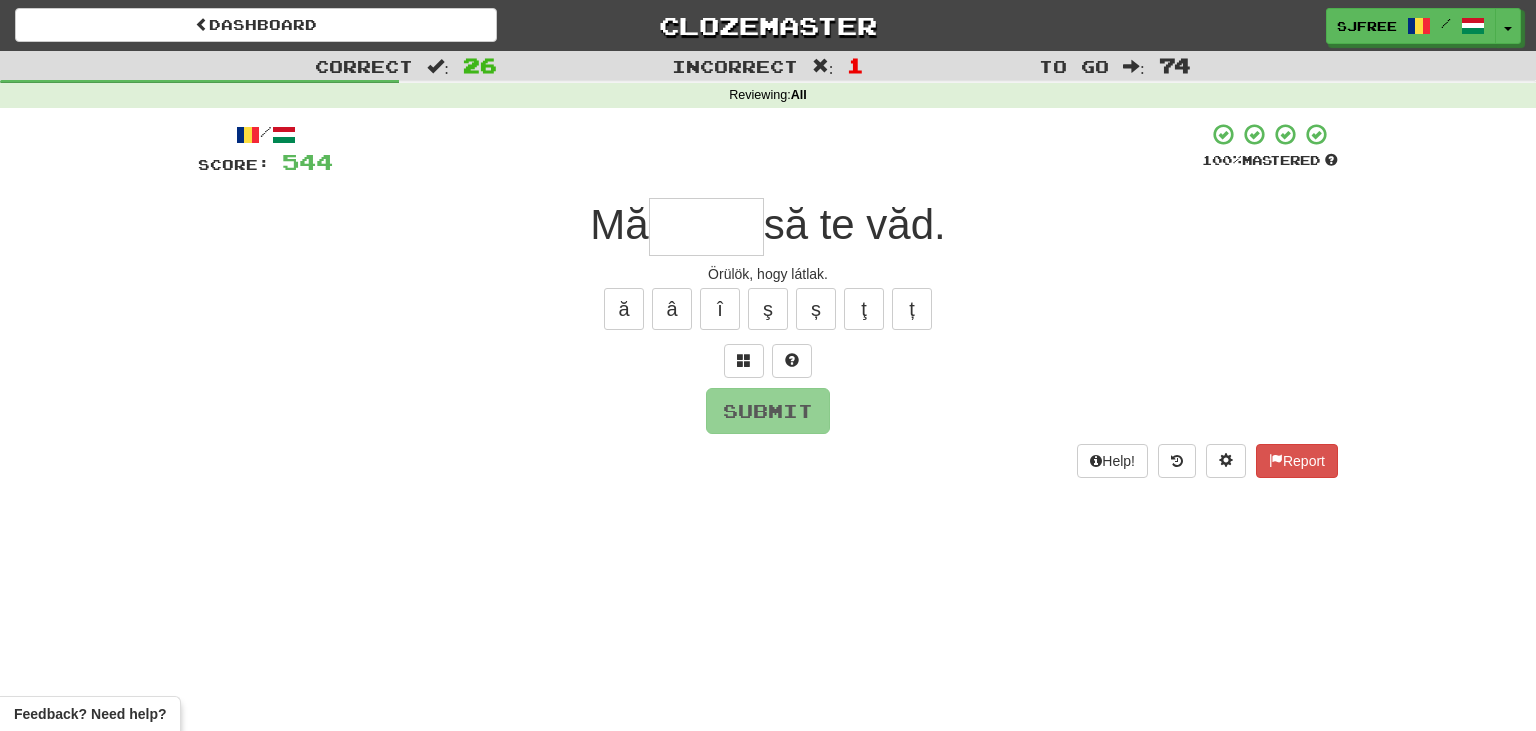 type on "*" 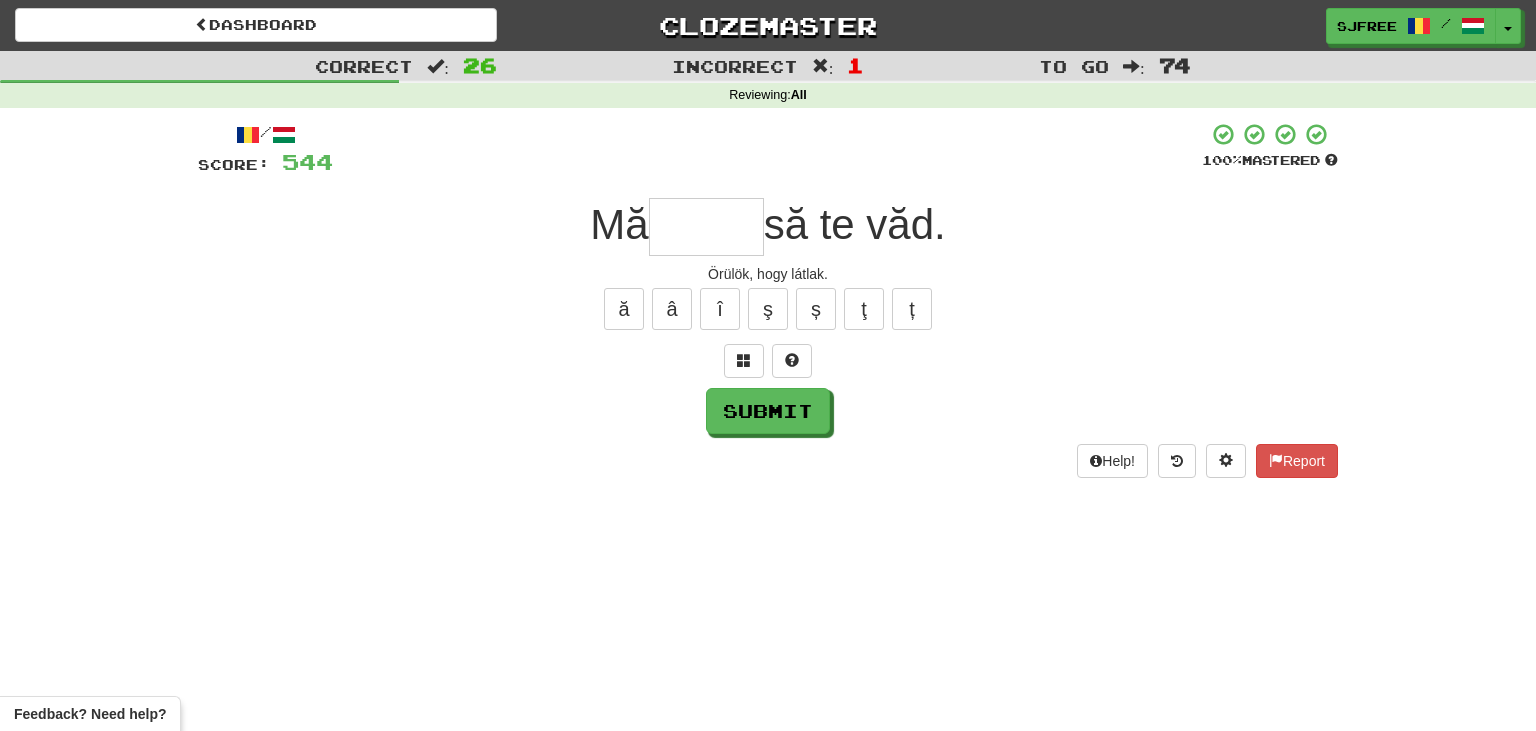 type on "*" 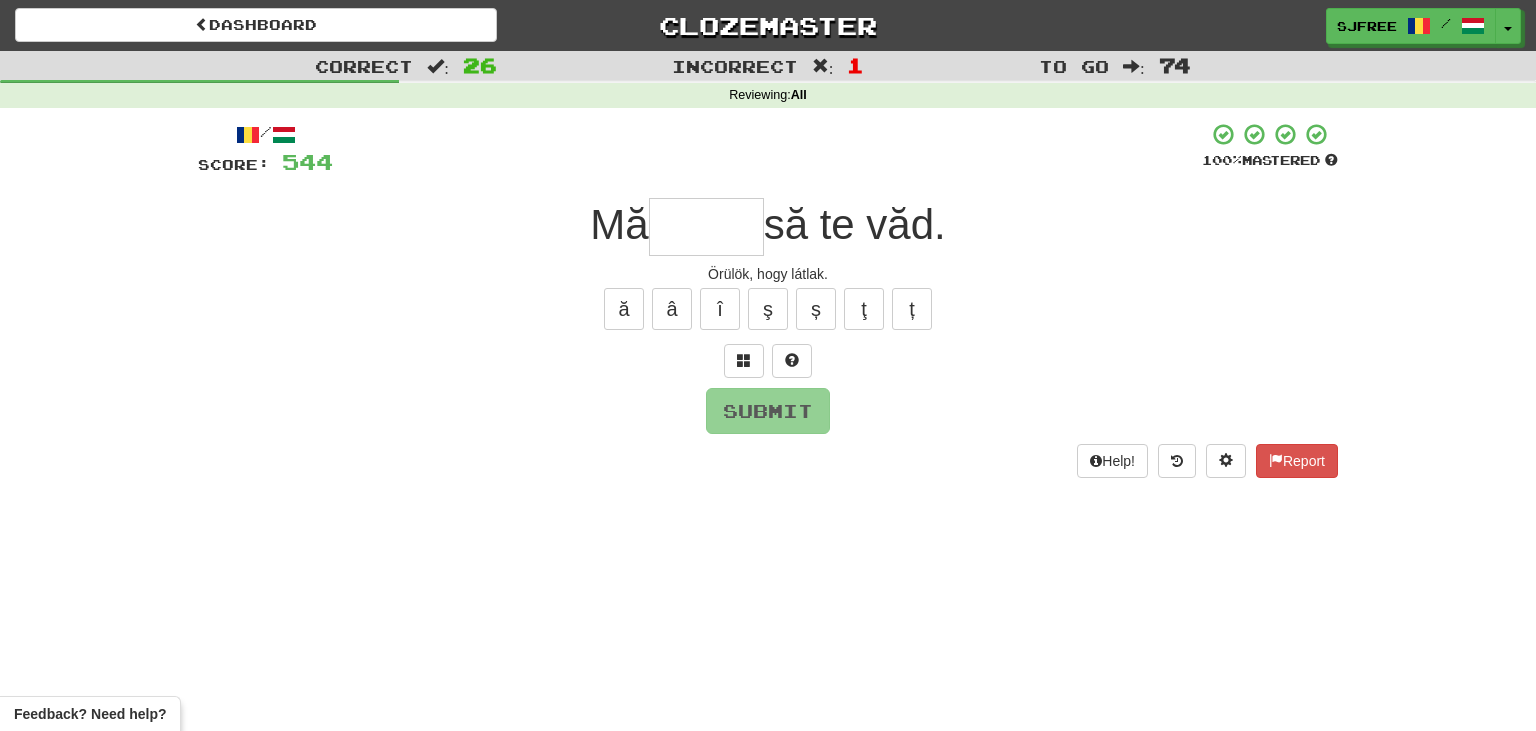 type on "*" 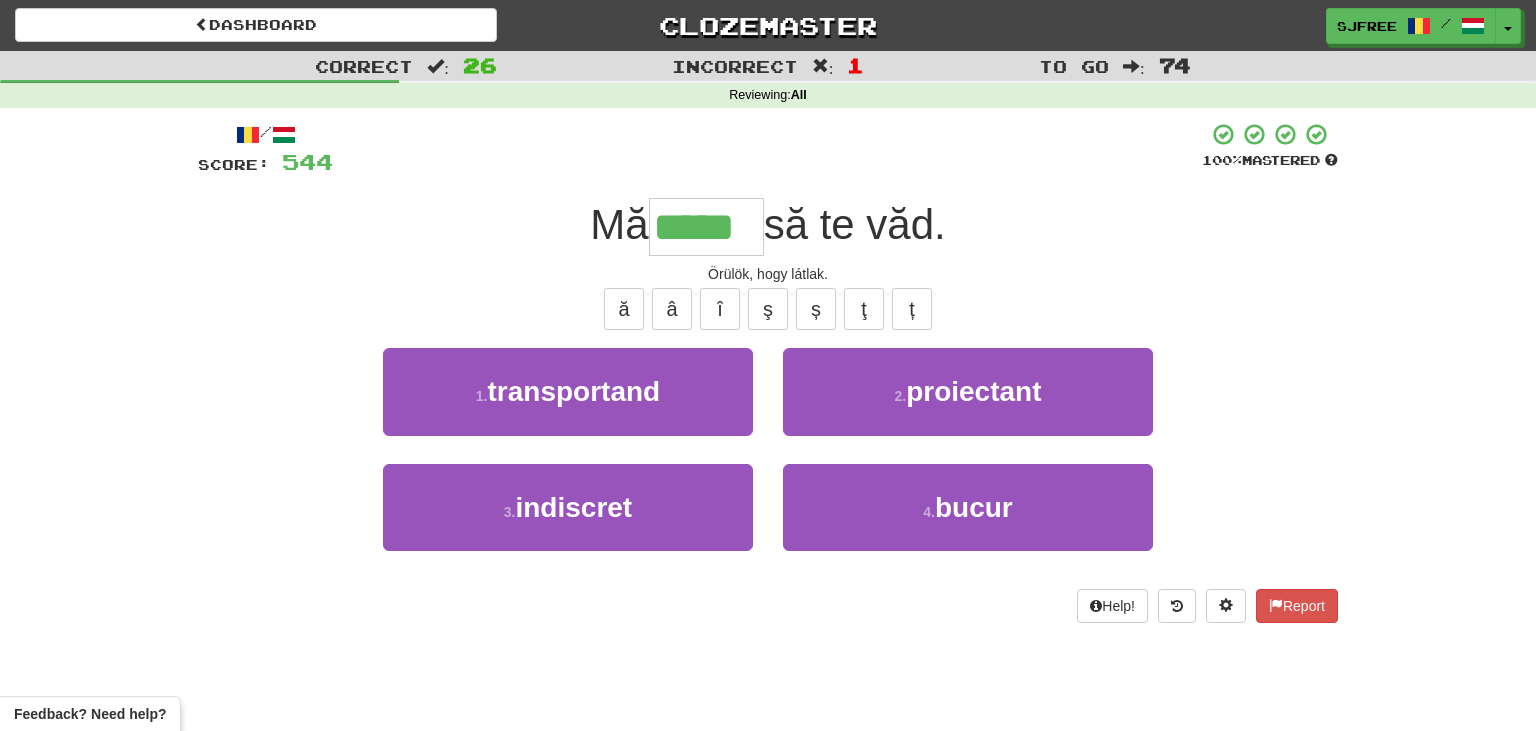 type on "*****" 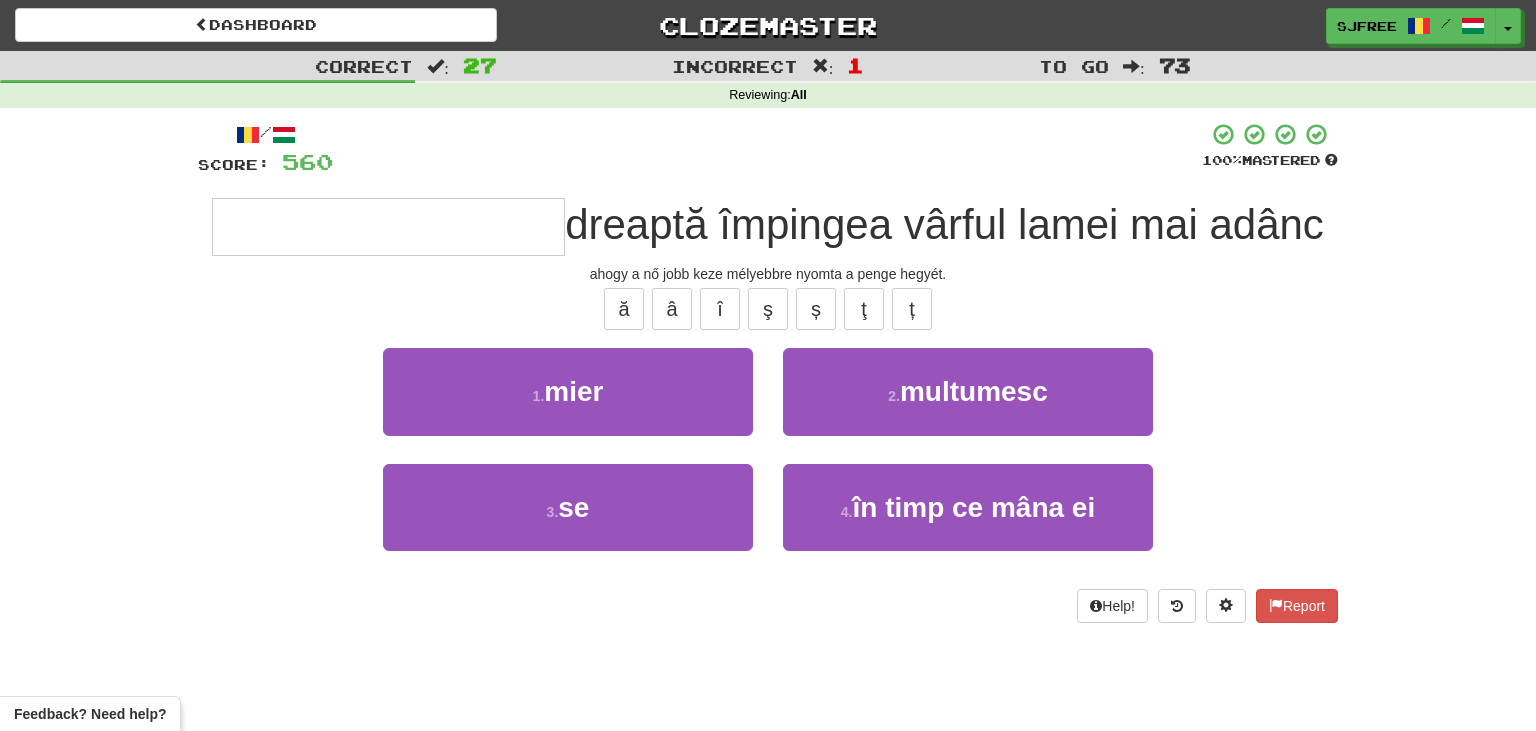type on "**********" 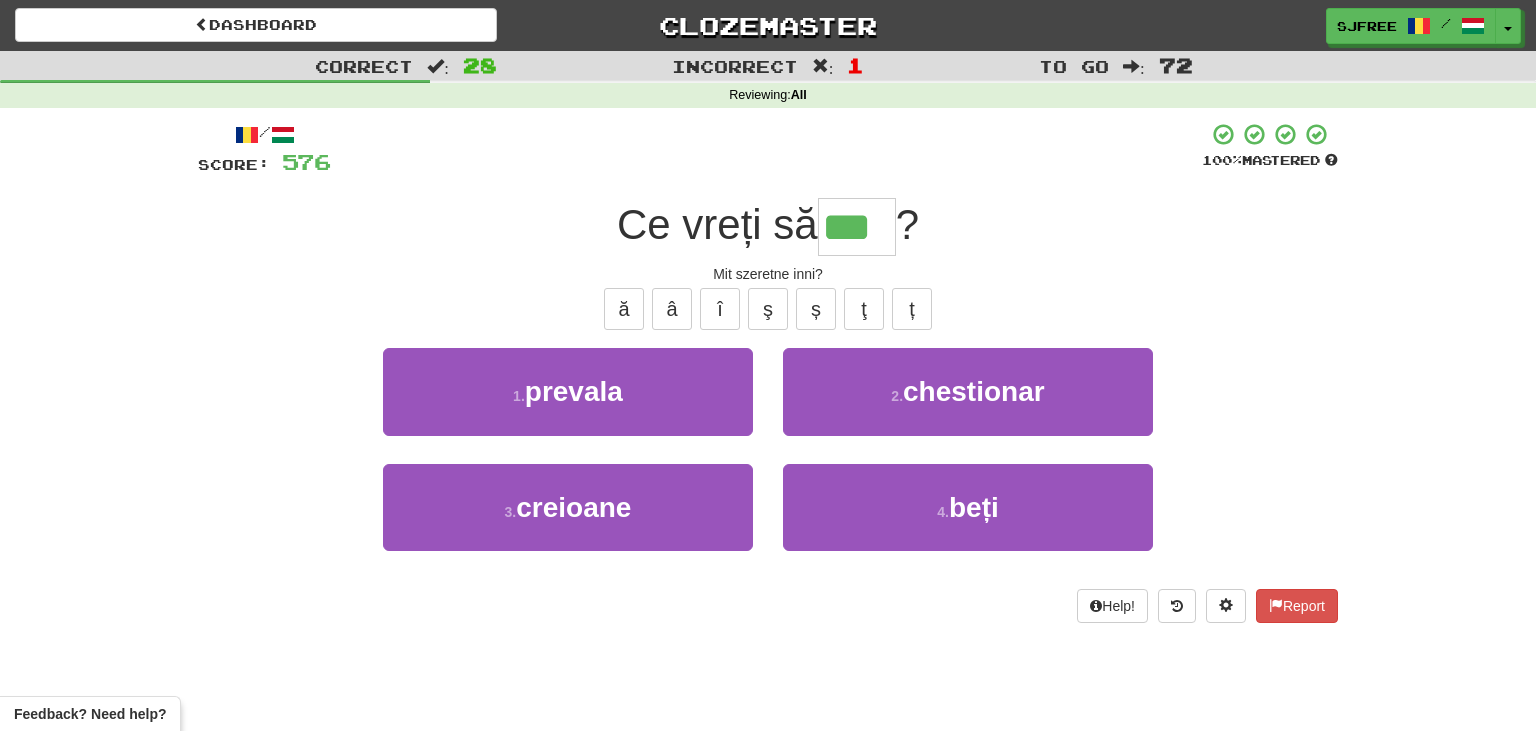 click on "Ce vreți să  *** ?" at bounding box center [768, 227] 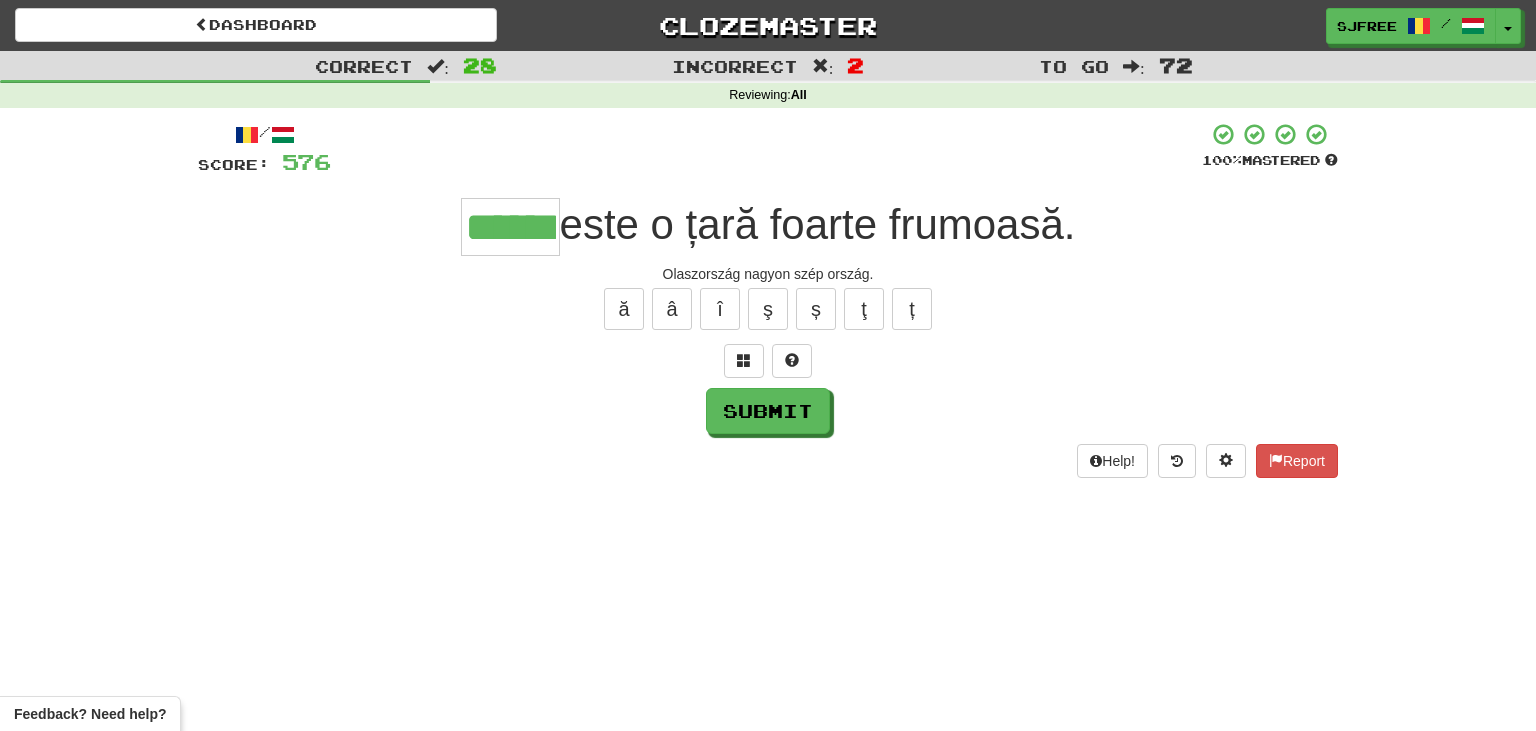 type on "******" 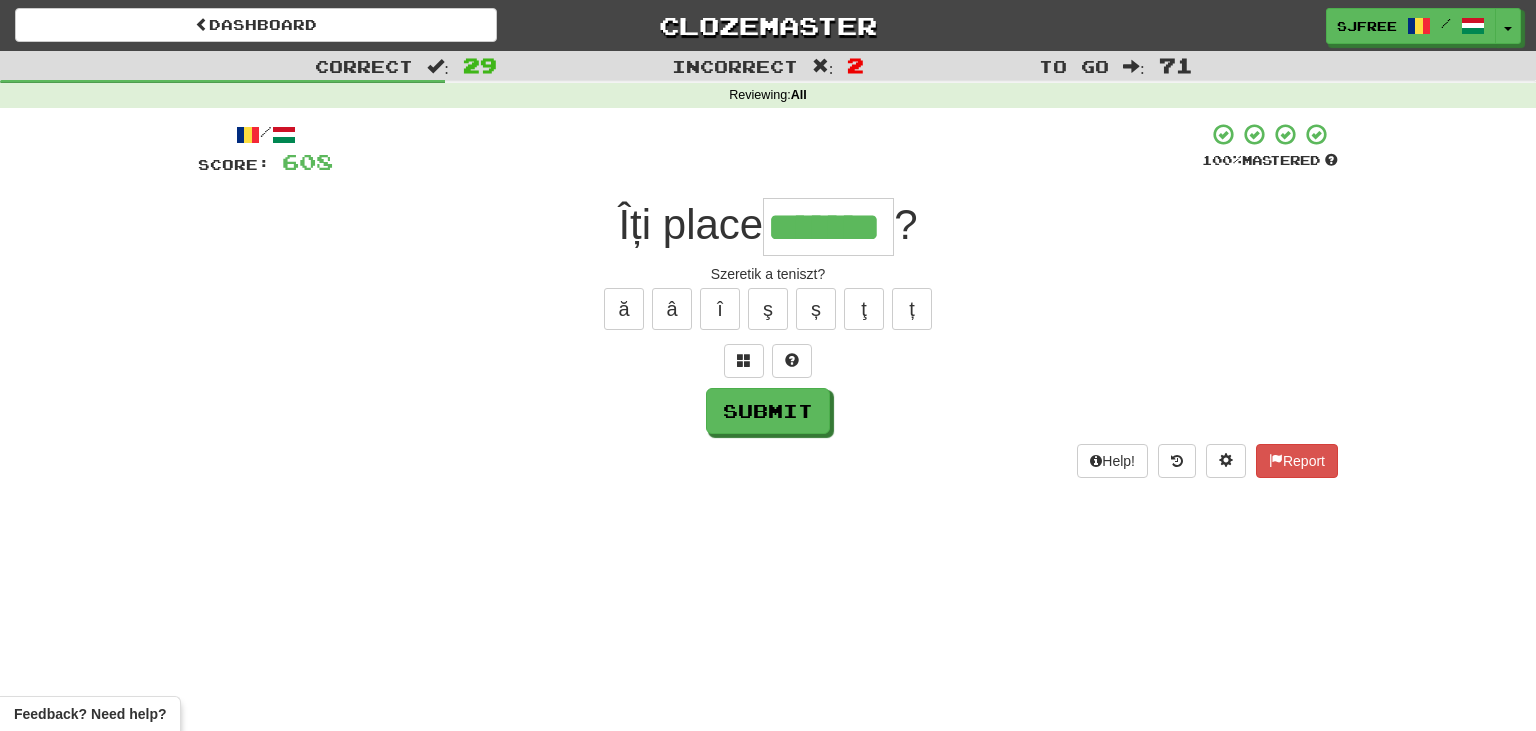 type on "*******" 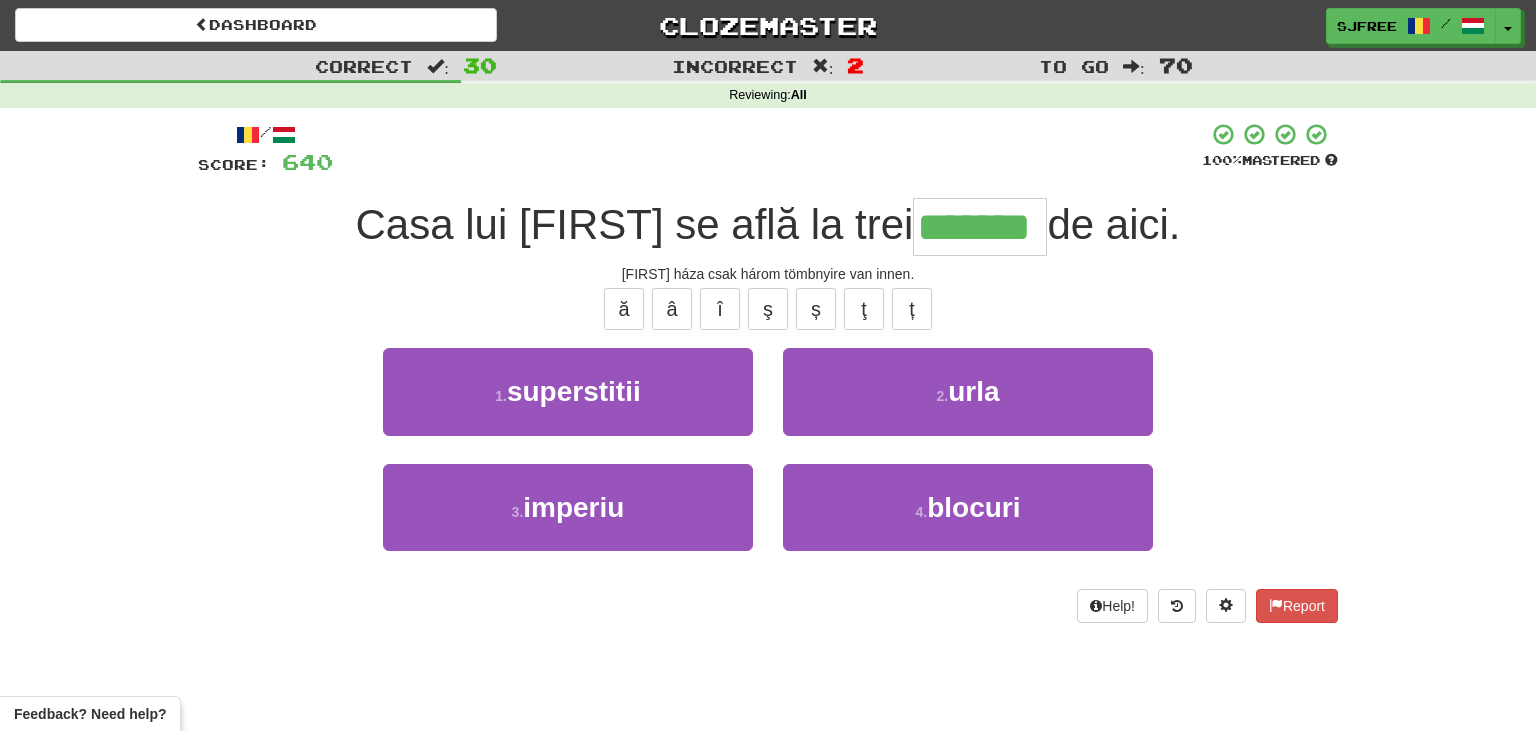 type on "*******" 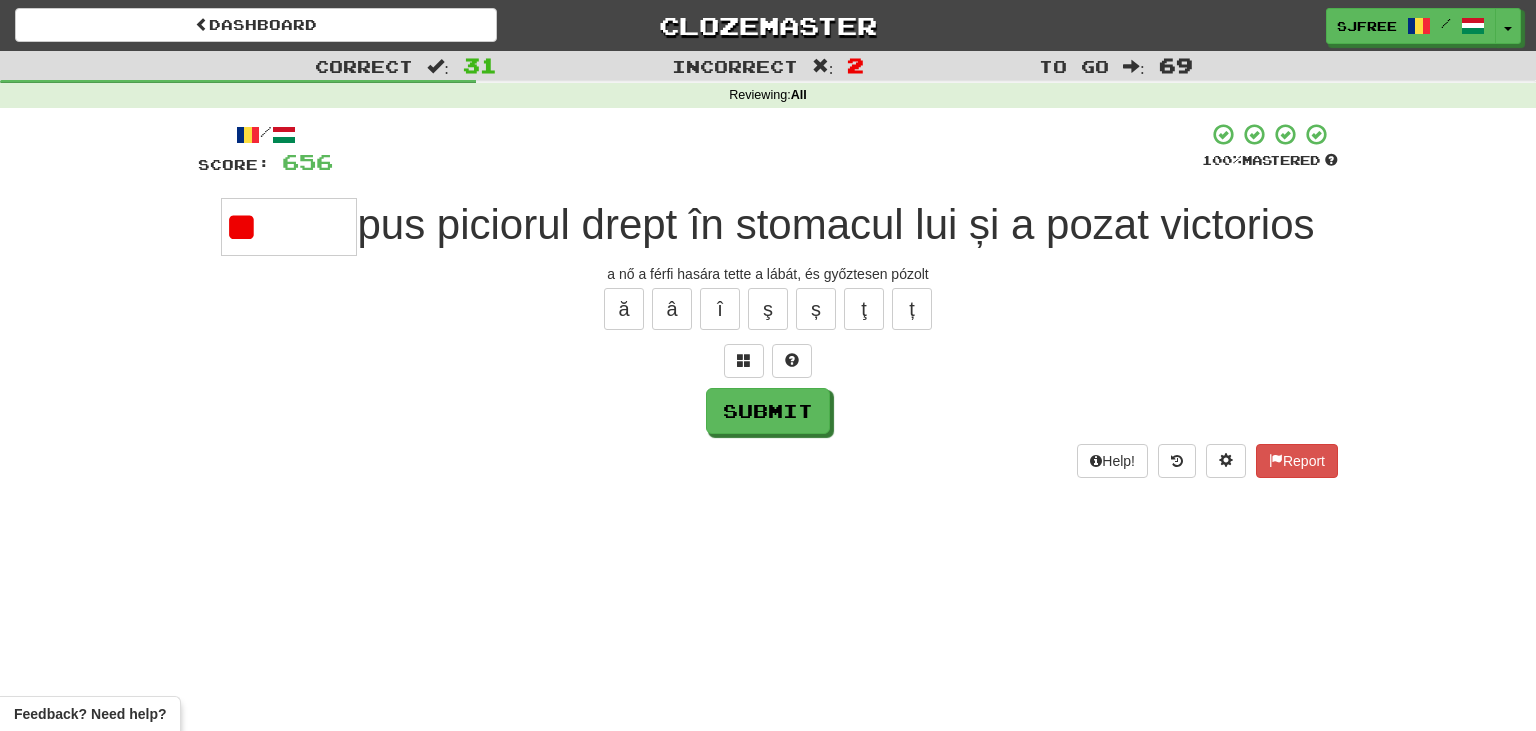 type on "*" 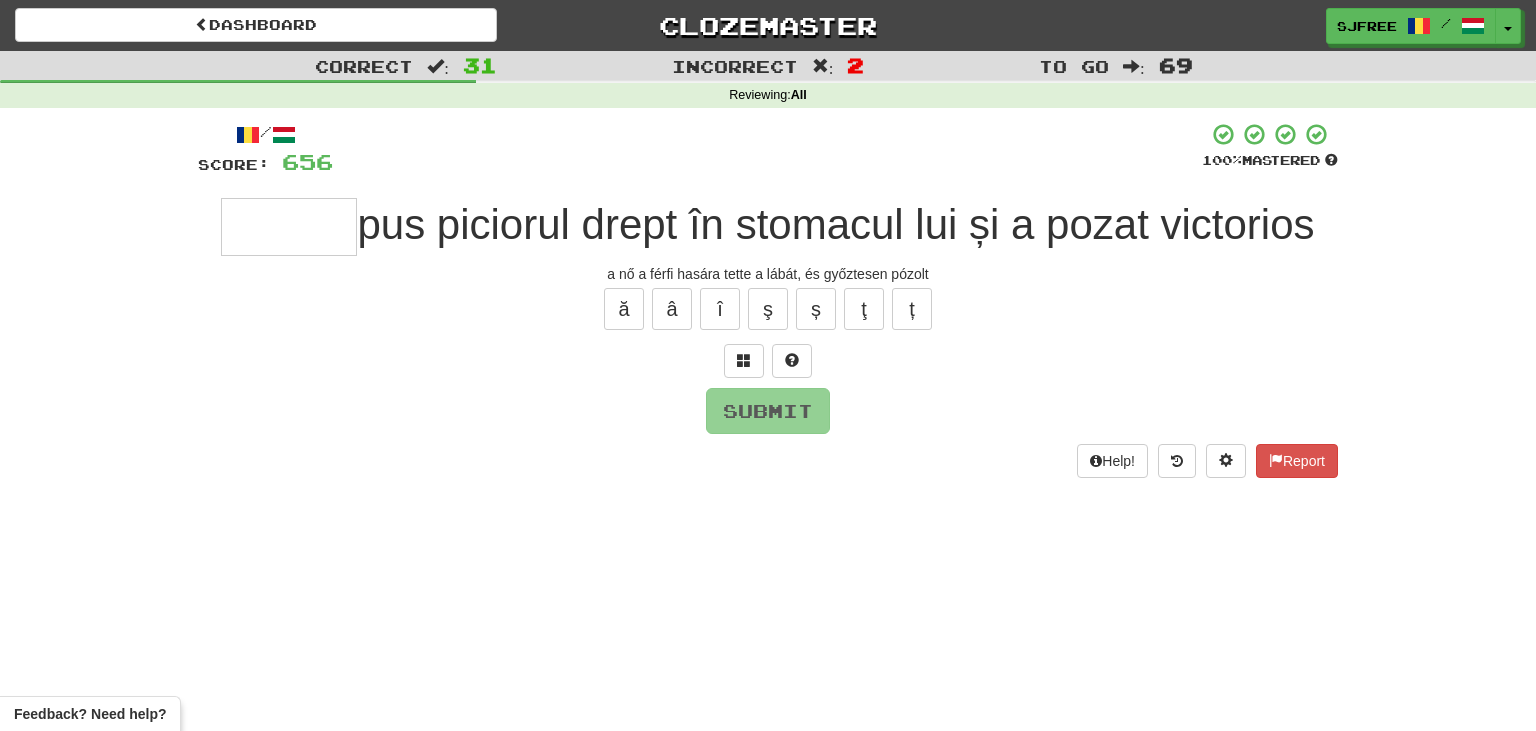 type on "*" 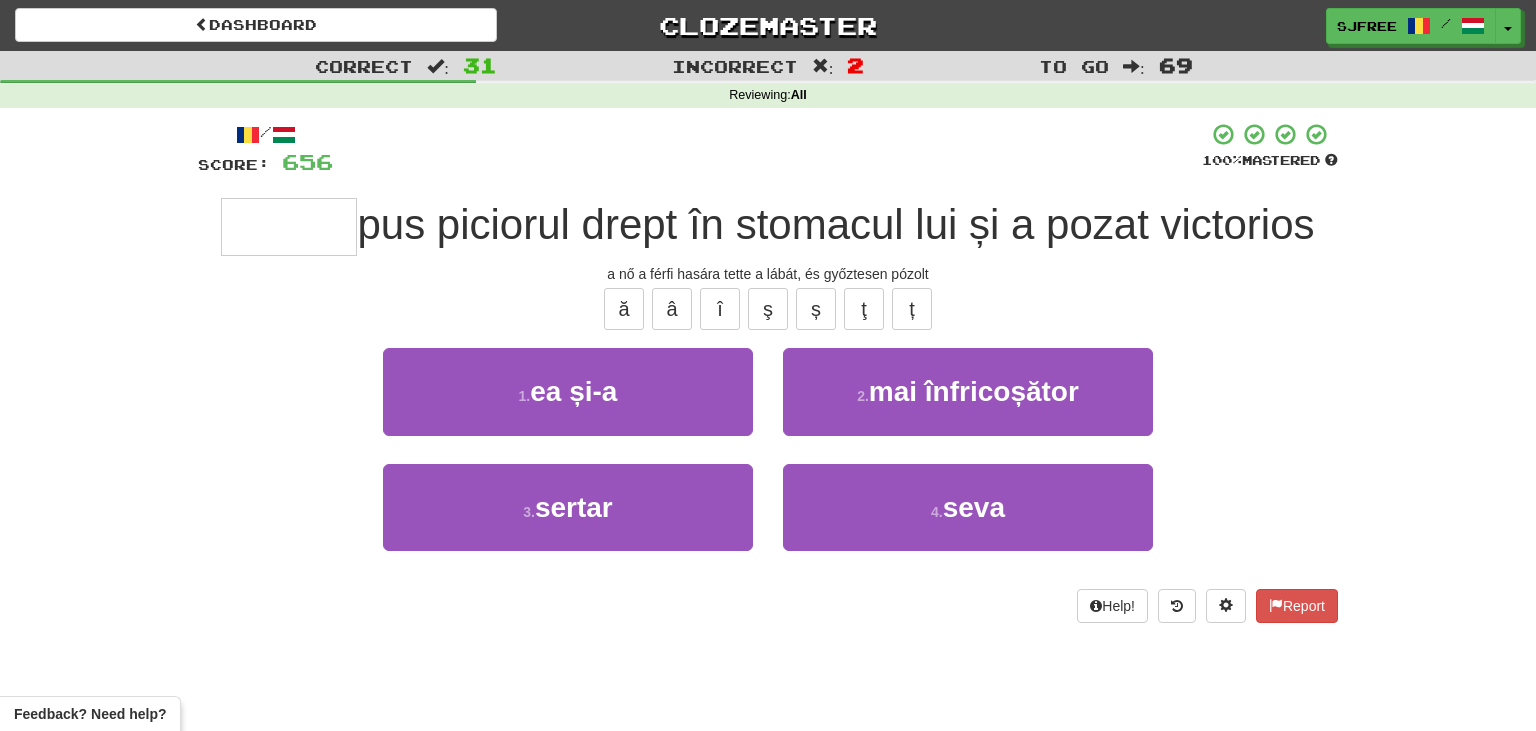 type on "*******" 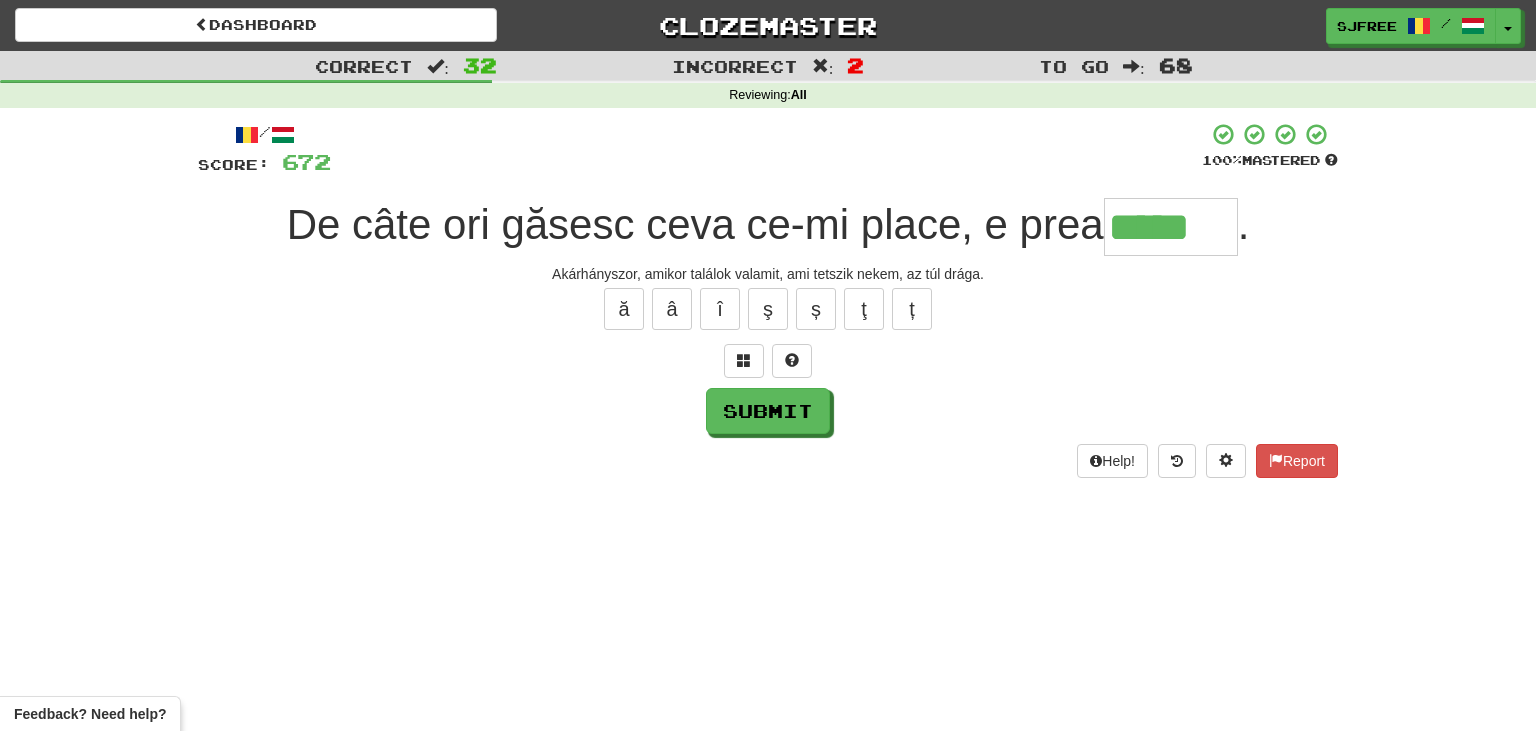 type on "*****" 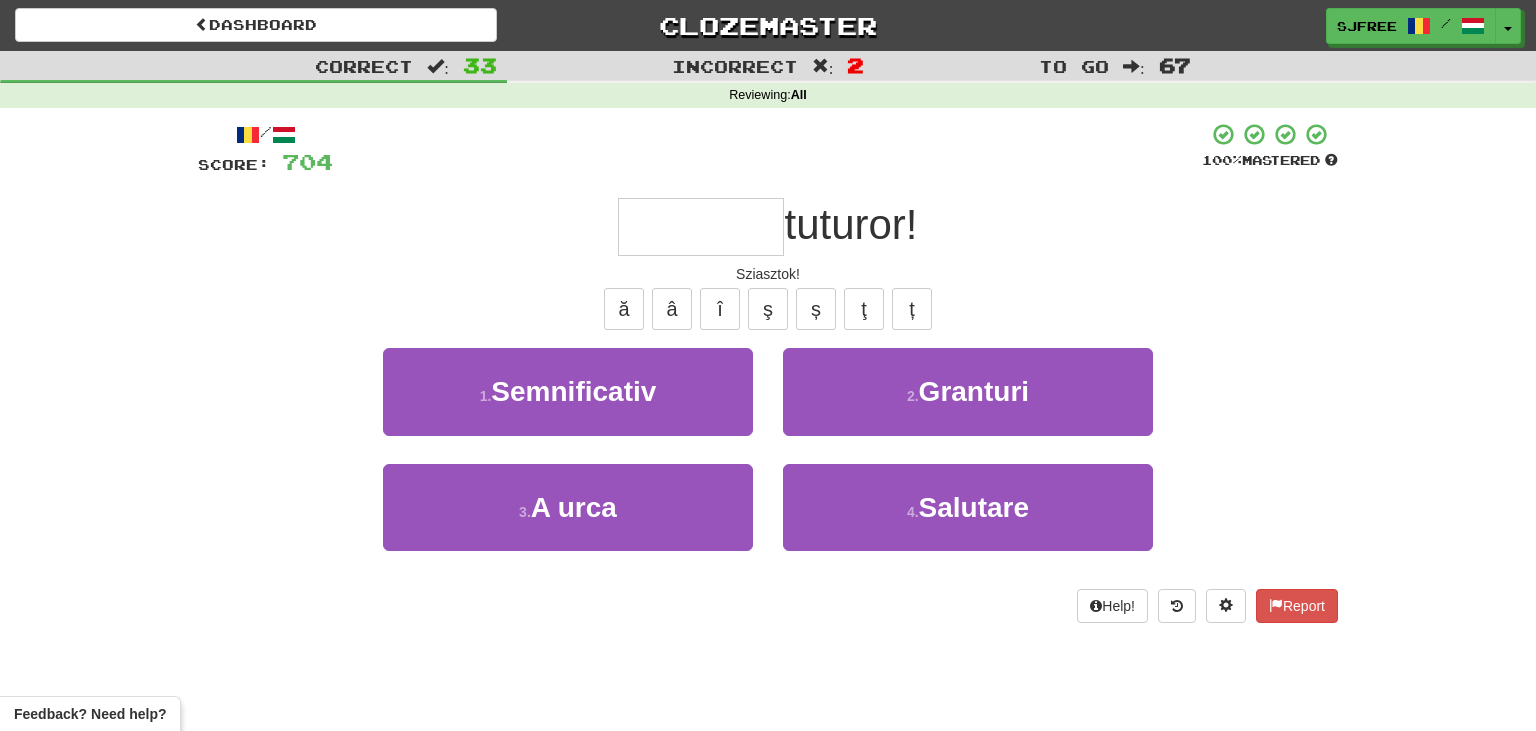 type on "*" 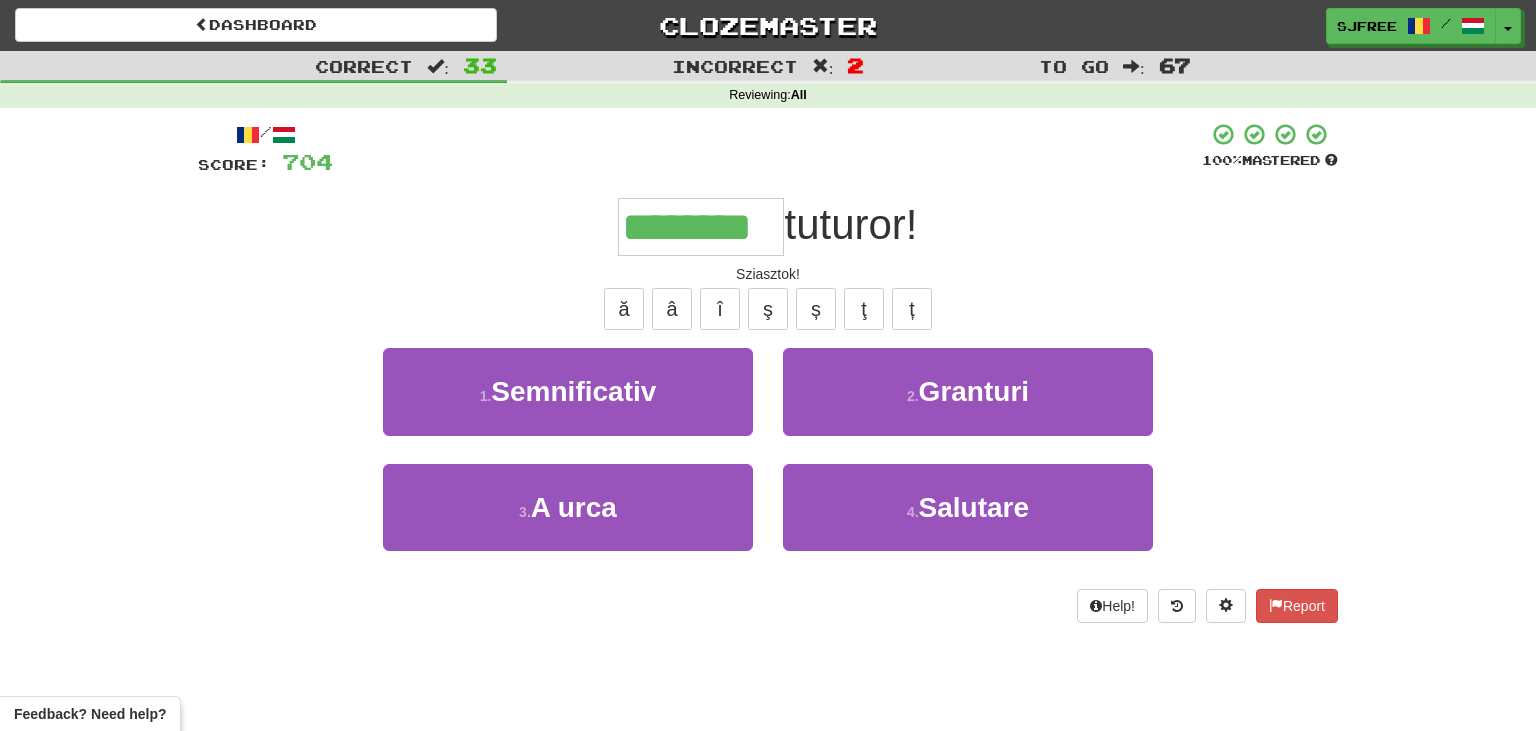 type on "********" 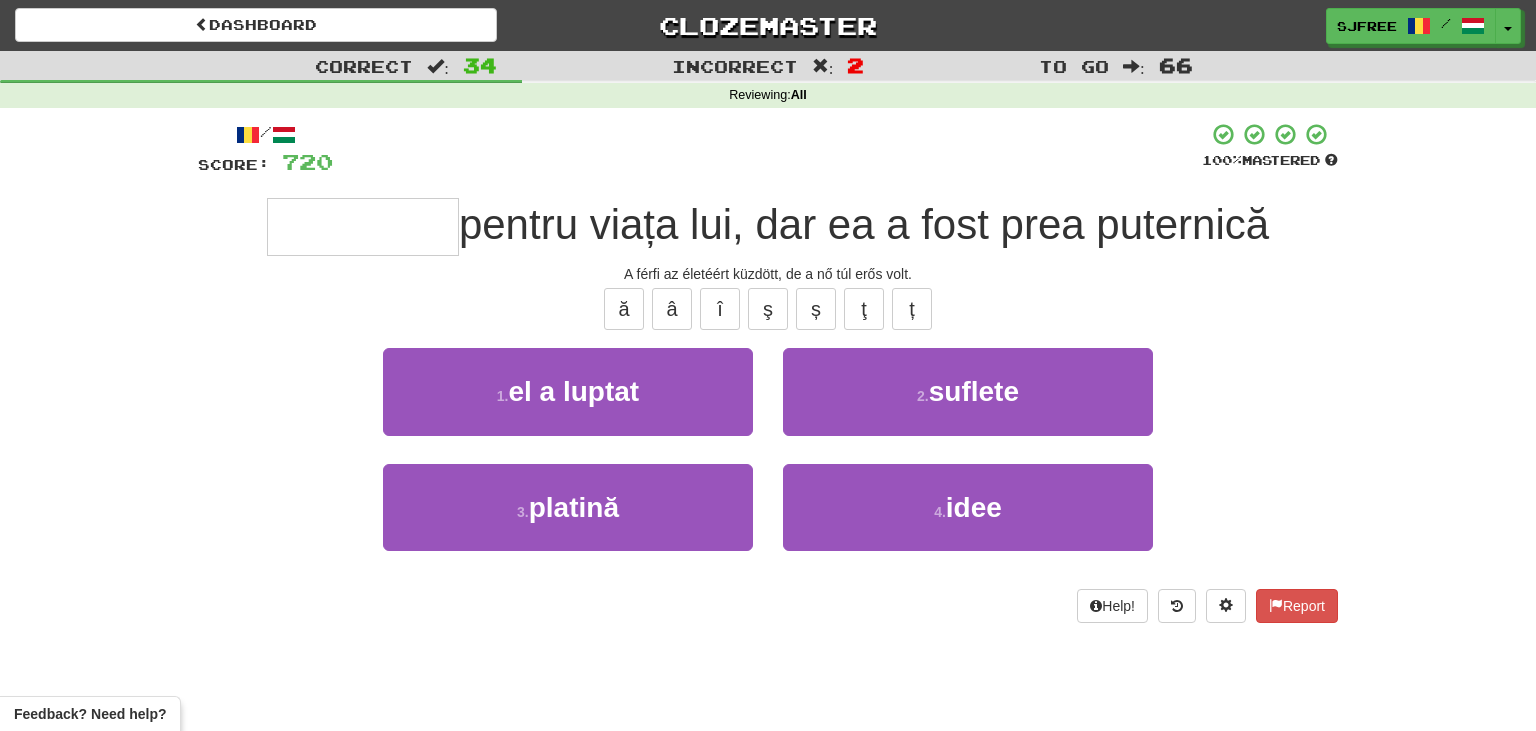 type on "**********" 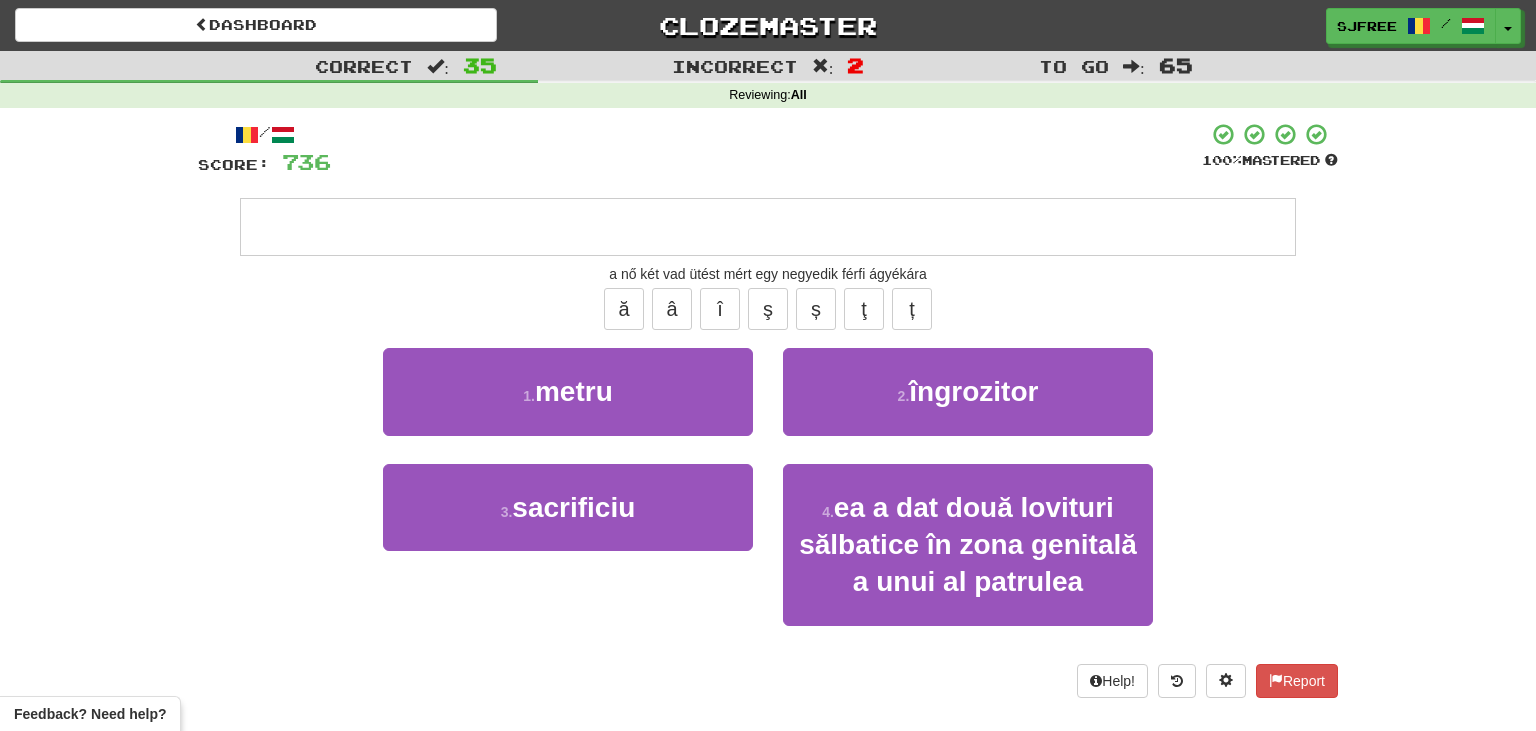 type on "**********" 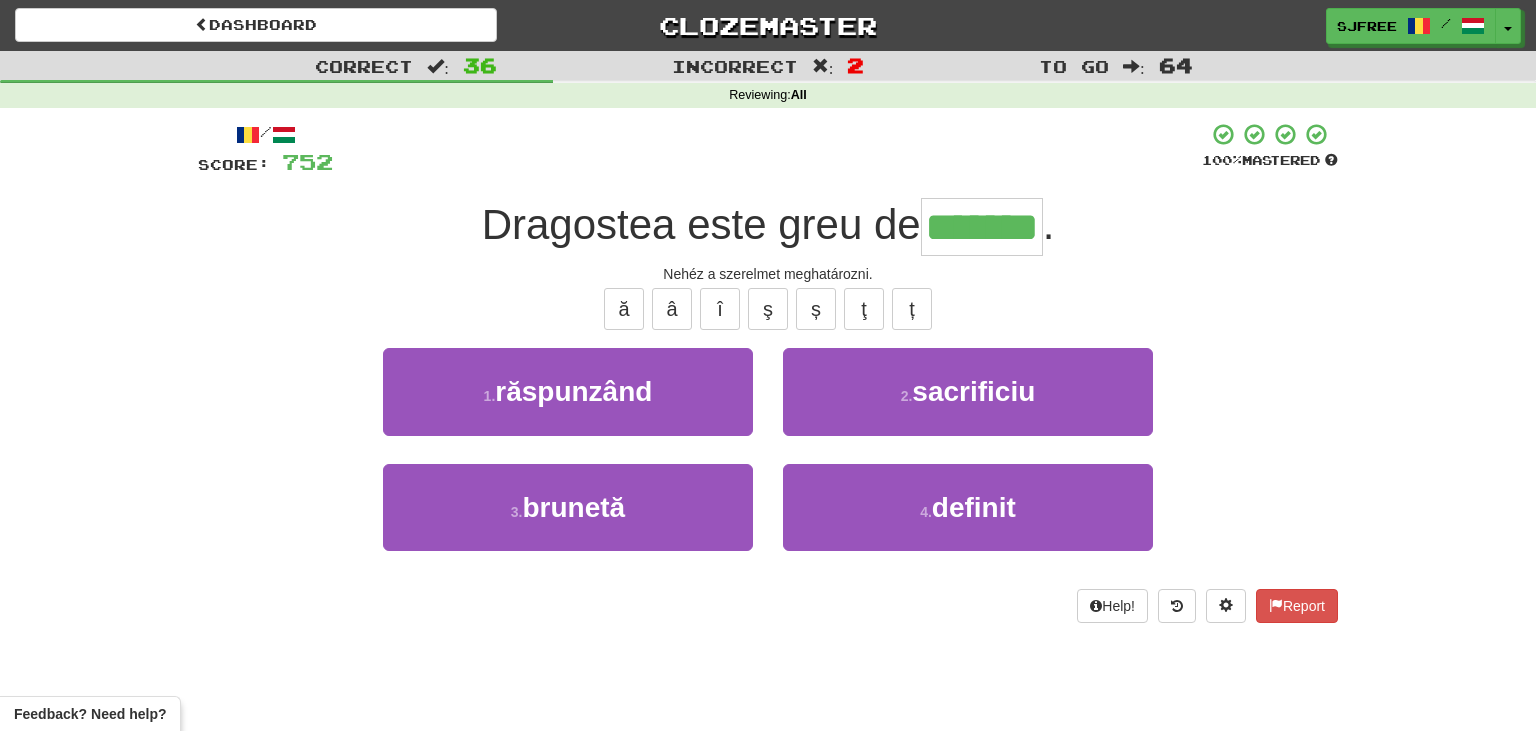 type on "*******" 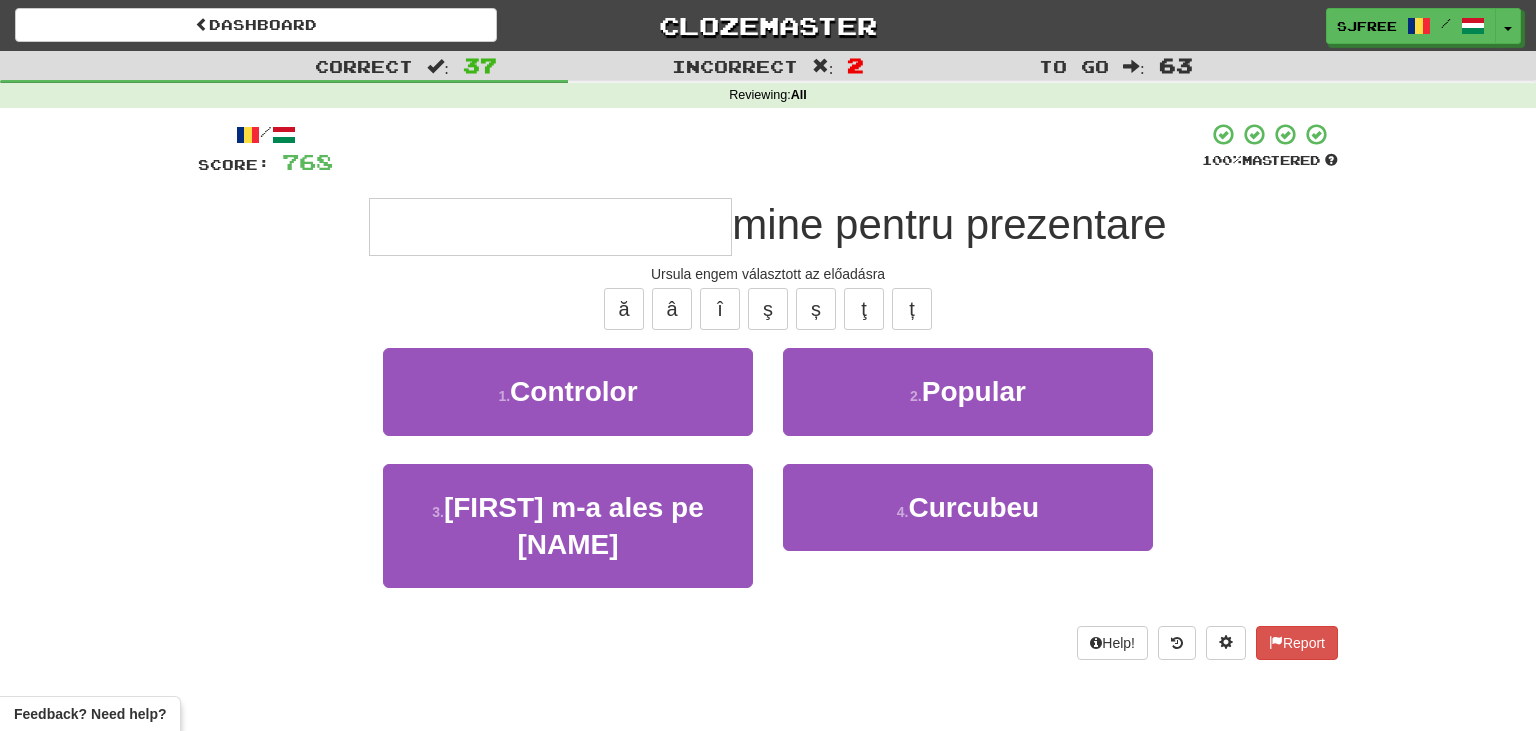 type on "**********" 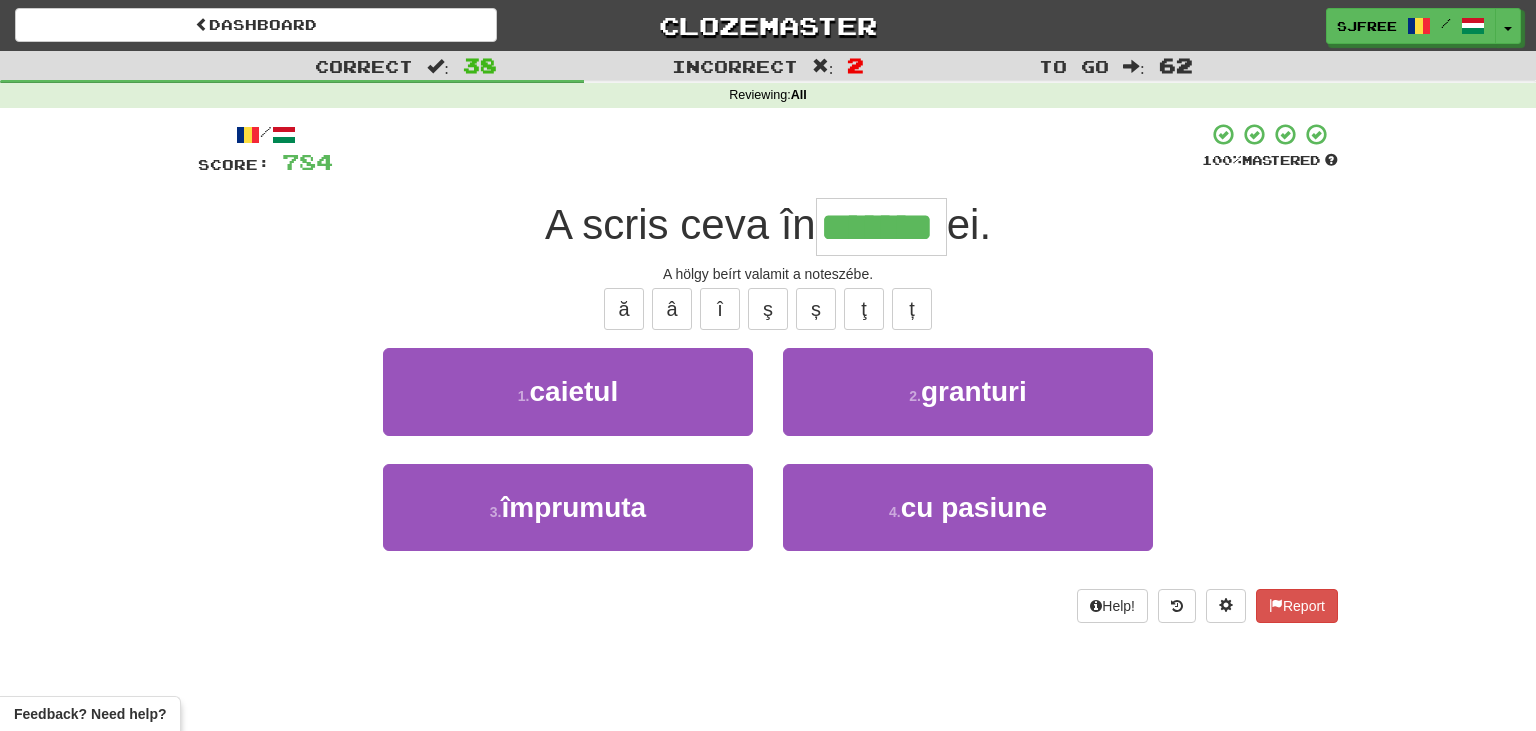 type on "*******" 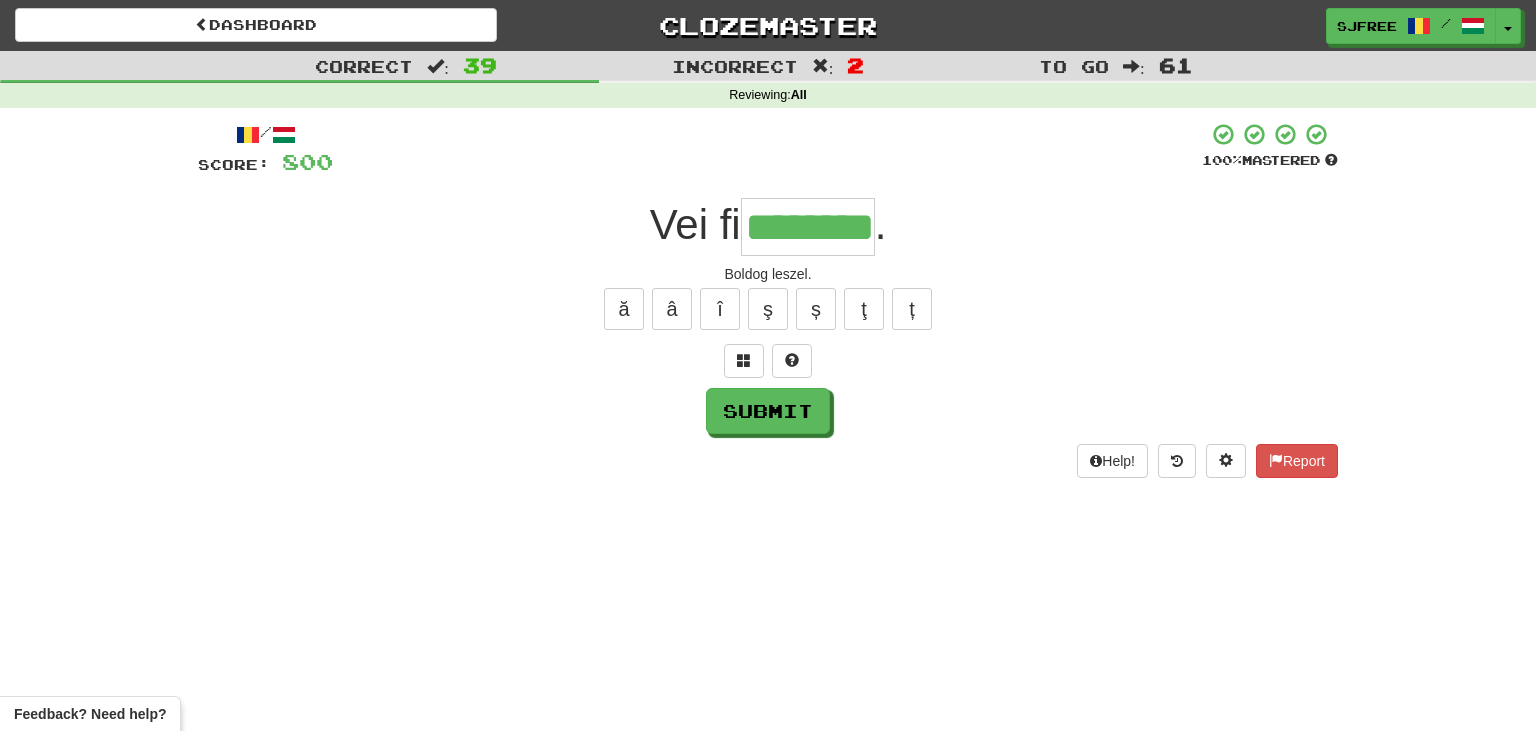 type on "********" 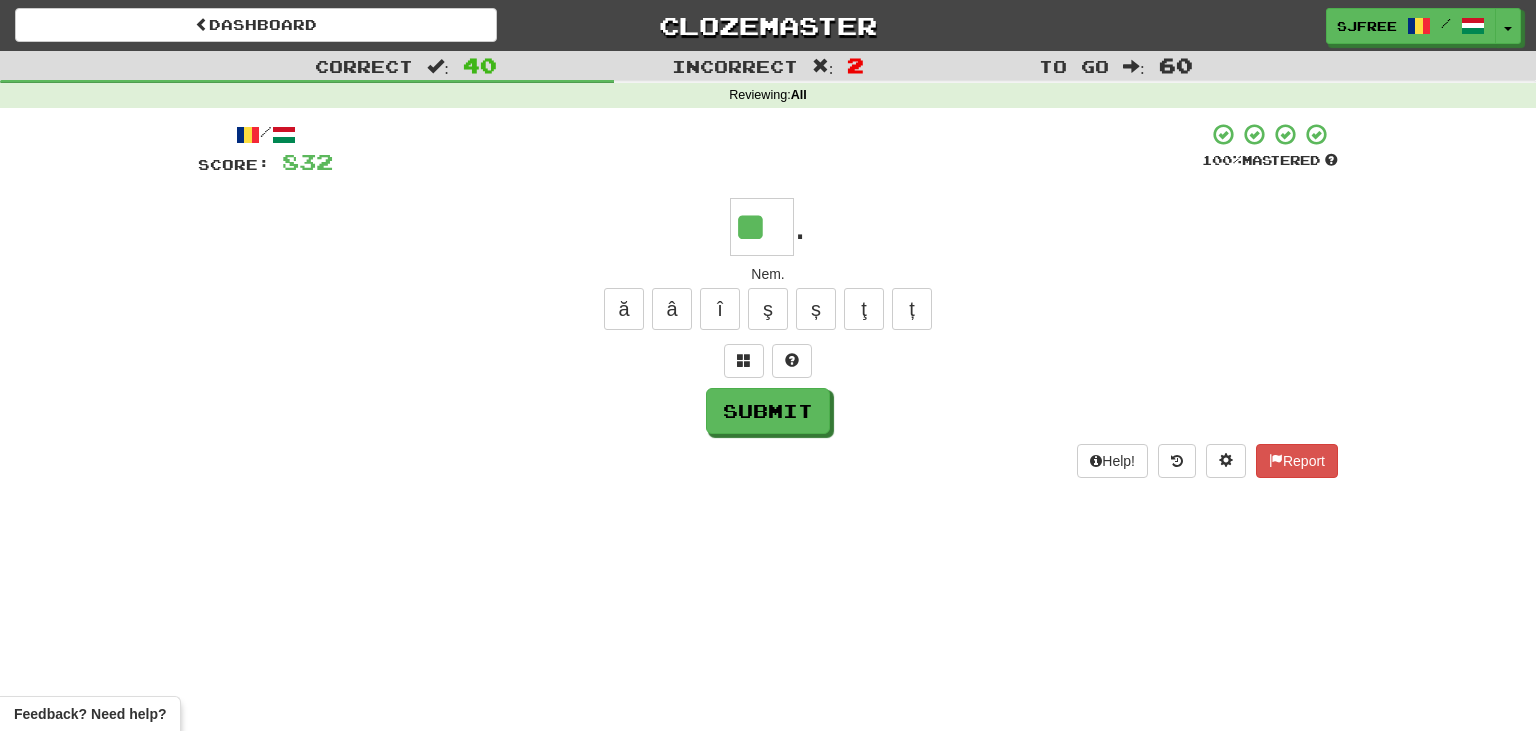 type on "**" 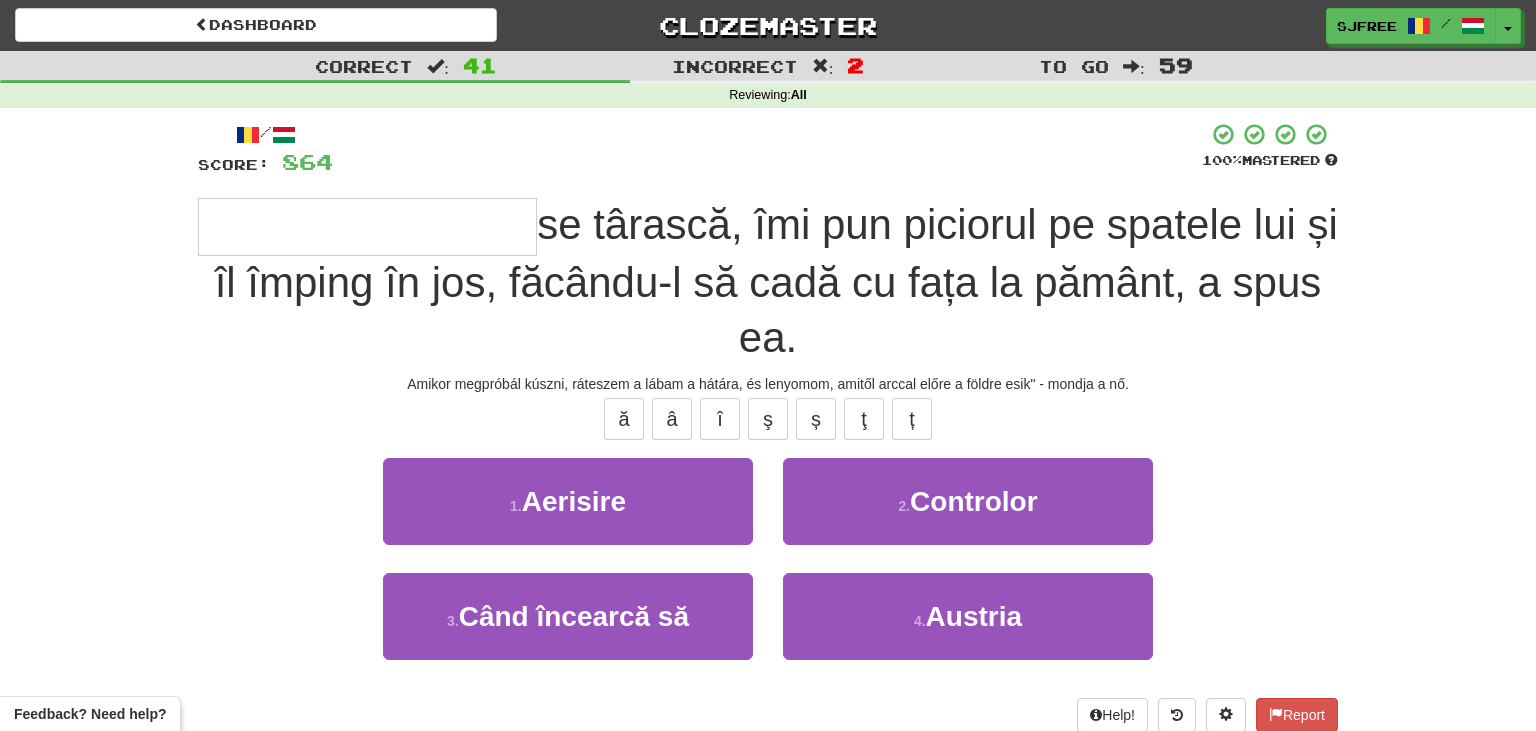 type on "**********" 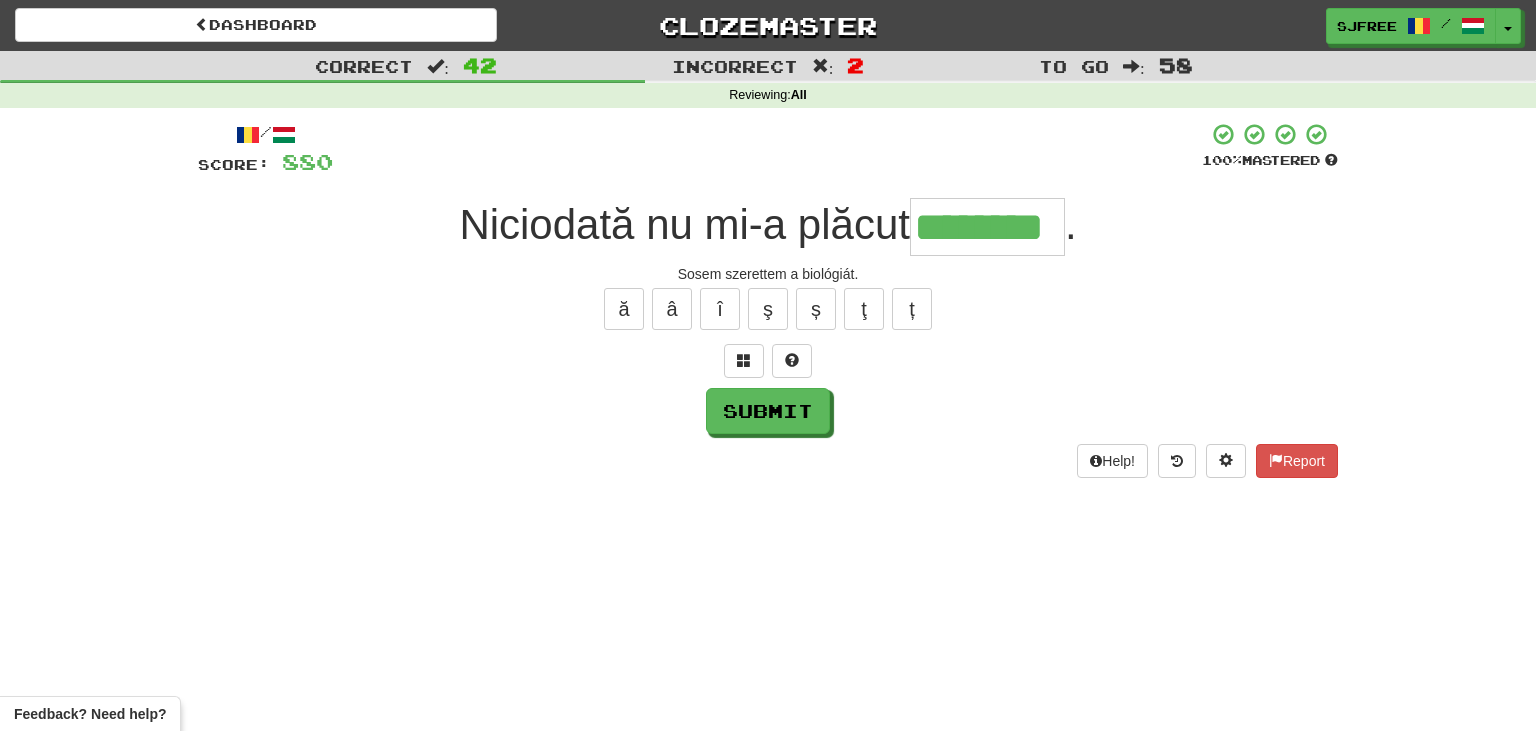 type on "********" 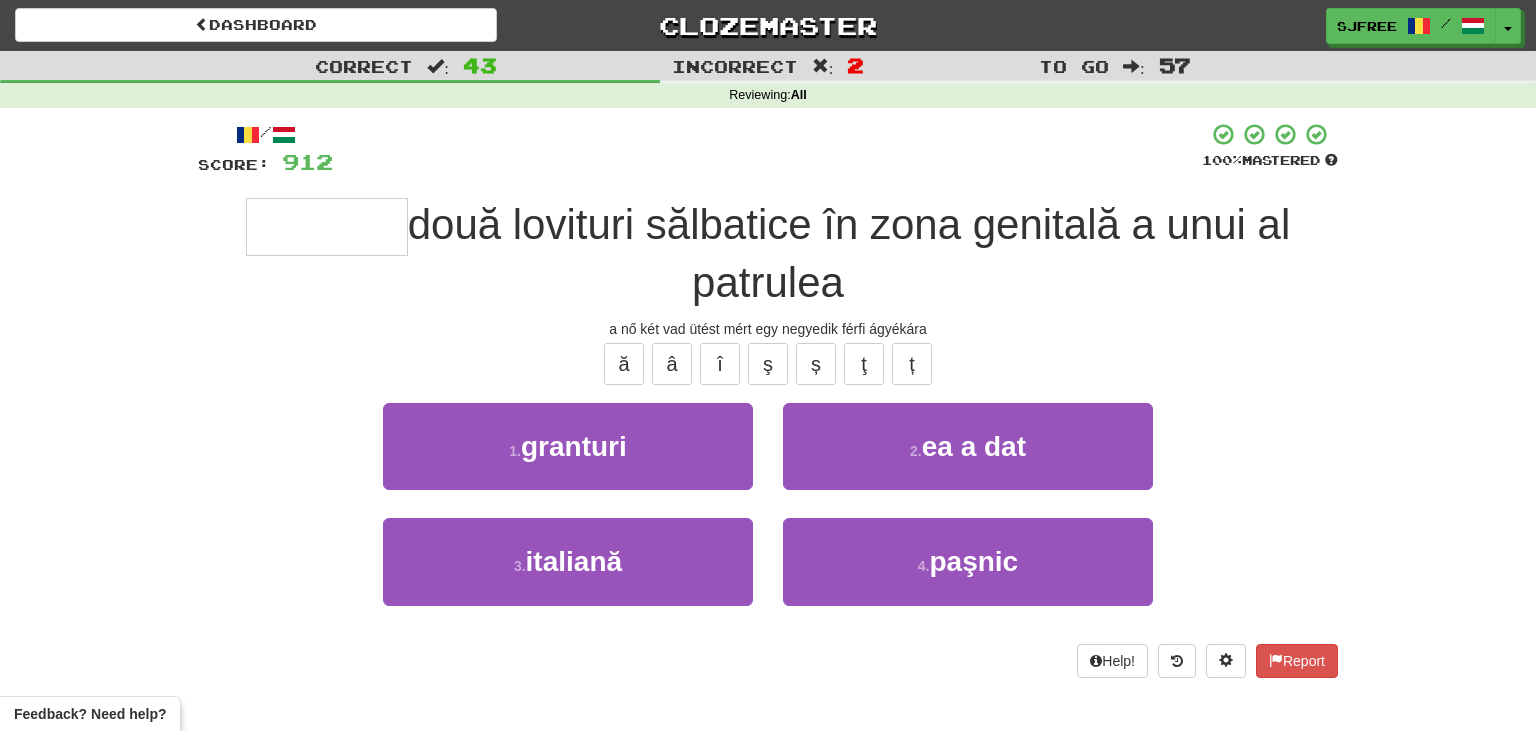 type on "********" 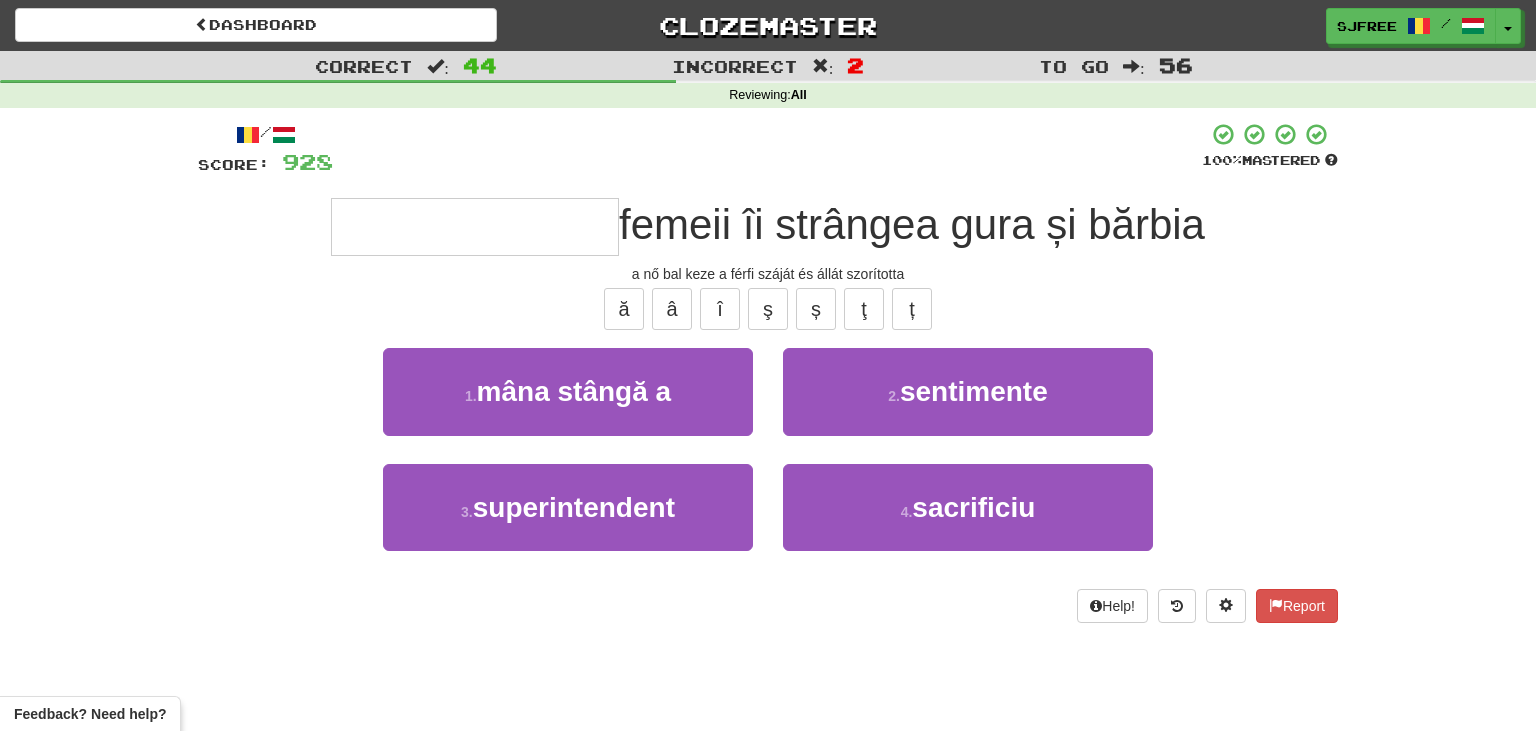 type on "*" 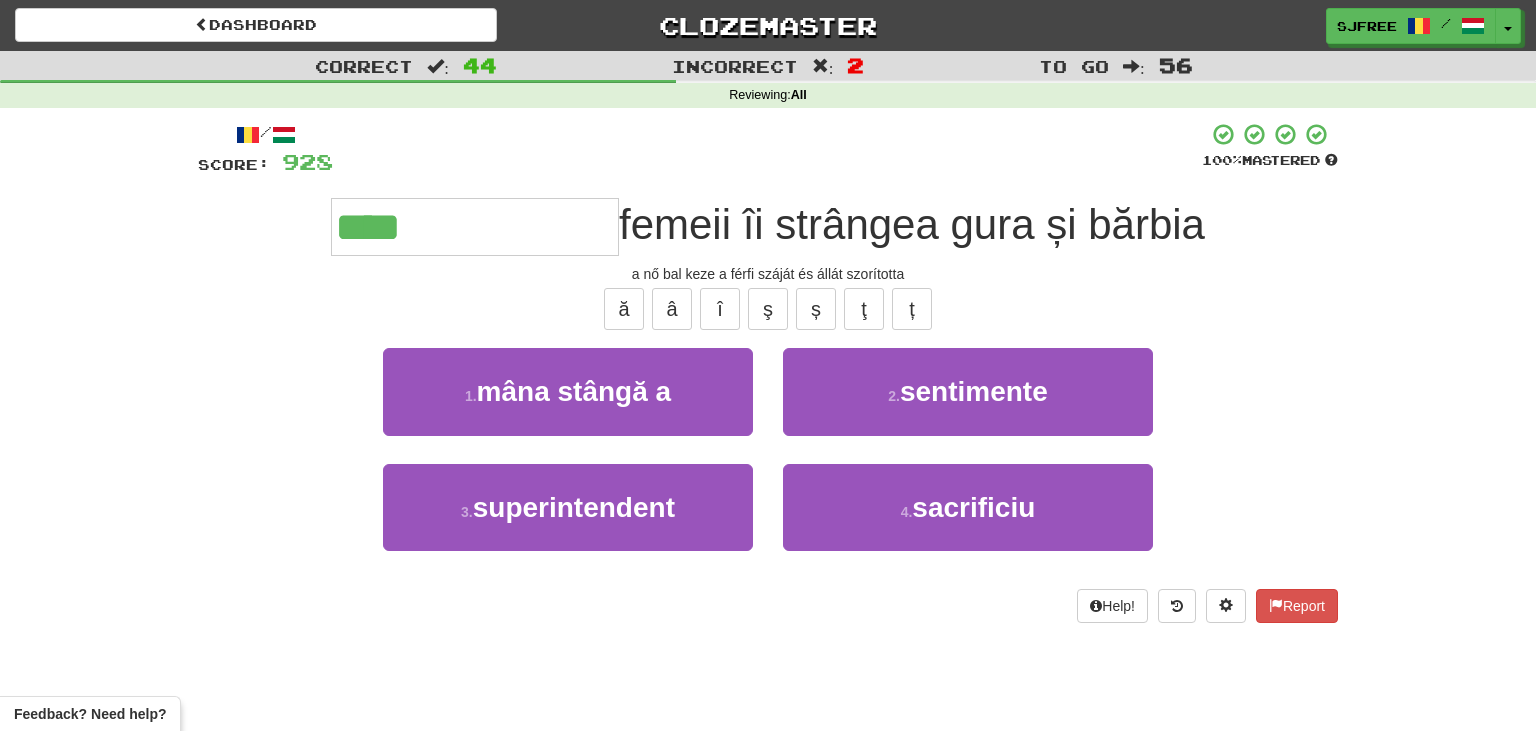 type on "**********" 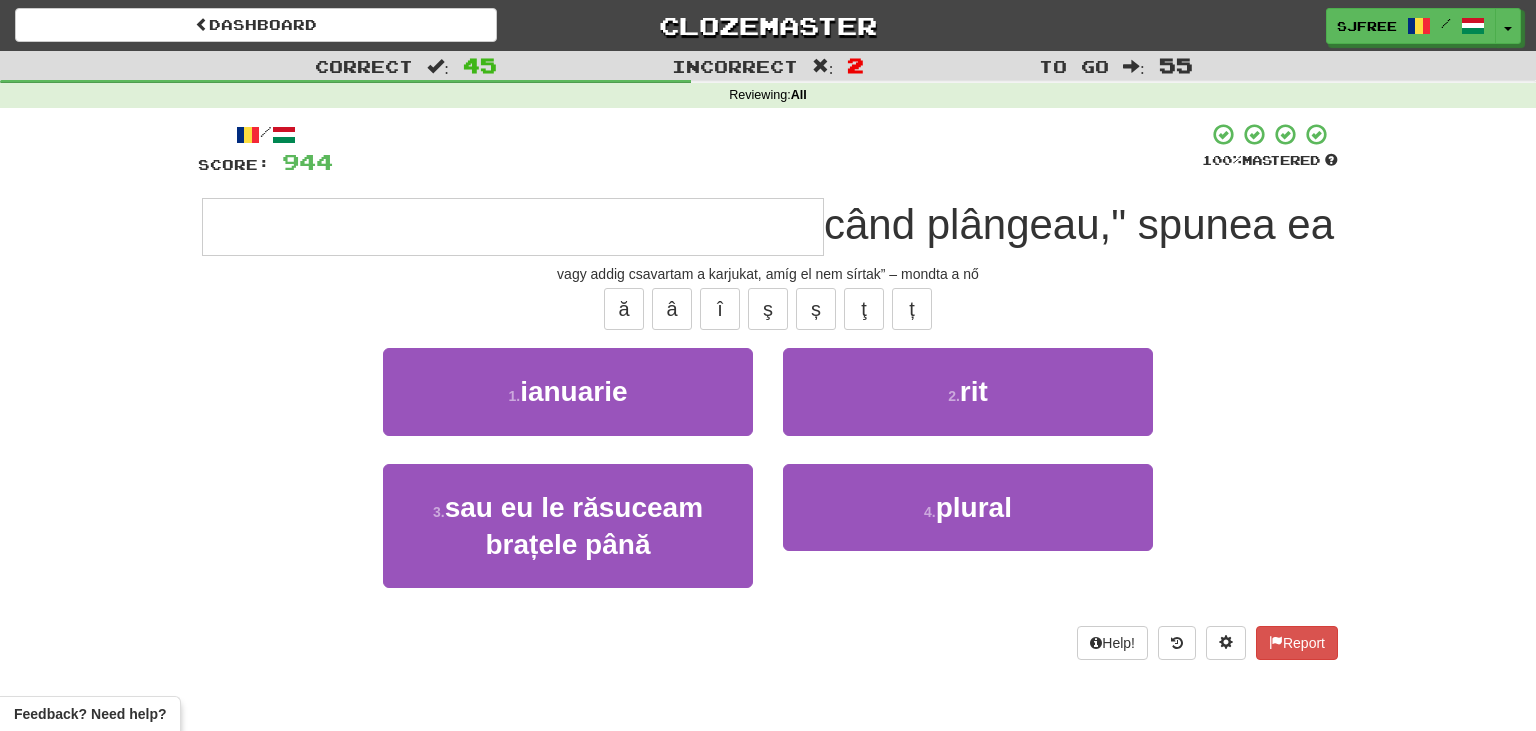 type on "**********" 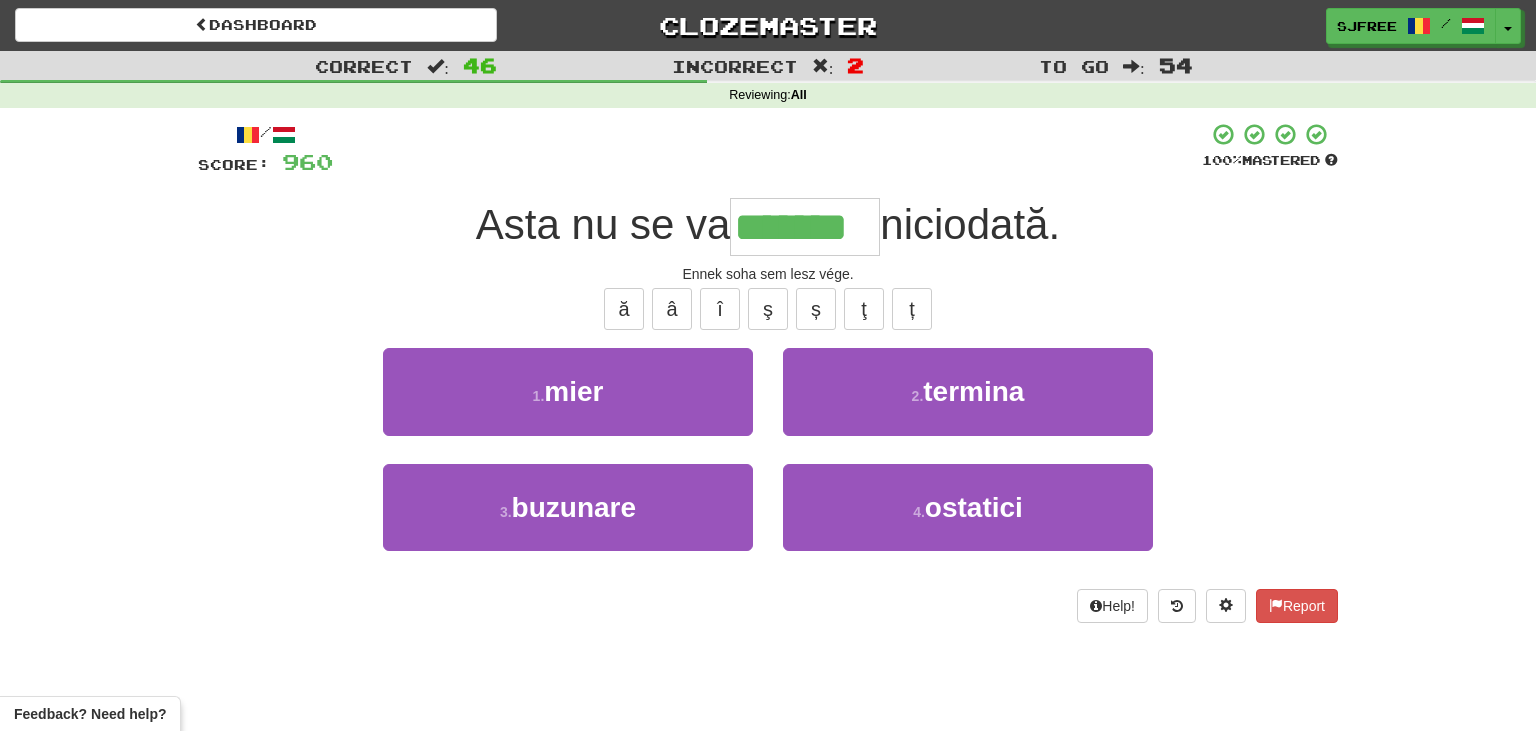 type on "*******" 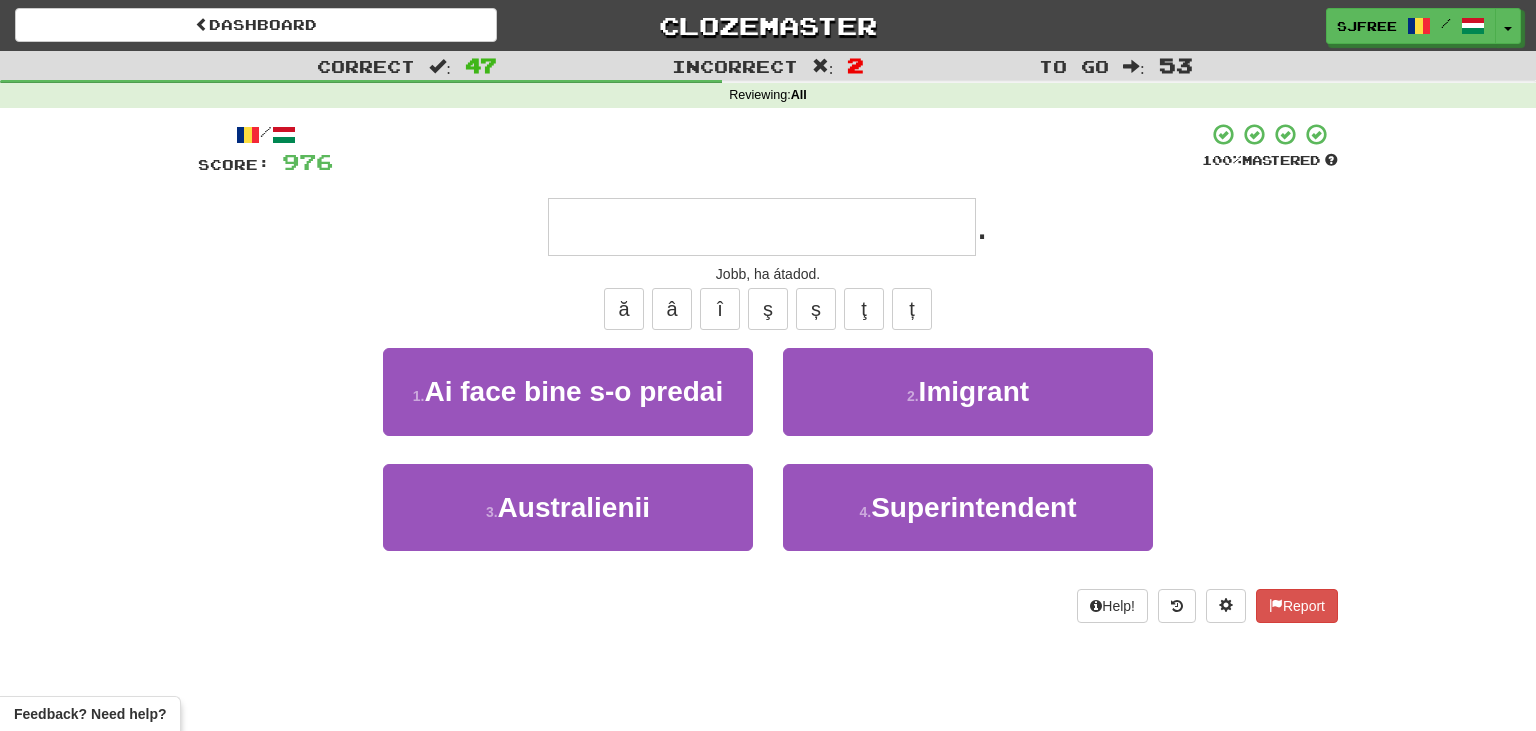 type on "**********" 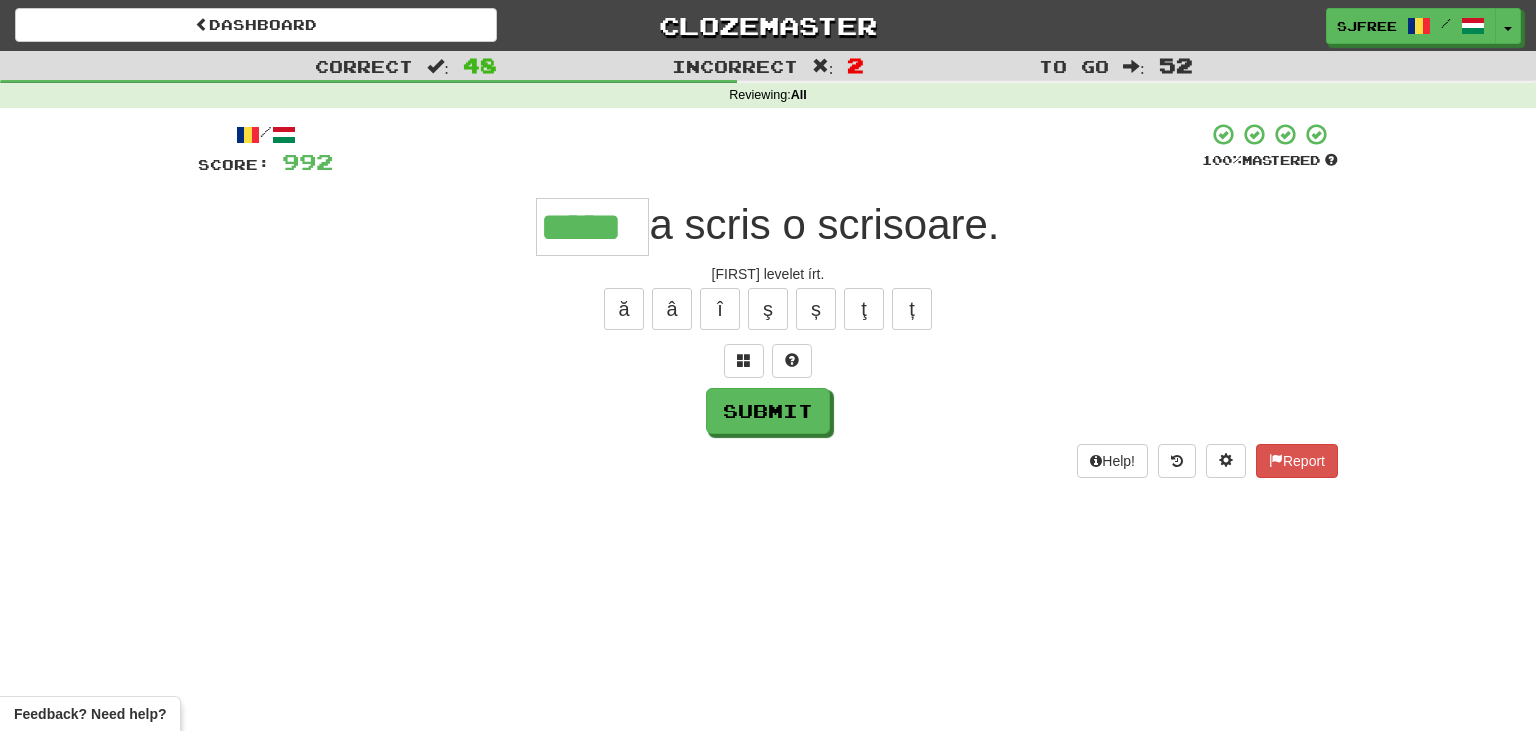 type on "*****" 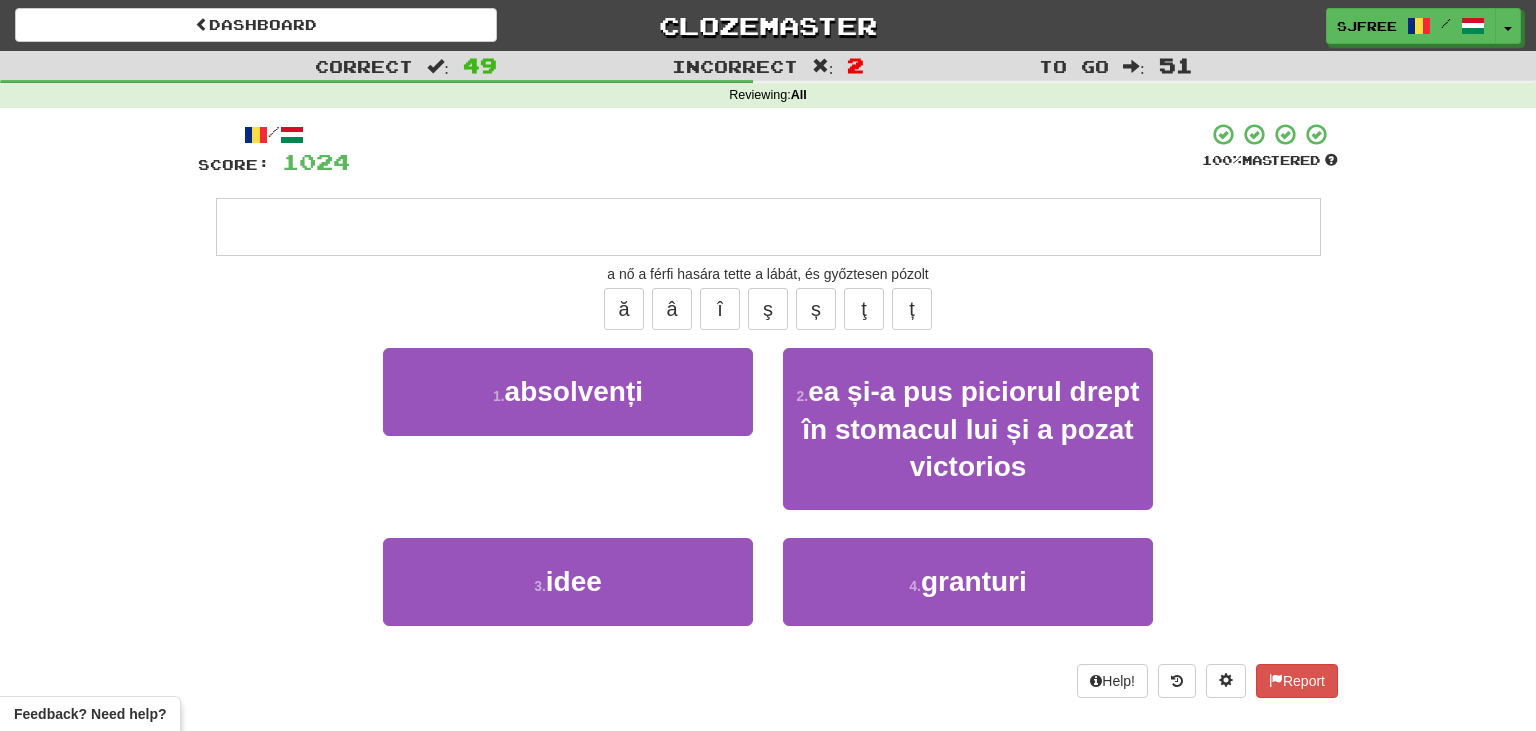 type on "**********" 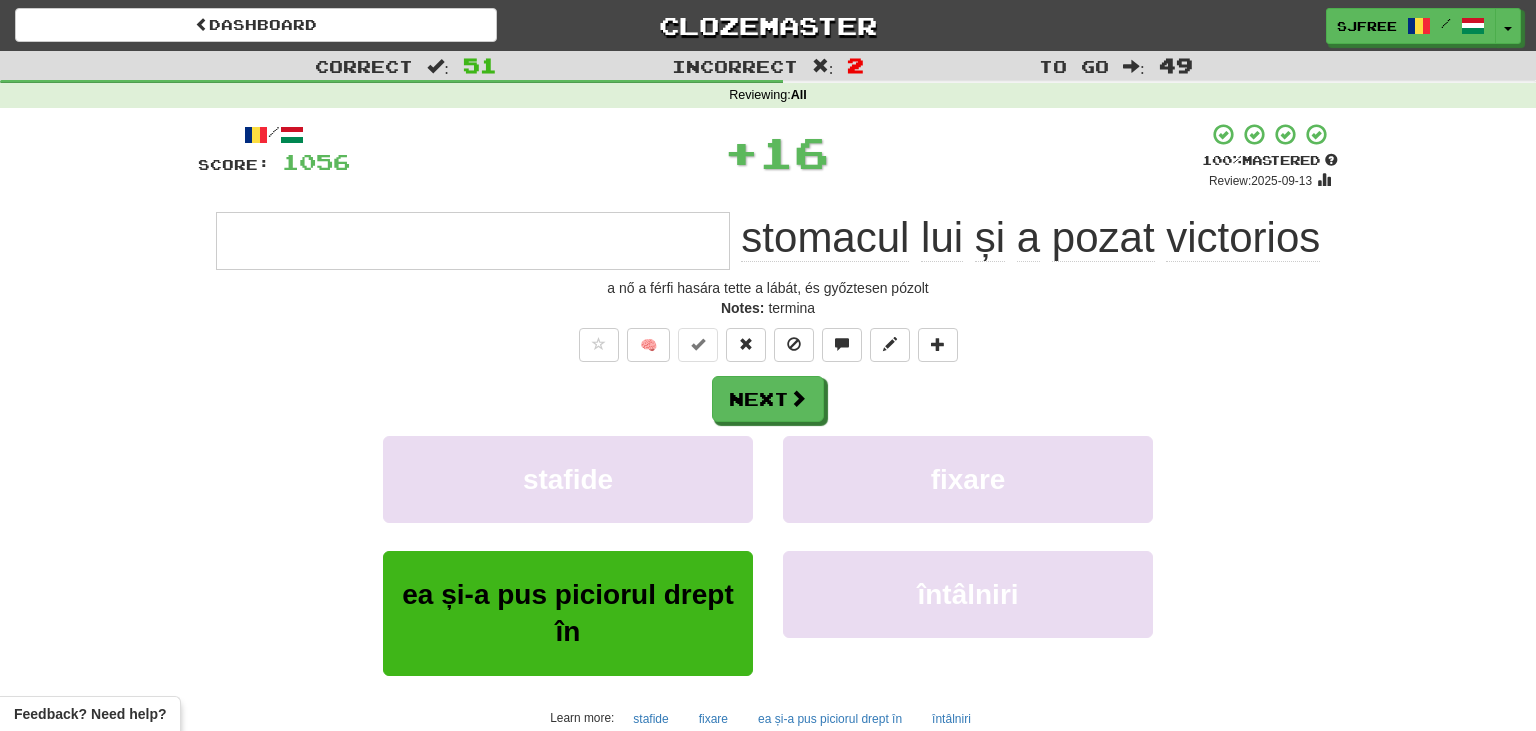 type on "**********" 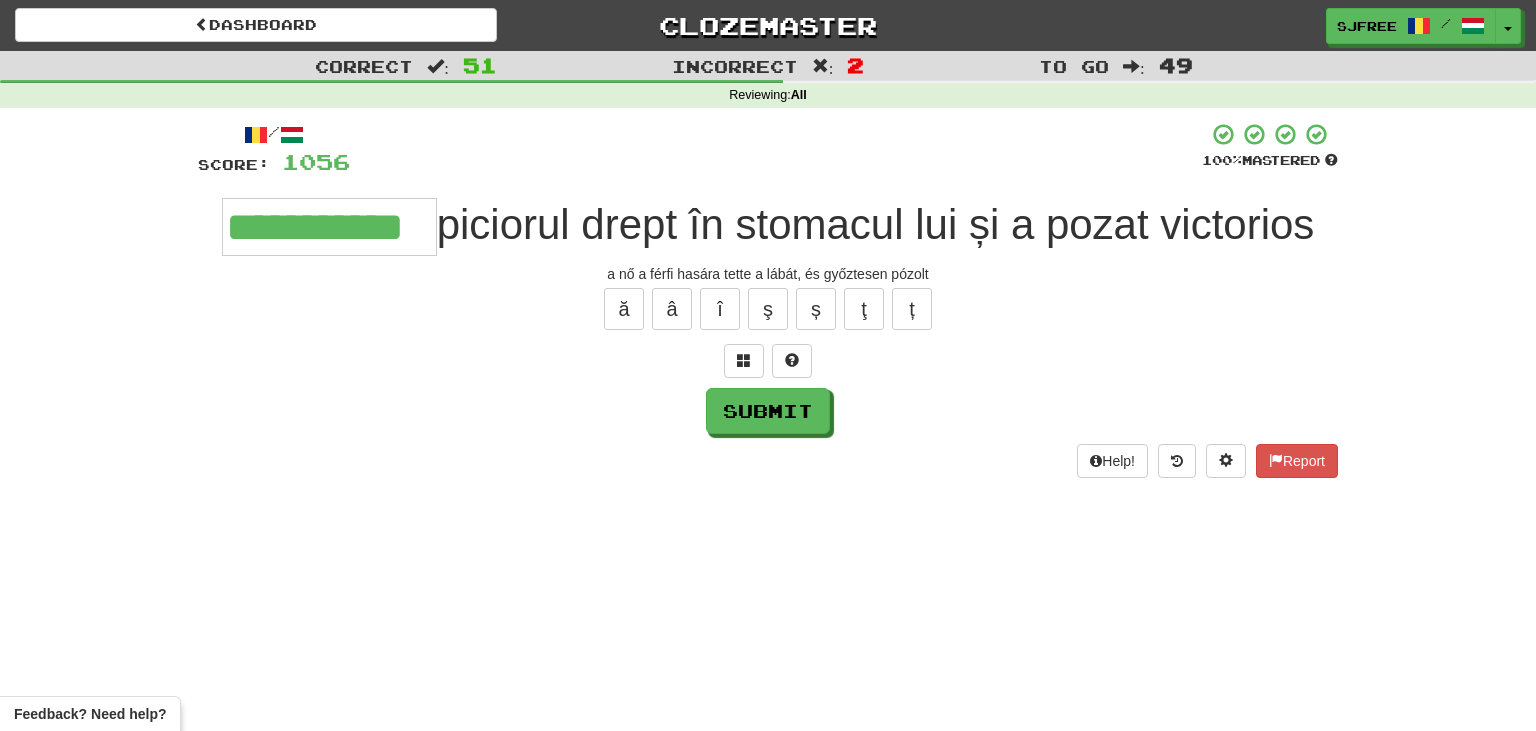 type on "**********" 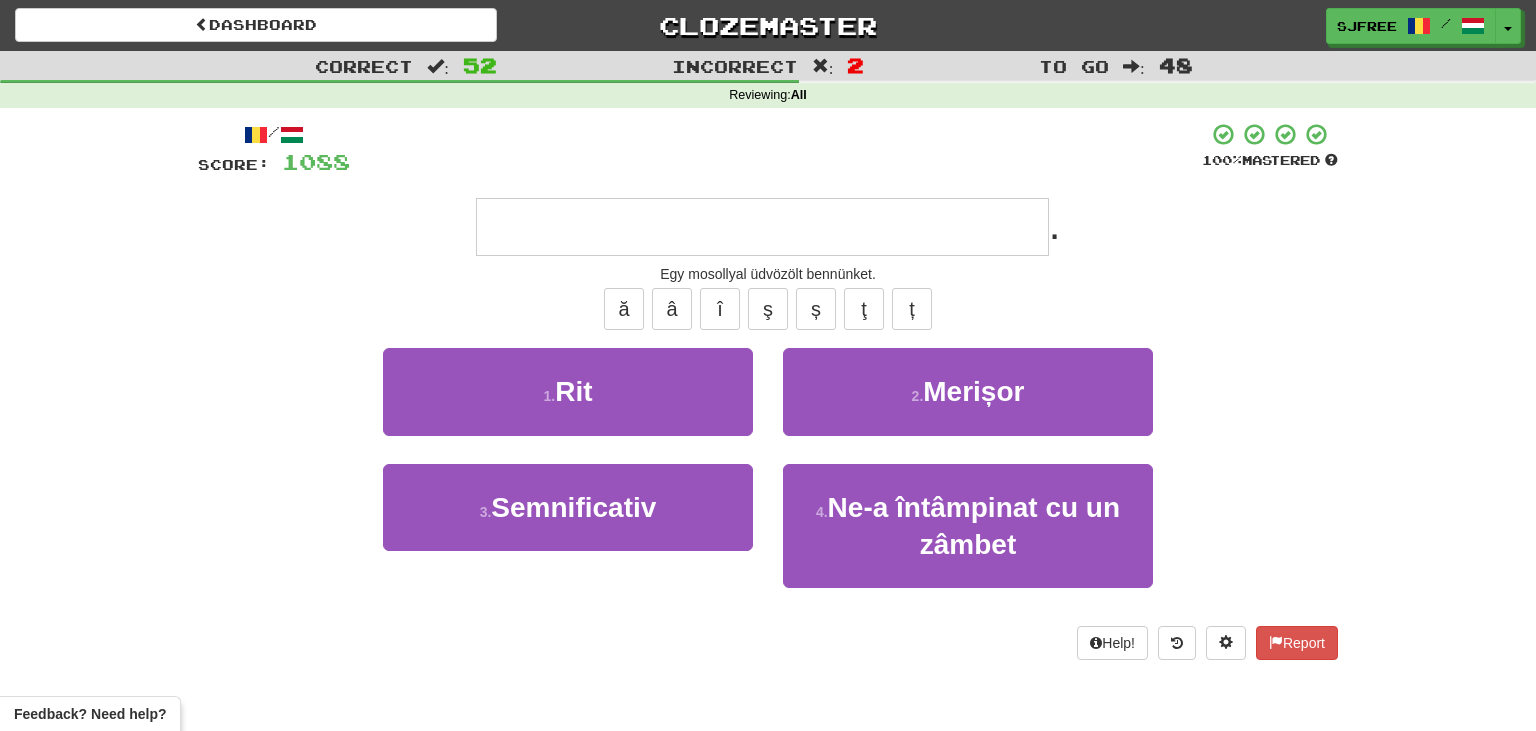 type on "**********" 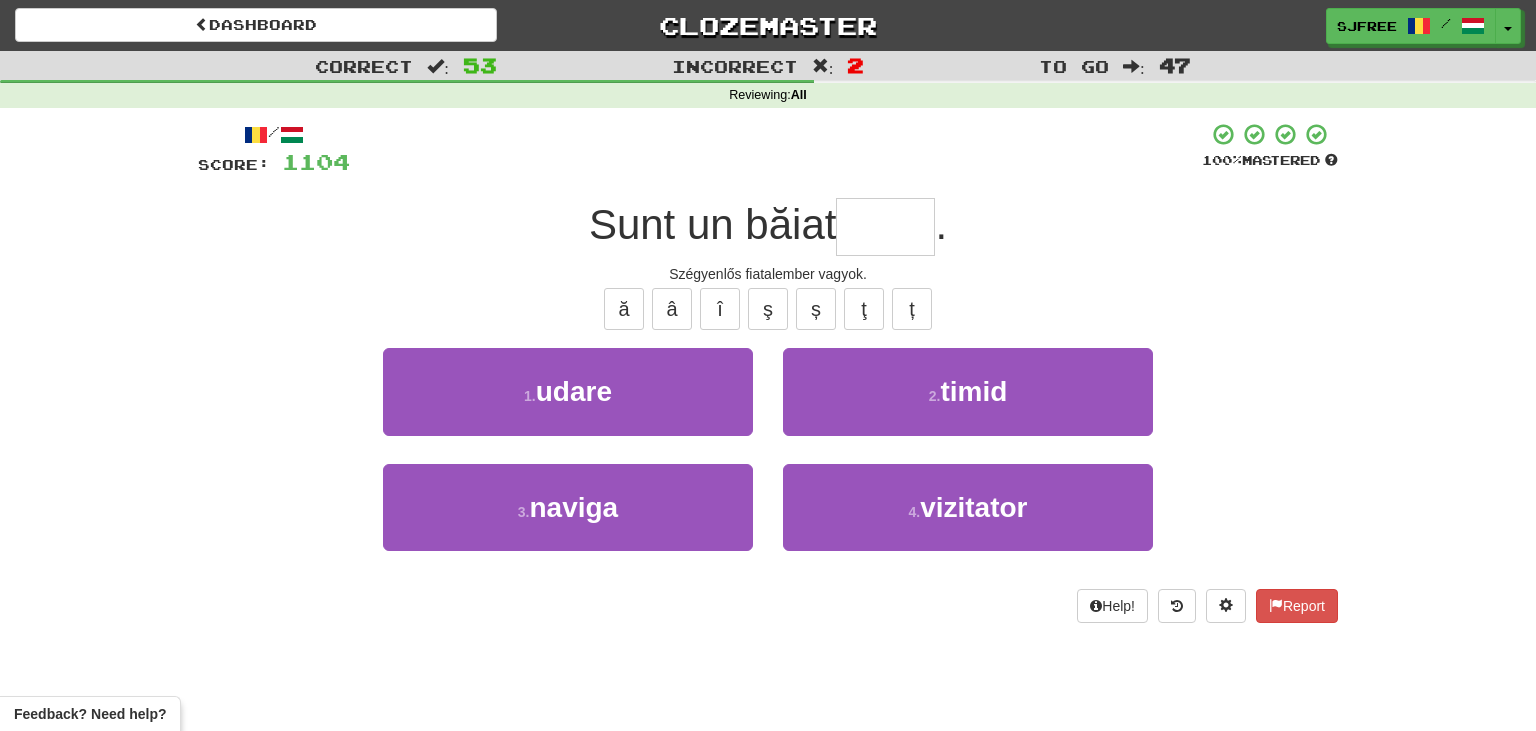 type on "*" 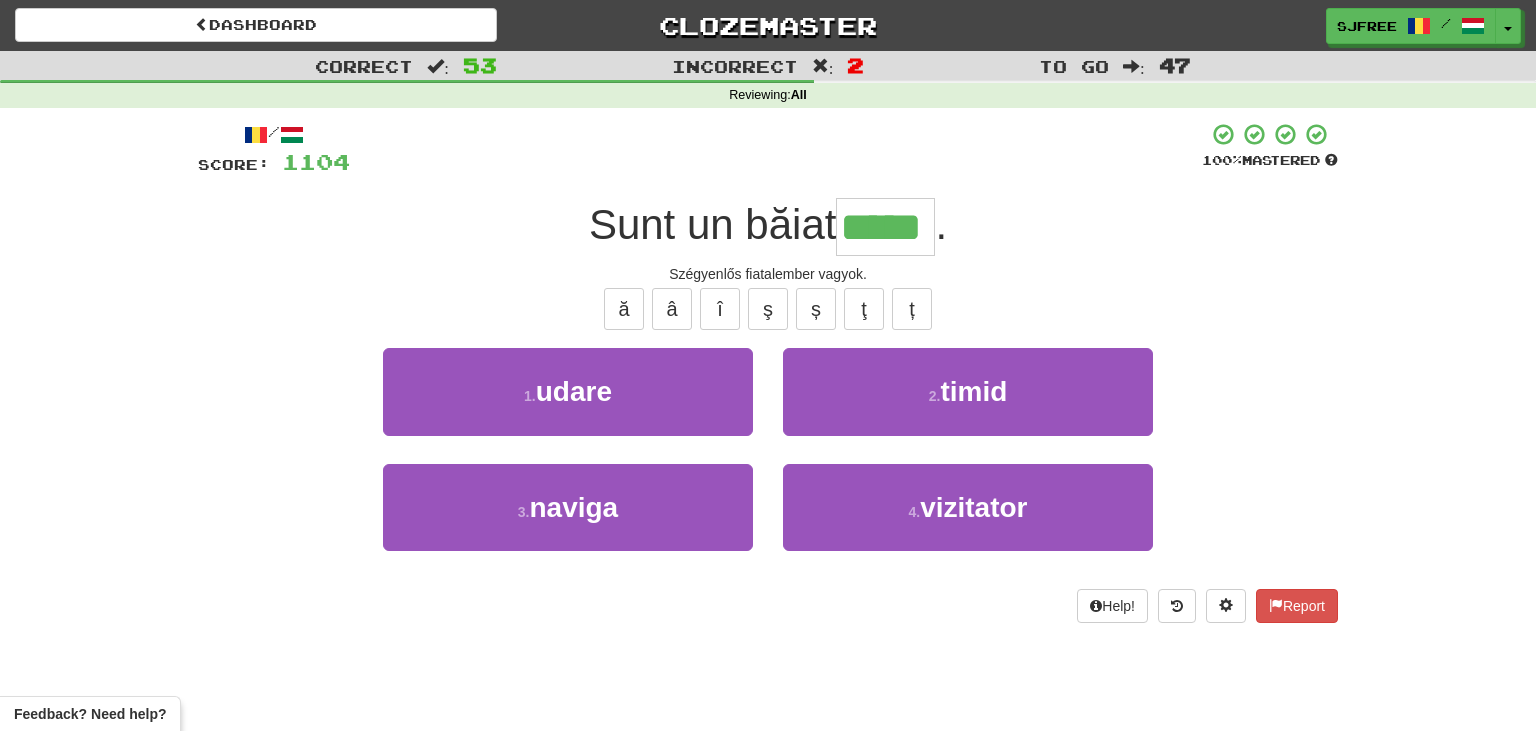 type on "*****" 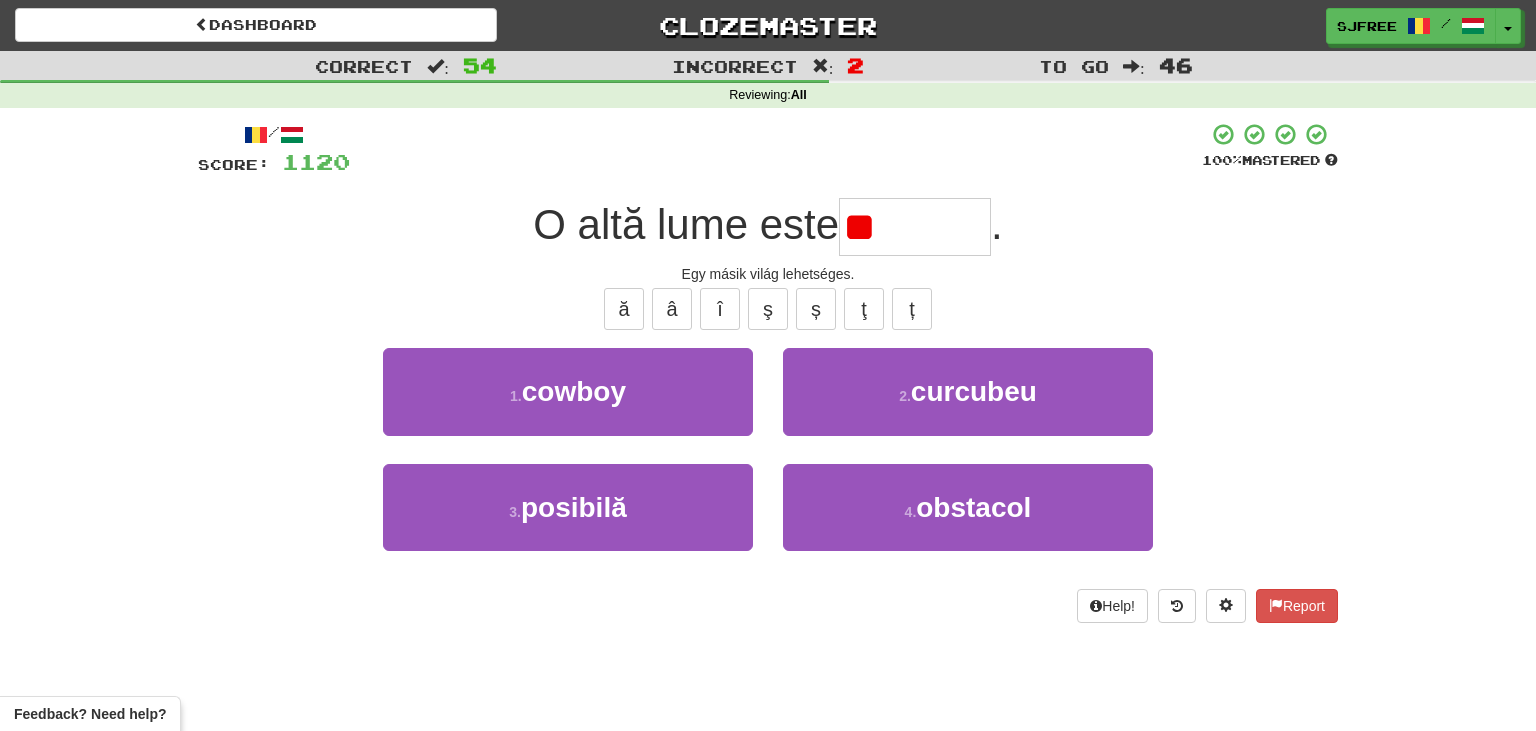 type on "*" 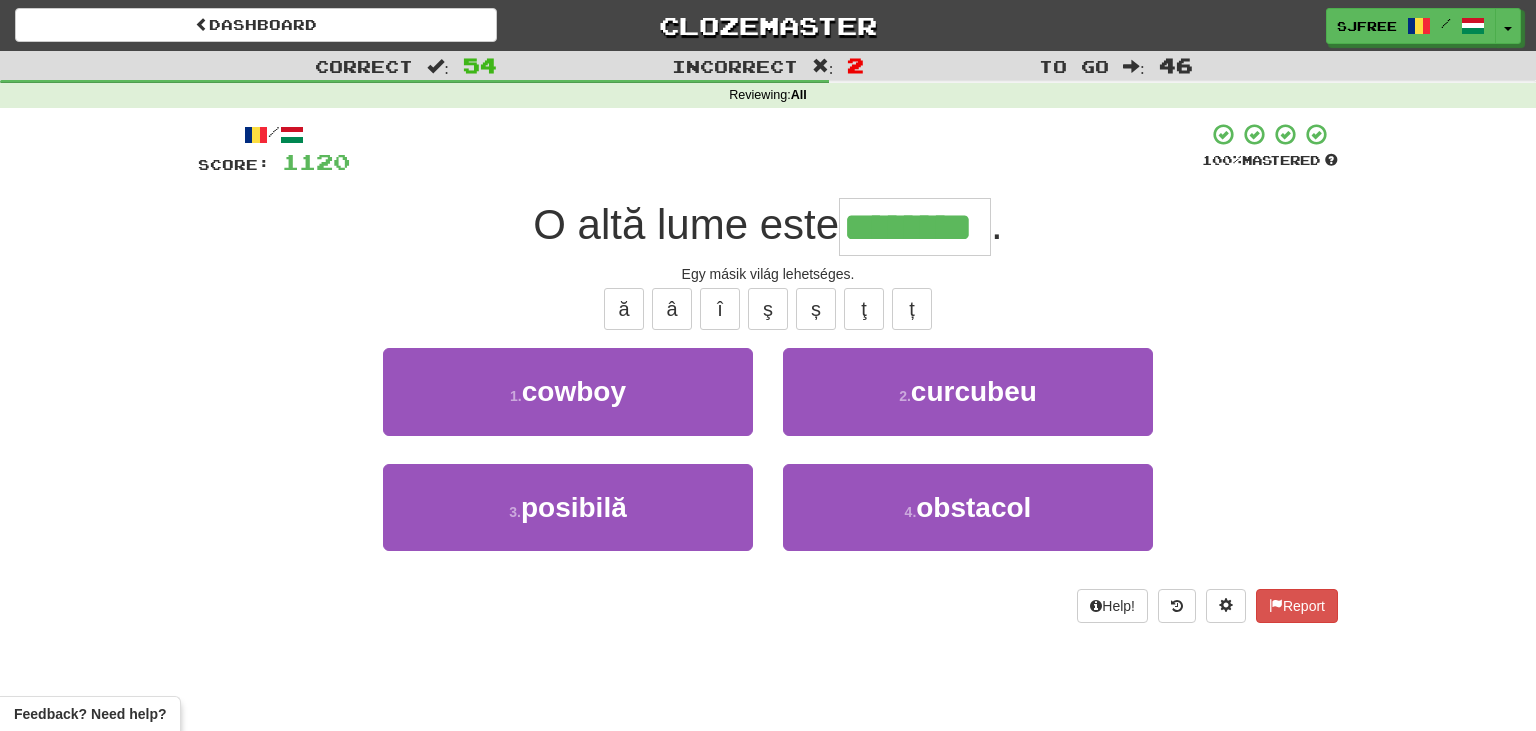 type on "********" 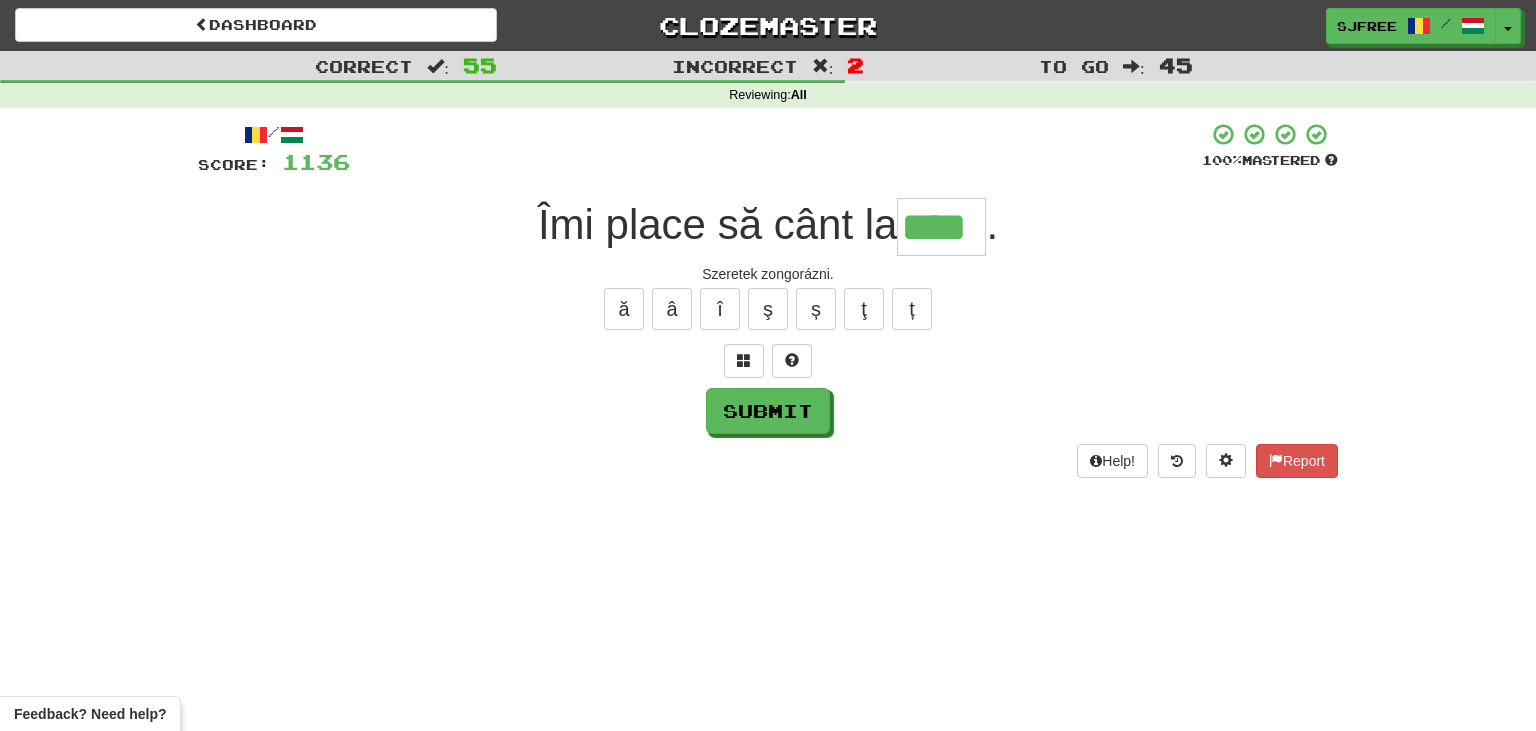 type on "****" 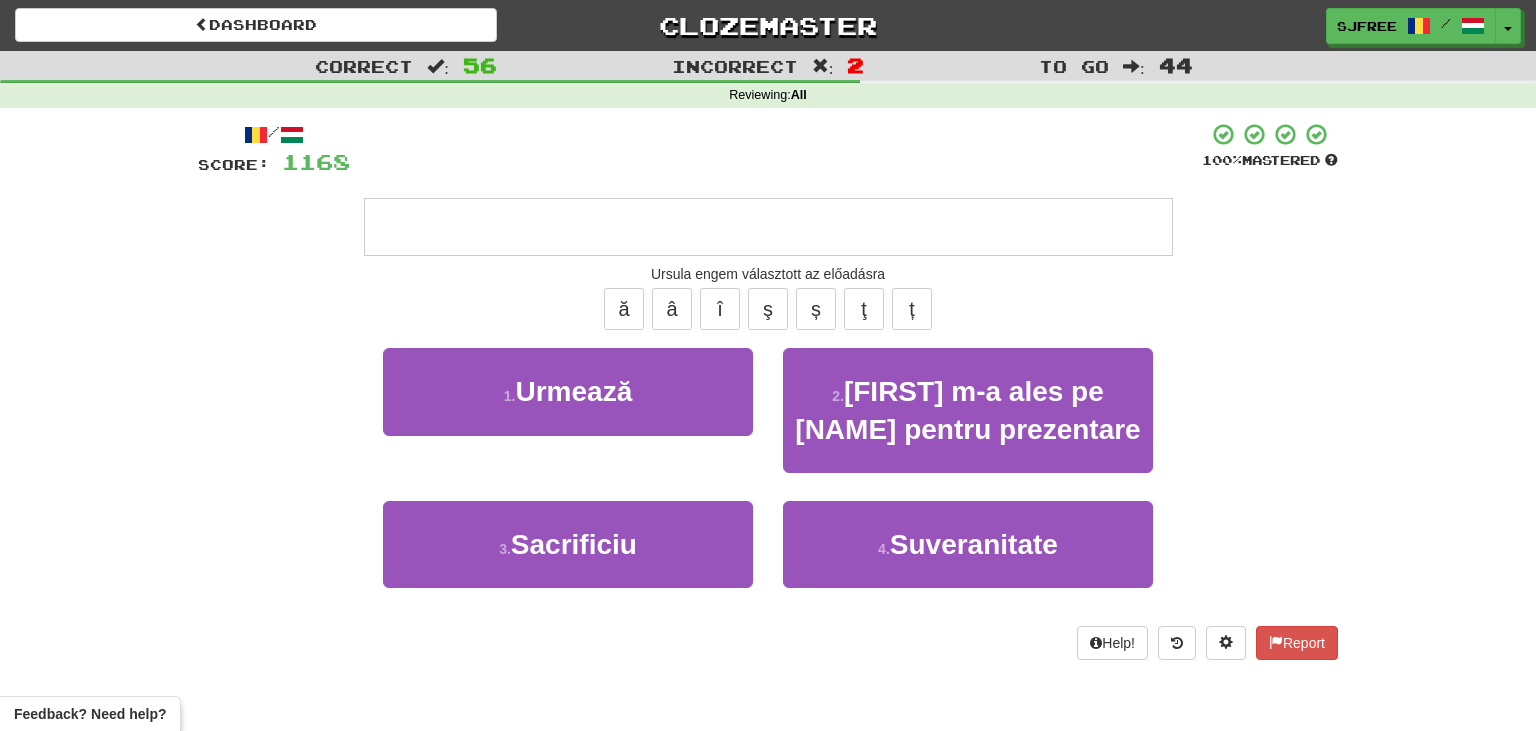 type on "**********" 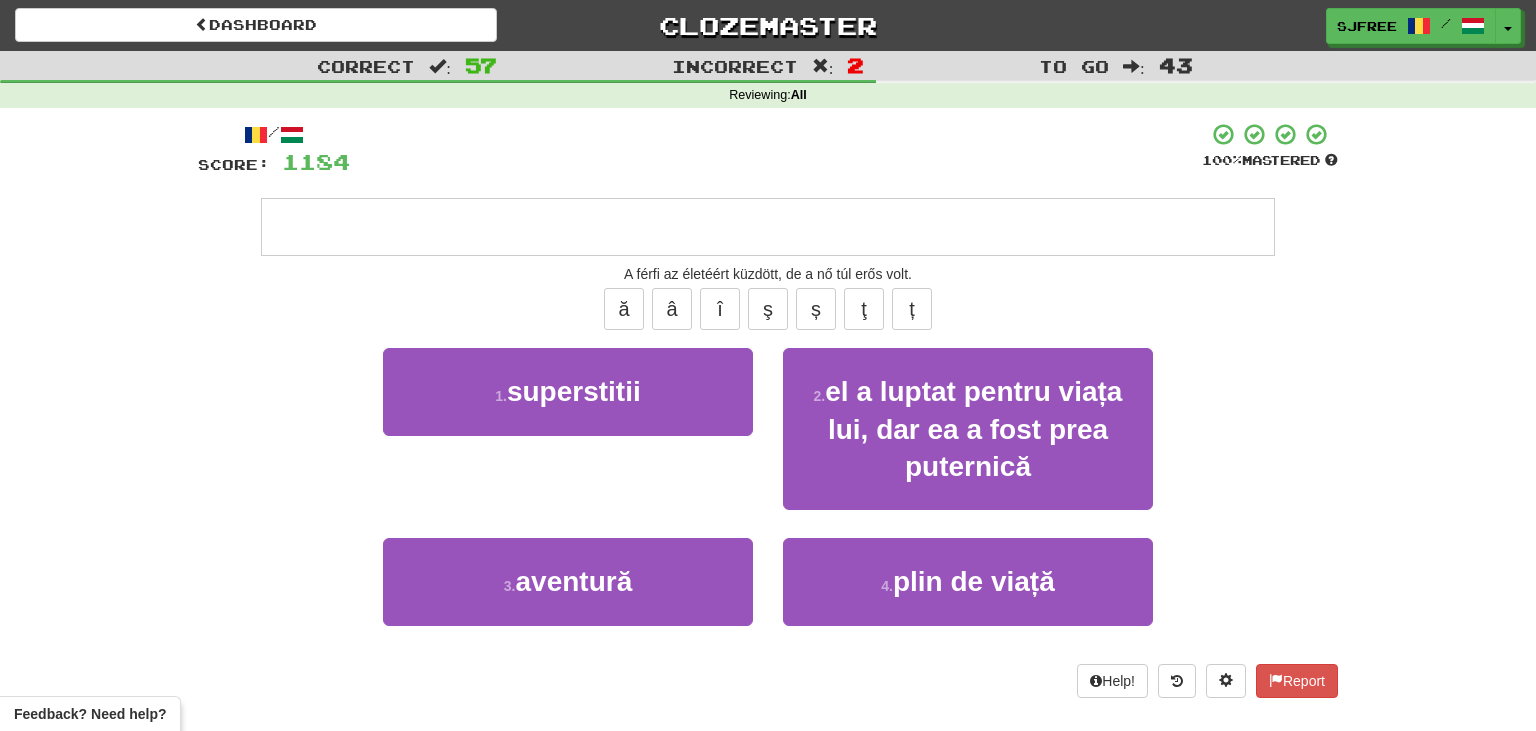 type on "**********" 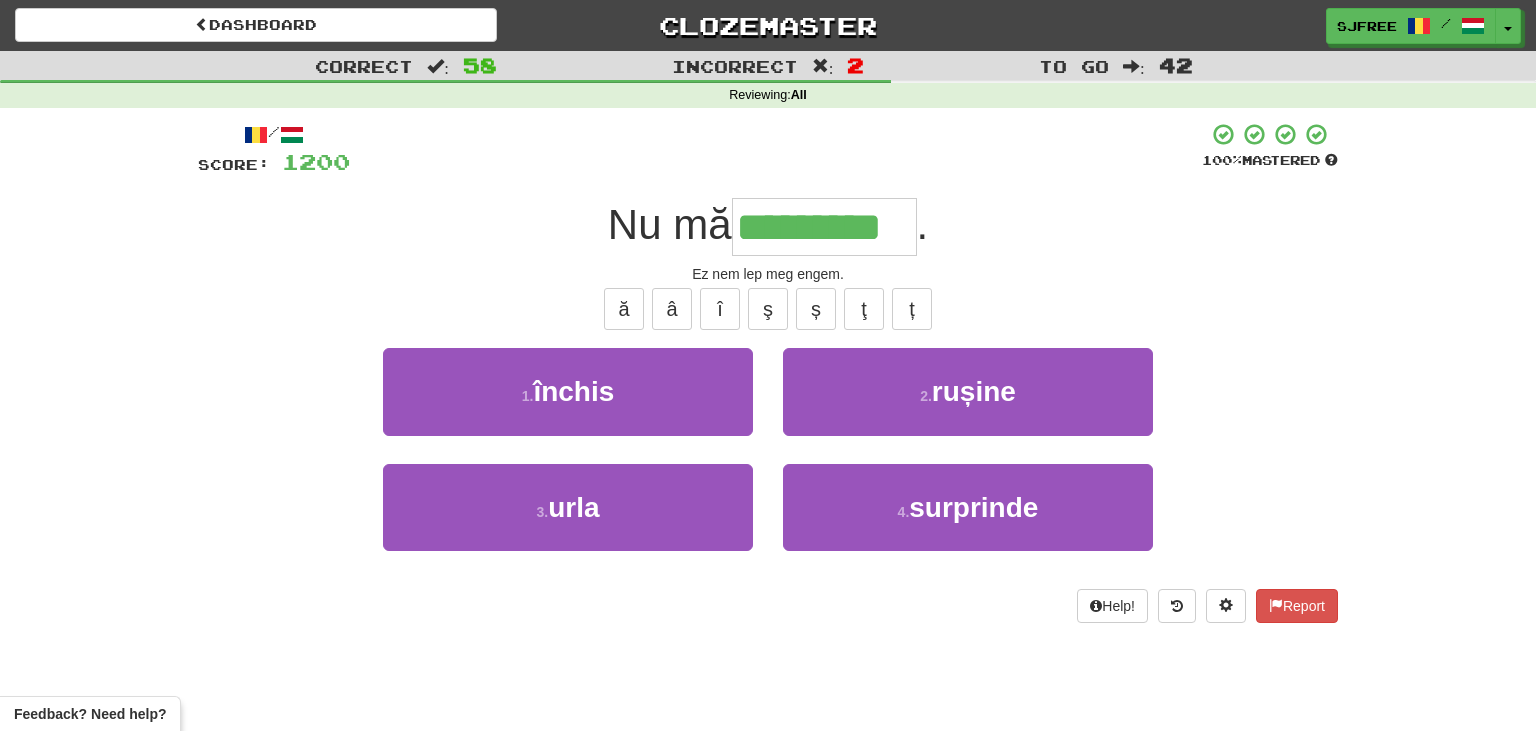 type on "*********" 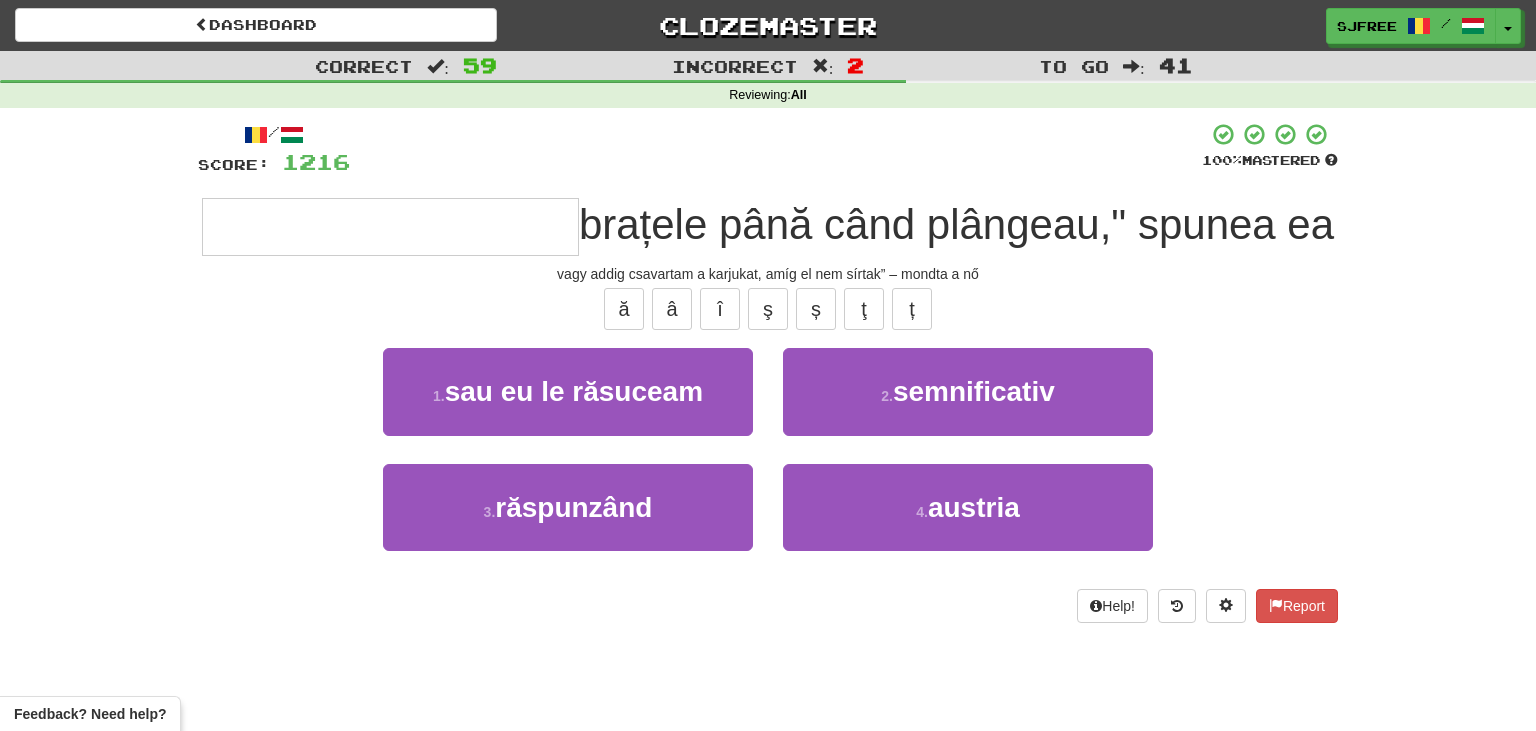 type on "**********" 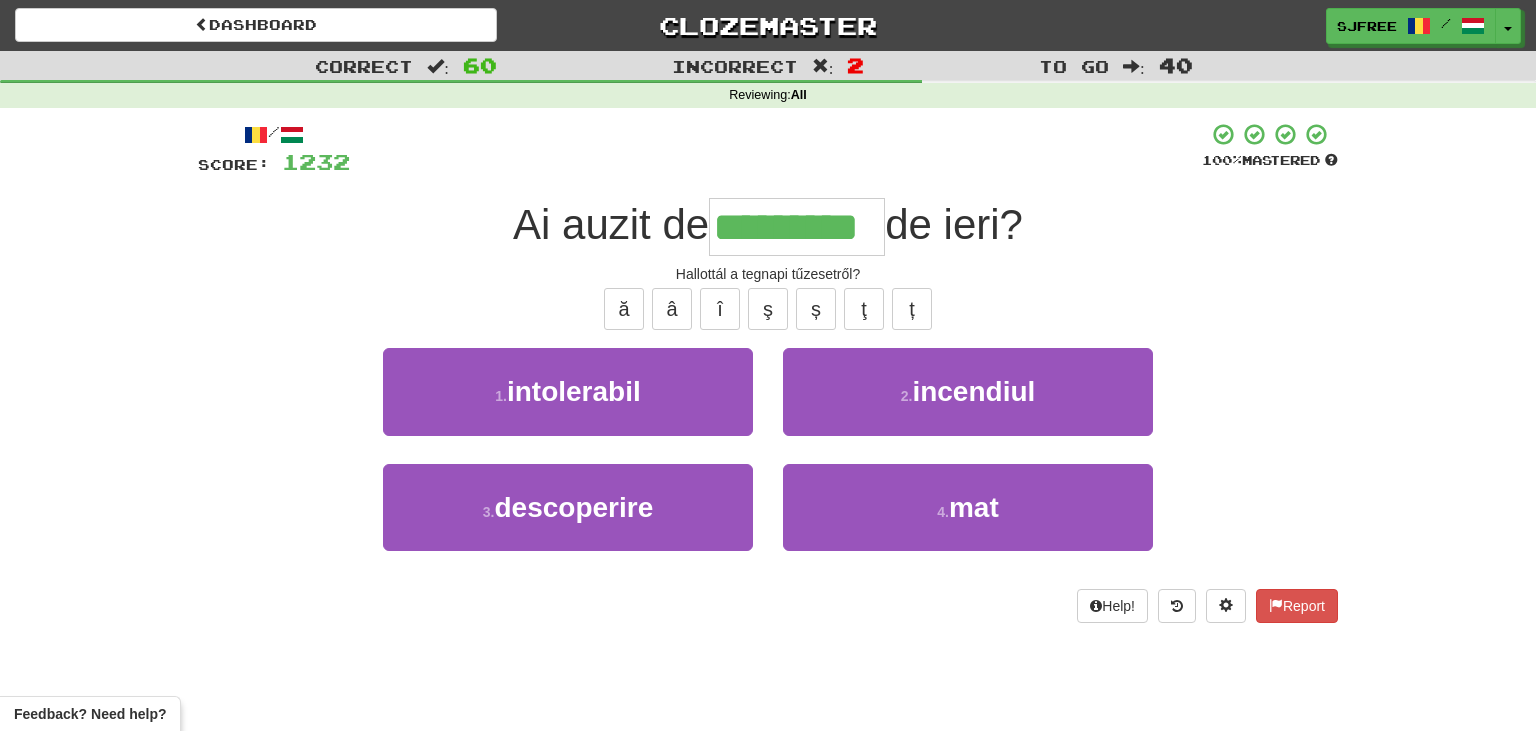 type on "*********" 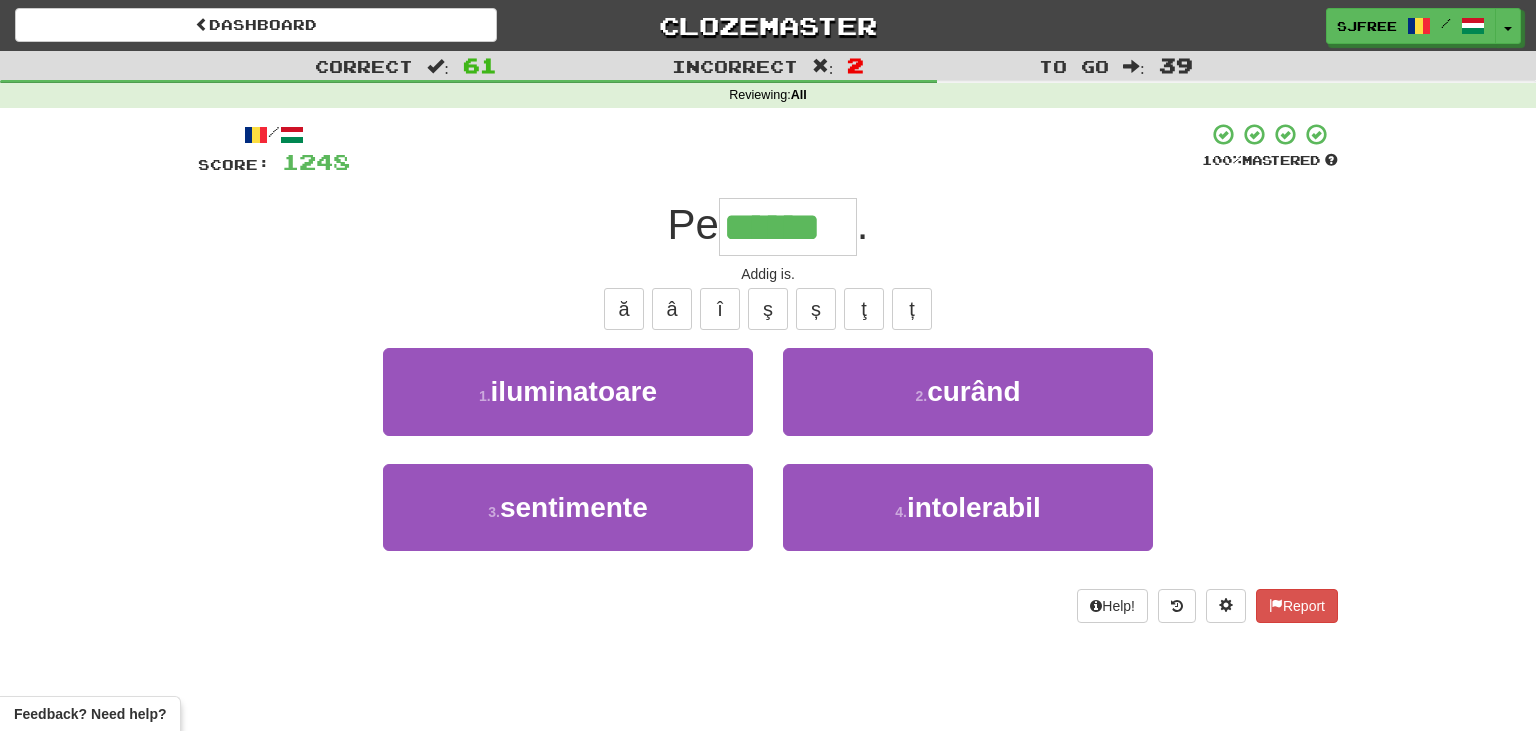 type on "******" 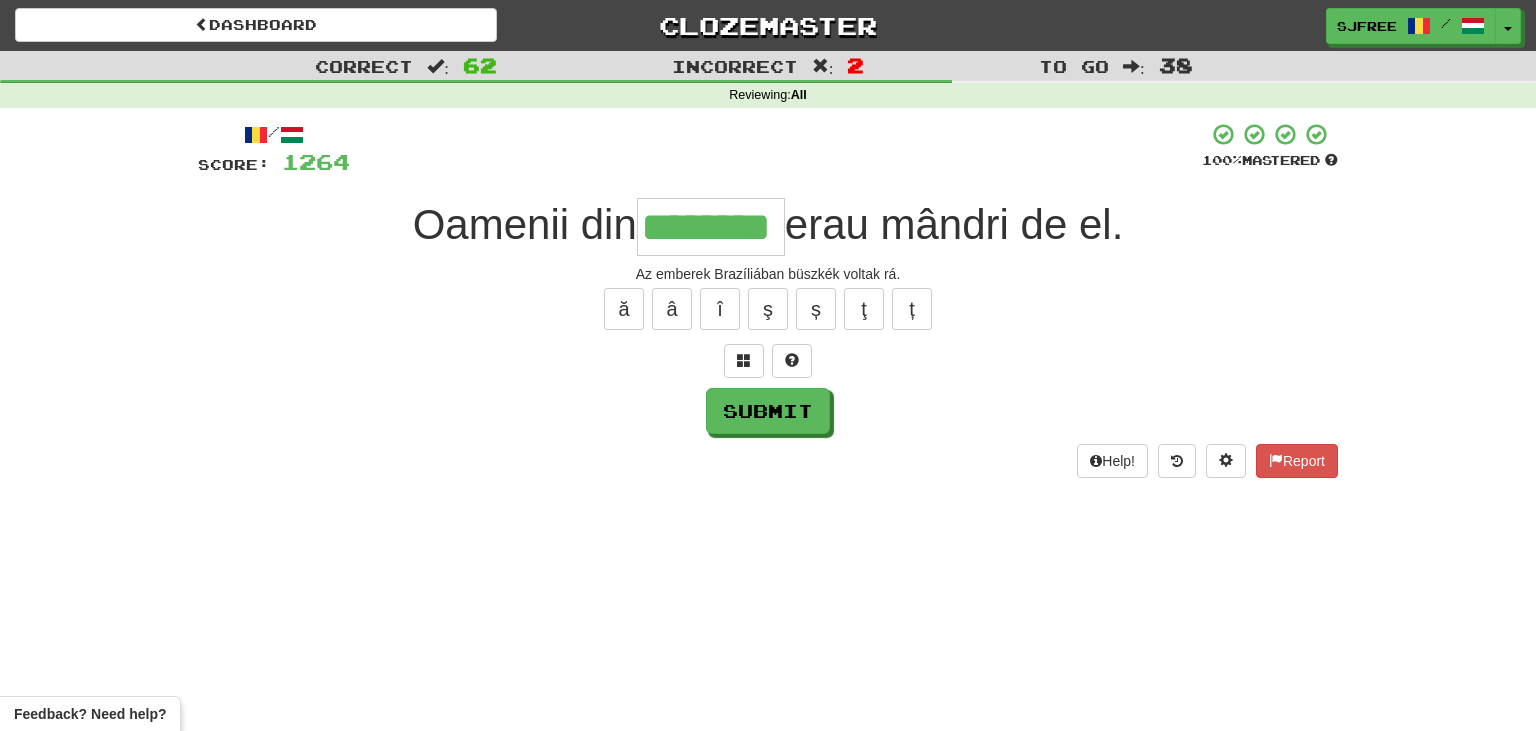 type on "********" 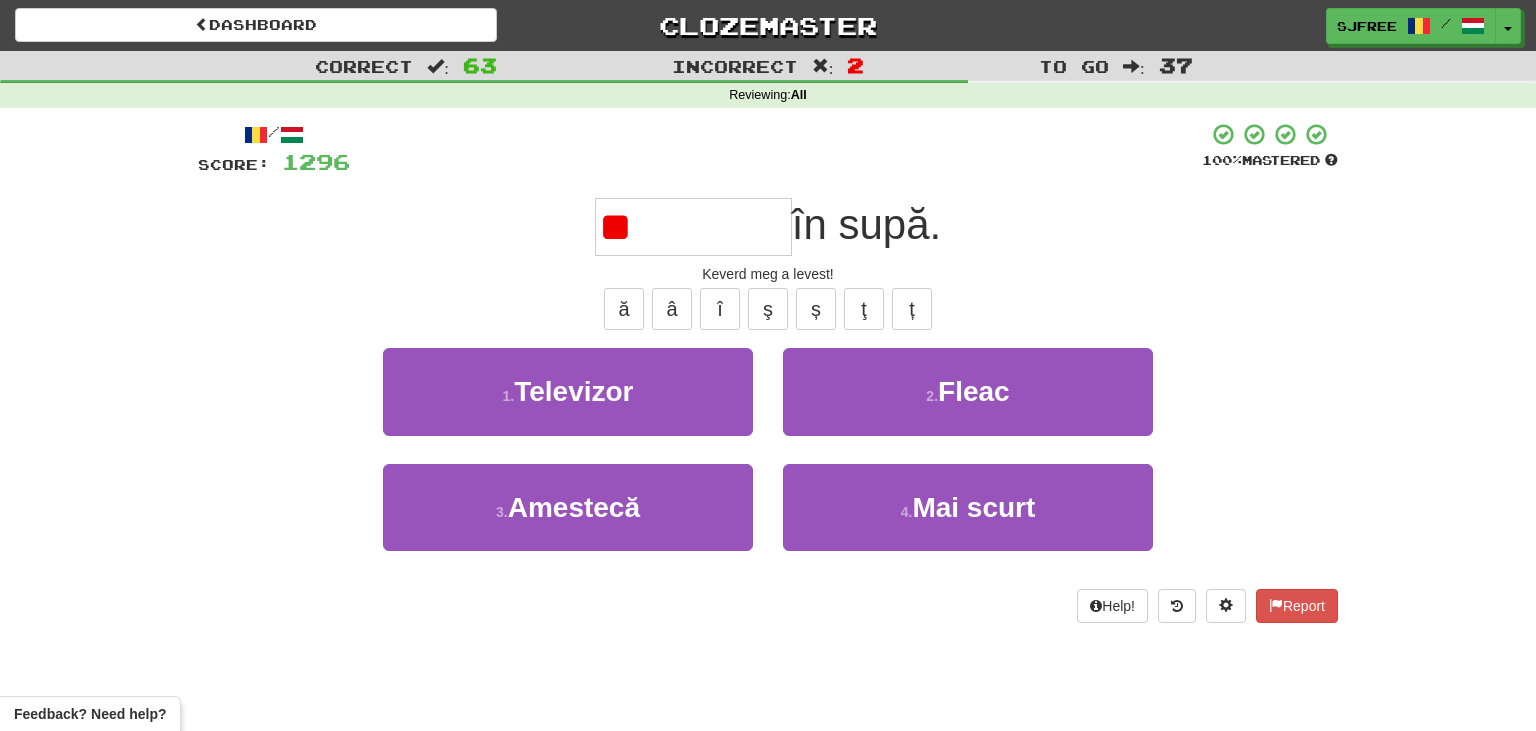 type on "*" 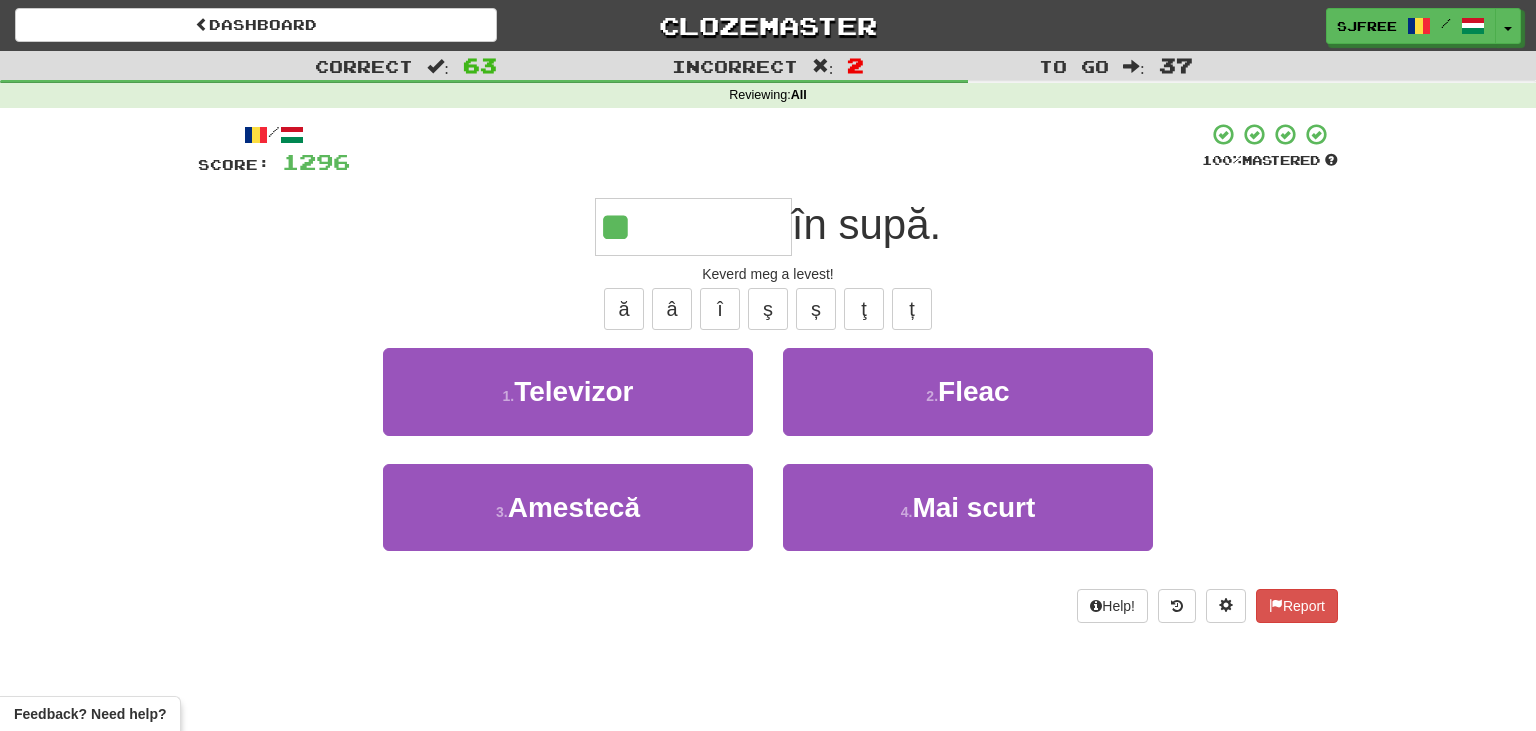 type on "********" 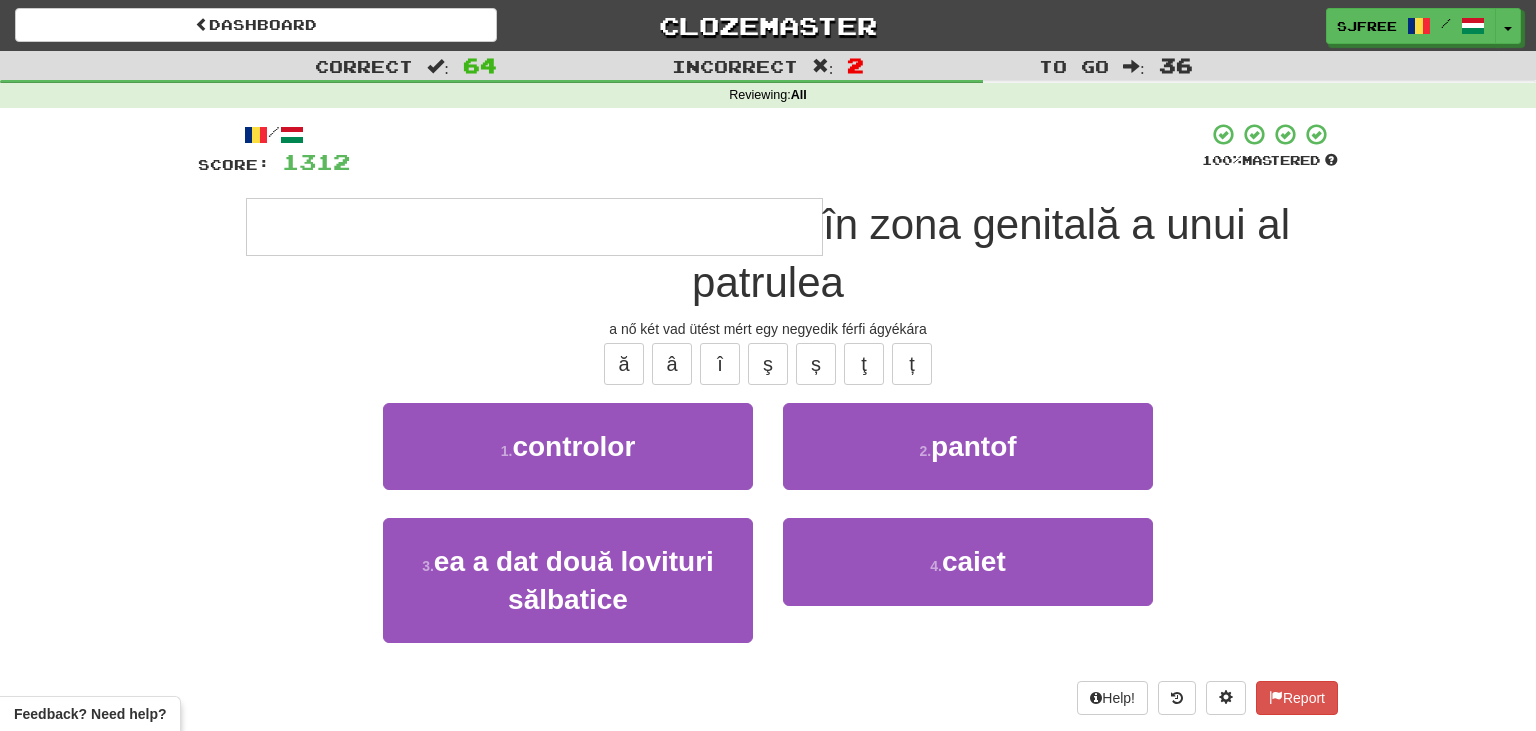 type on "**********" 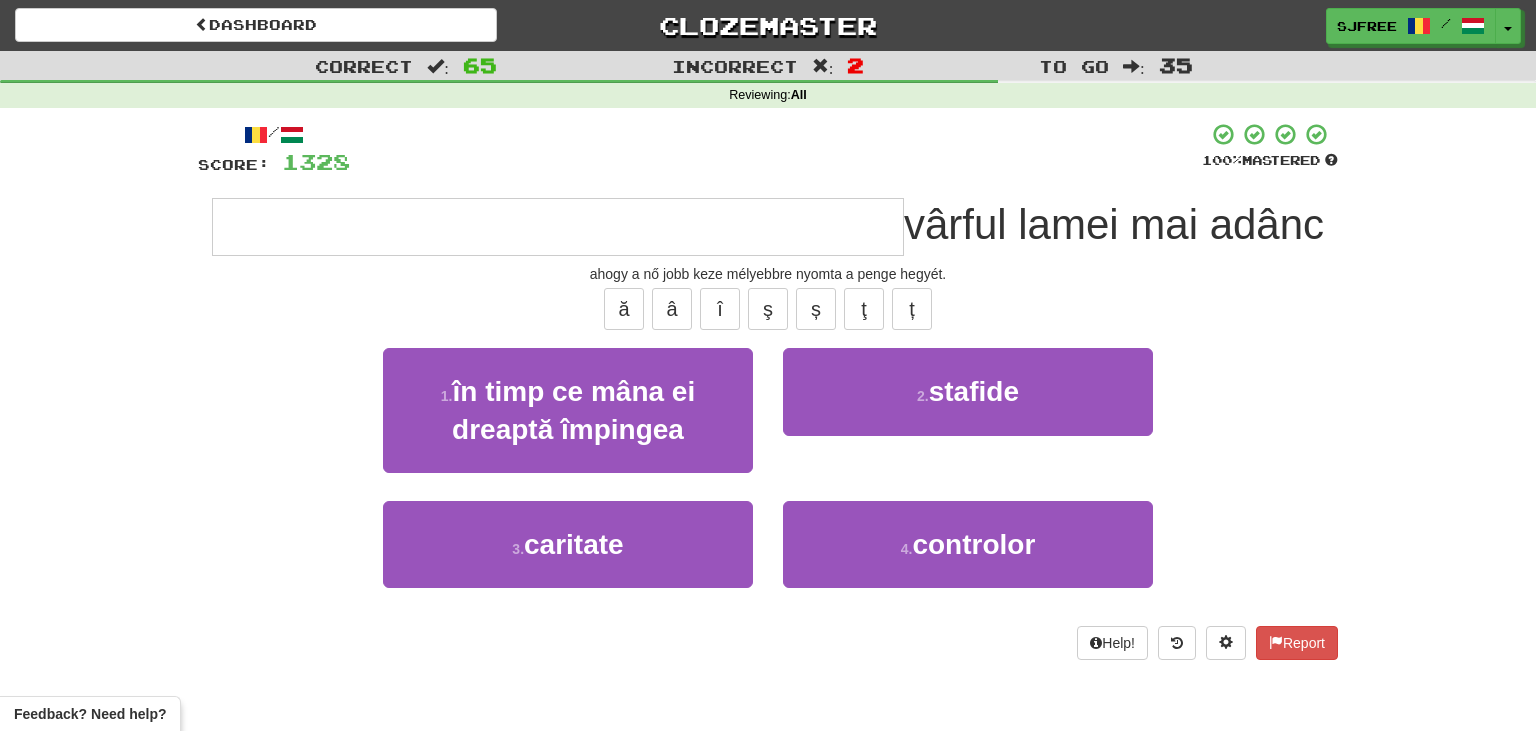 type on "**********" 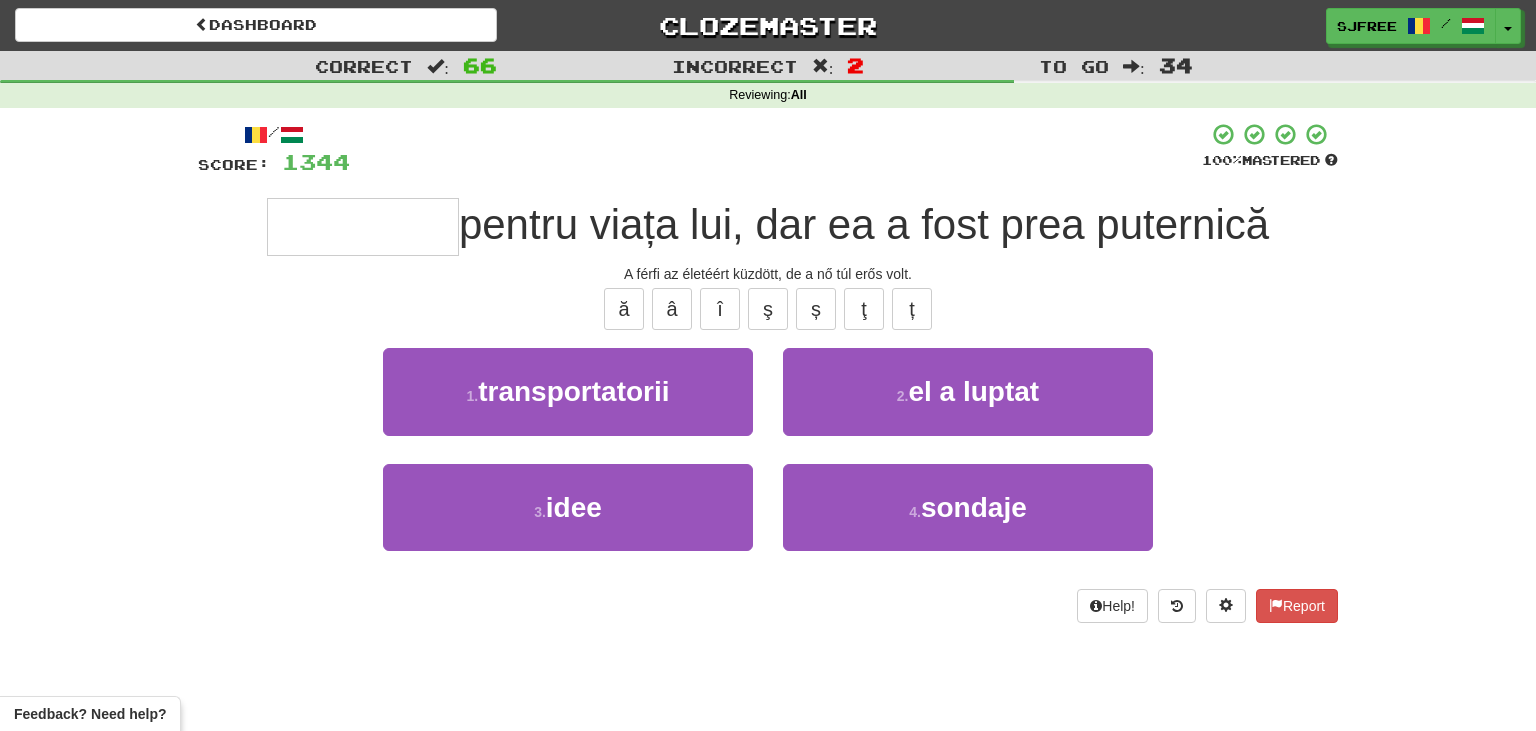 type on "**********" 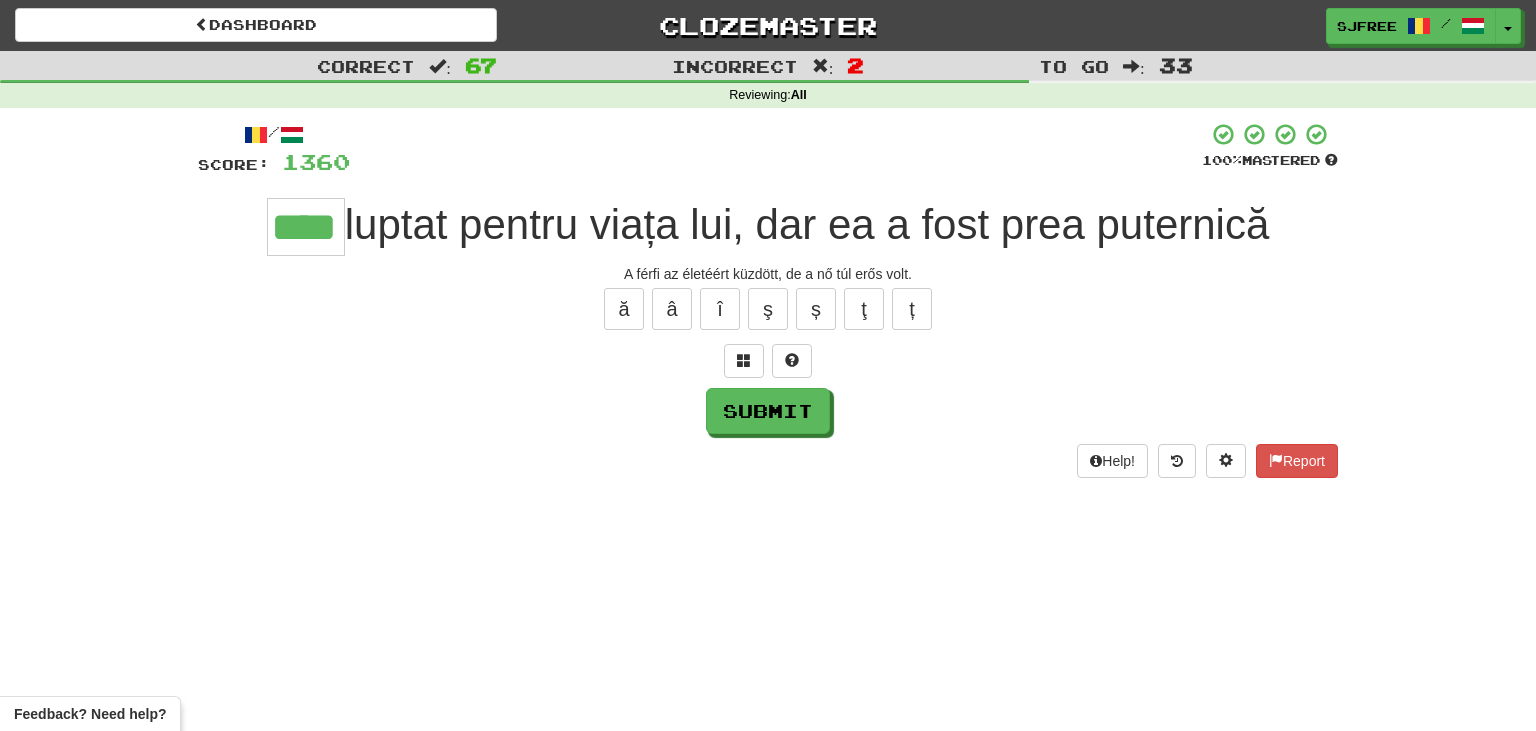 type on "****" 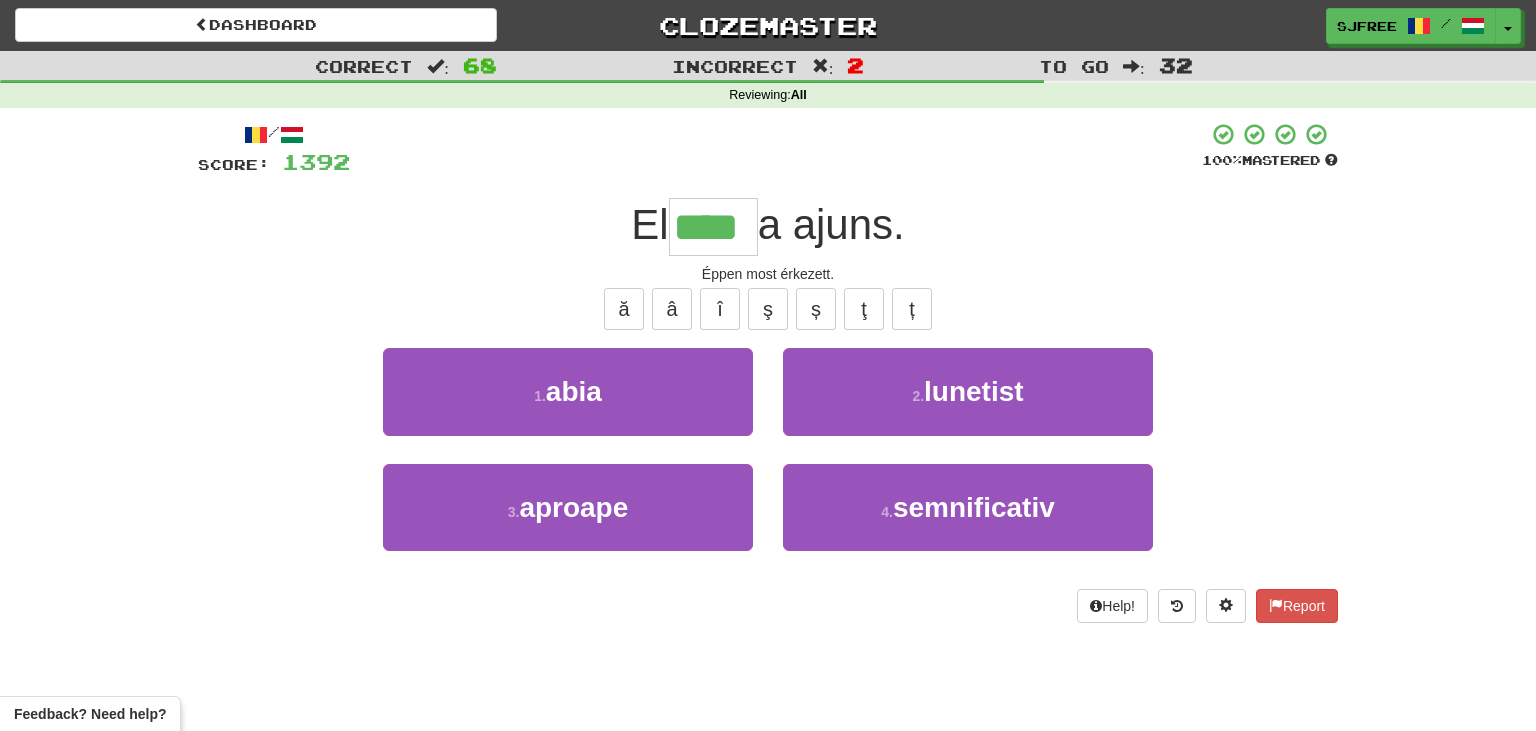 type on "****" 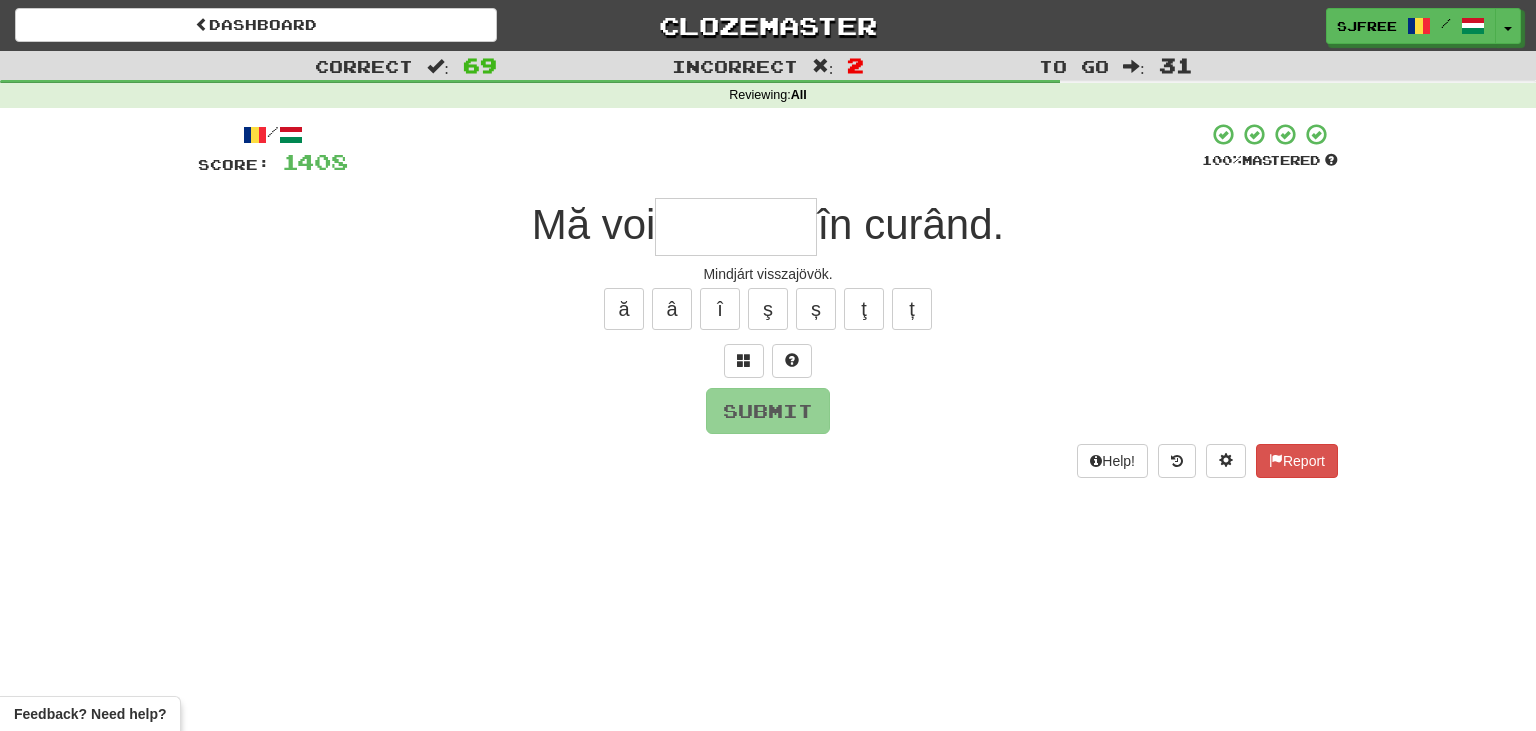 type on "*" 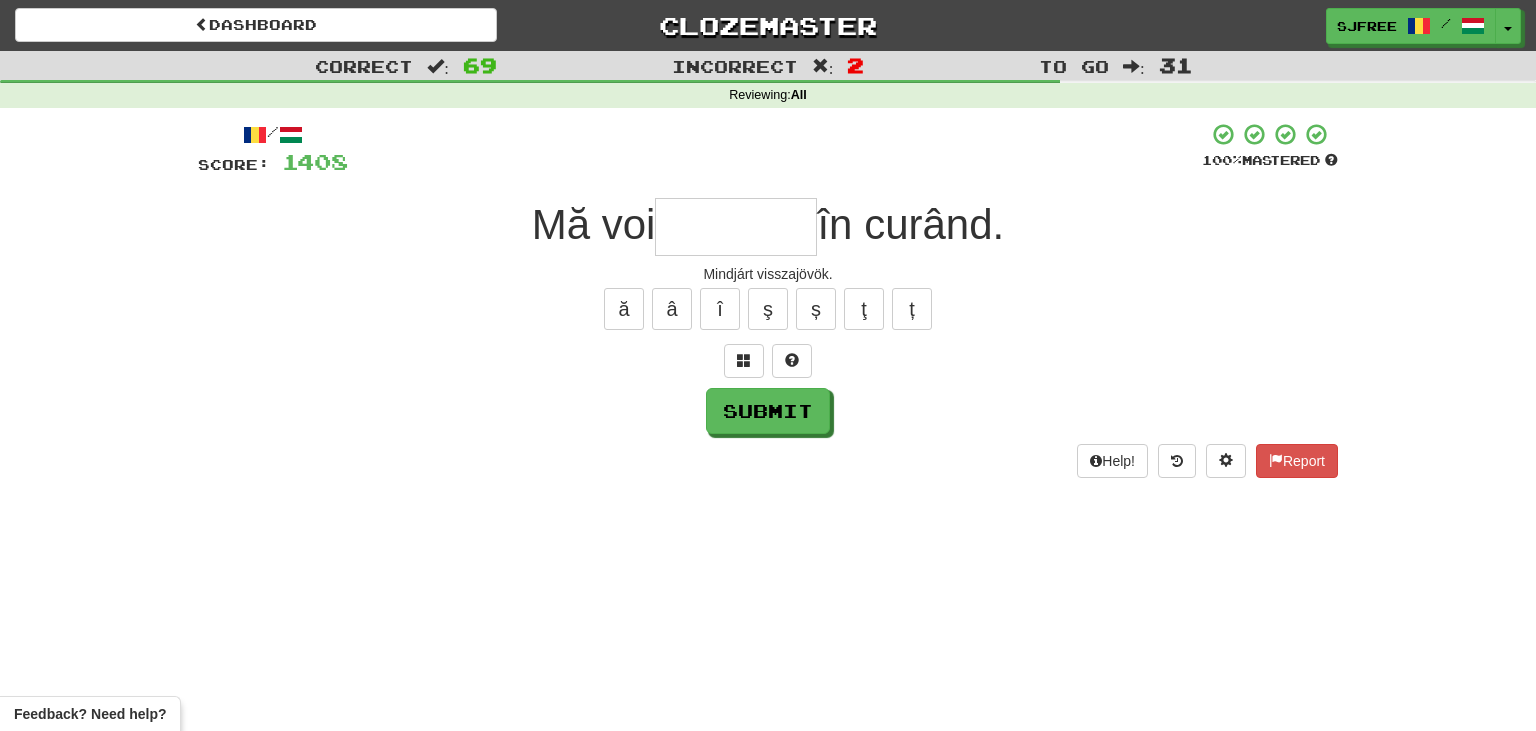 type on "*" 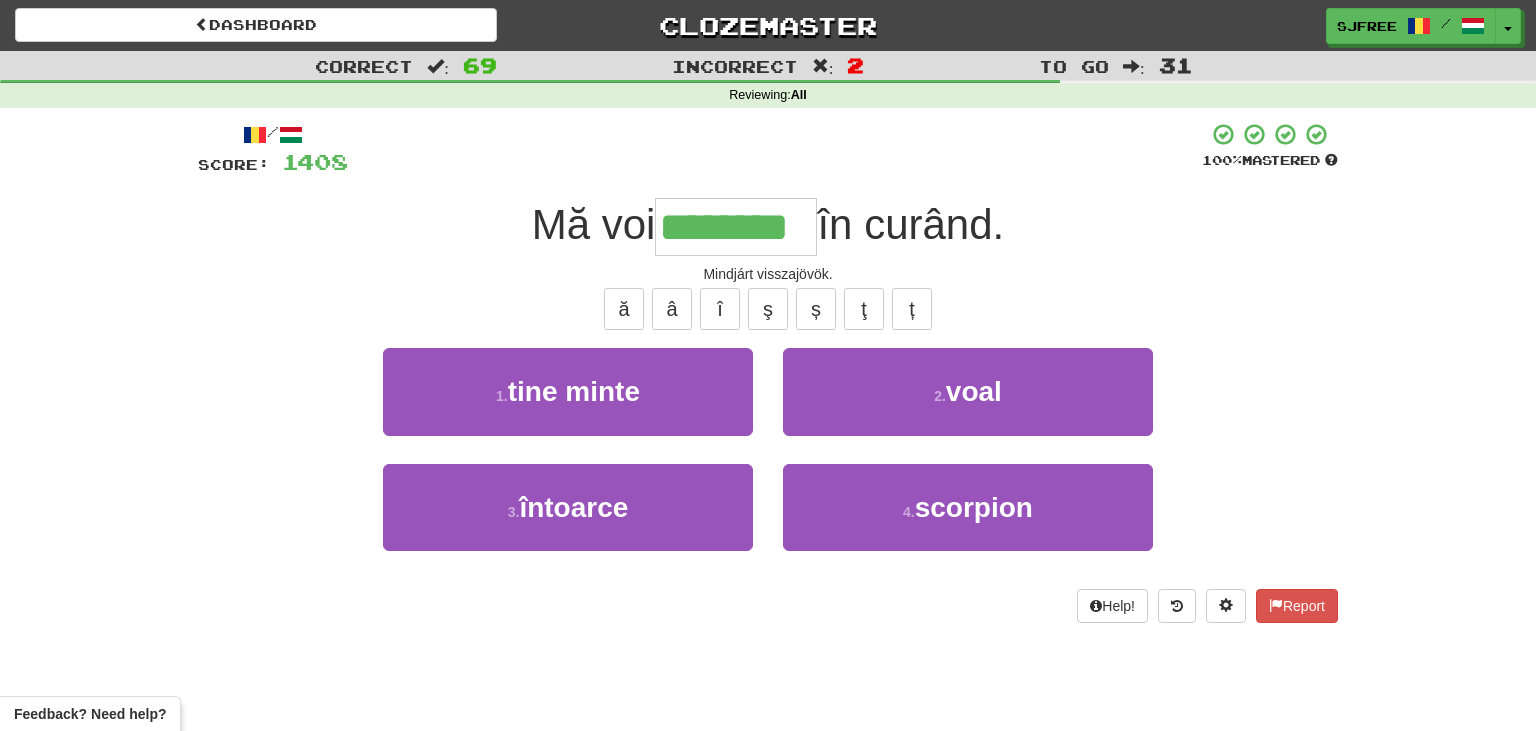type on "********" 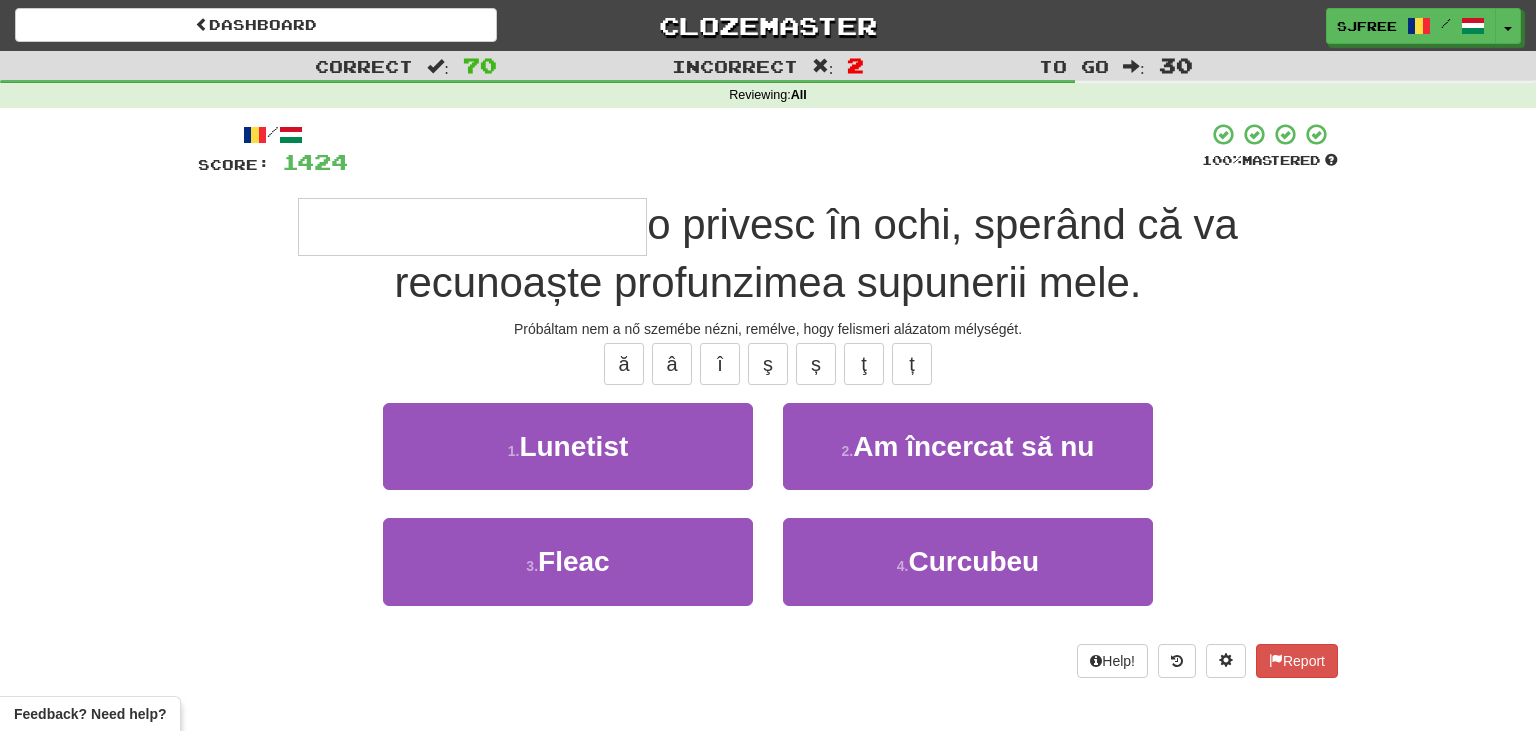 type on "**********" 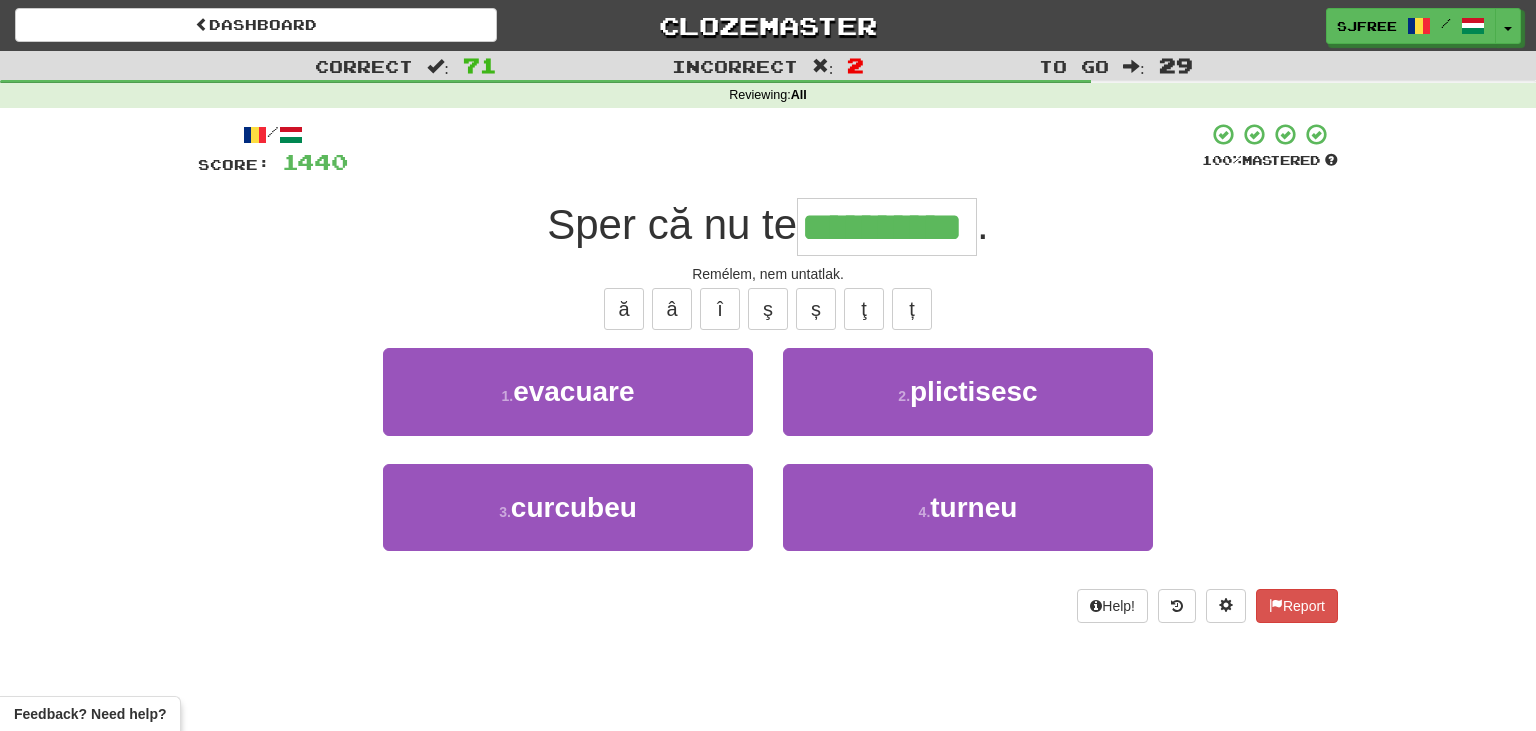 type on "**********" 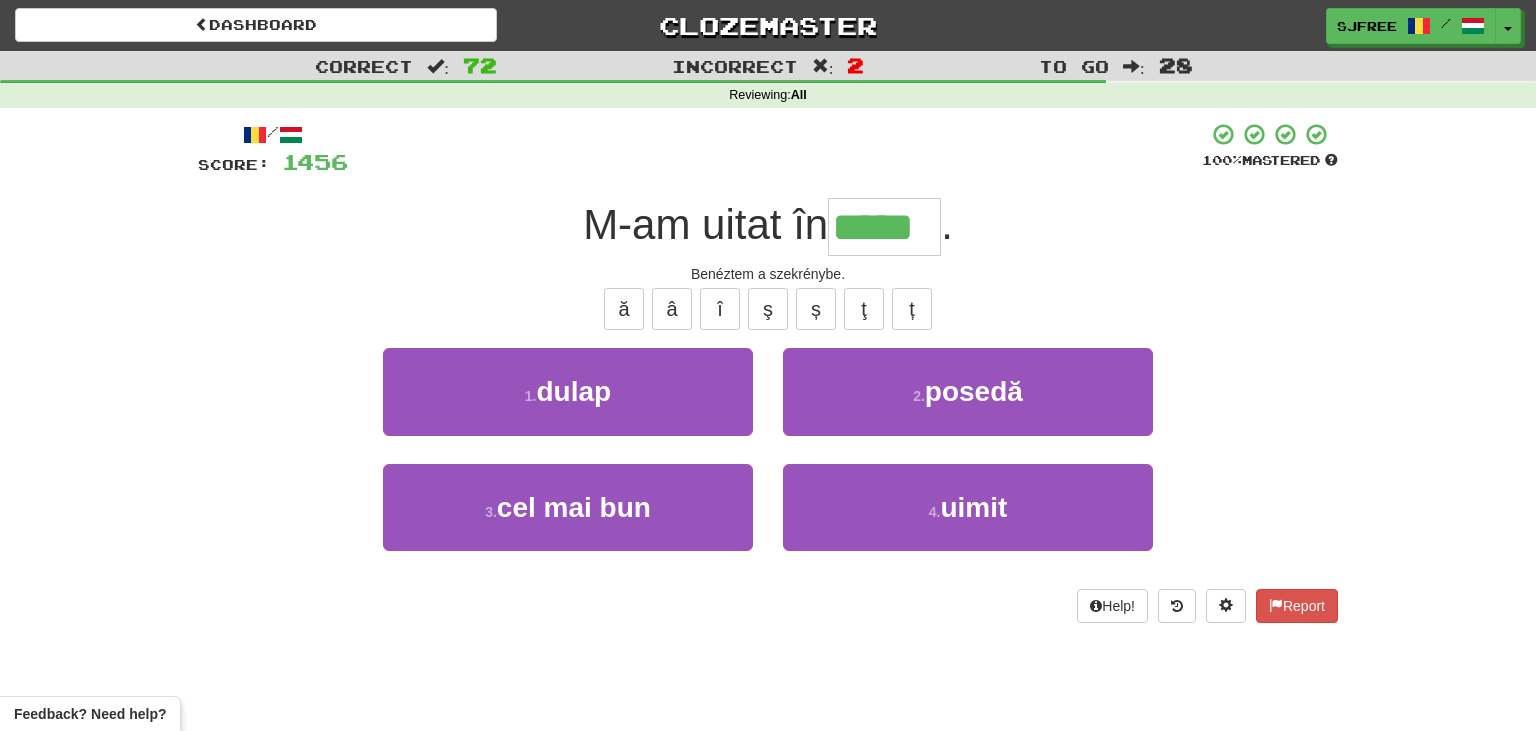 type on "*****" 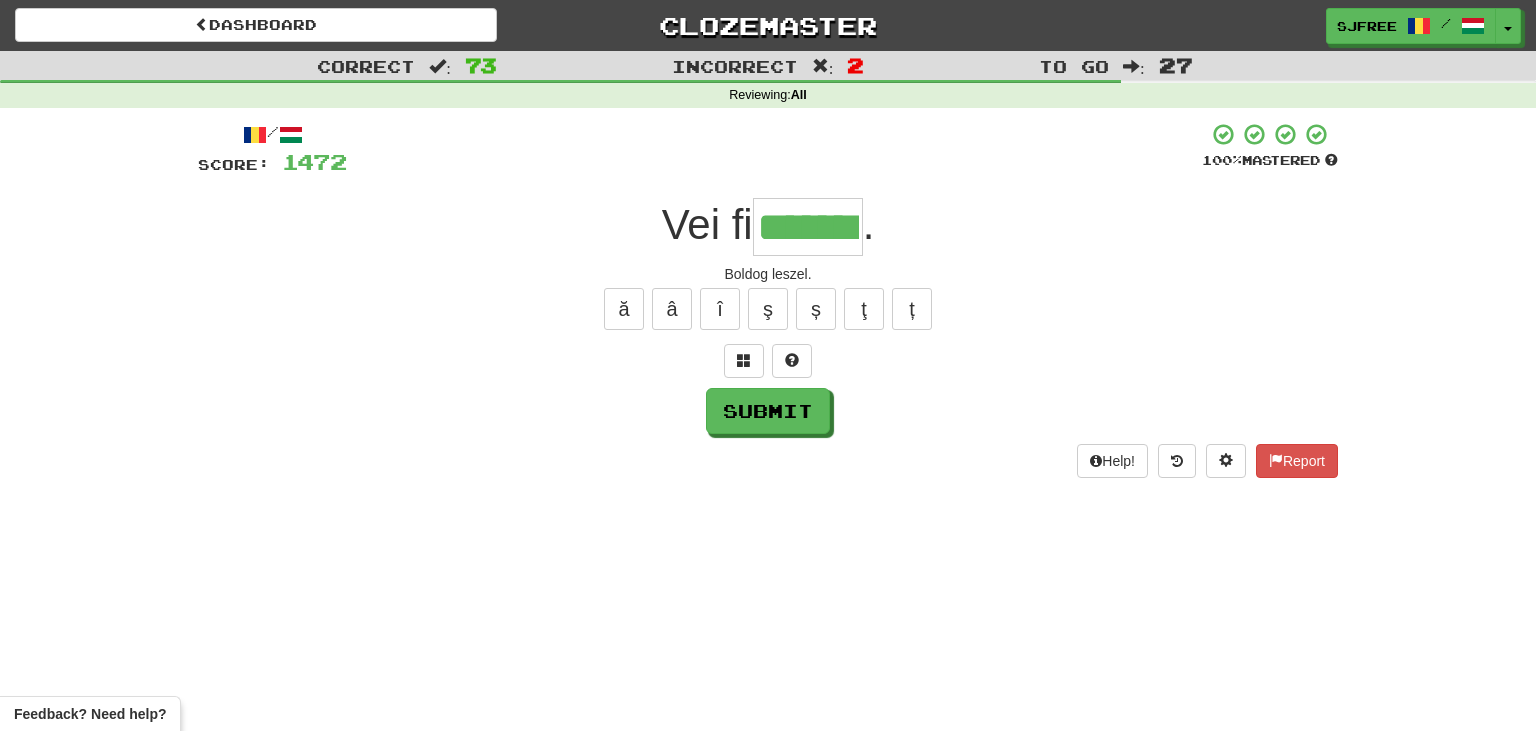 type on "*******" 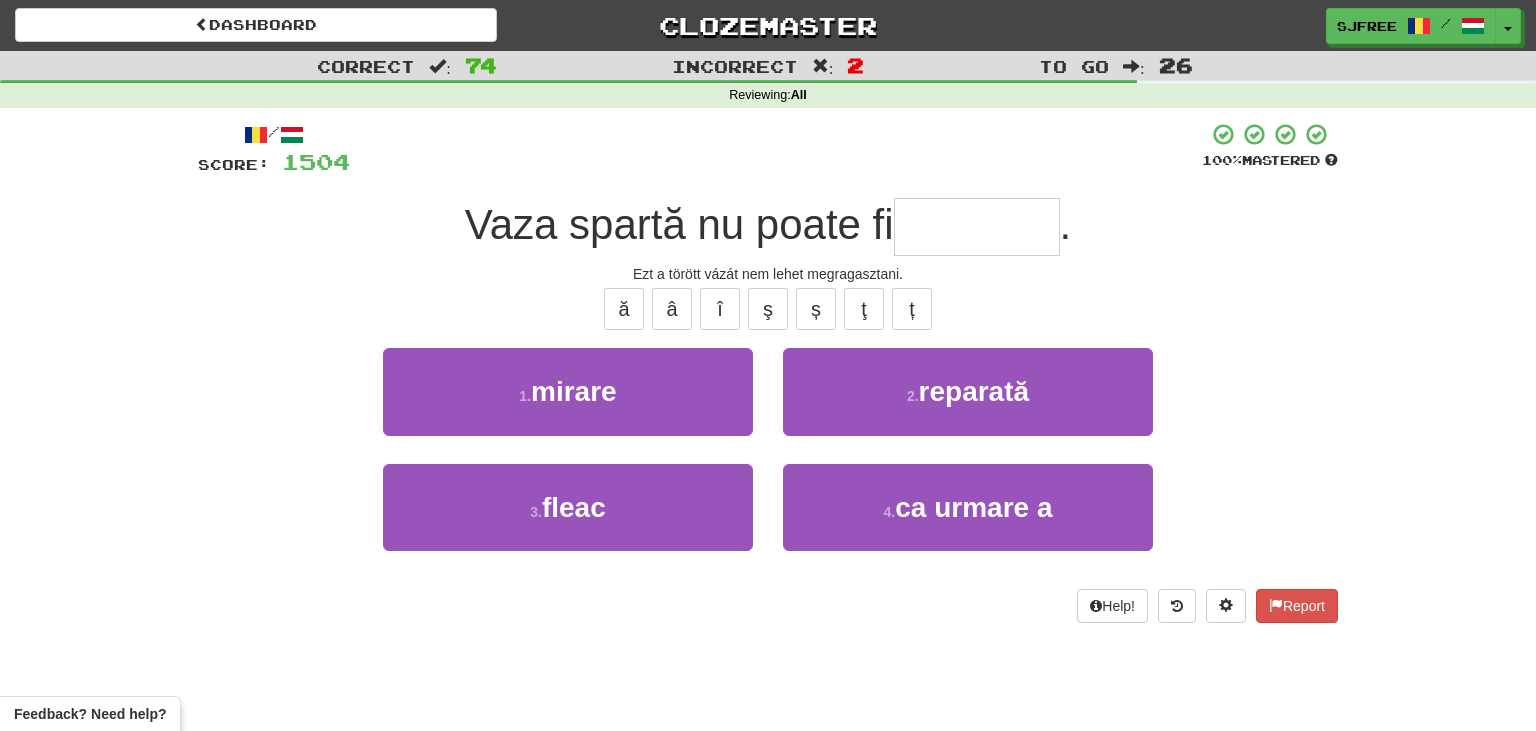 type on "*" 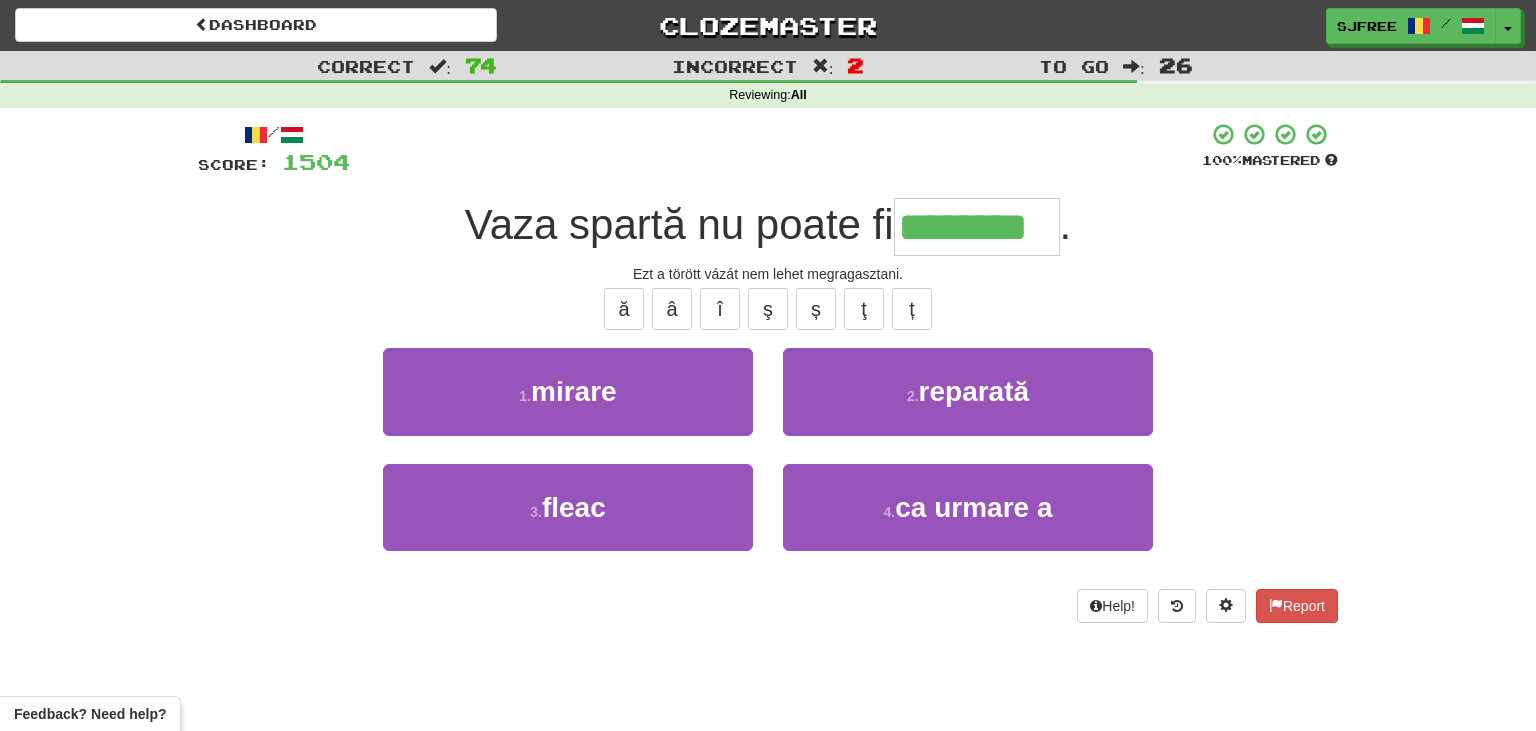 type on "********" 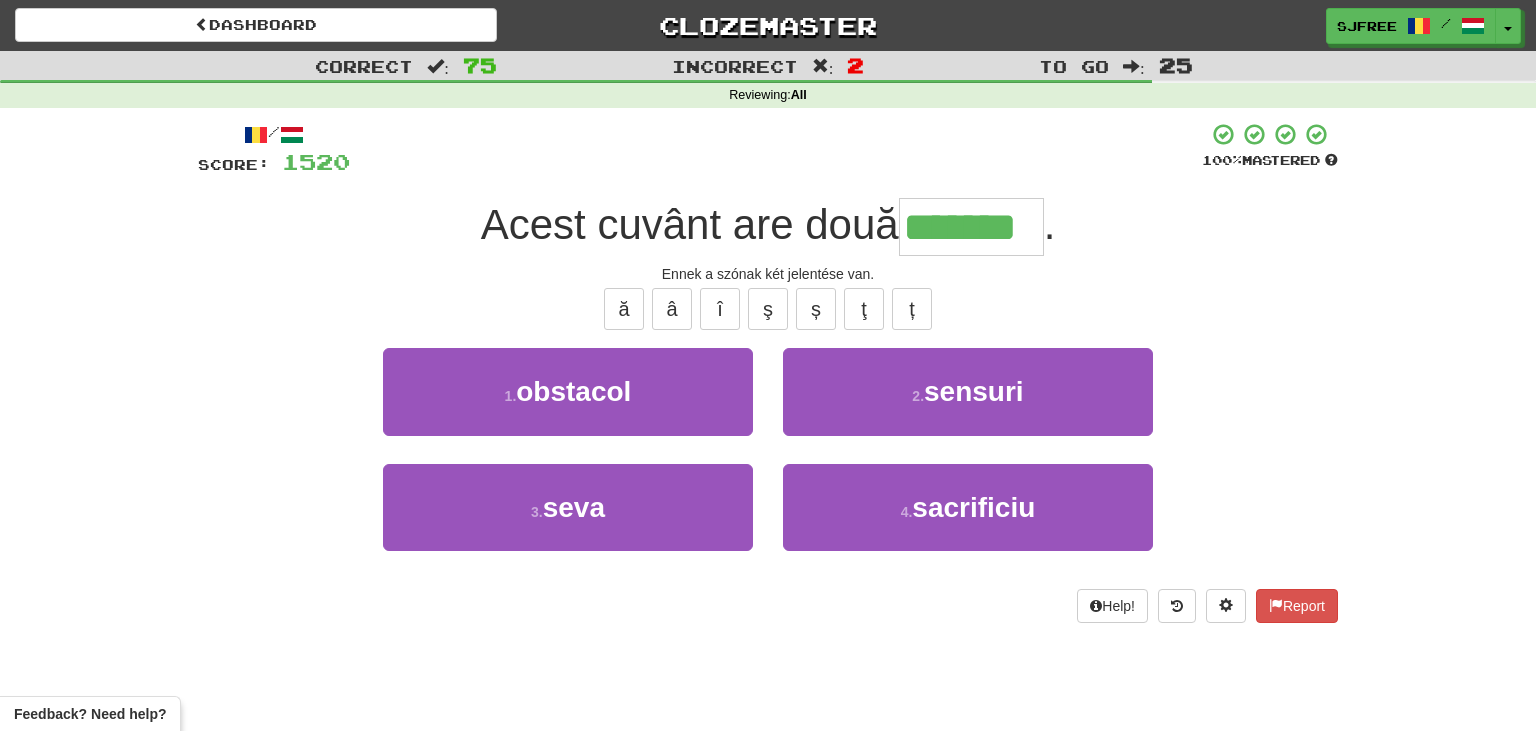 type on "*******" 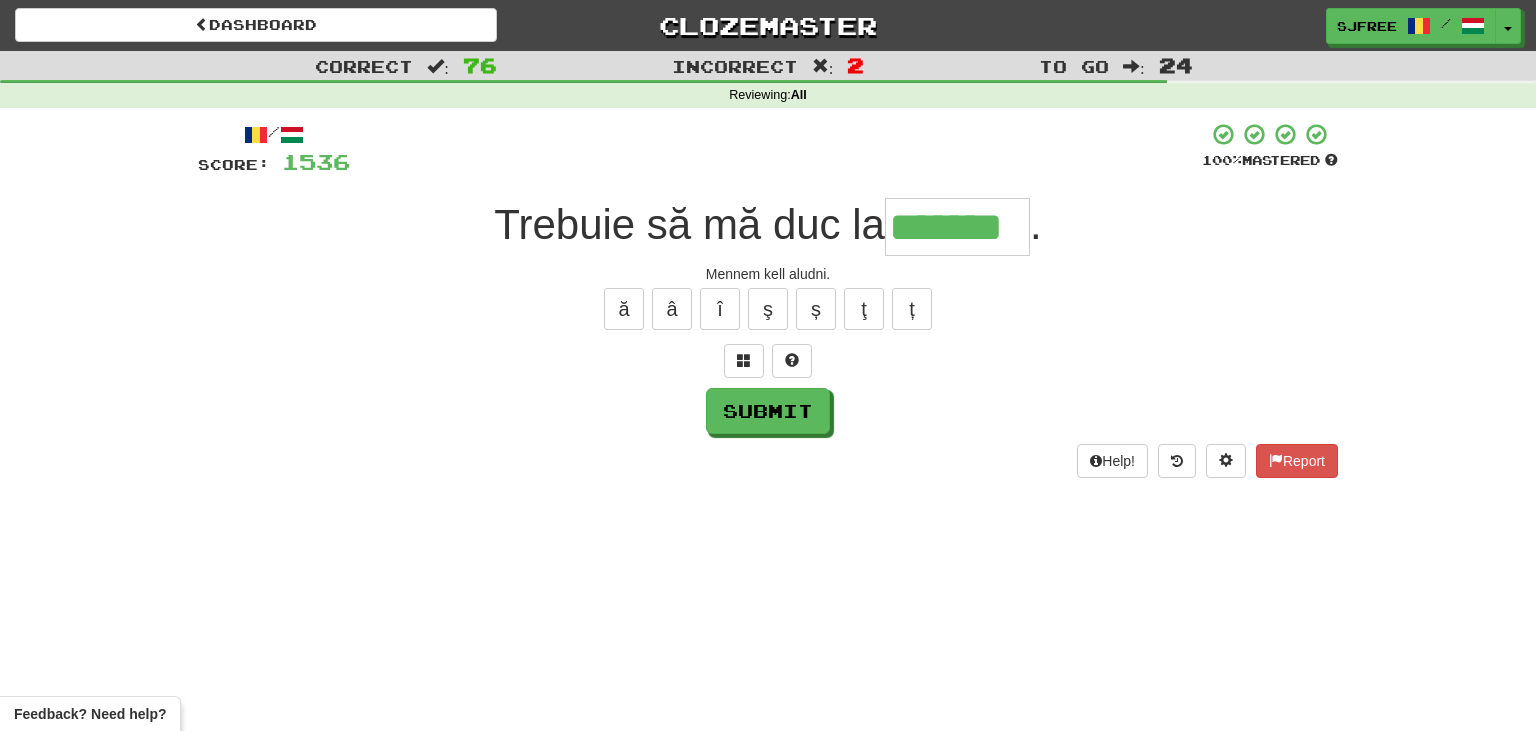 type on "*******" 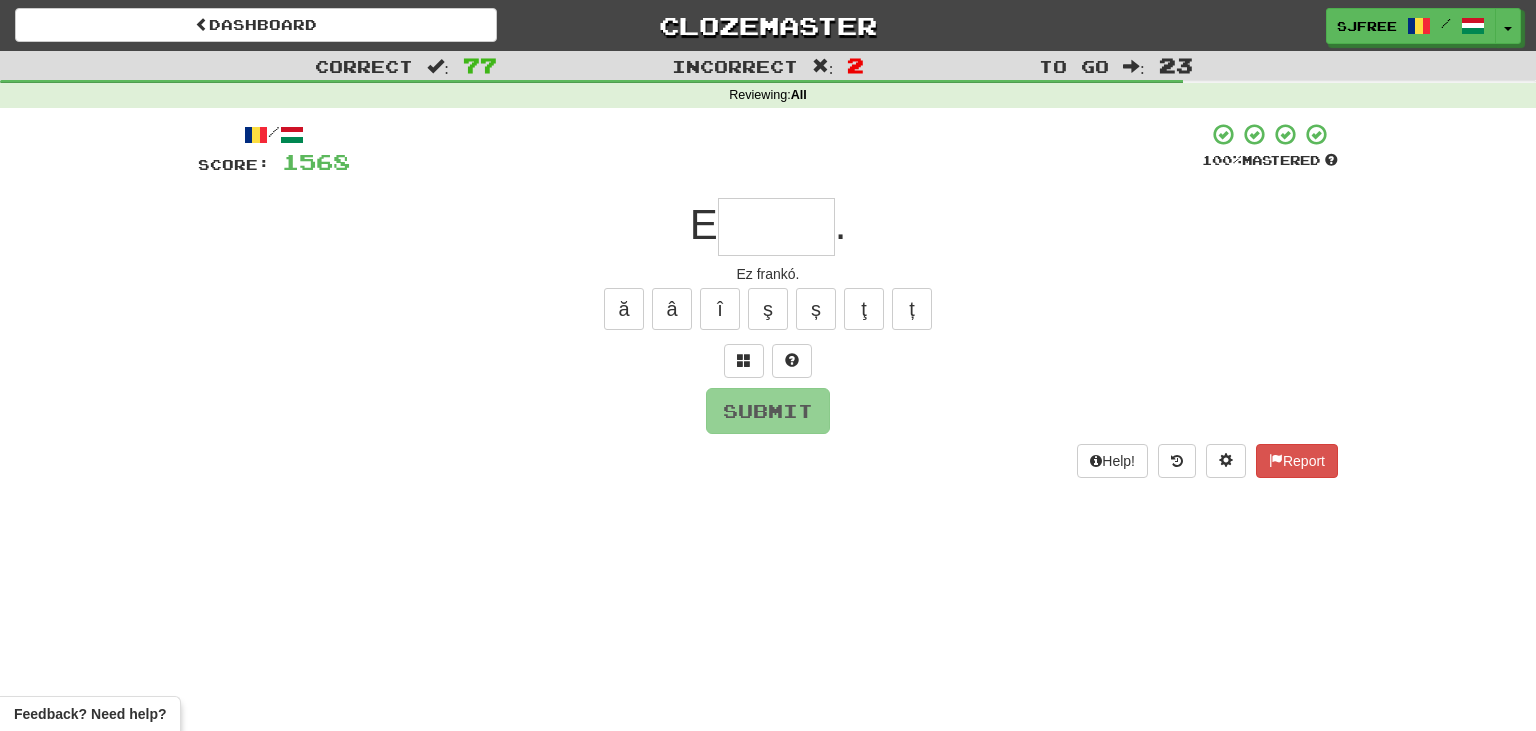 type on "*" 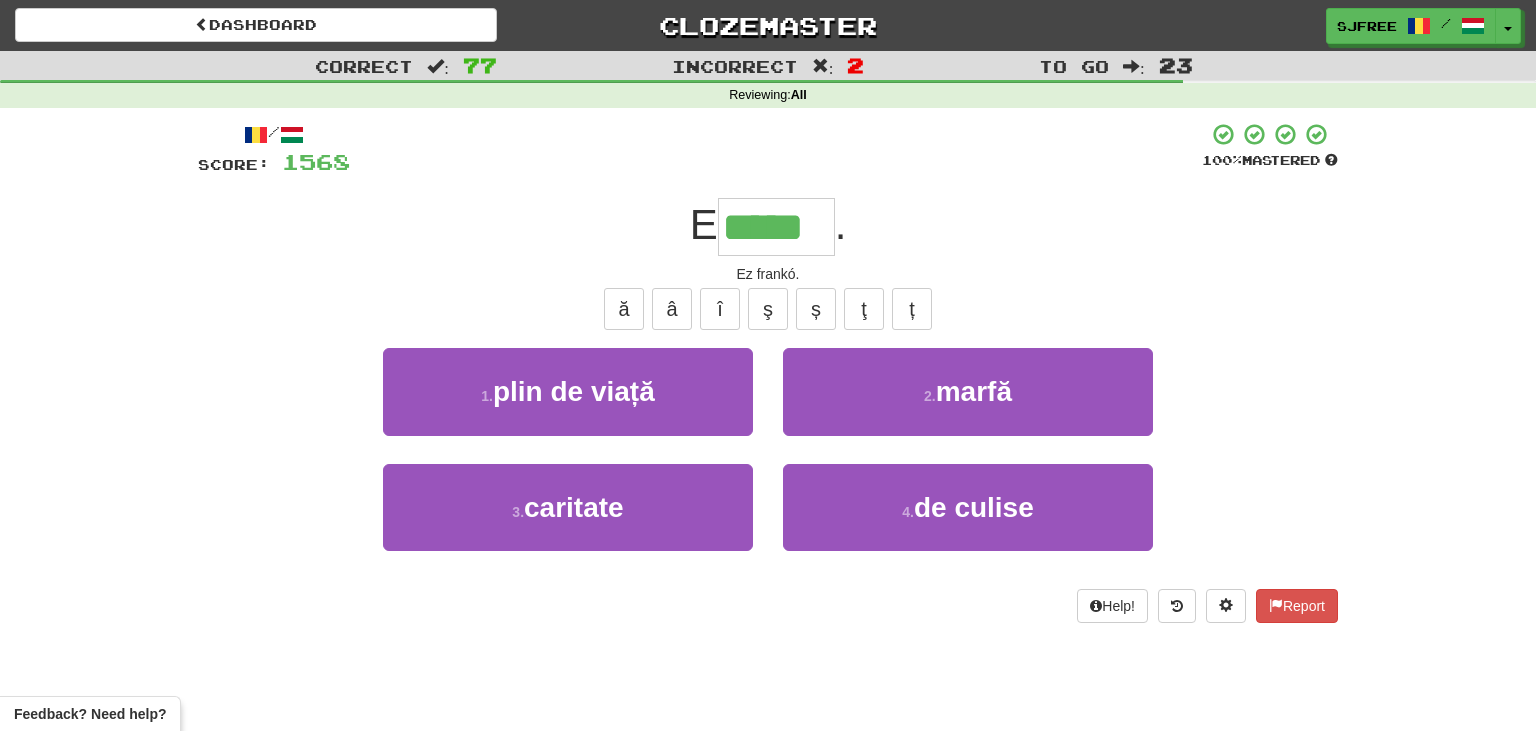 type on "*****" 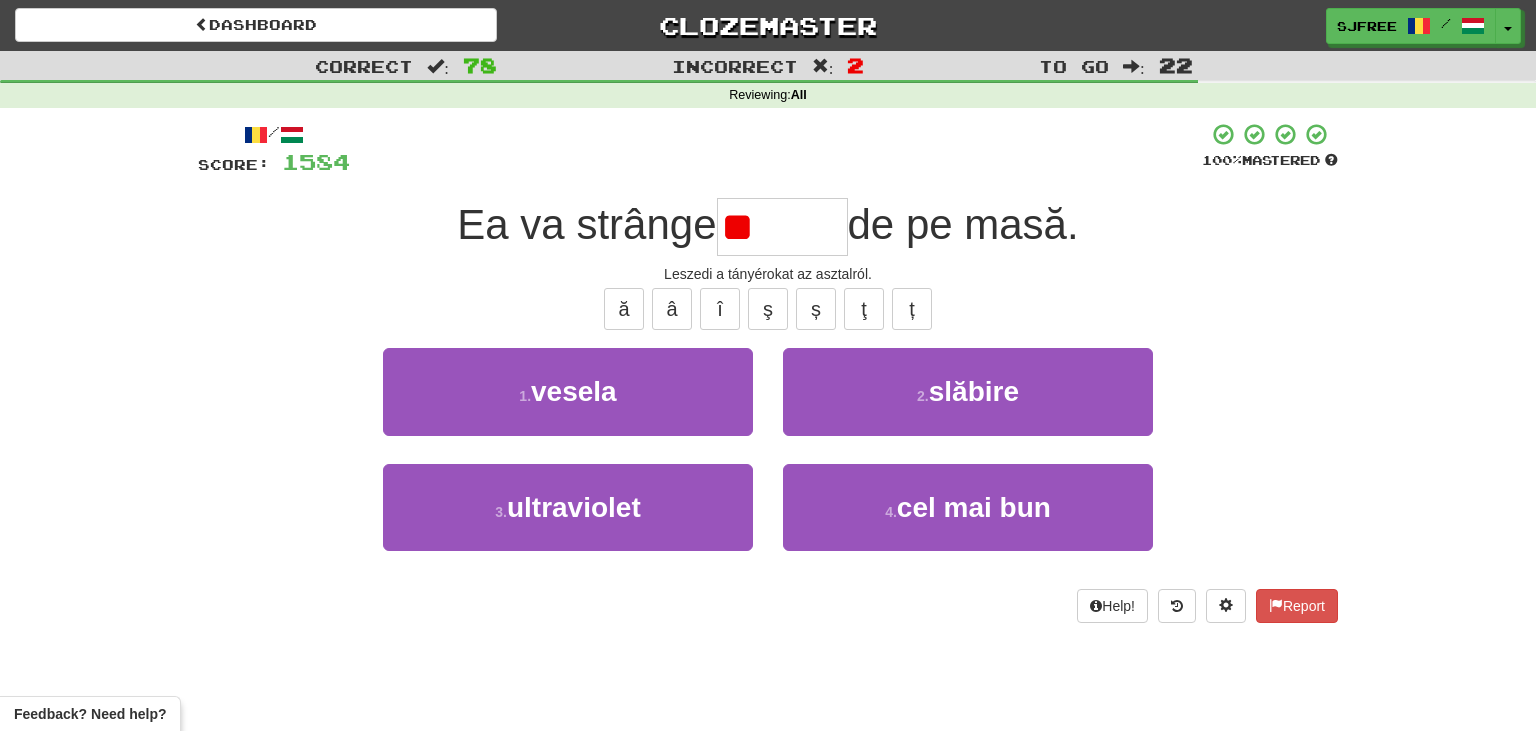 type on "*" 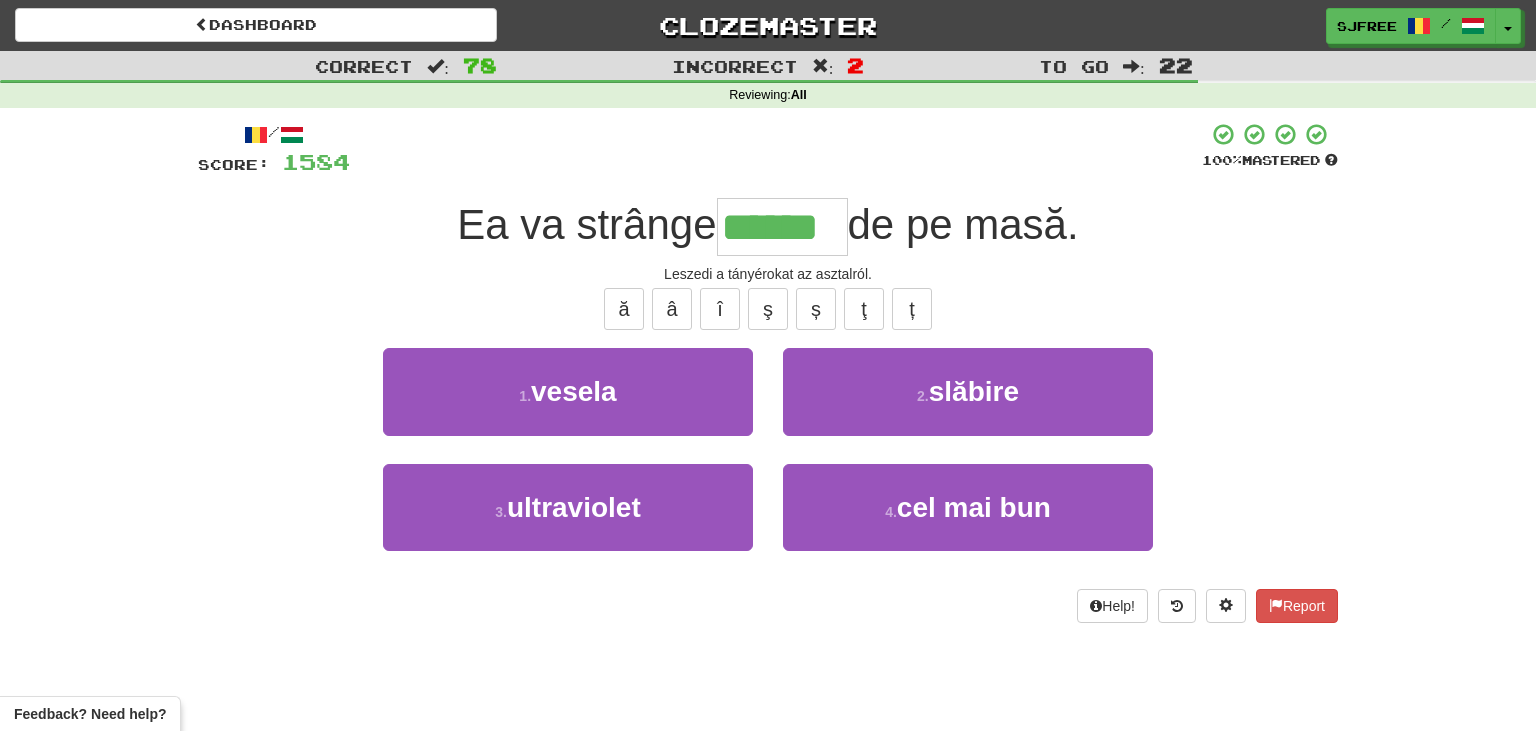 type on "******" 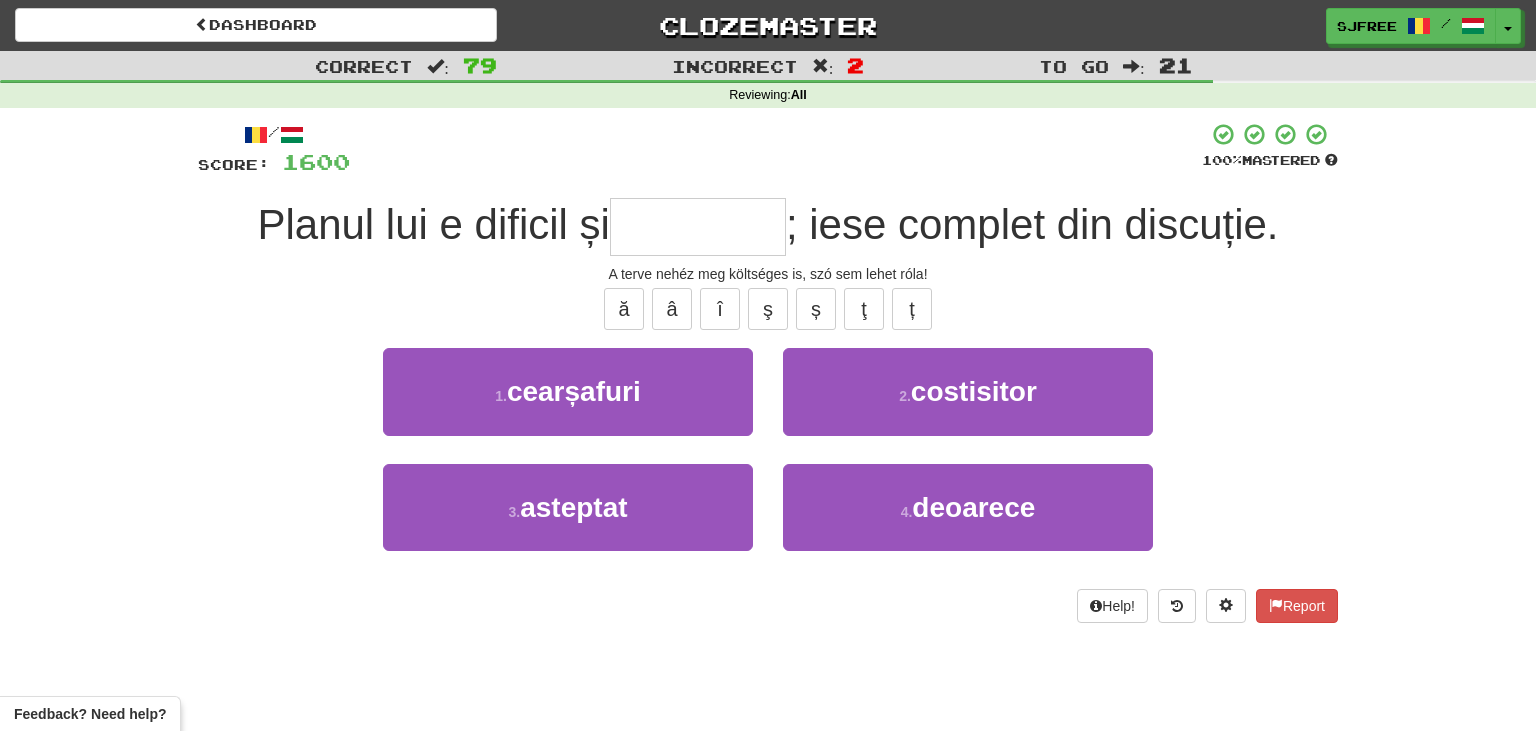 type on "*" 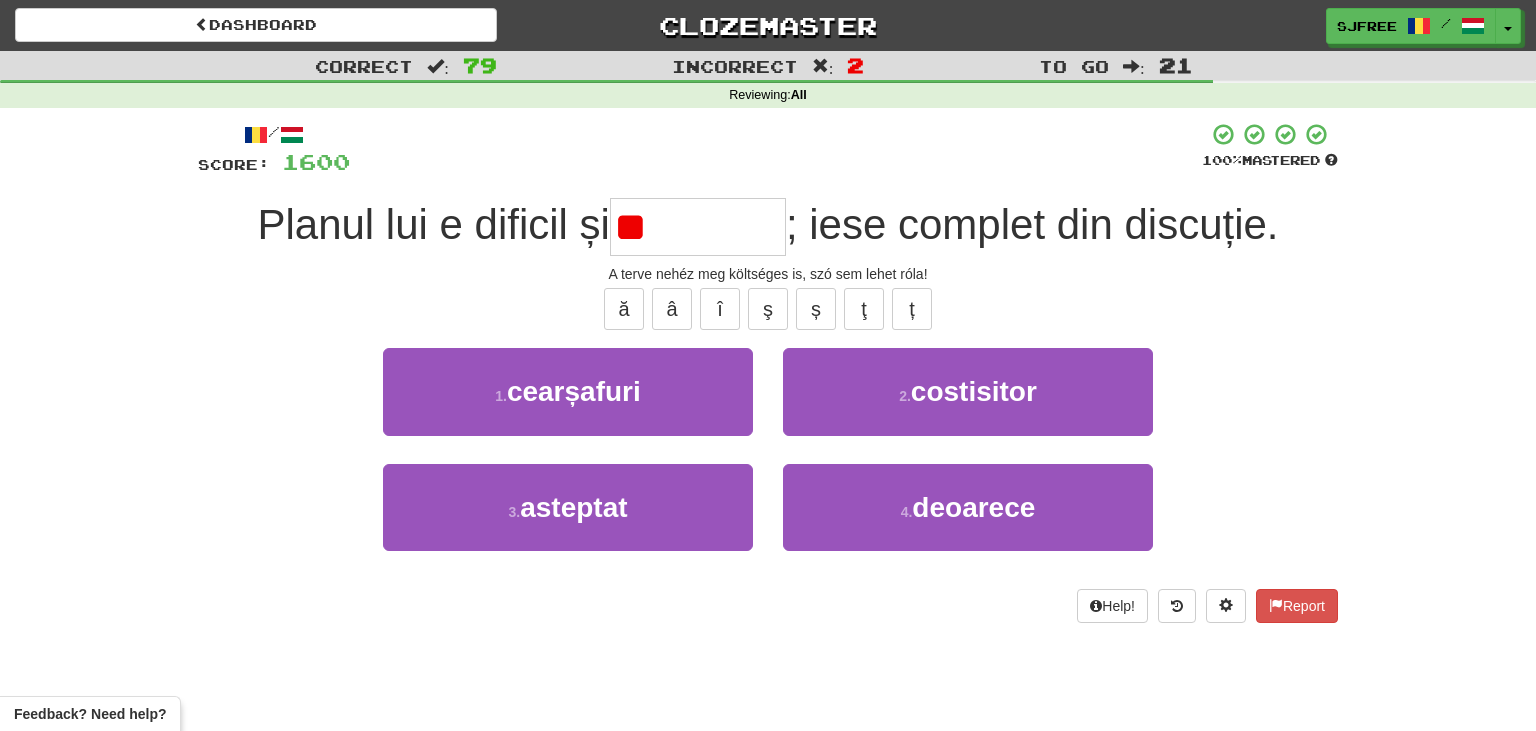 type on "*" 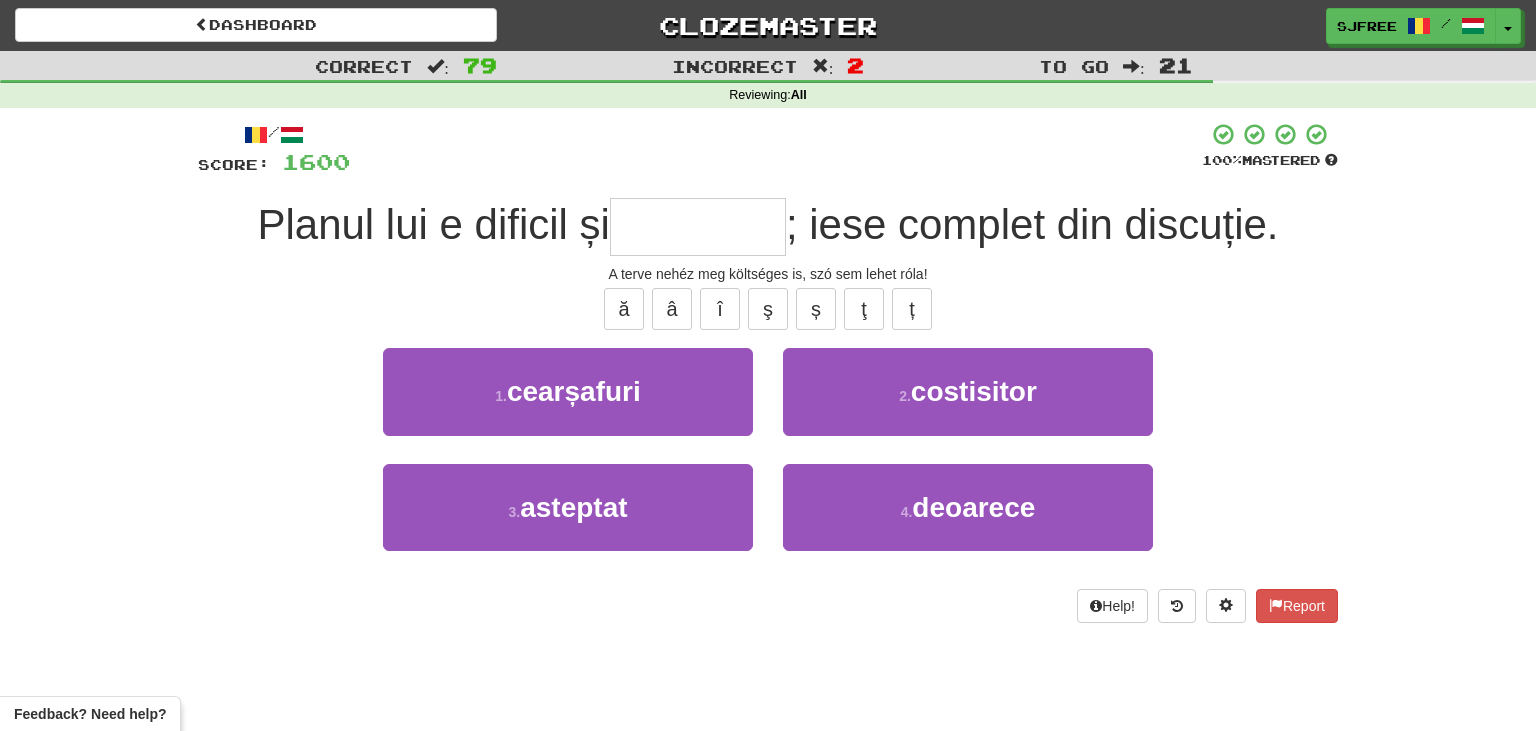 type on "*" 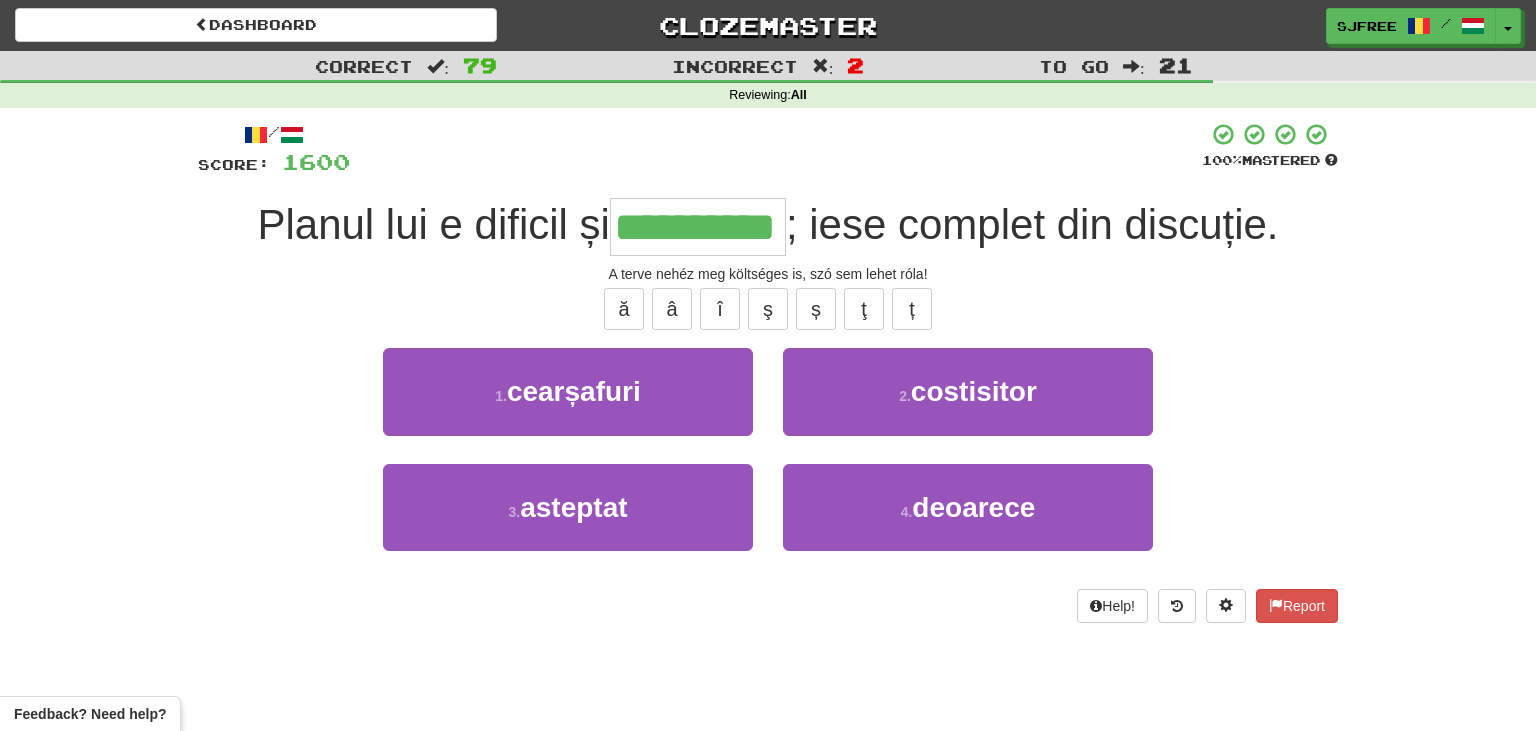 type on "**********" 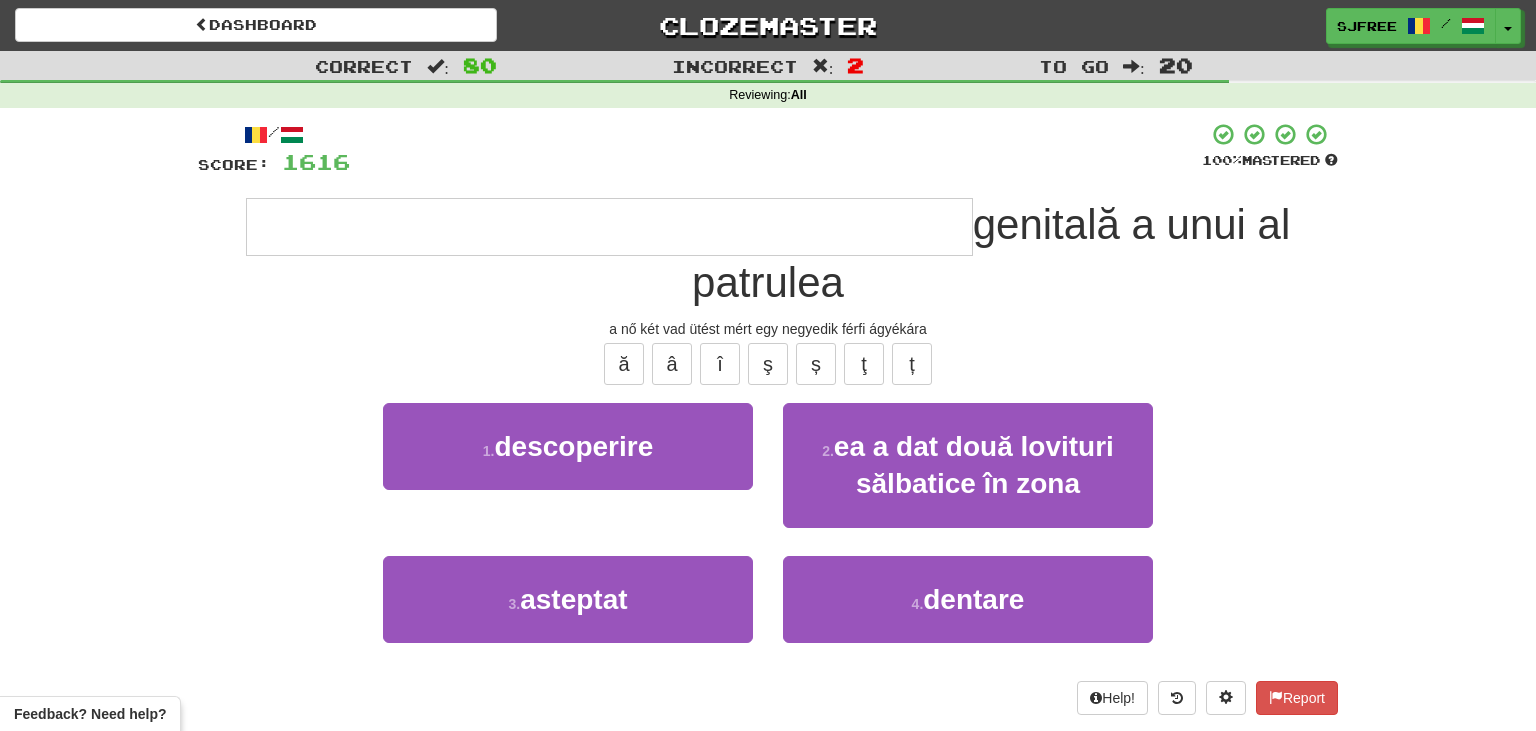 type on "**********" 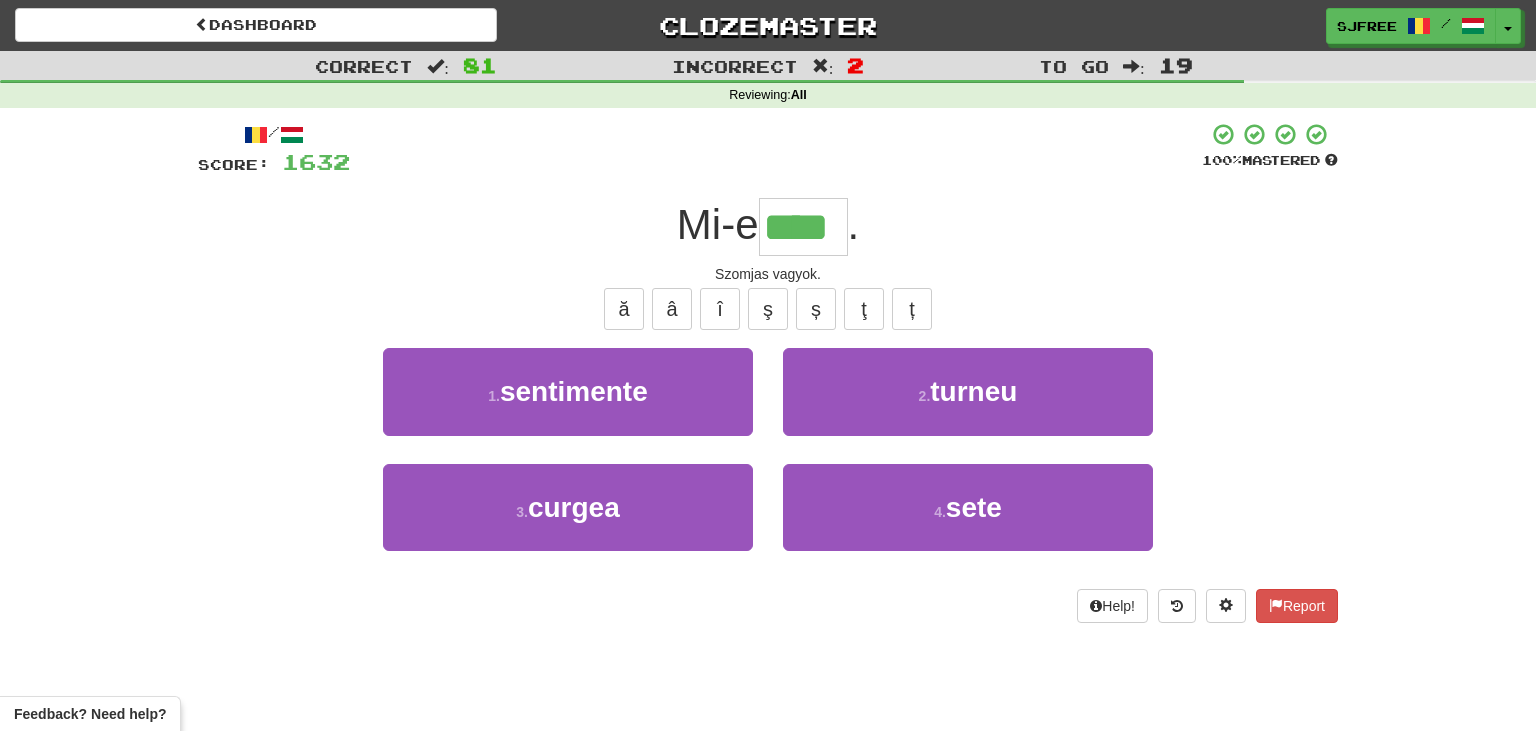 type on "****" 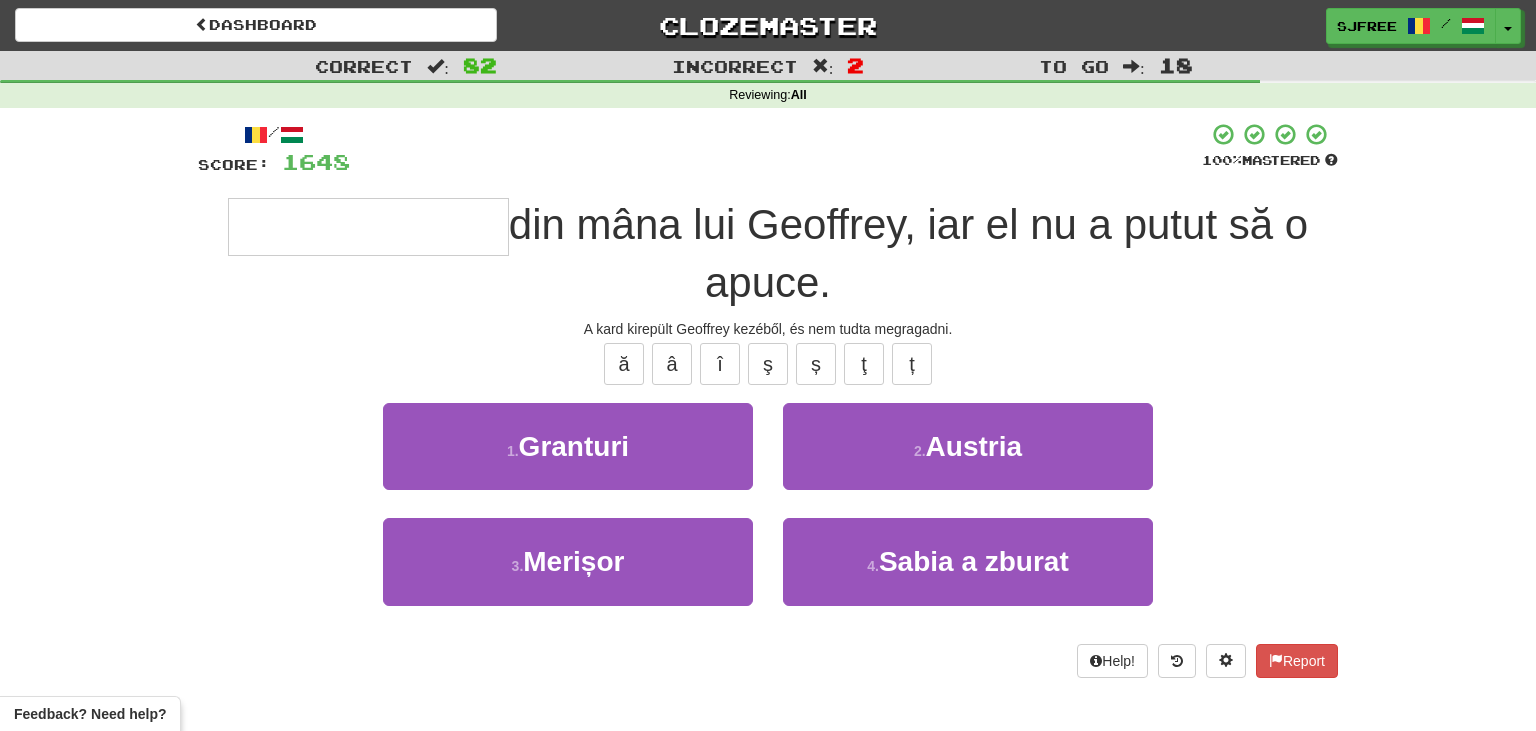 type on "**********" 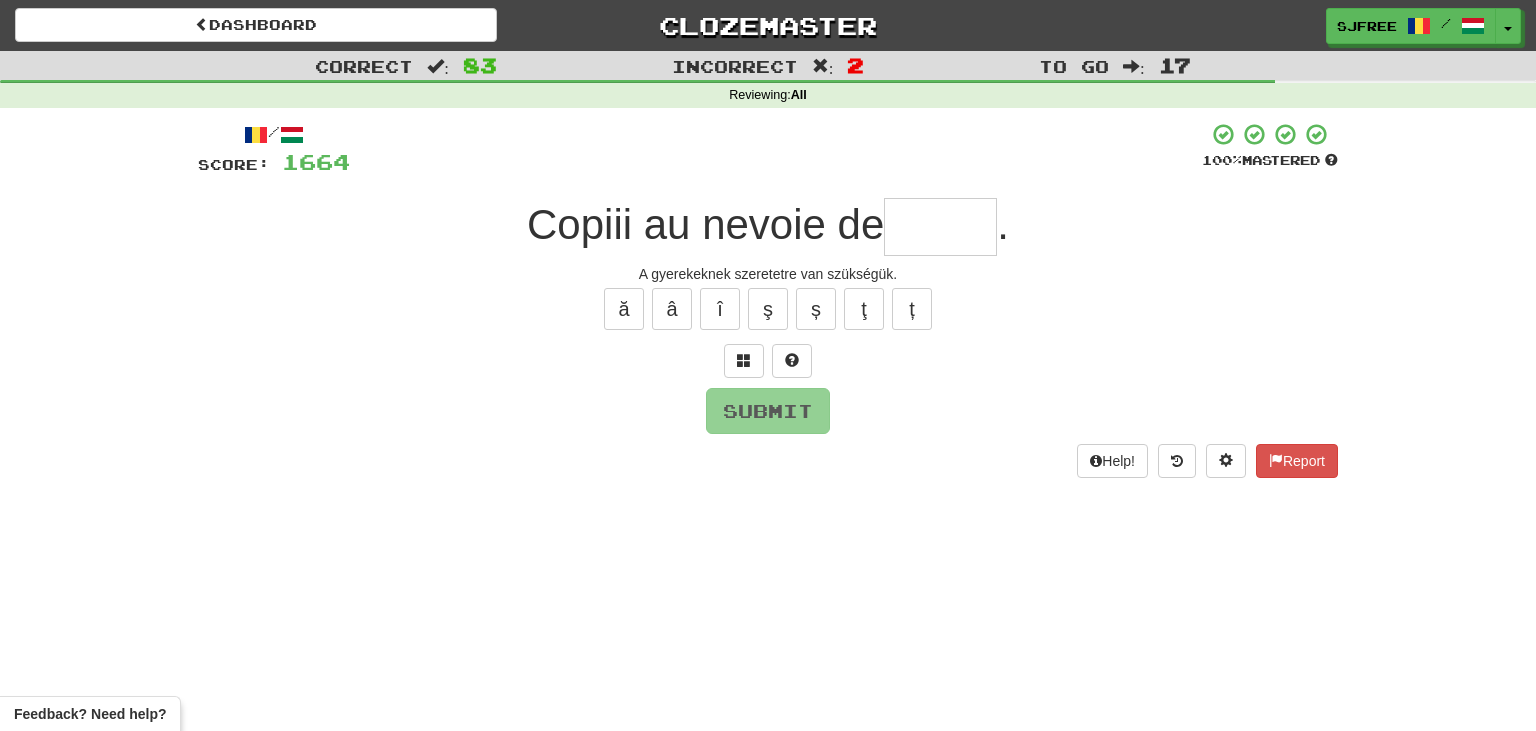 type on "*" 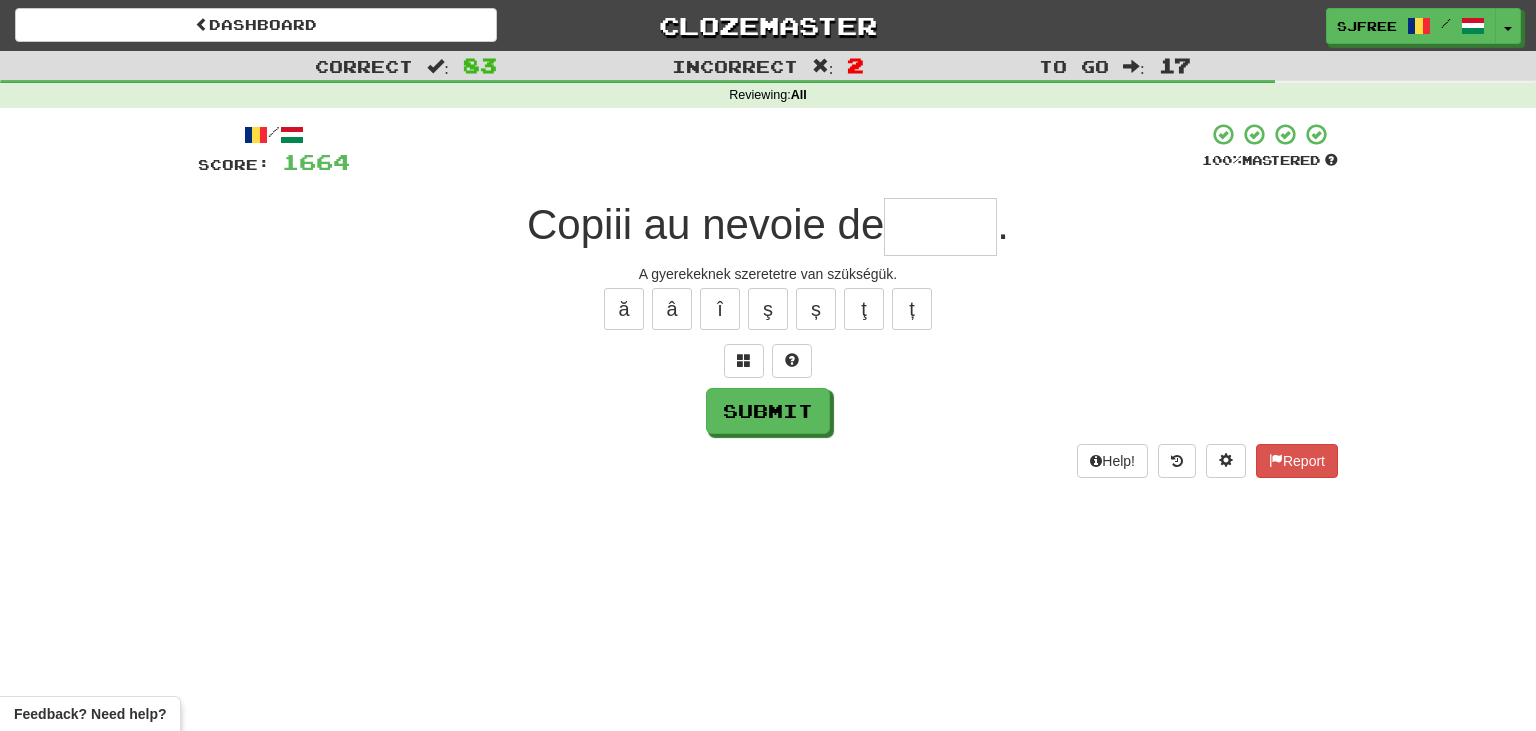 type on "*" 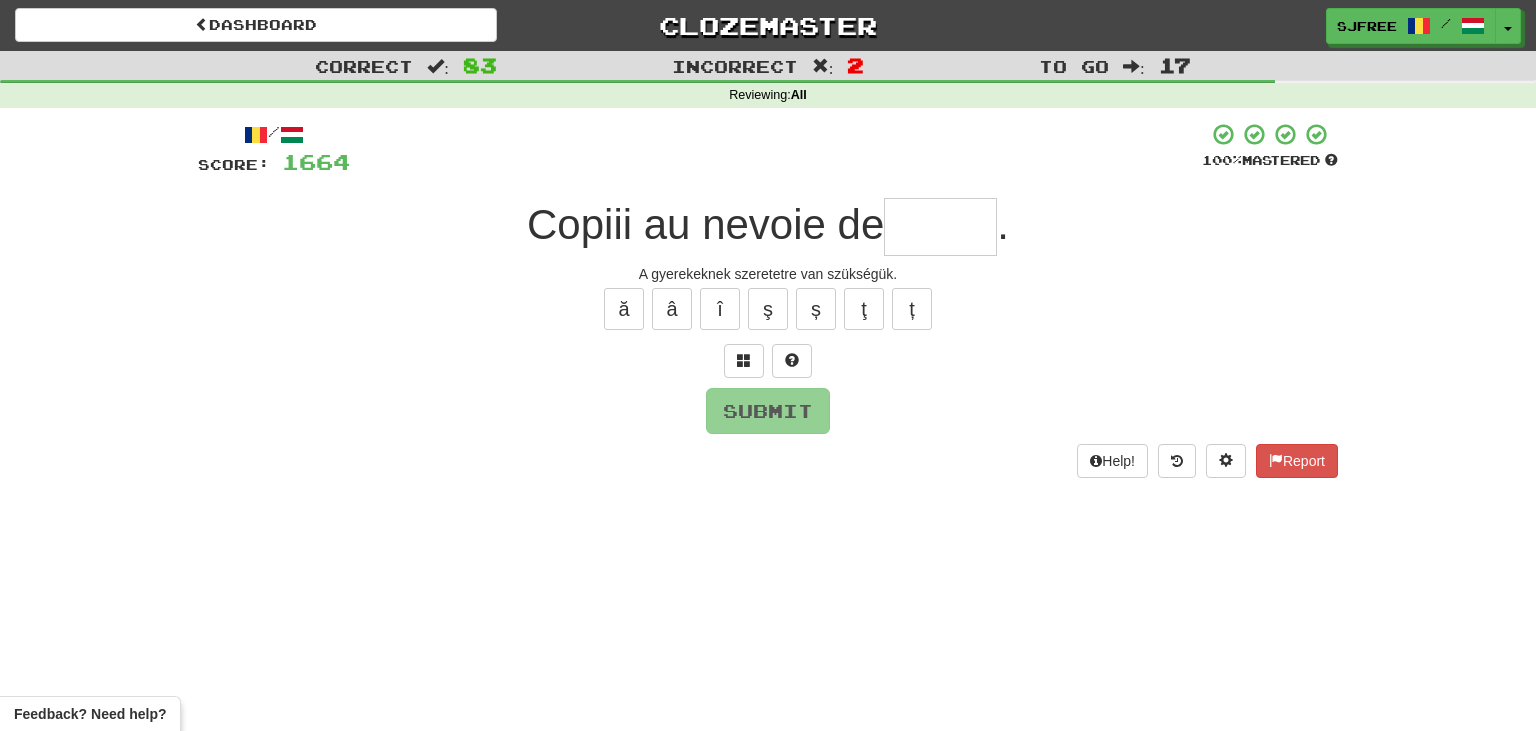 type on "*" 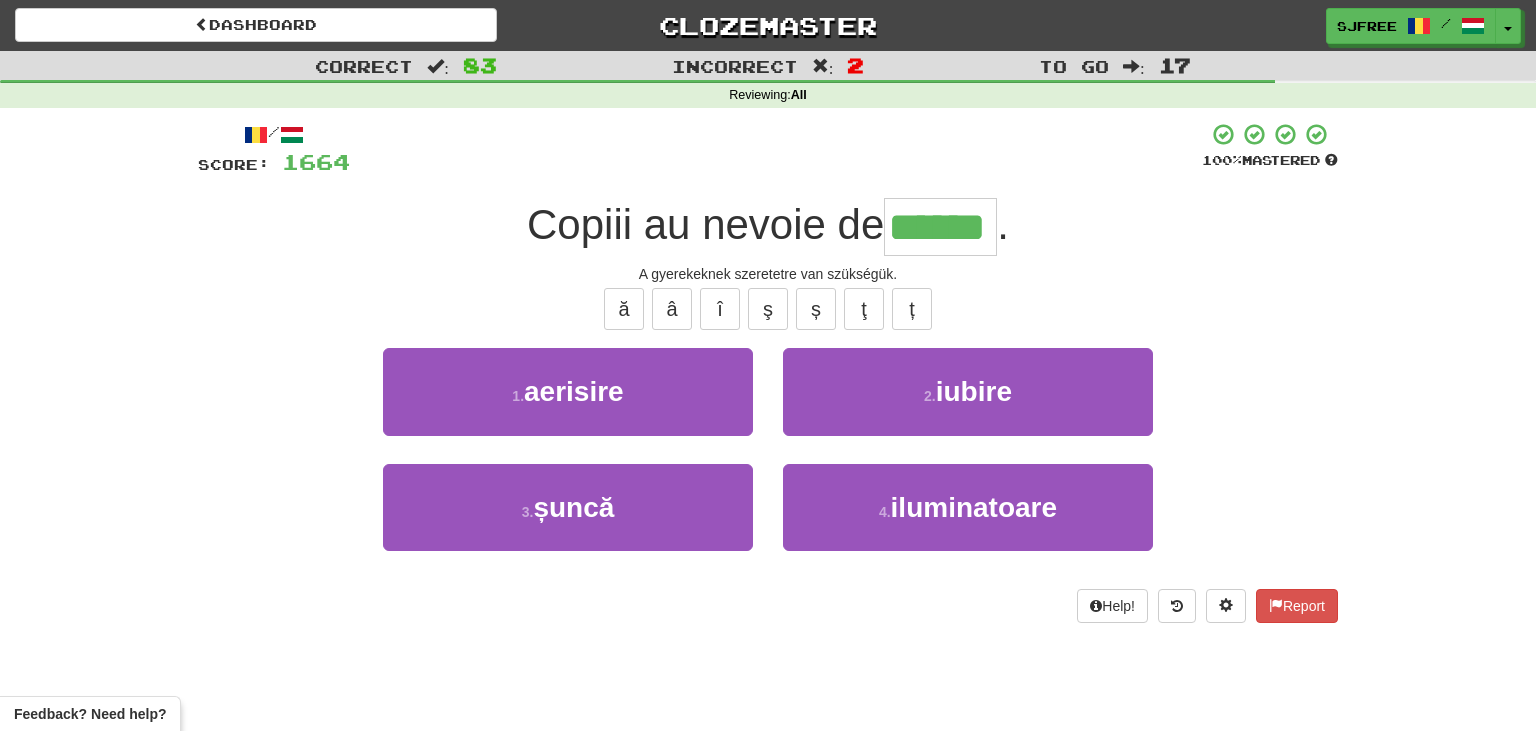 type on "******" 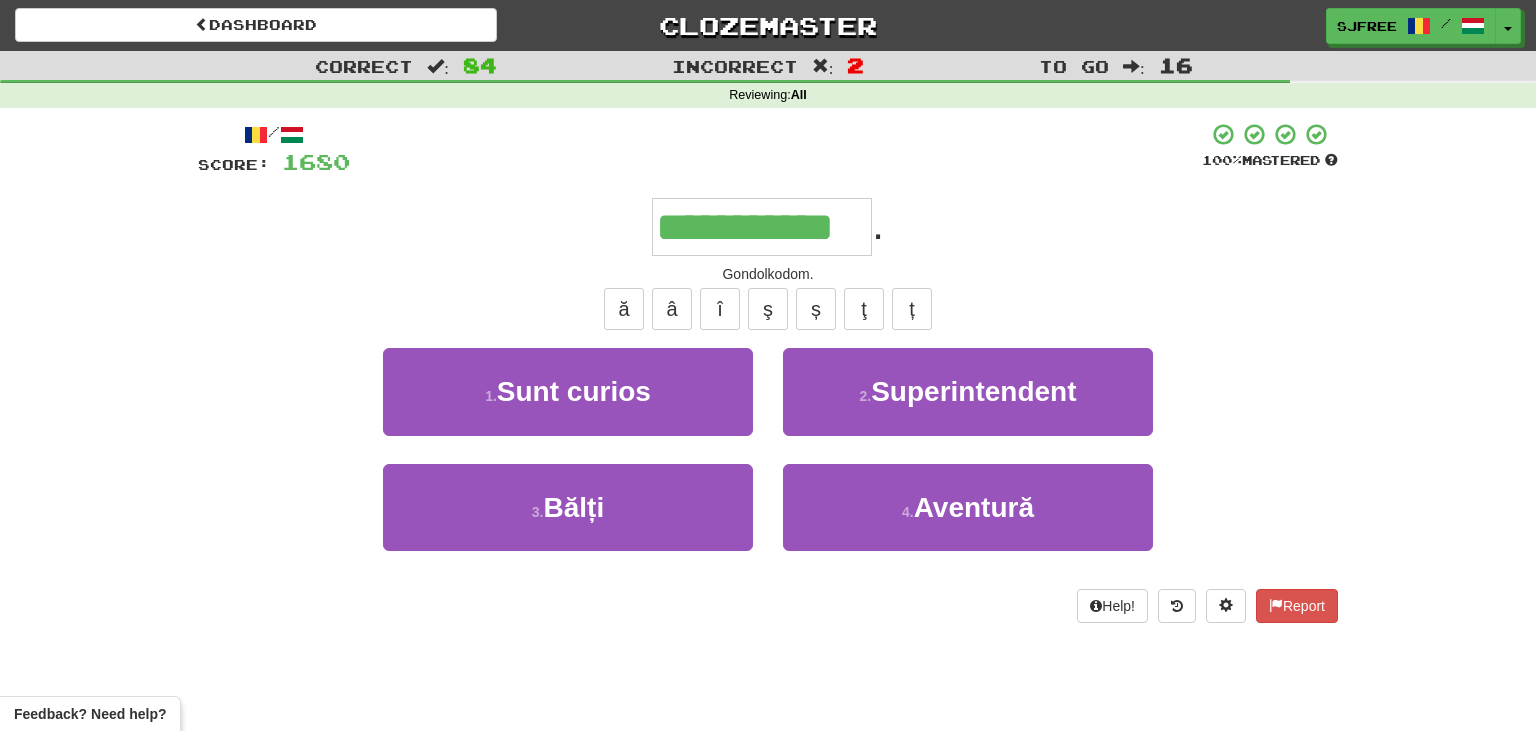 type on "**********" 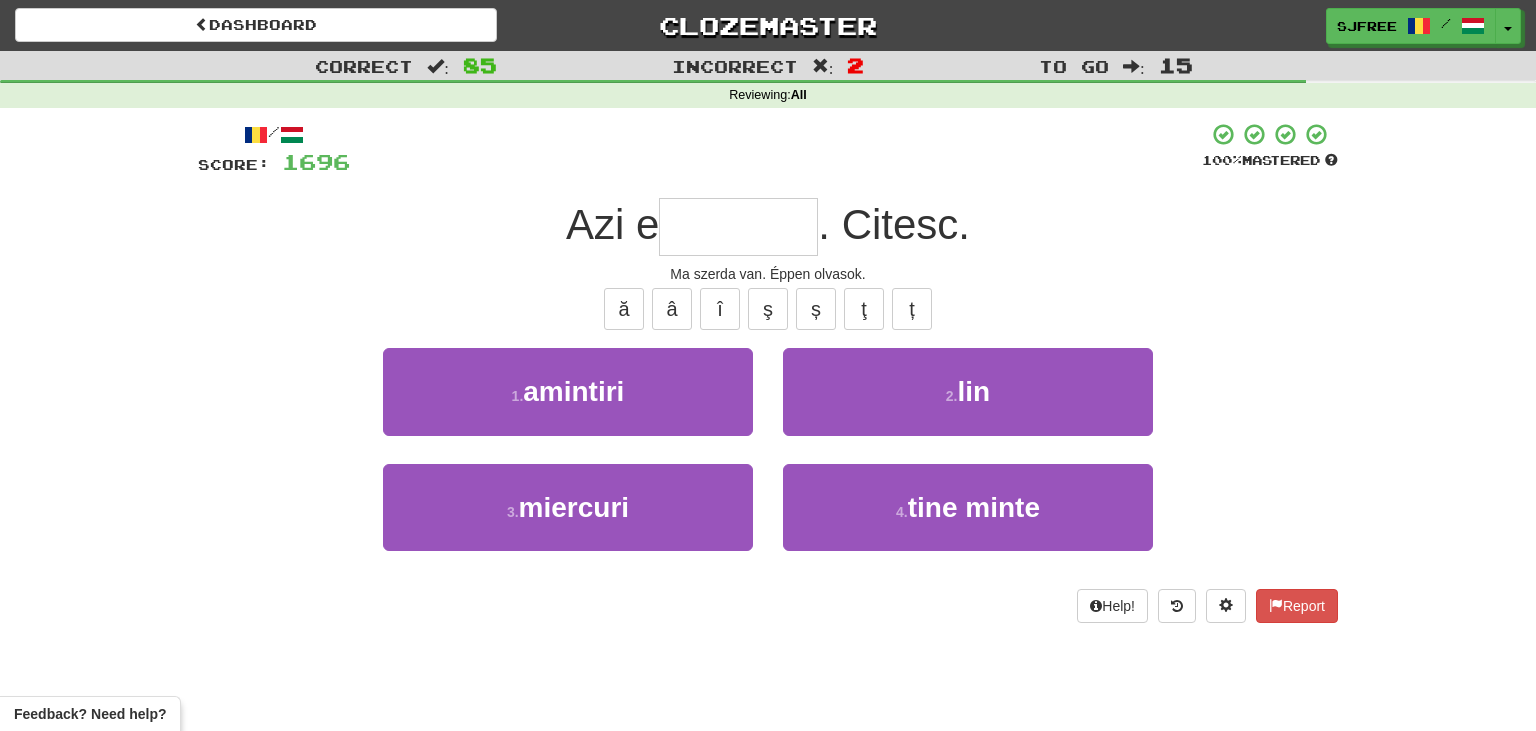 type on "*" 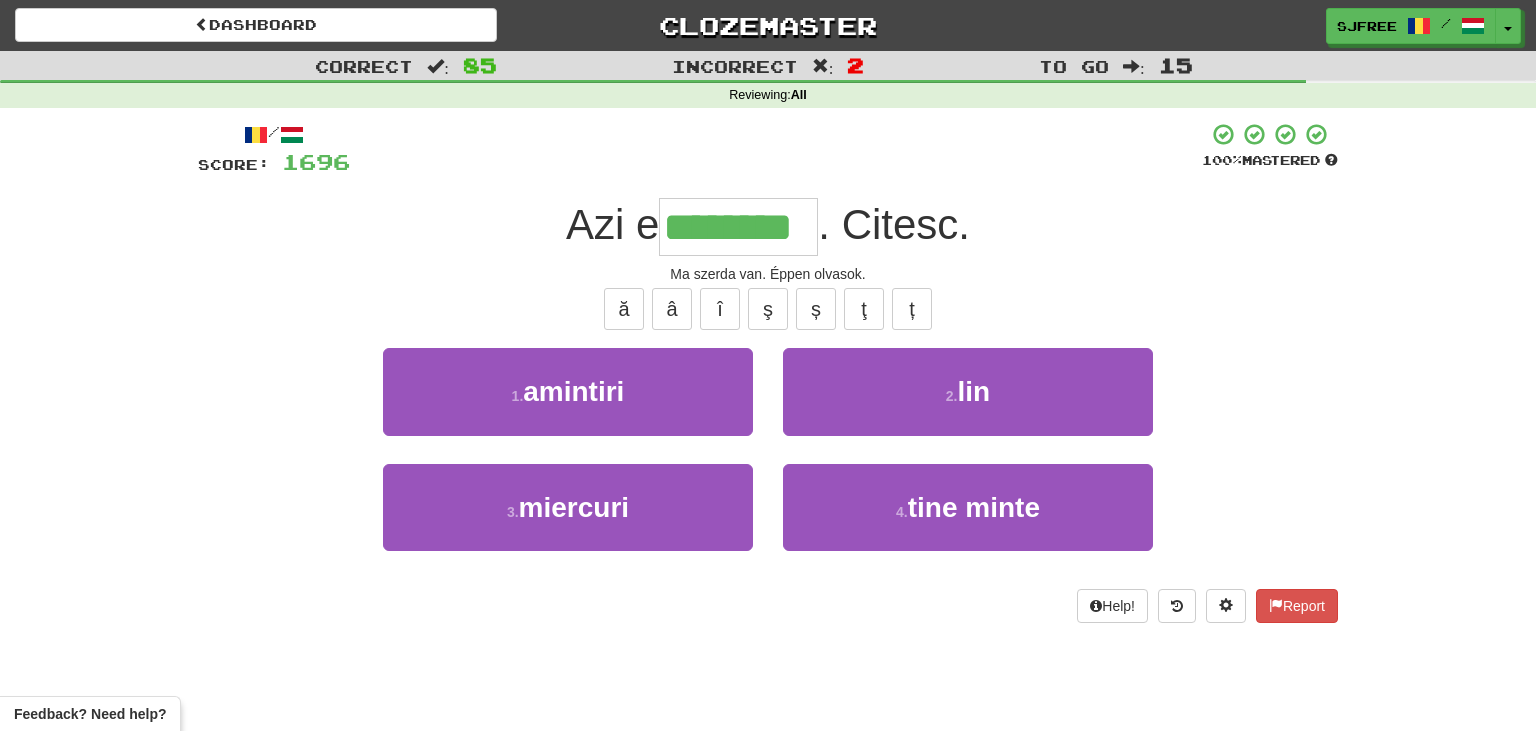 type on "********" 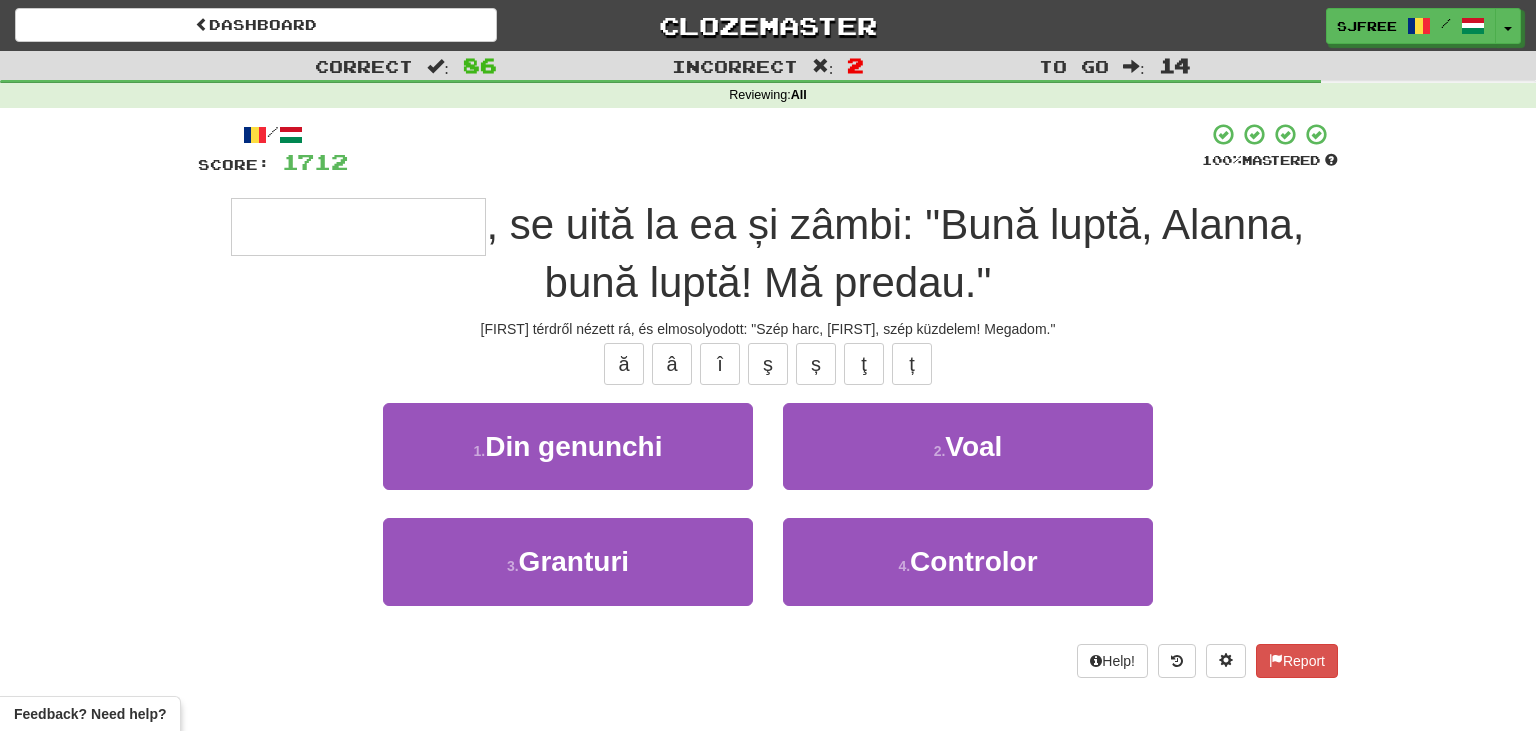 type on "**********" 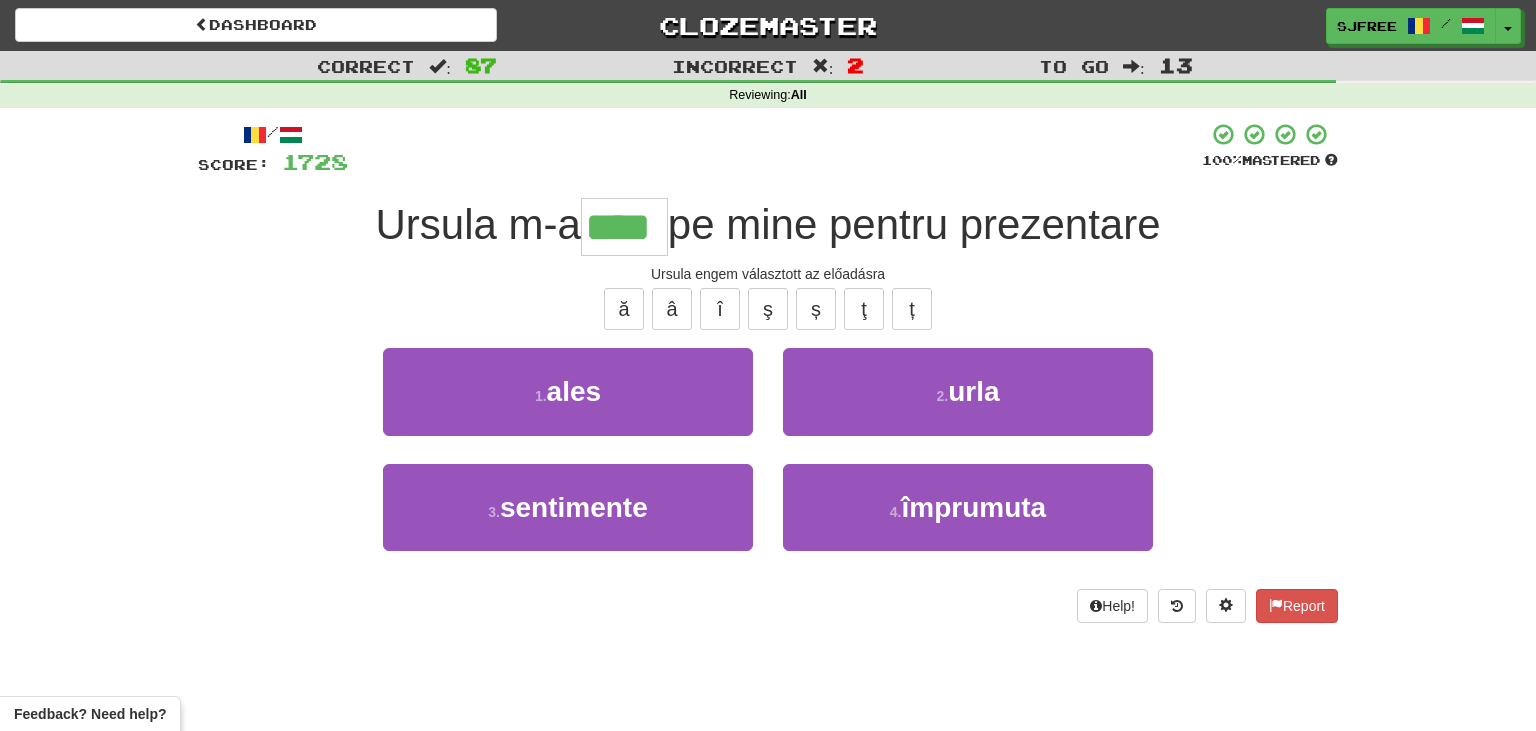 type on "****" 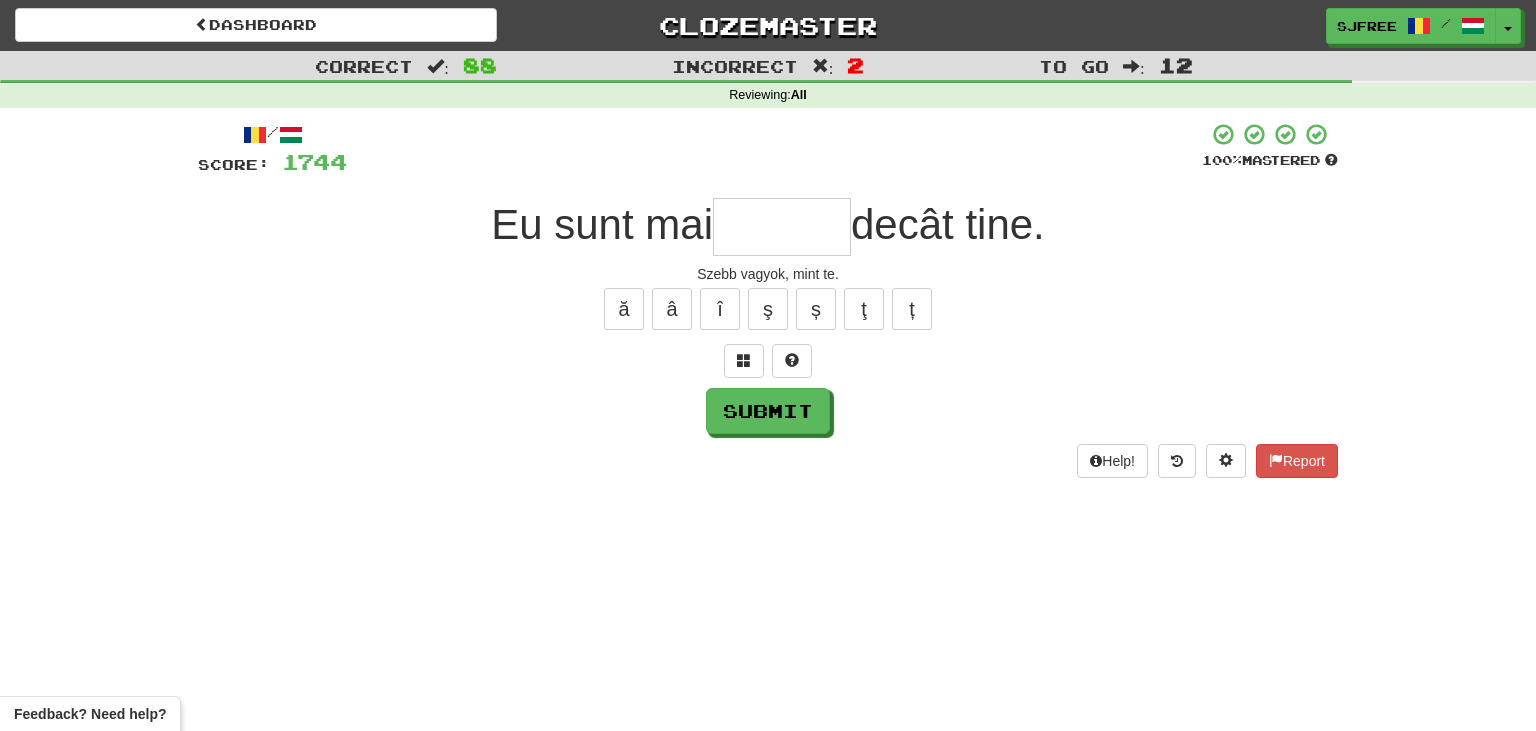 type on "*" 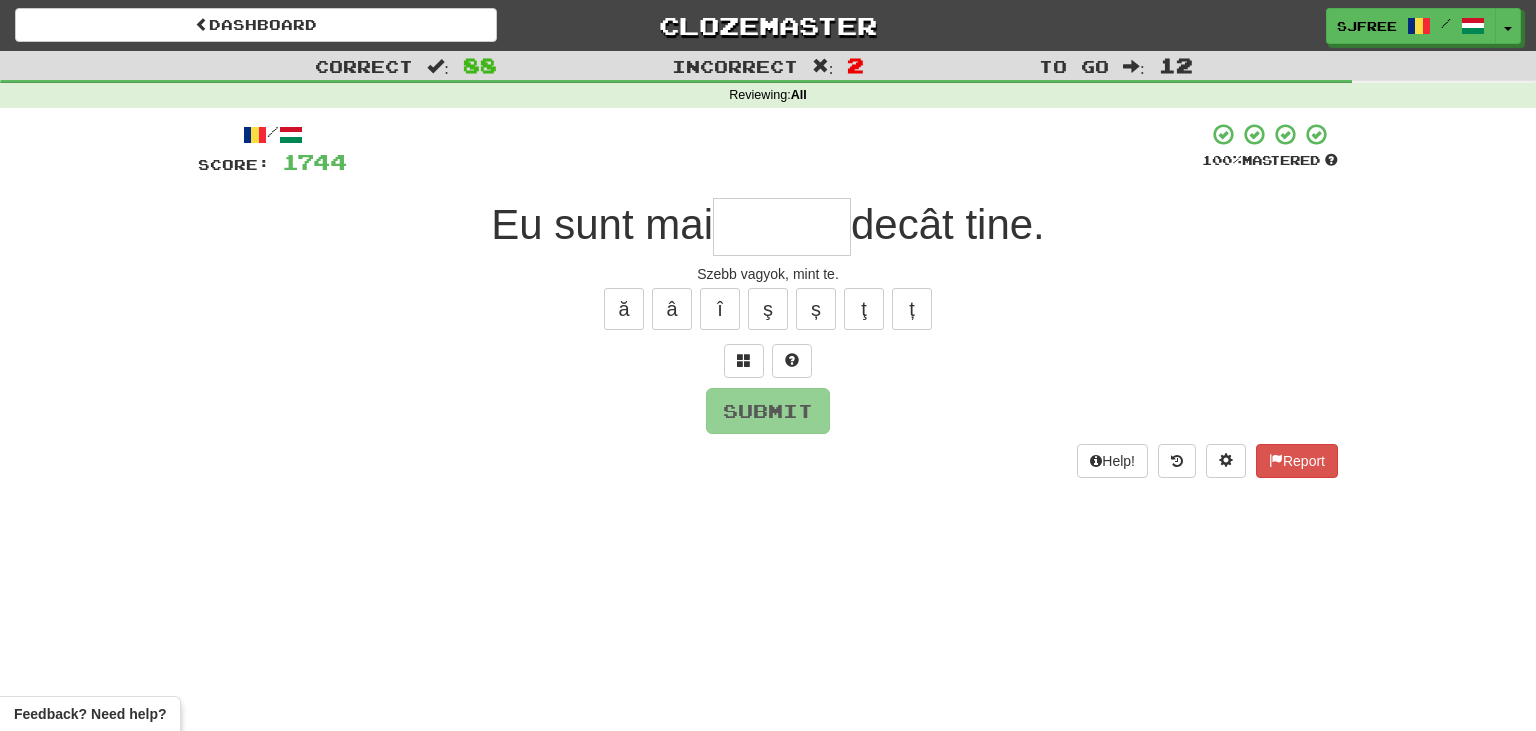 type on "*" 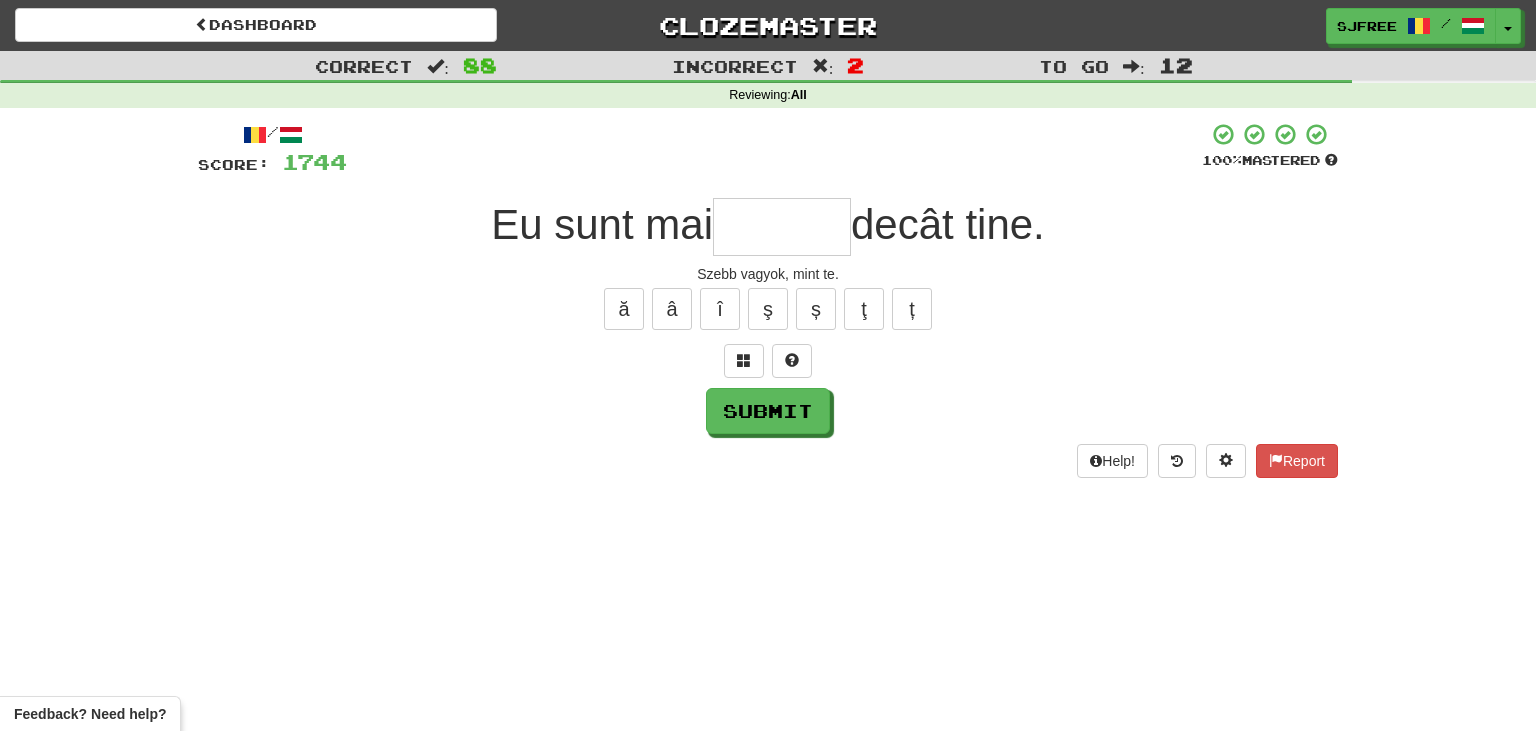type on "*" 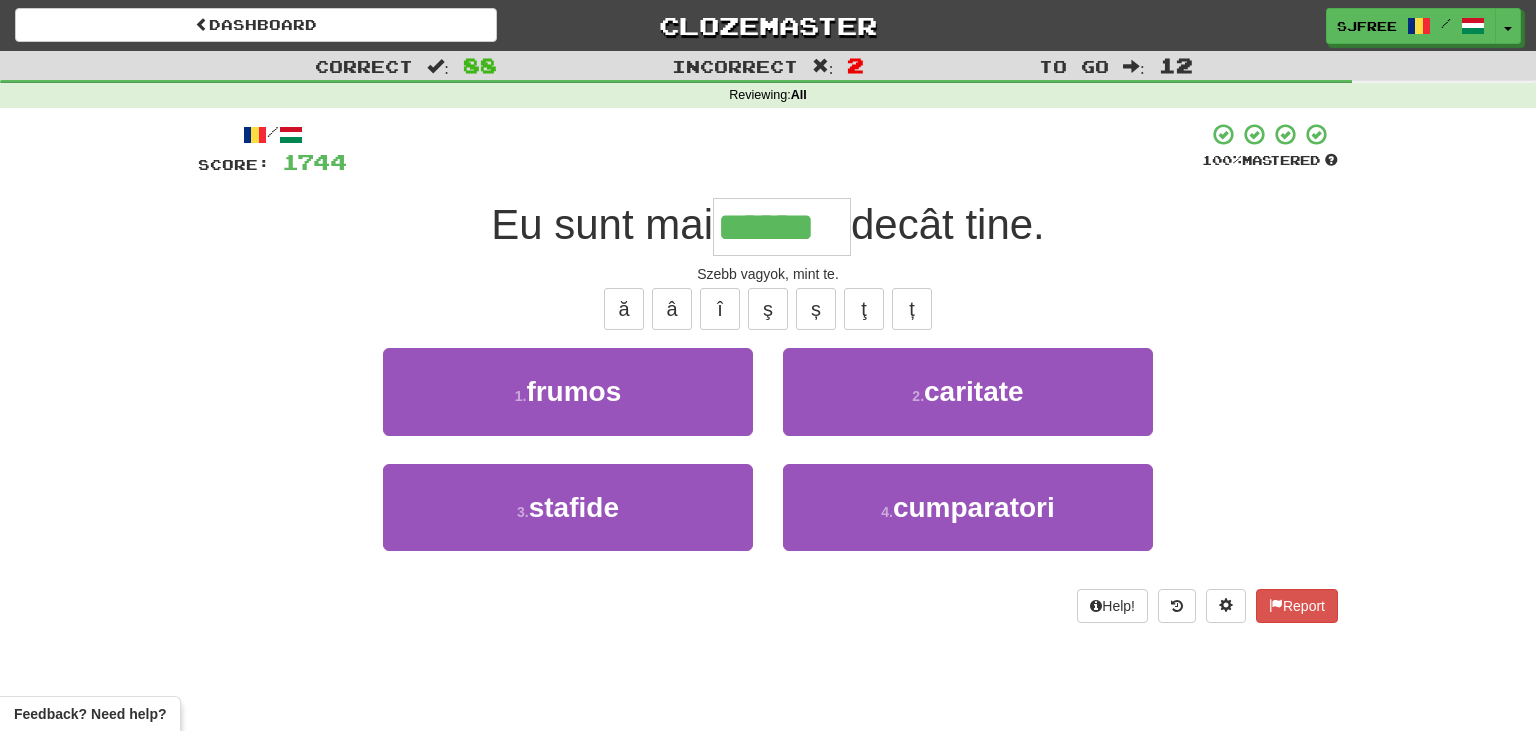 type on "******" 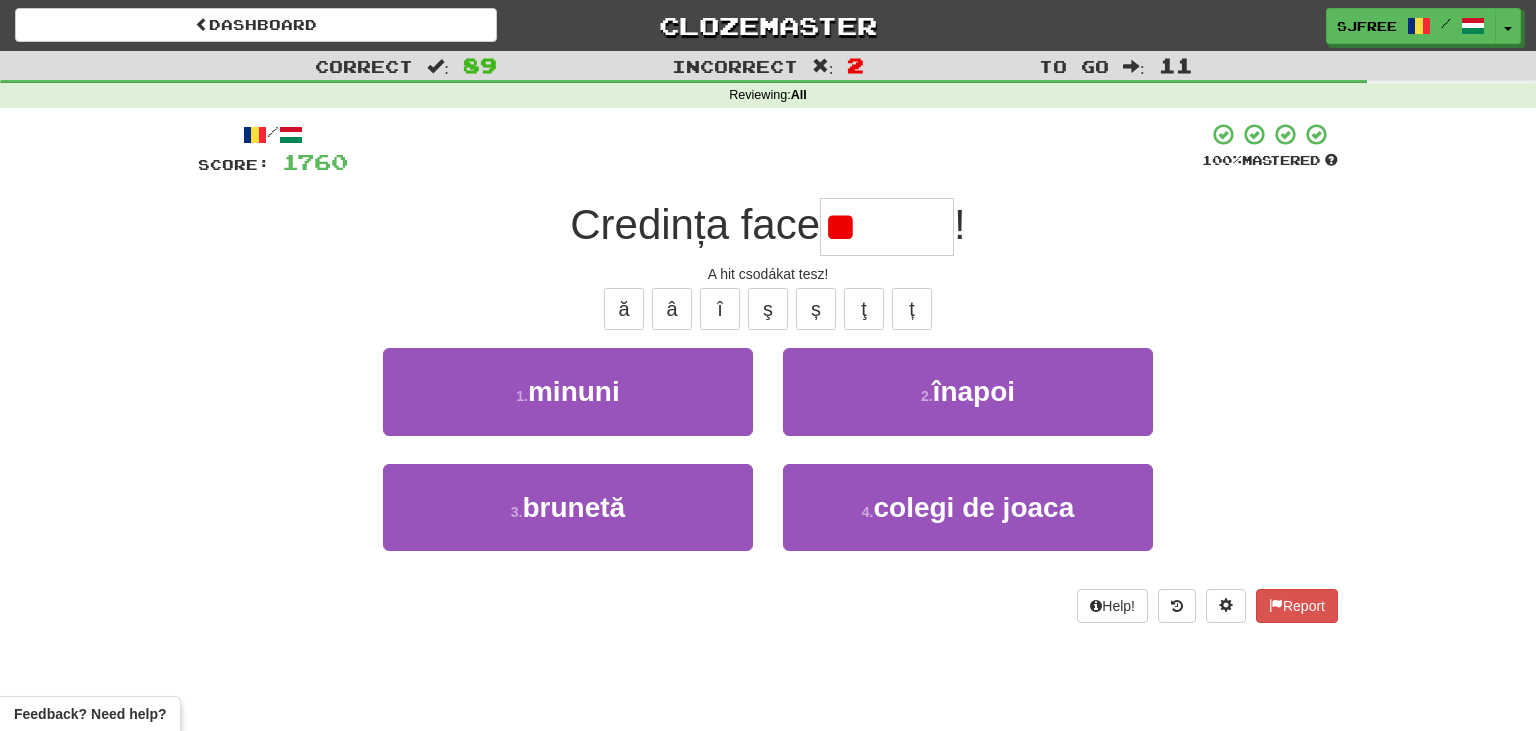 type on "*" 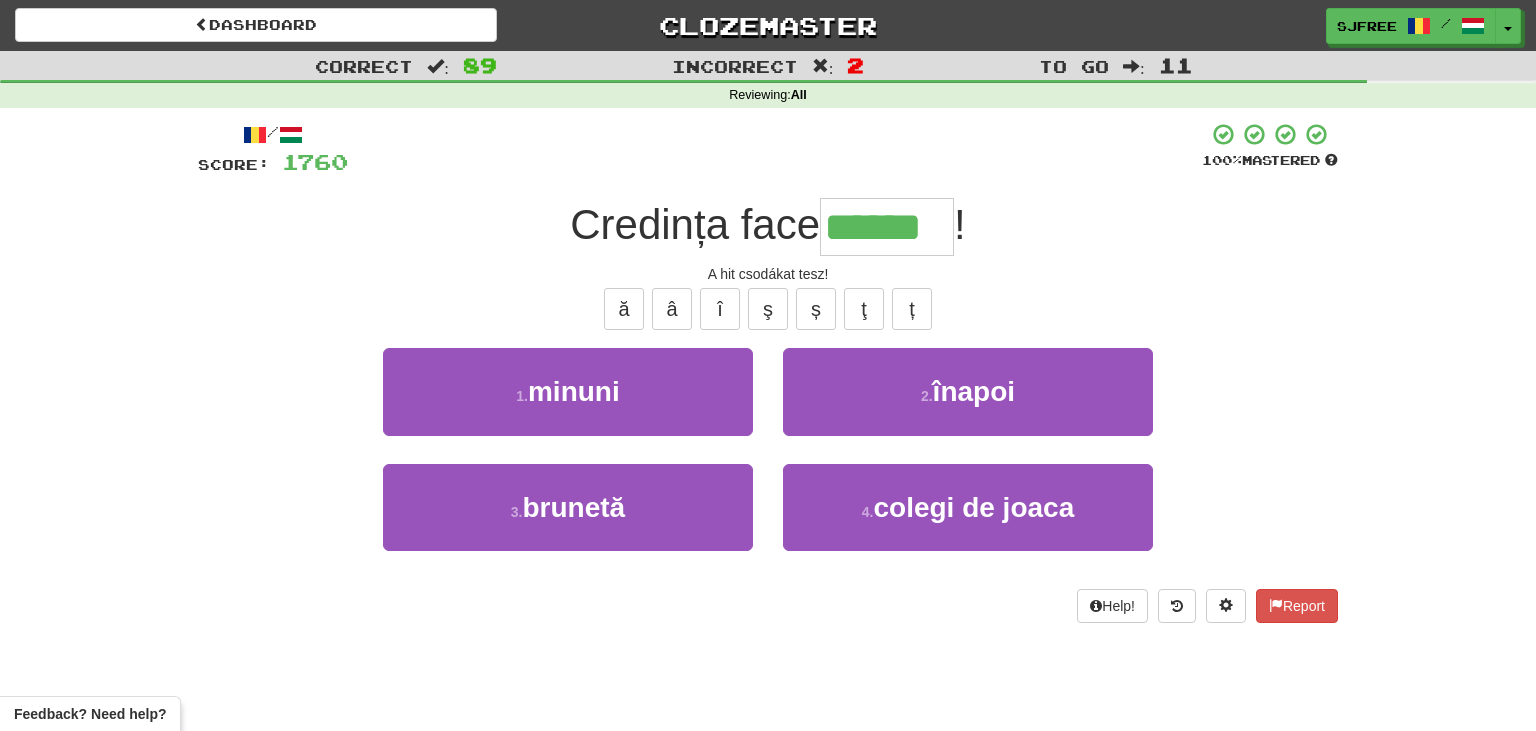 type on "******" 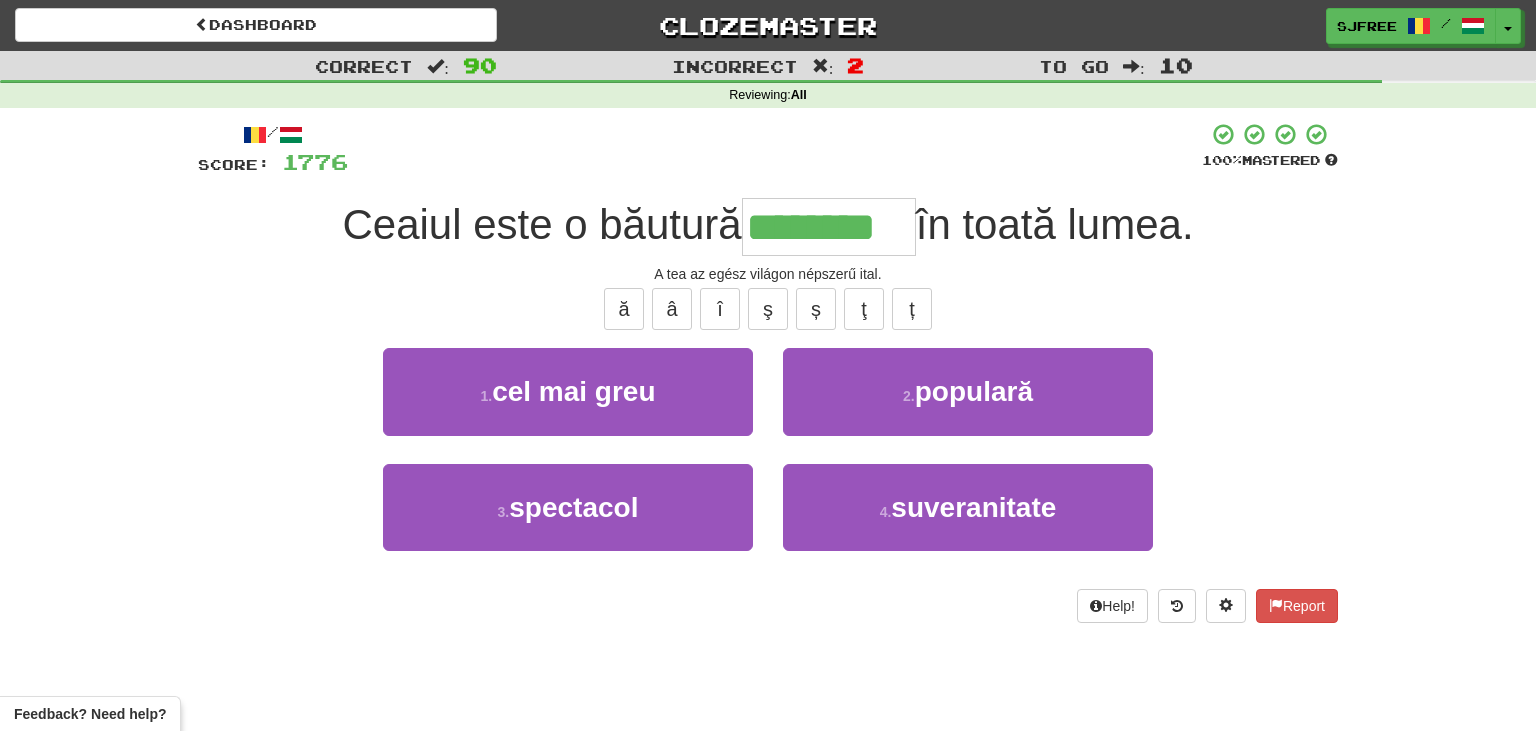 type on "********" 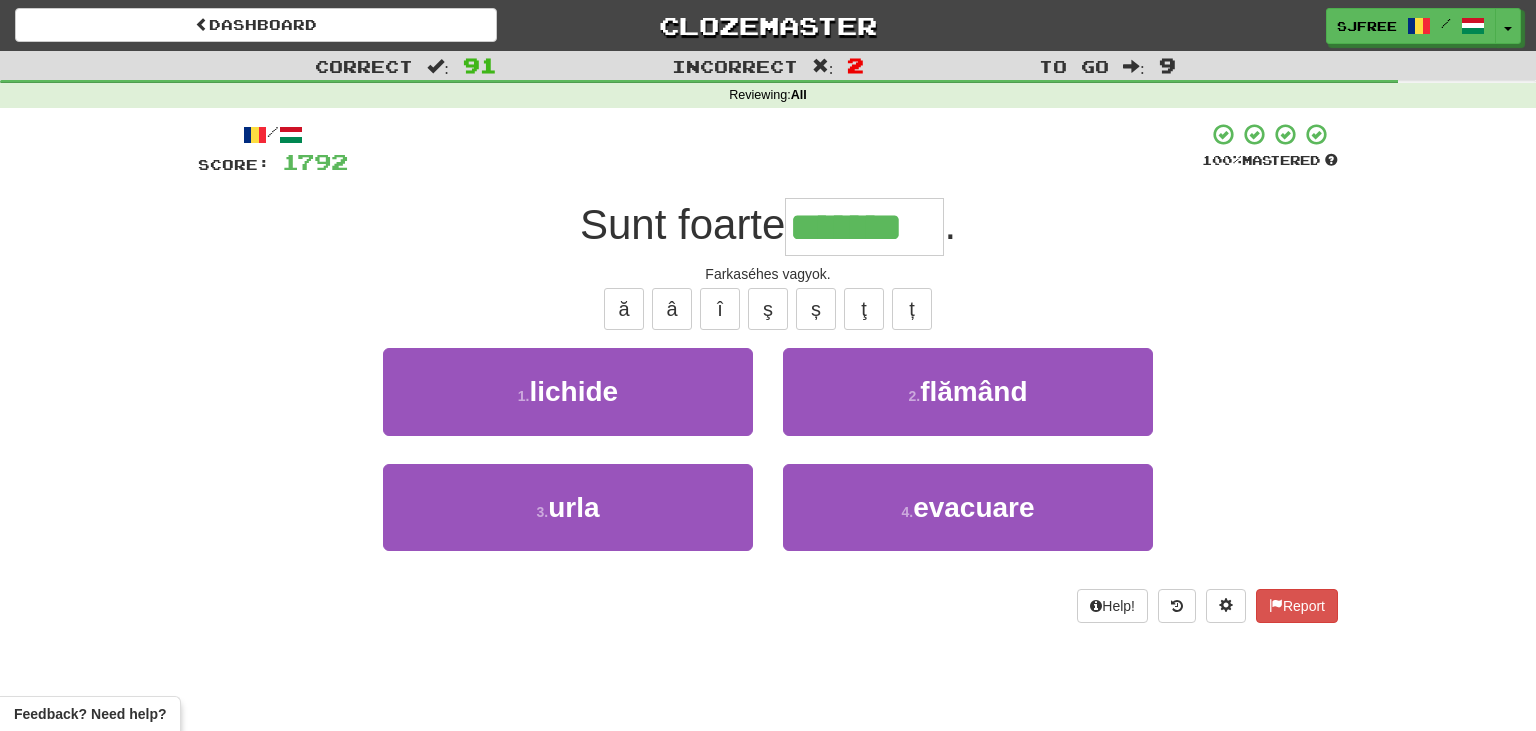 type on "*******" 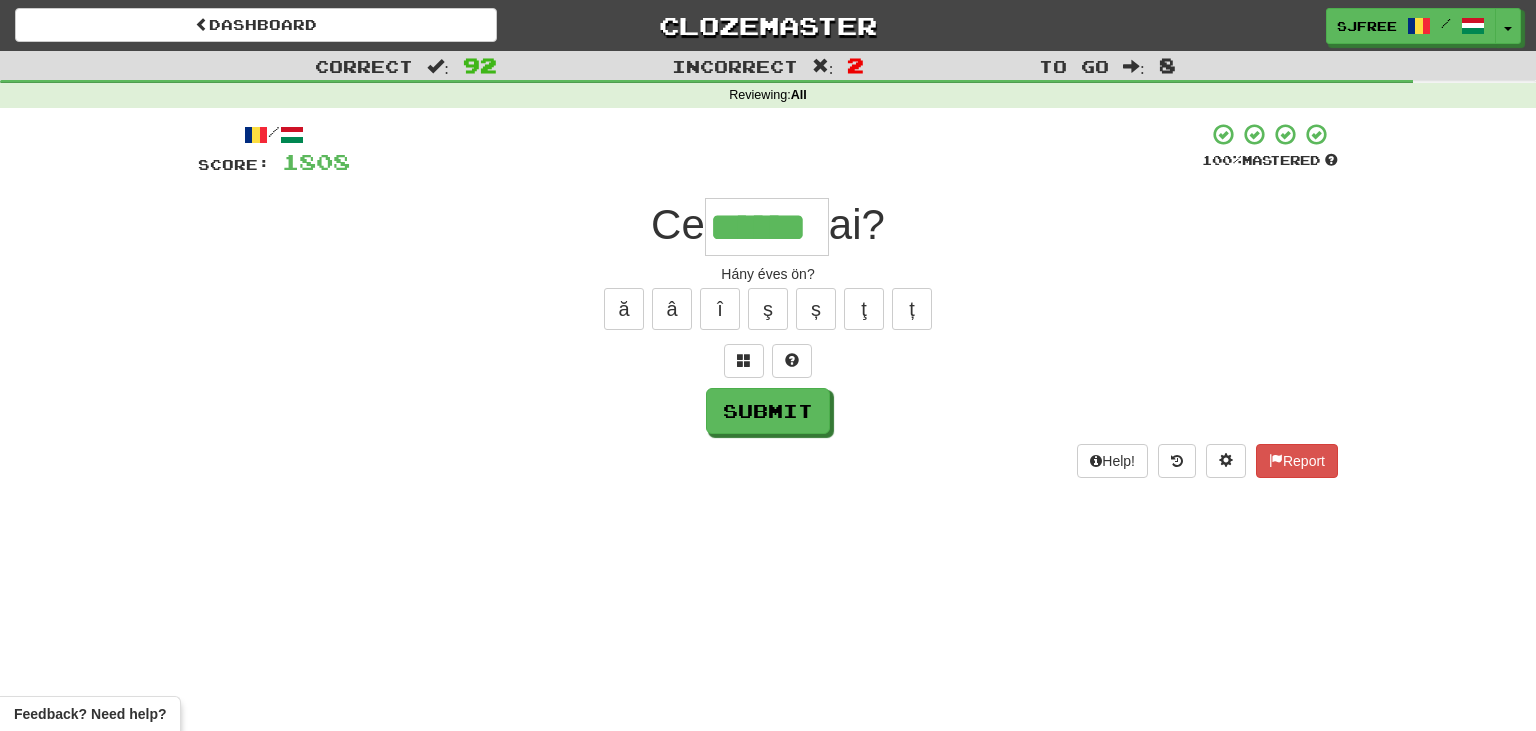 type on "******" 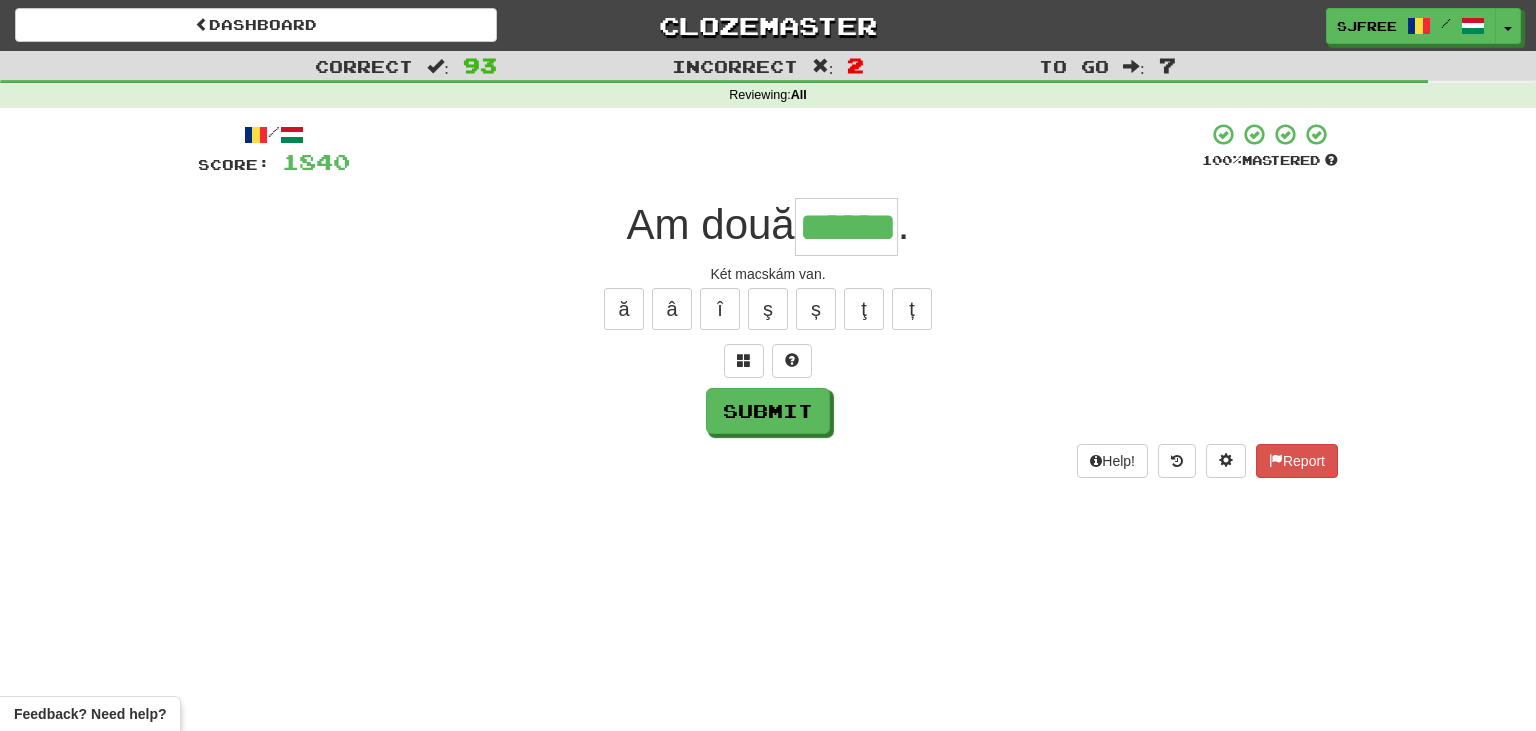 type on "******" 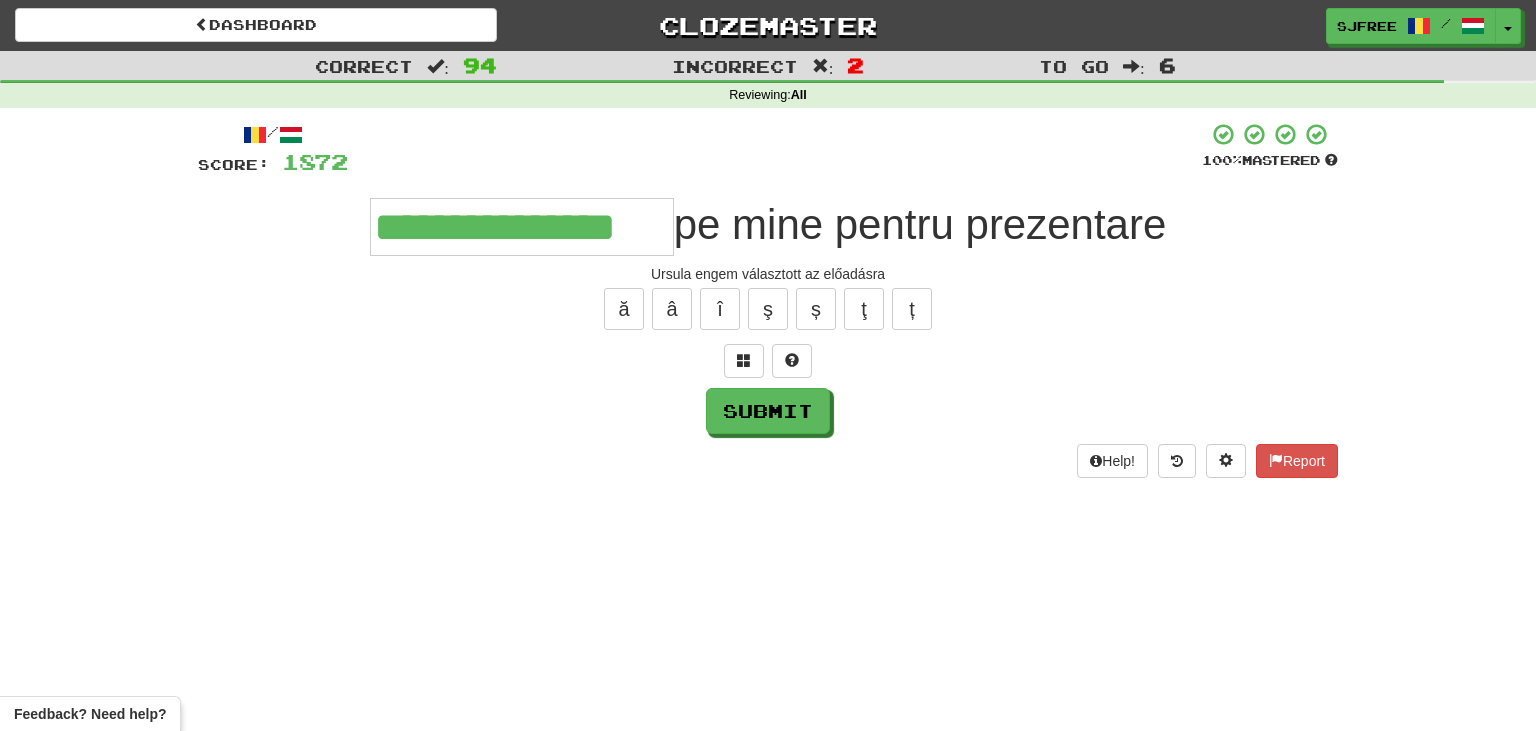 type on "**********" 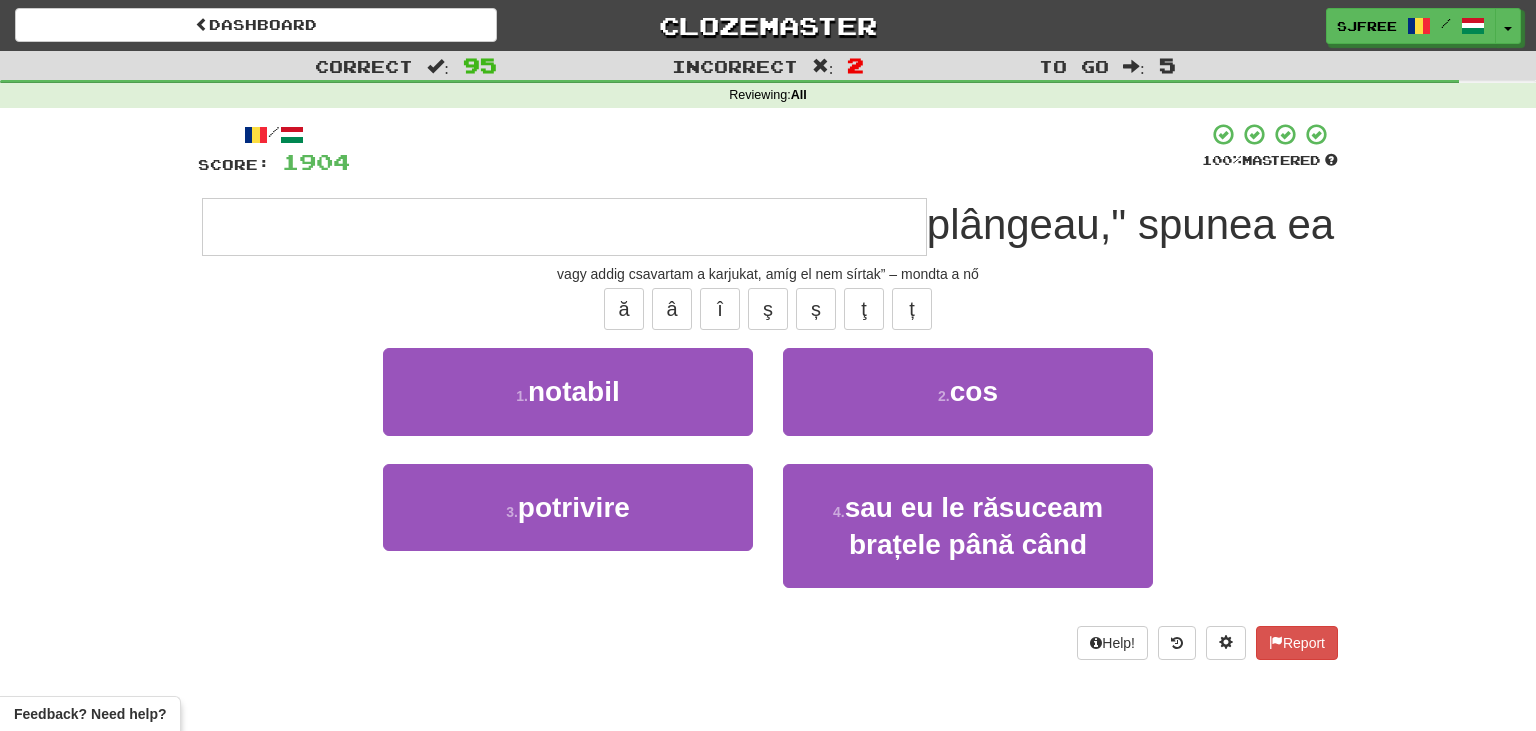 type on "**********" 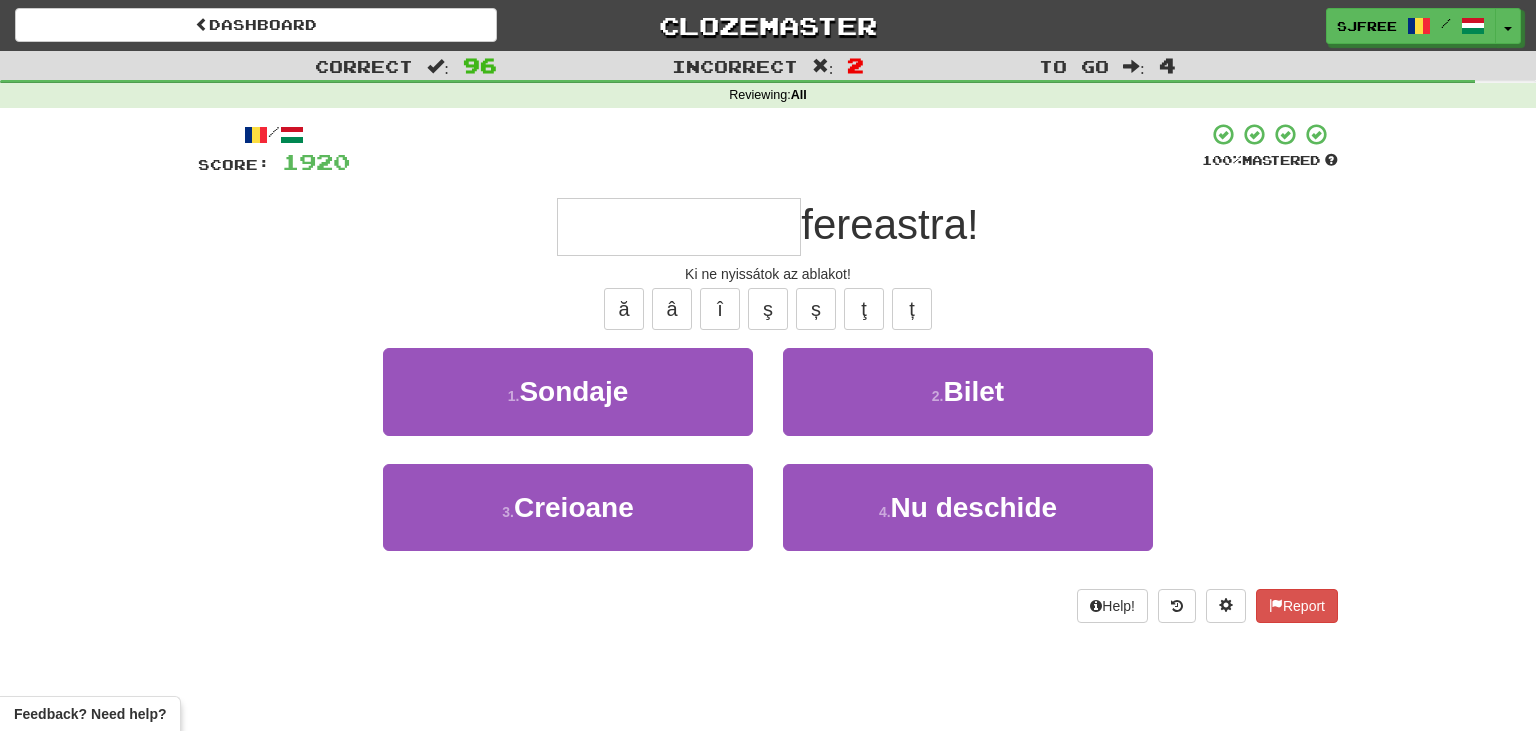 type on "**********" 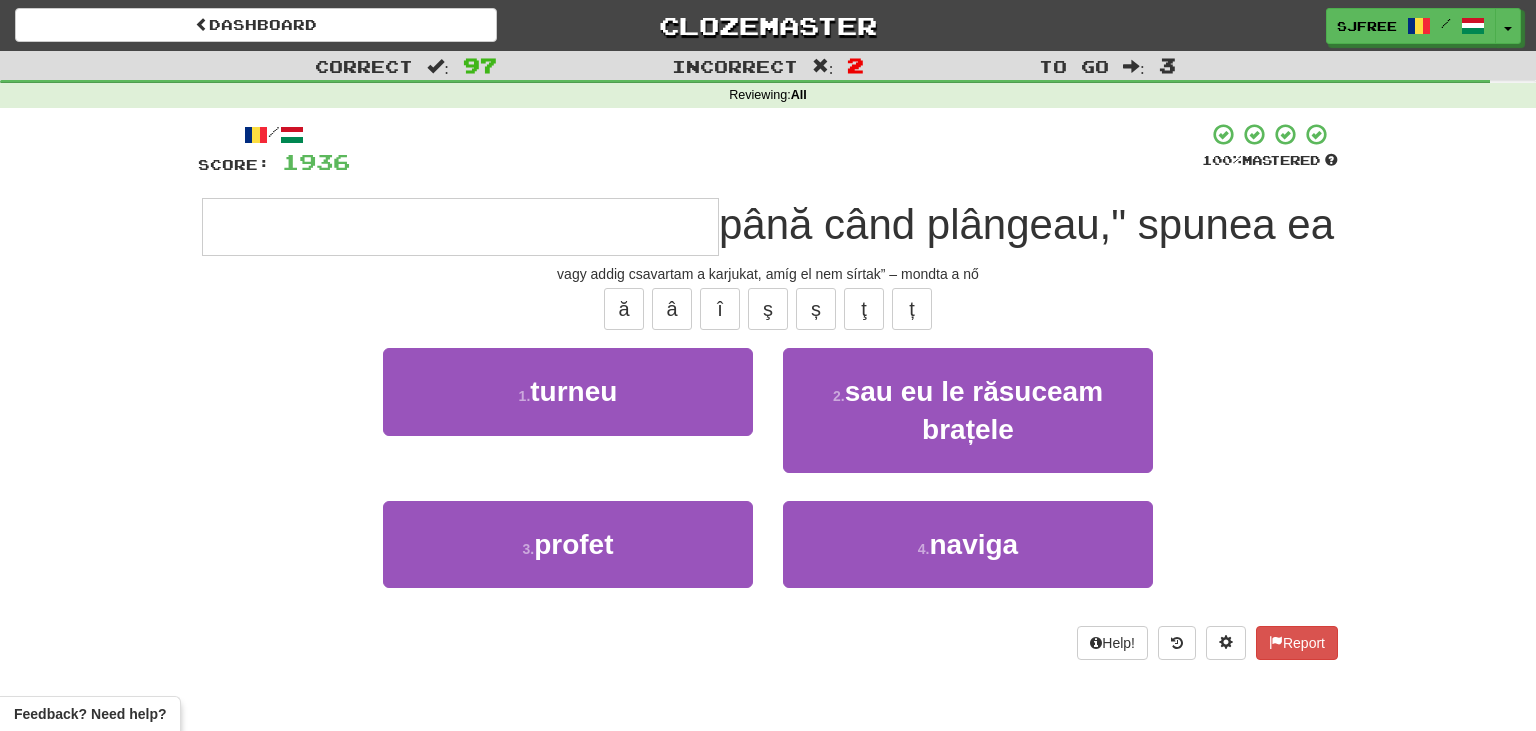 type on "**********" 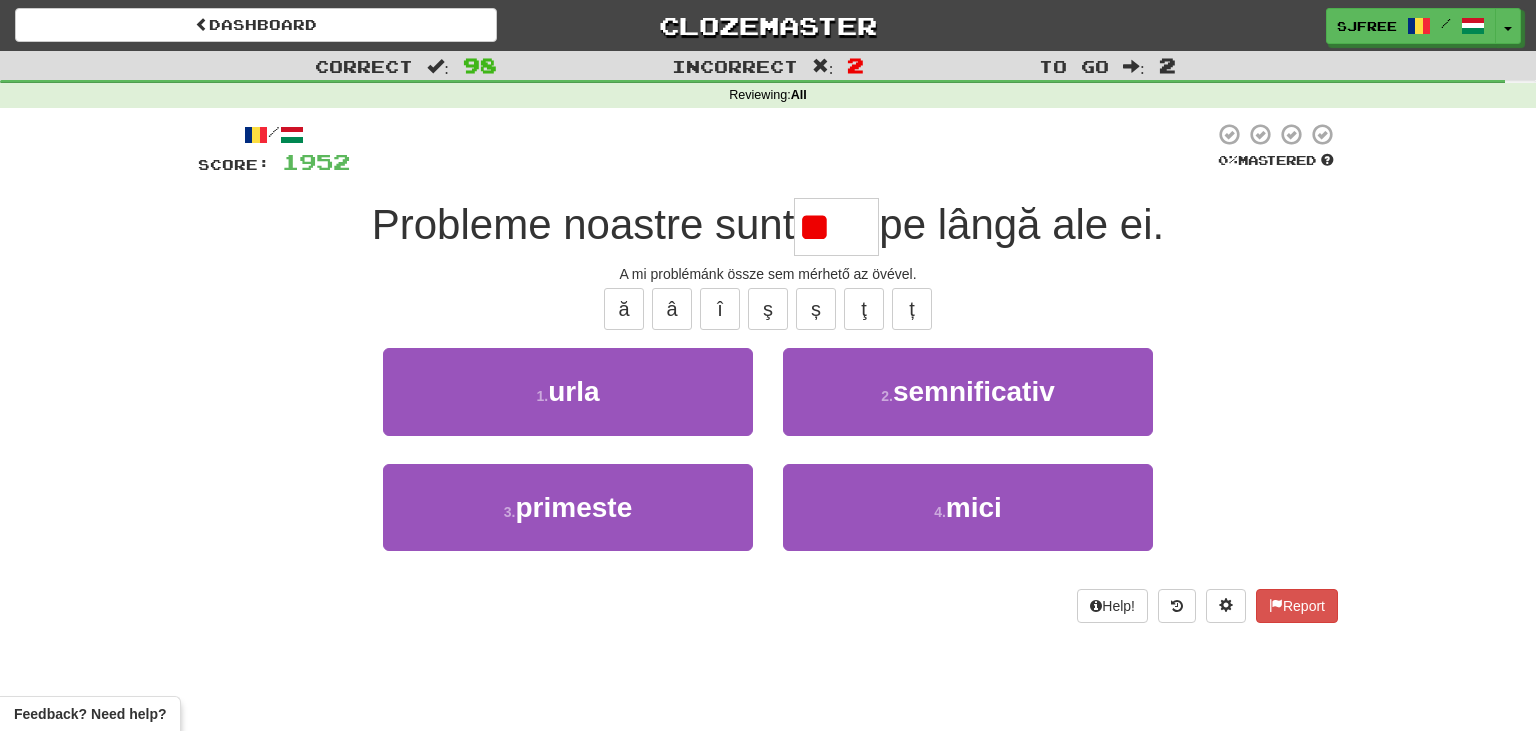 type on "*" 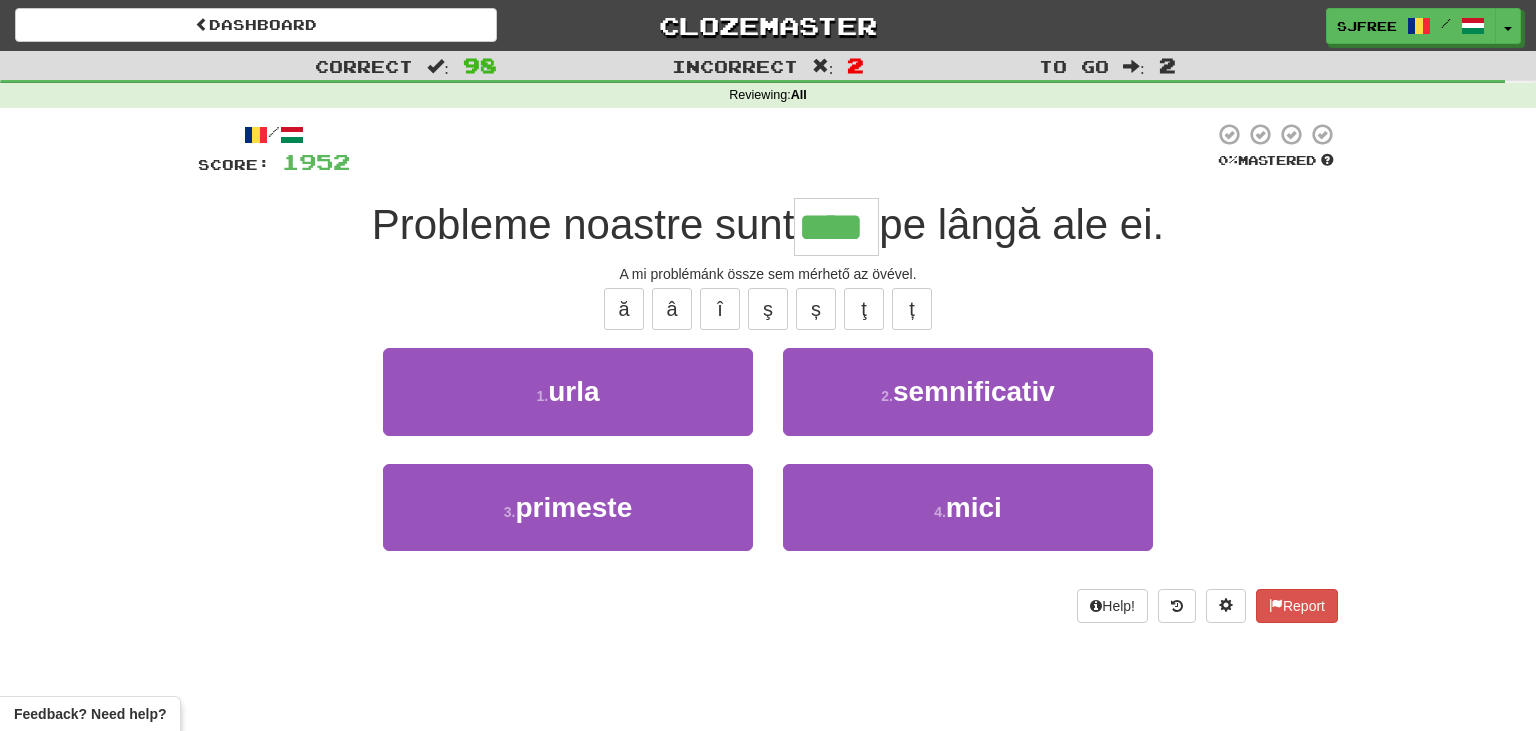 type on "****" 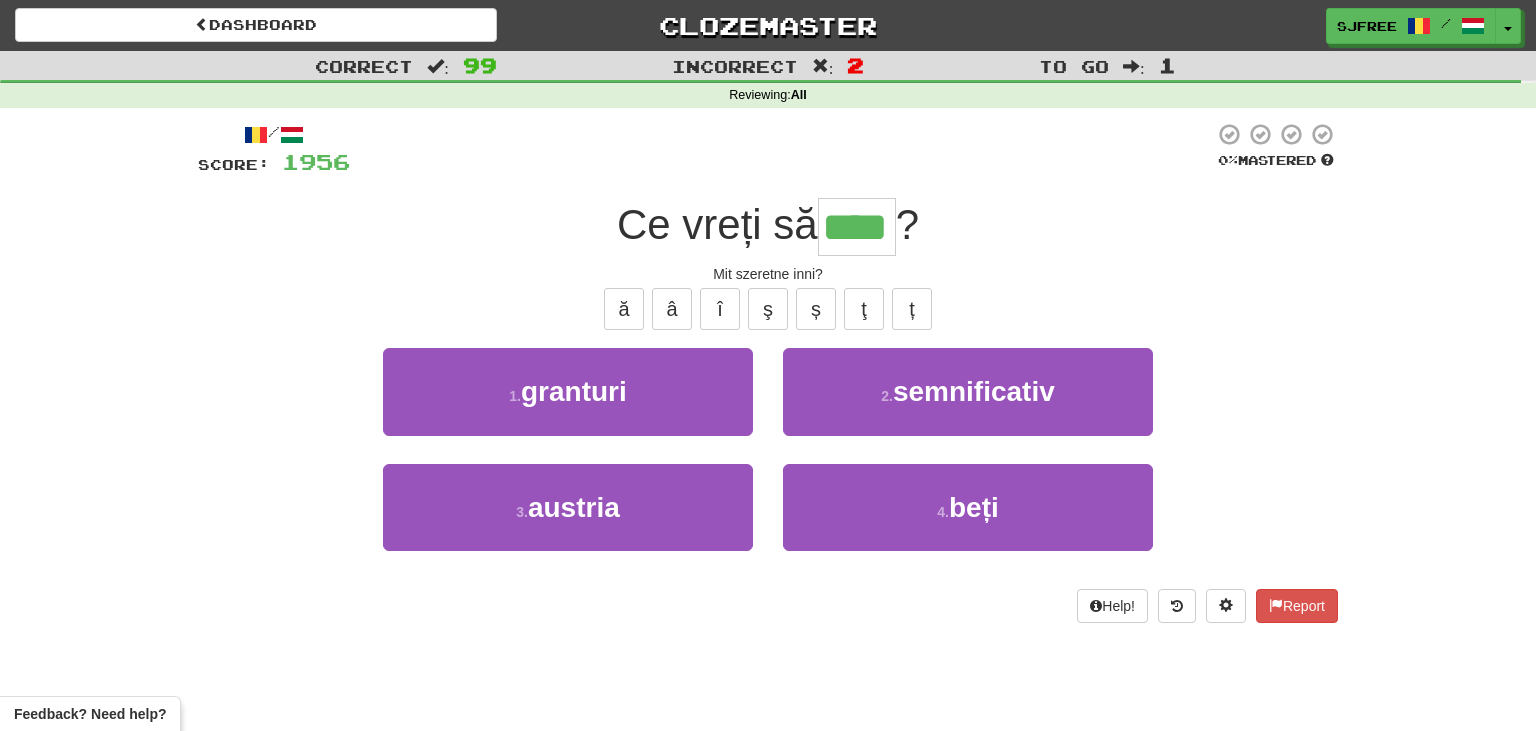type on "****" 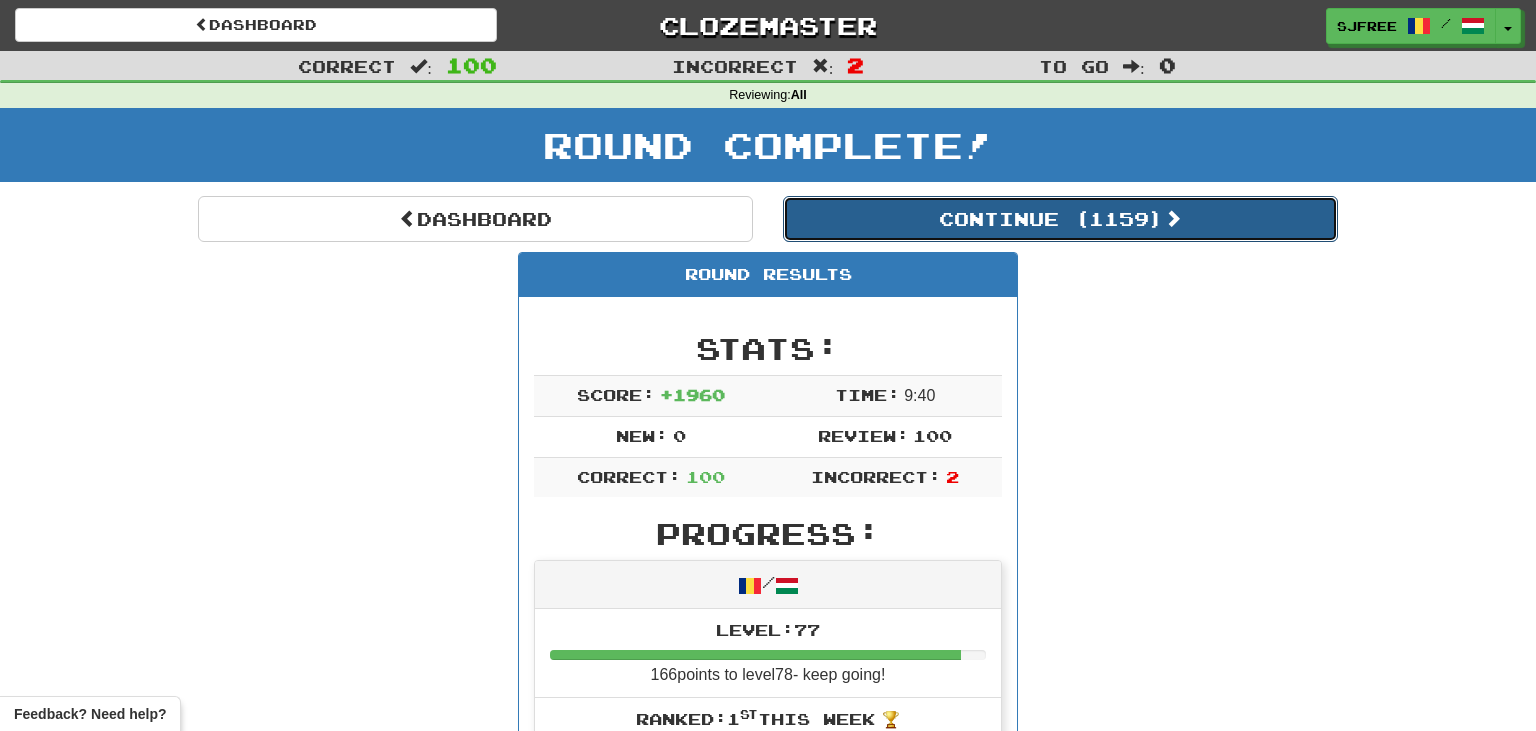 click on "Continue ( 1159 )" at bounding box center (1060, 219) 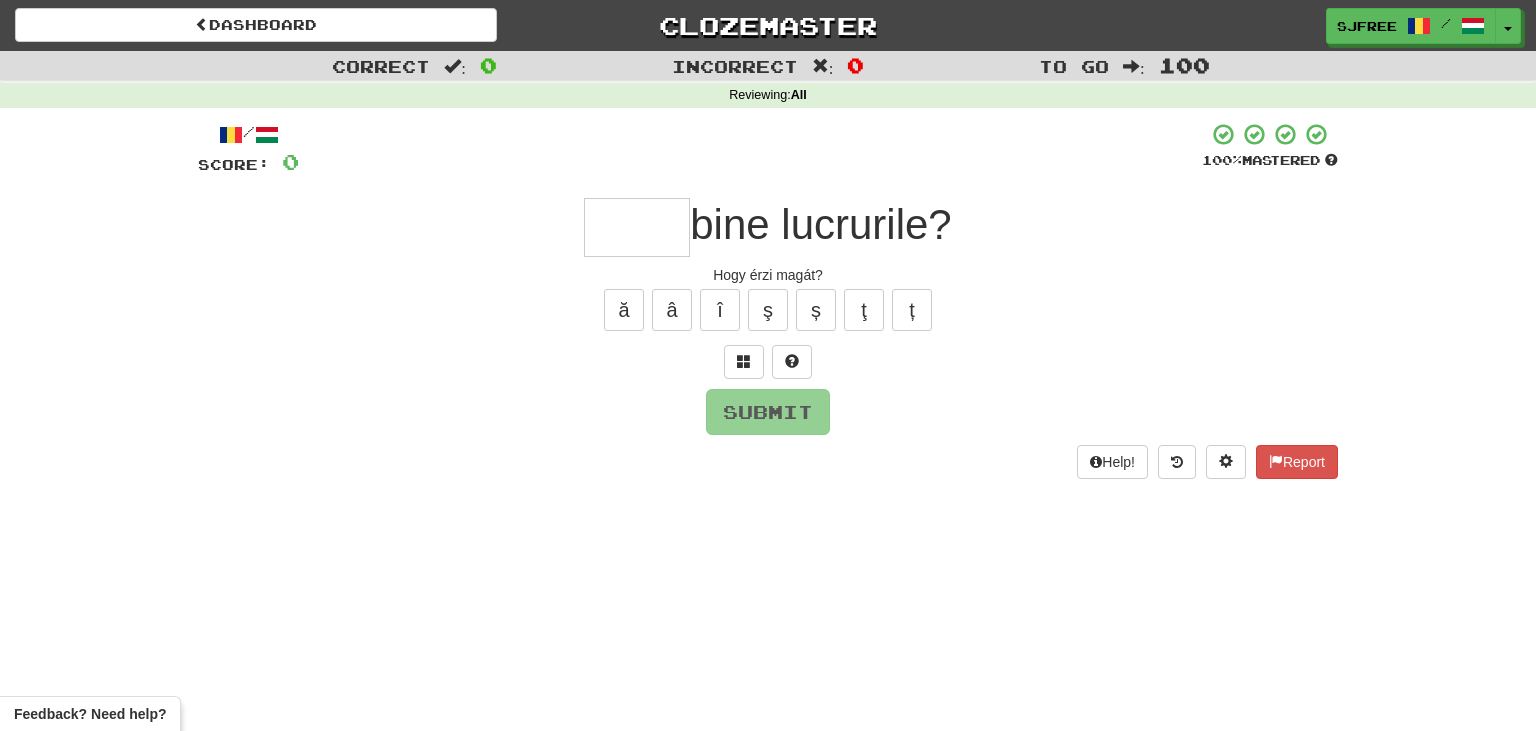 type on "*" 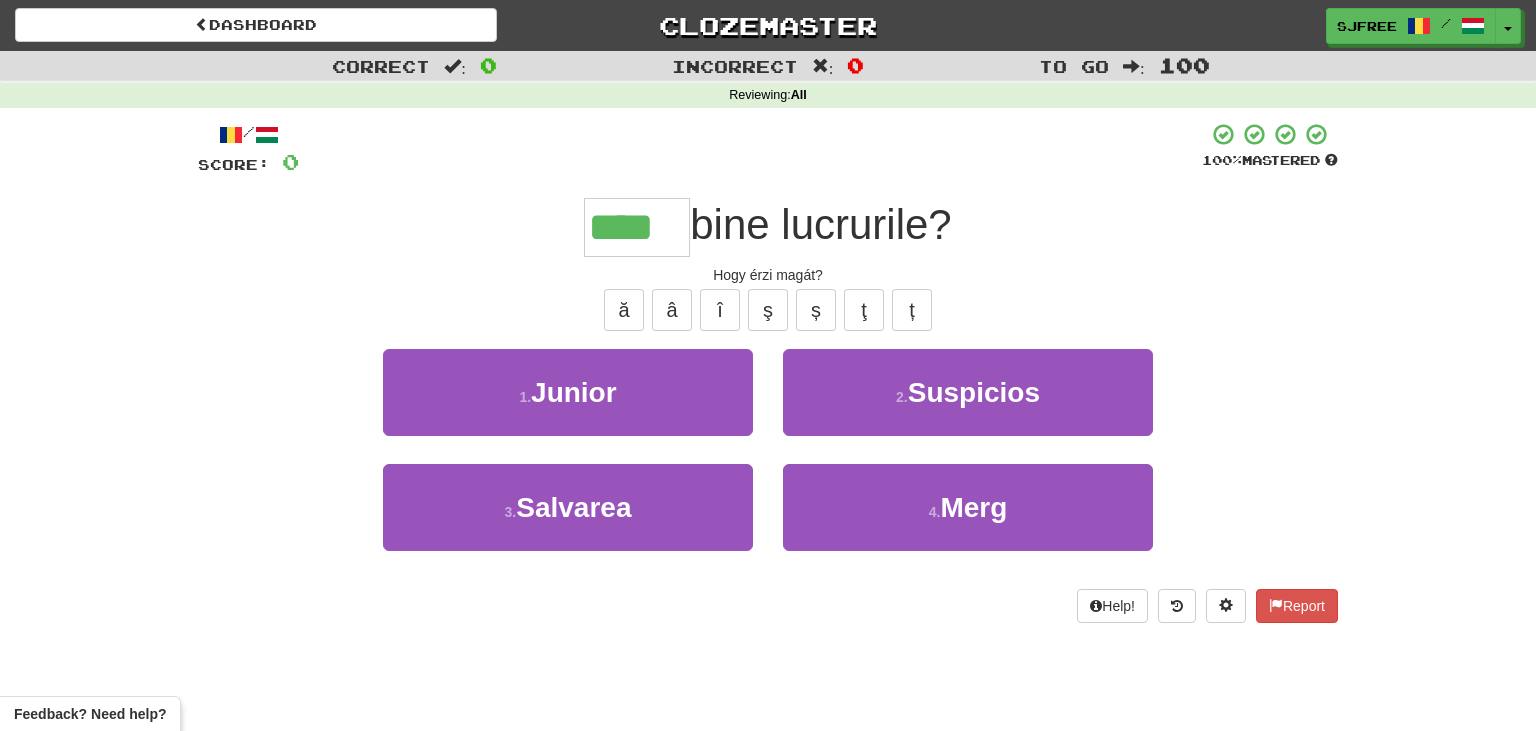 type on "****" 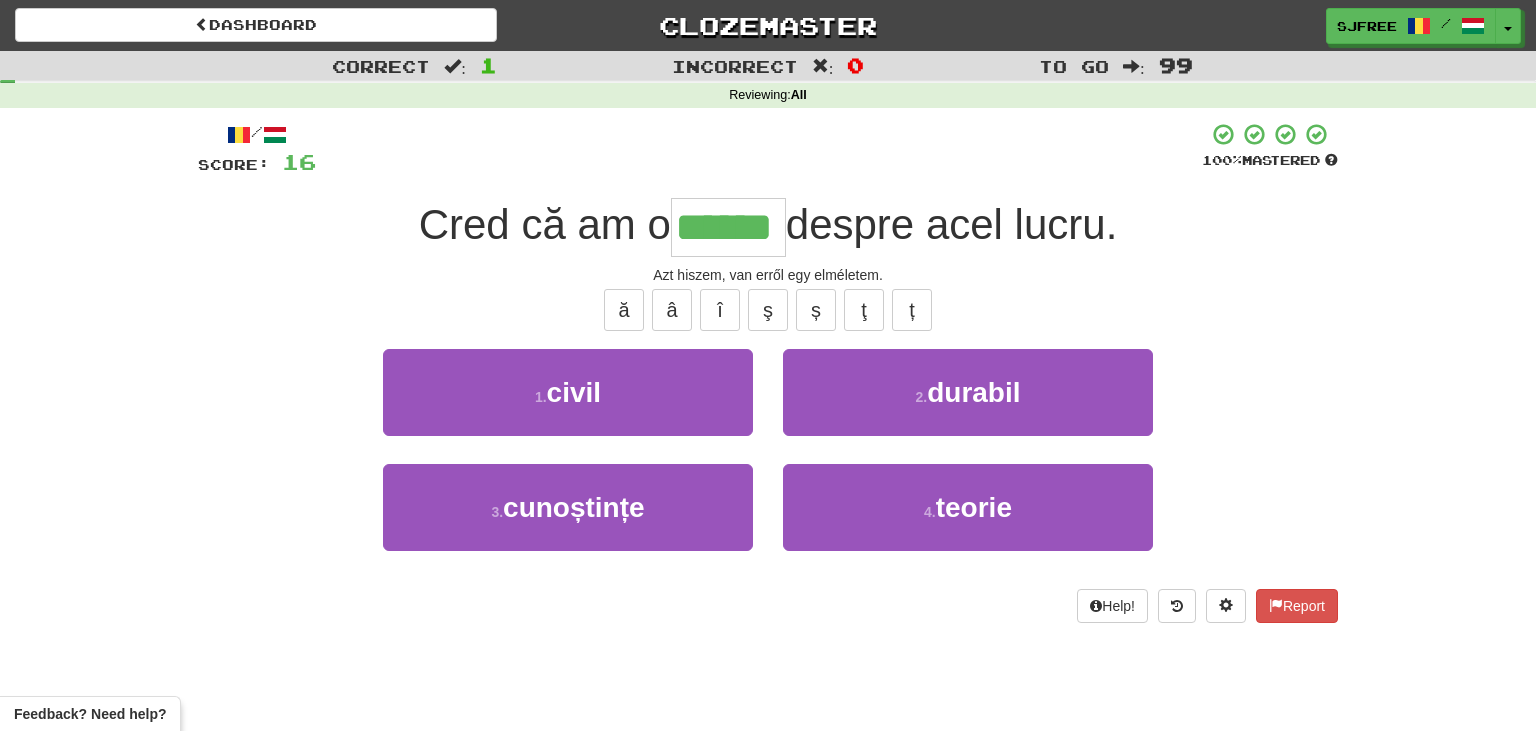 type on "******" 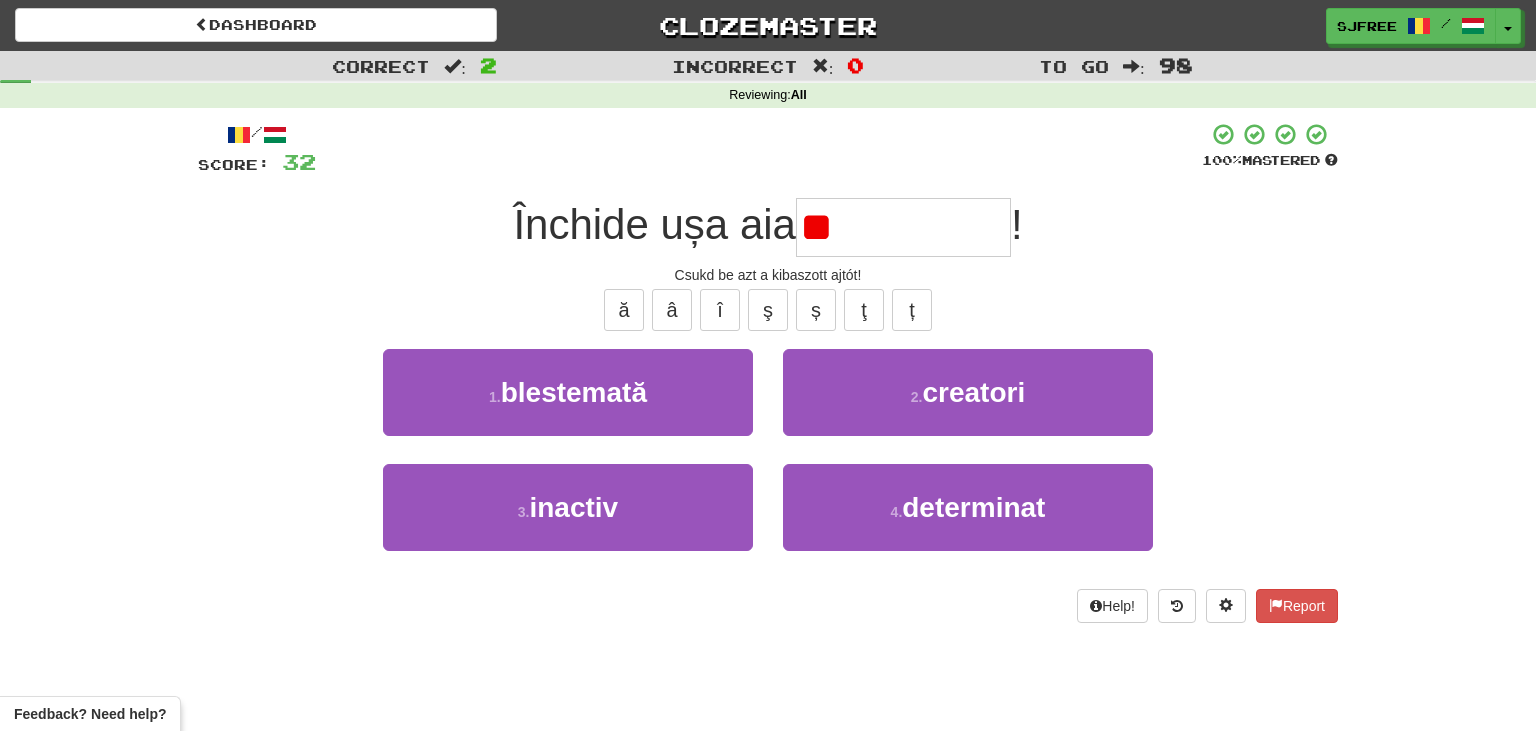 type on "*" 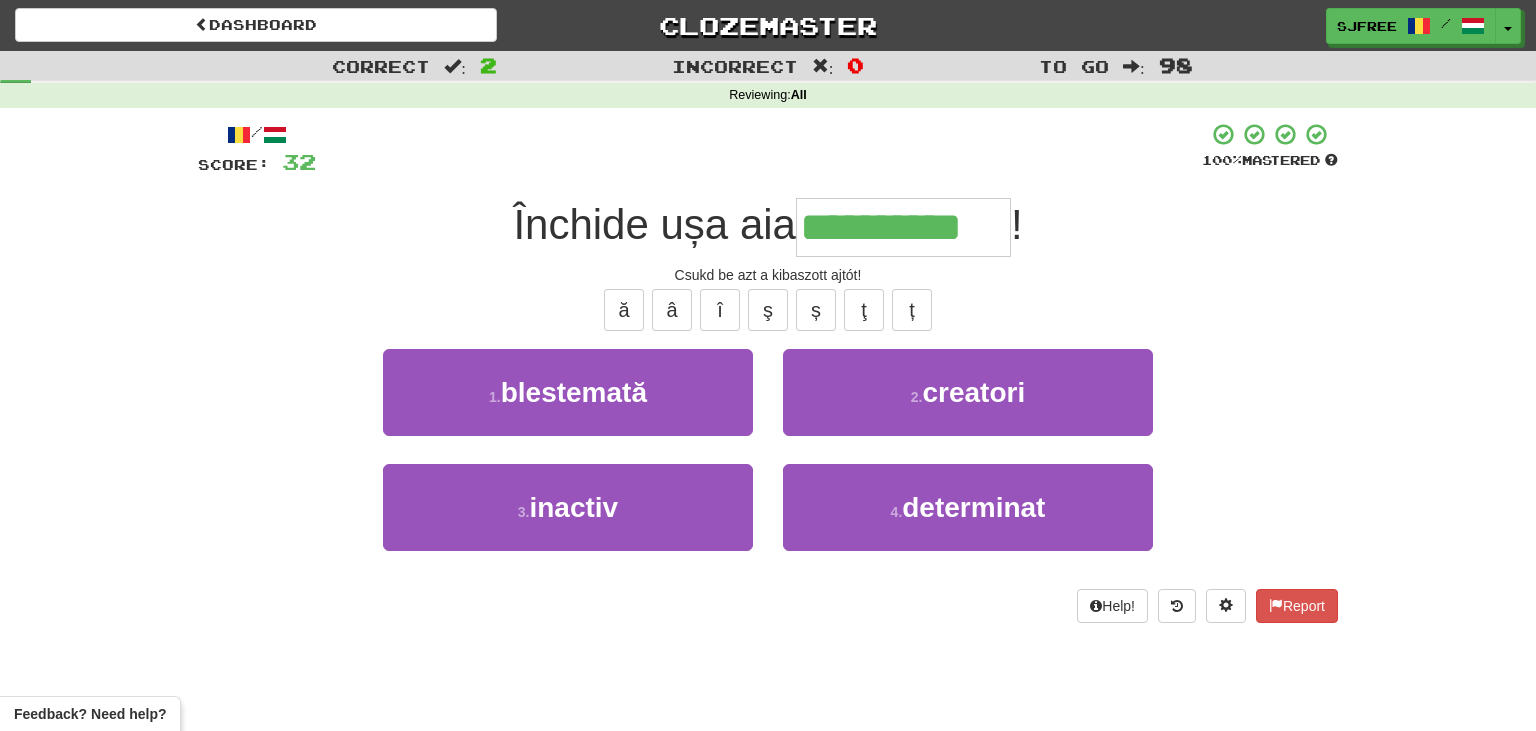 type on "**********" 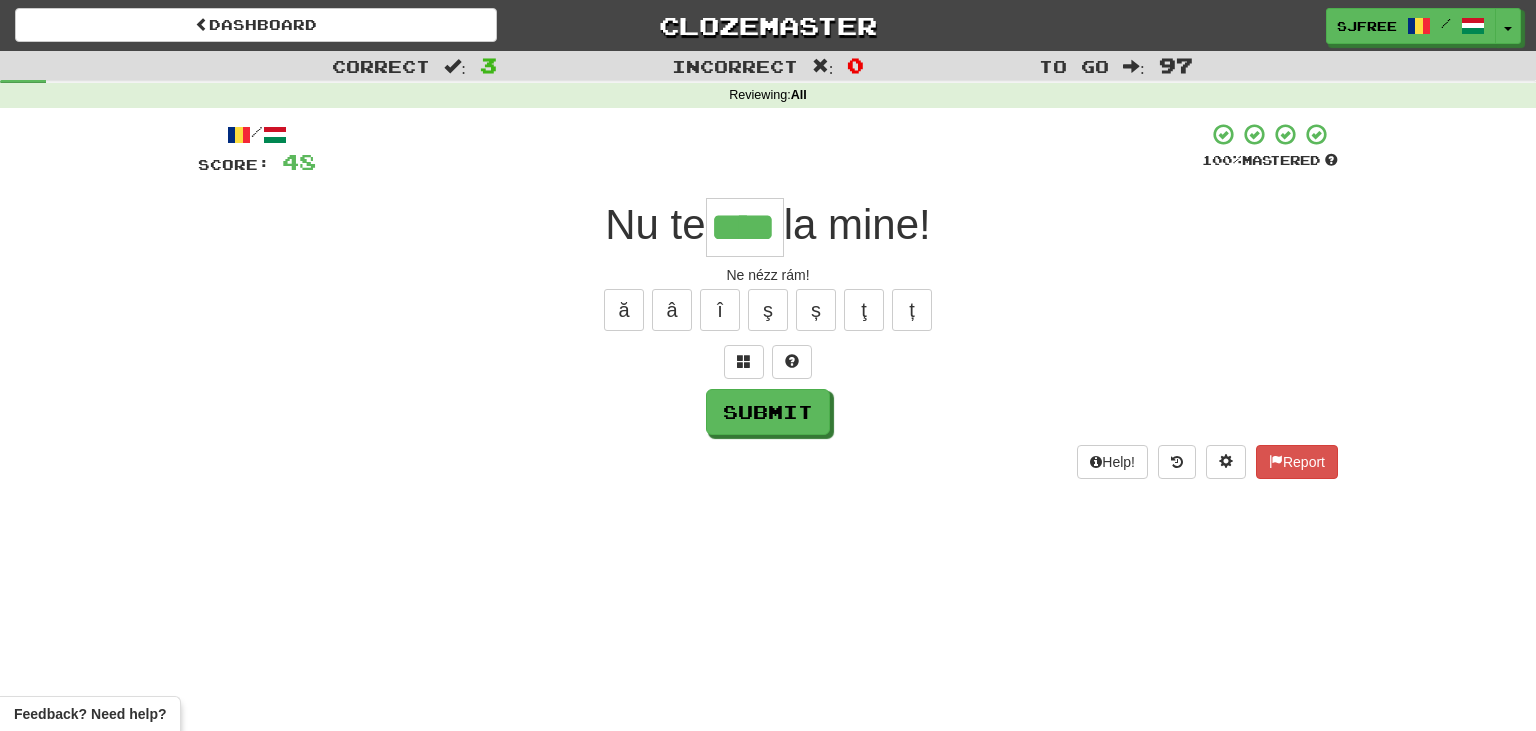 type on "****" 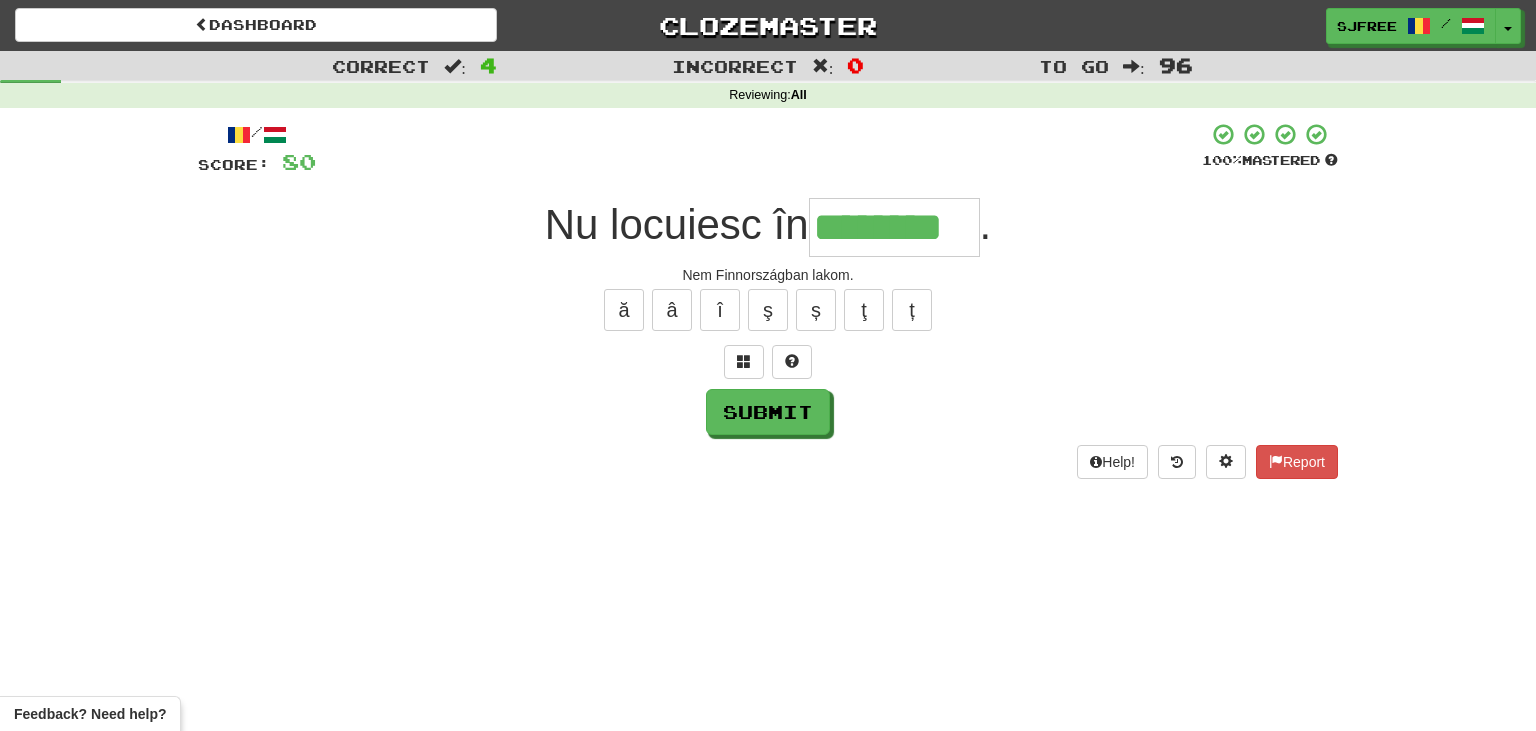 type on "********" 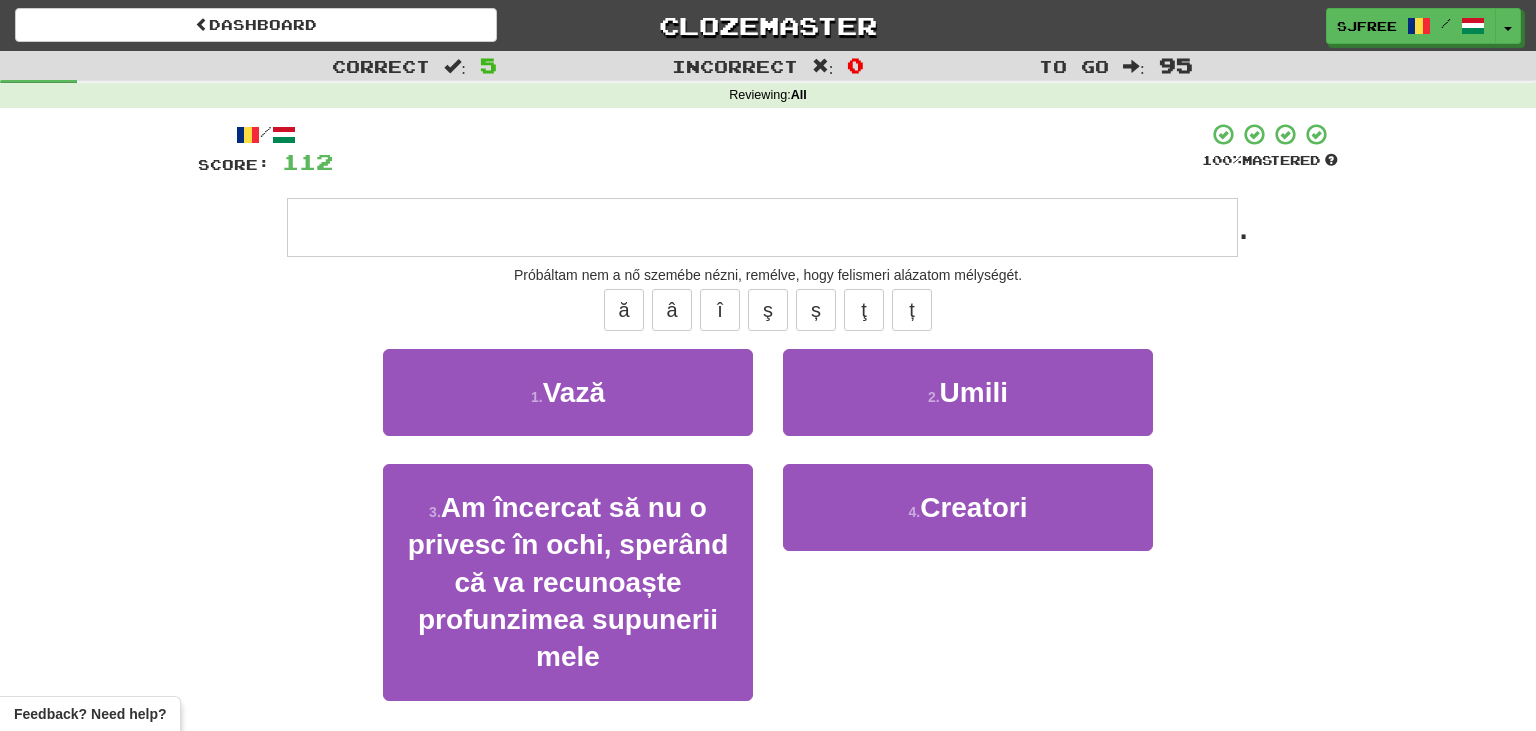 type on "**********" 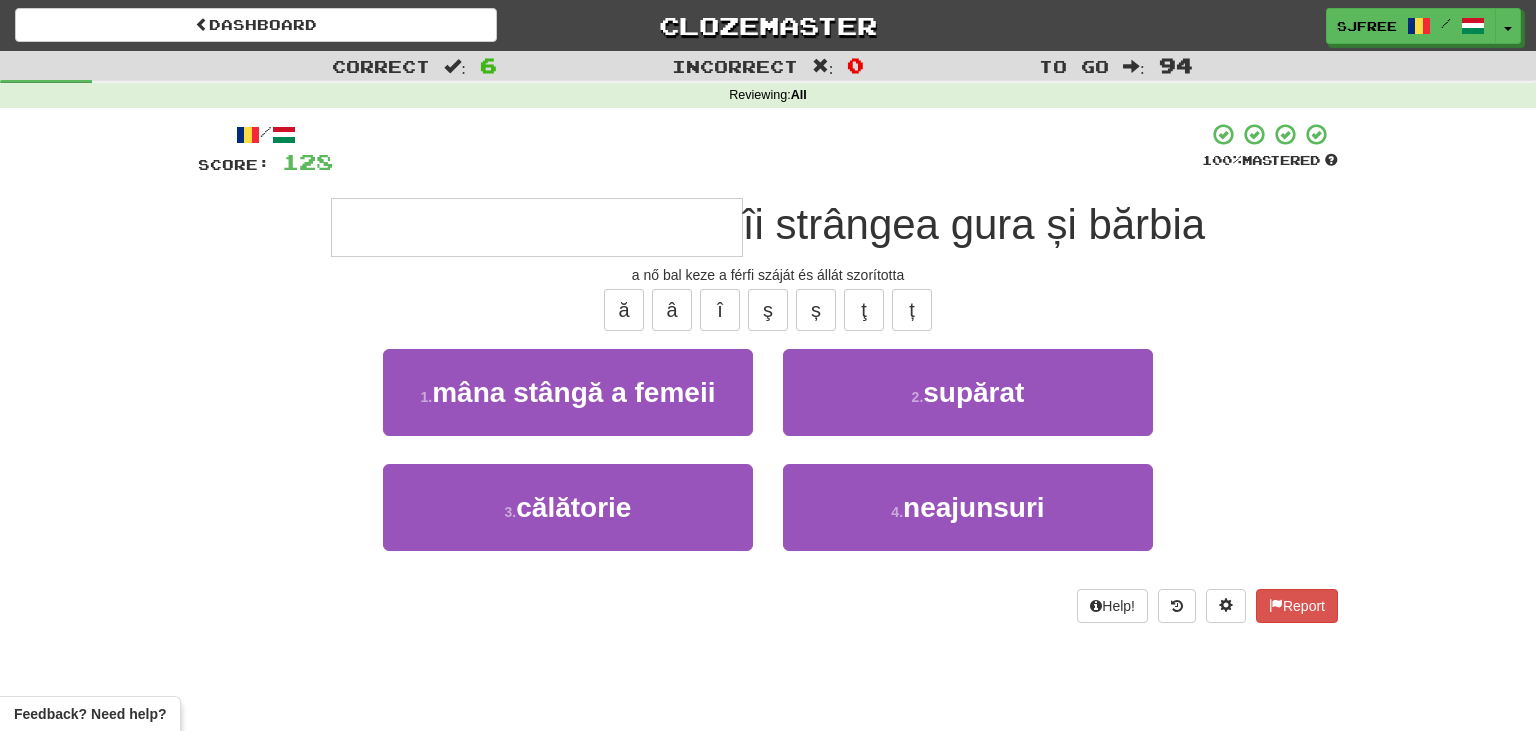 type on "**********" 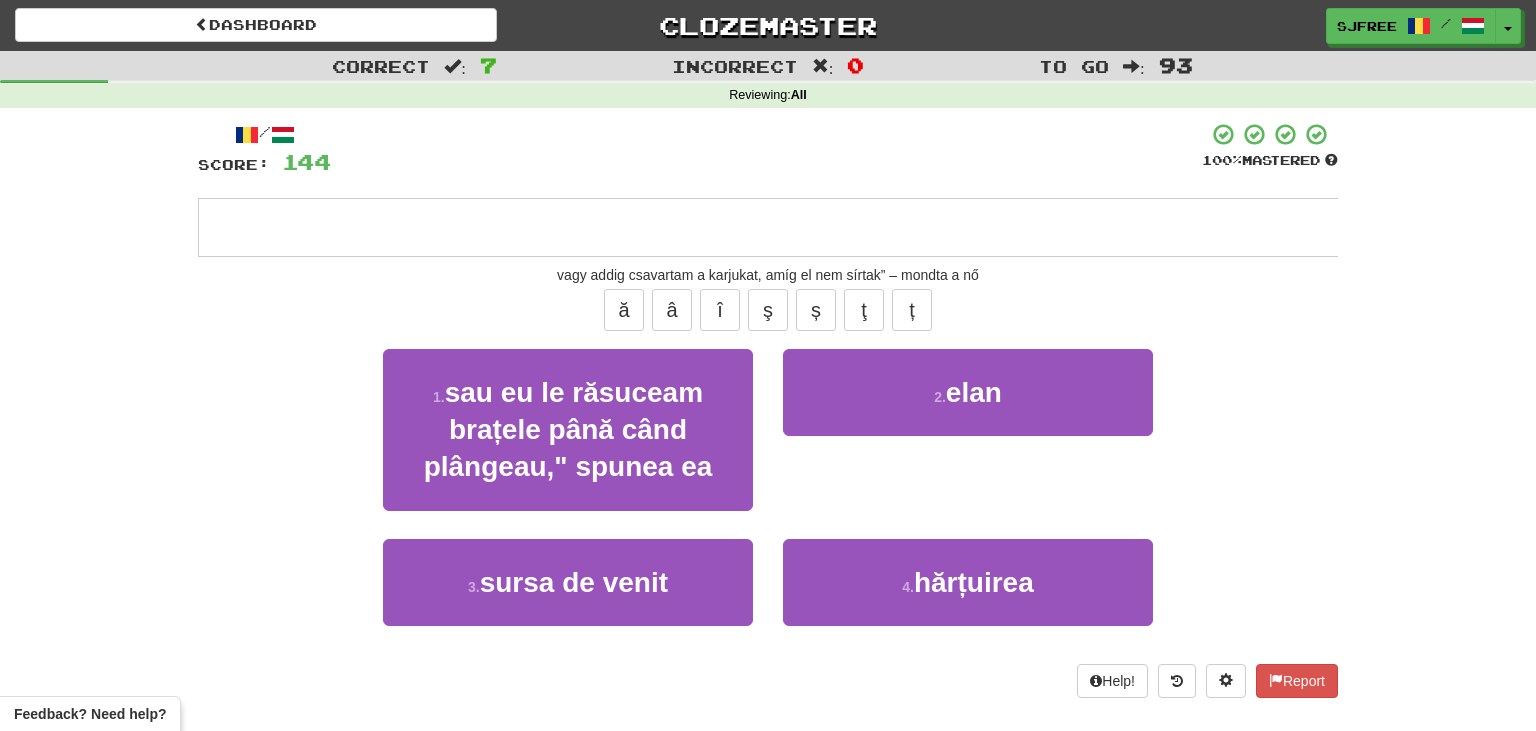 type on "**********" 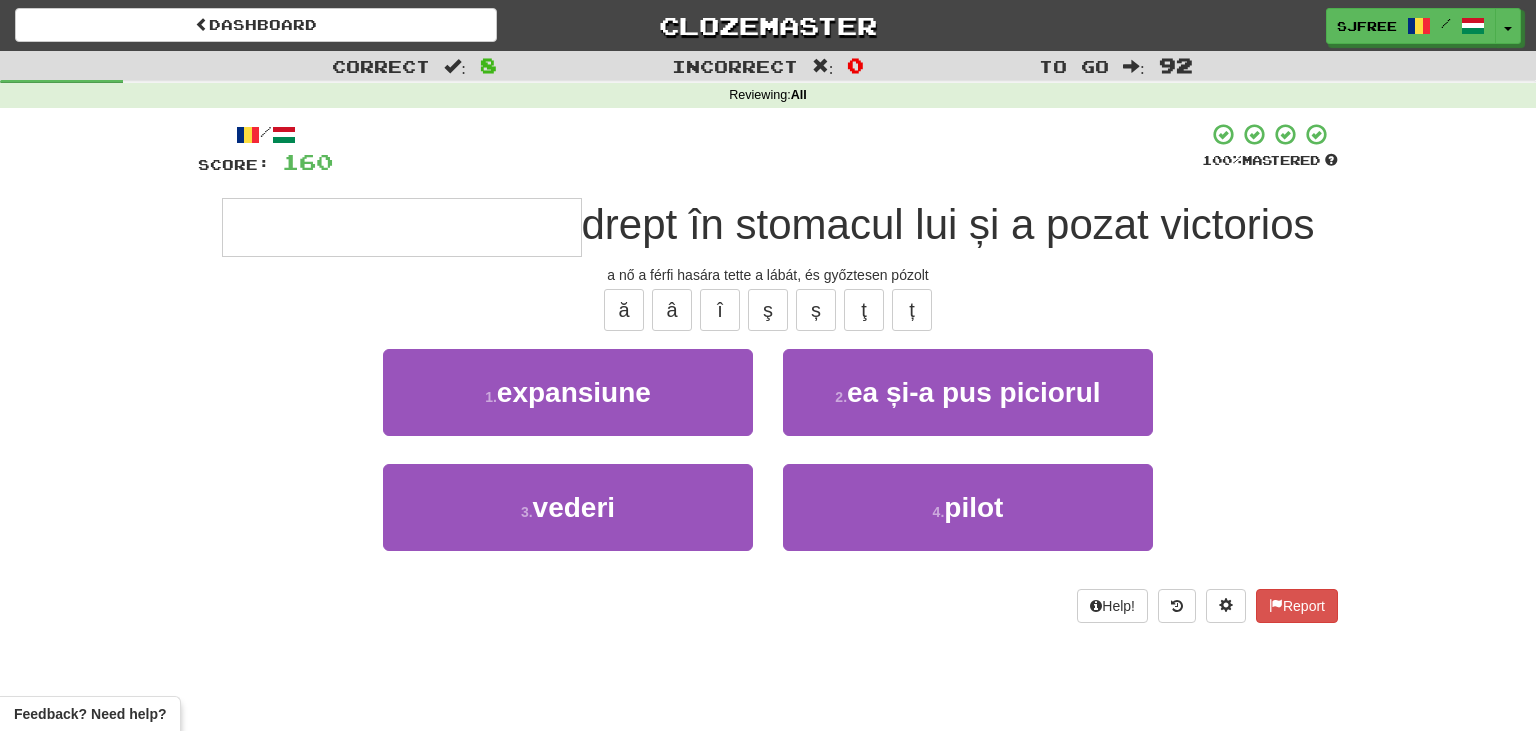 type on "**********" 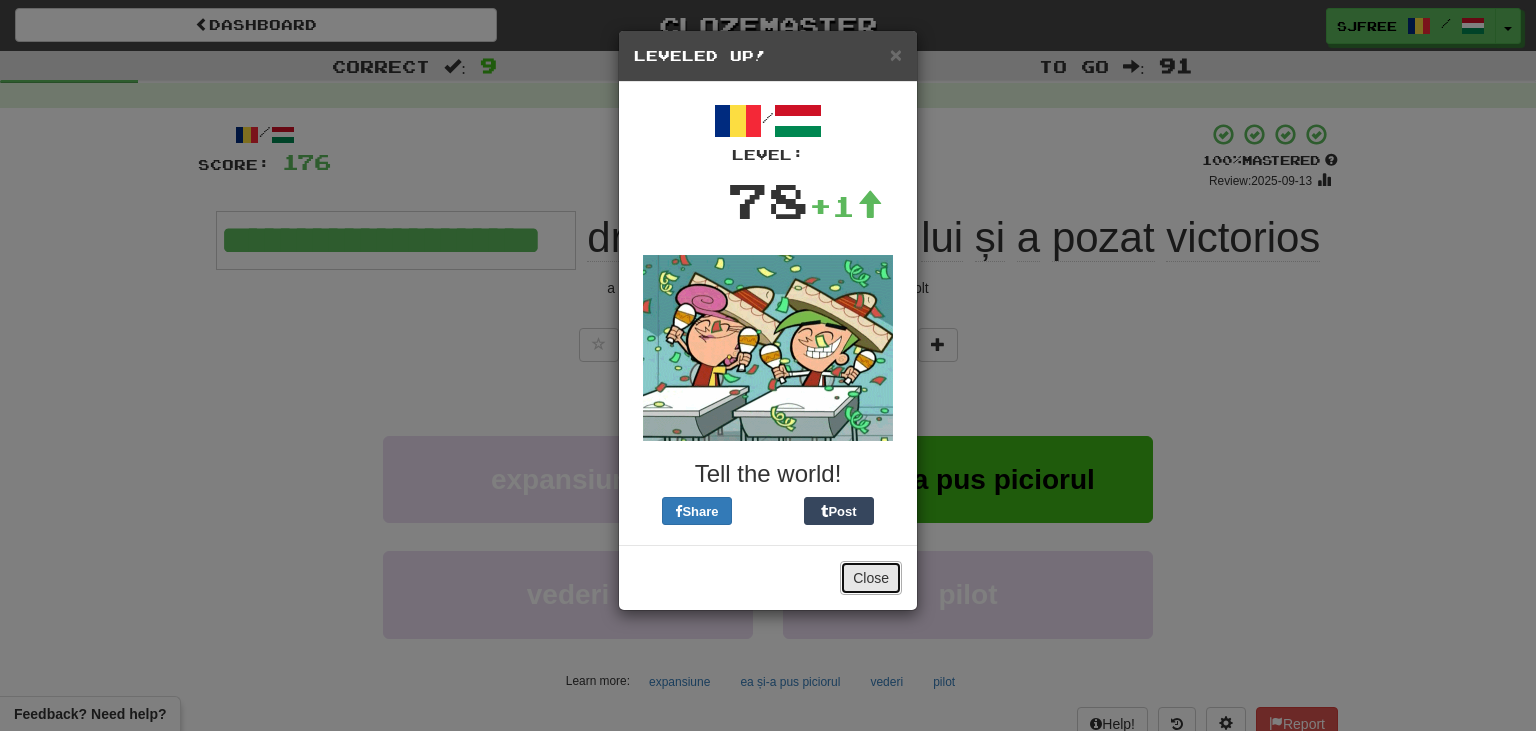 click on "Close" at bounding box center (871, 578) 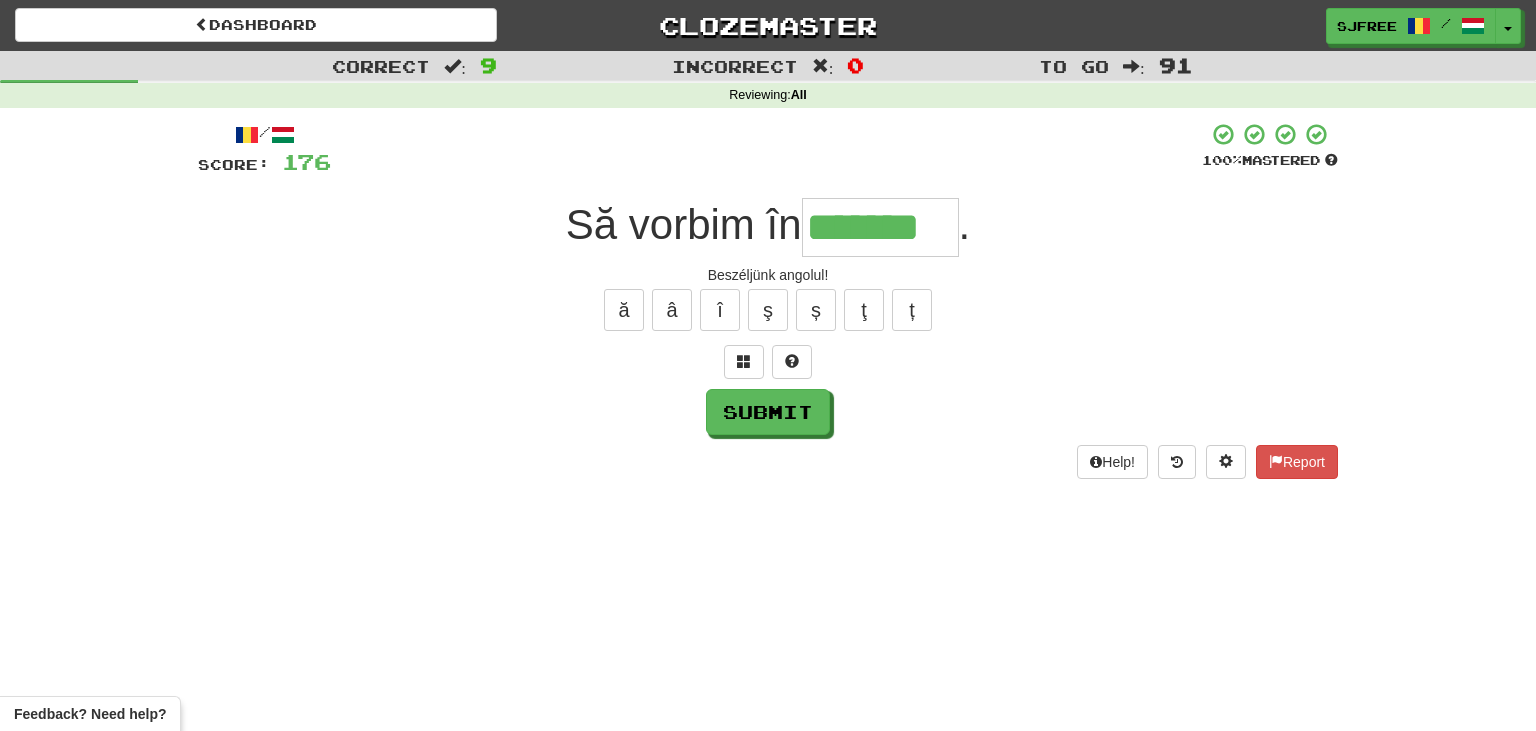 type on "*******" 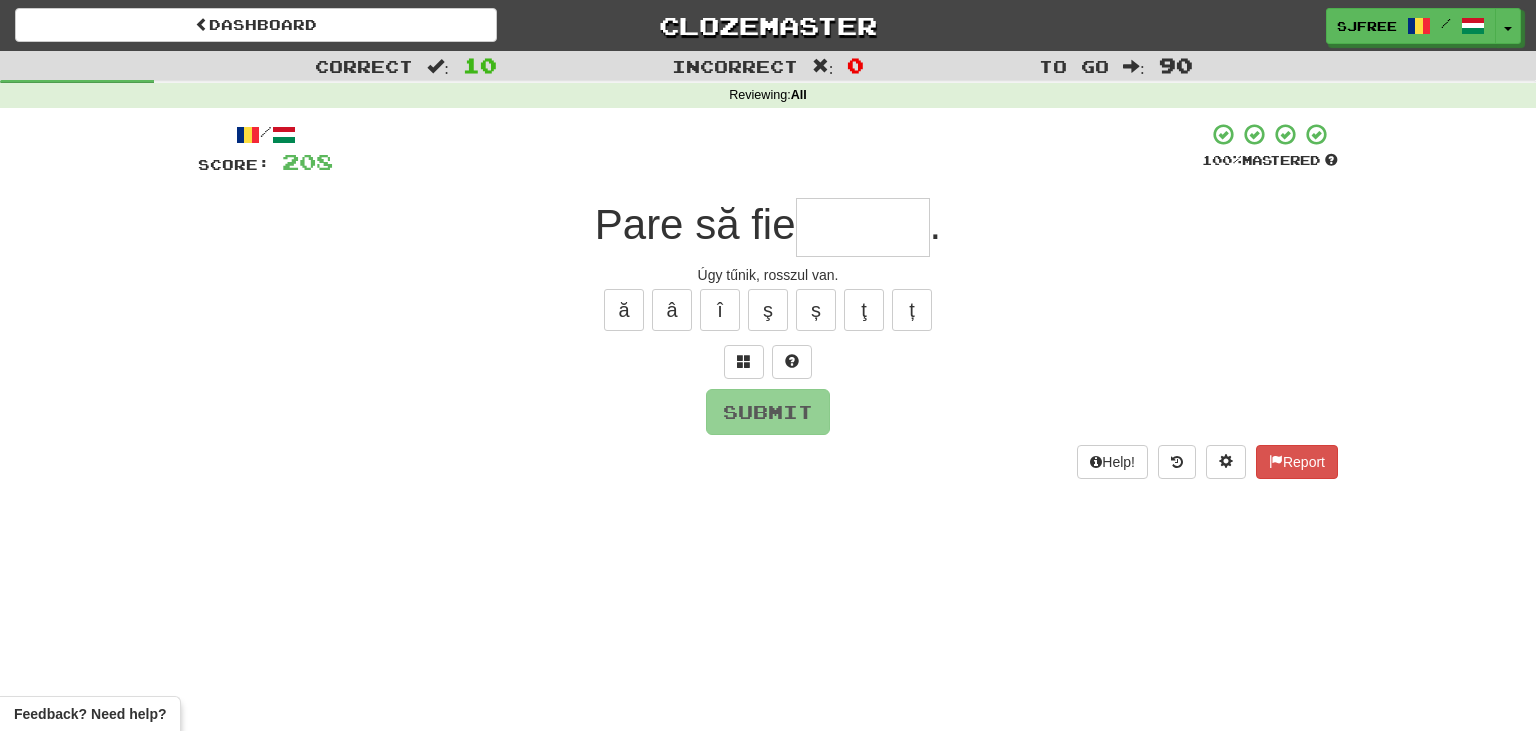 type on "*" 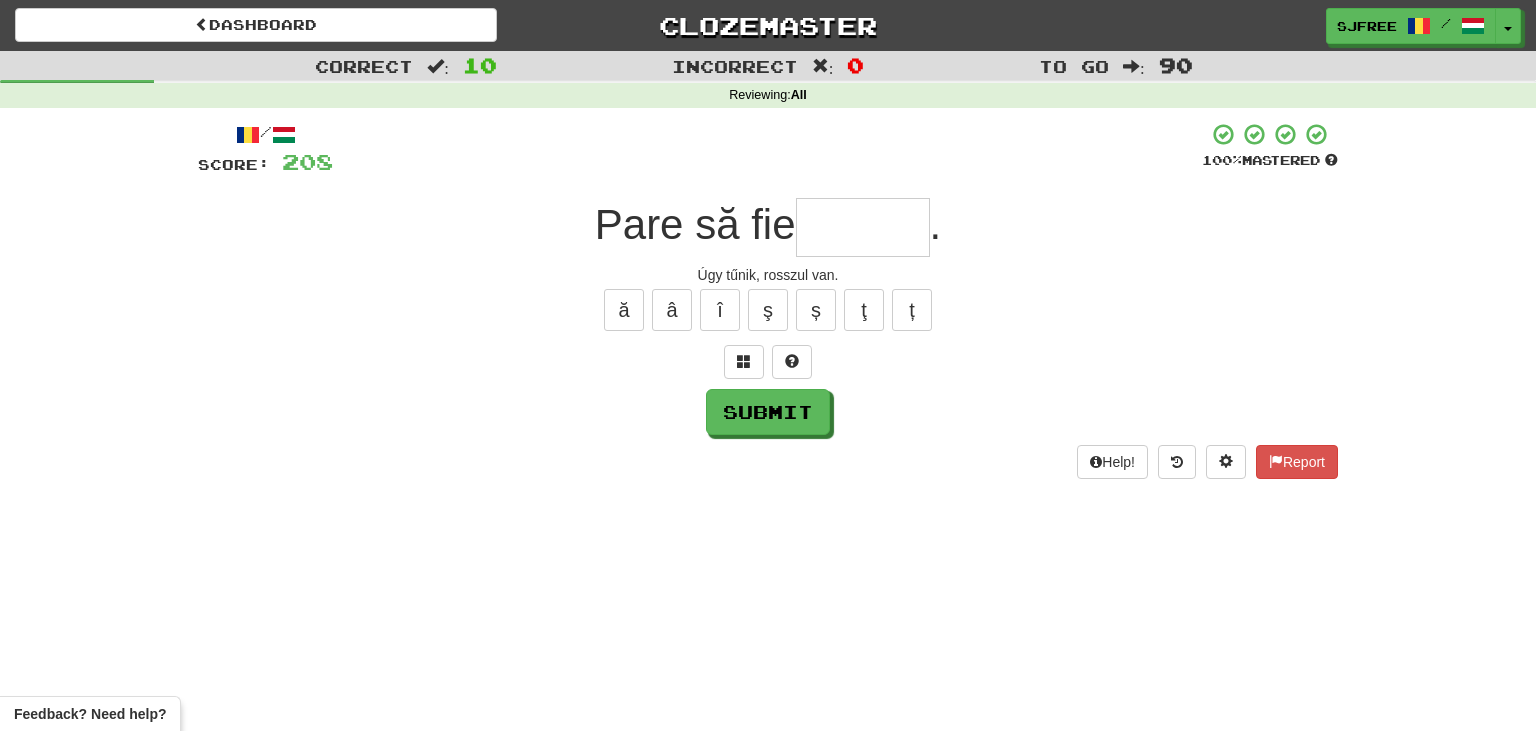type on "*" 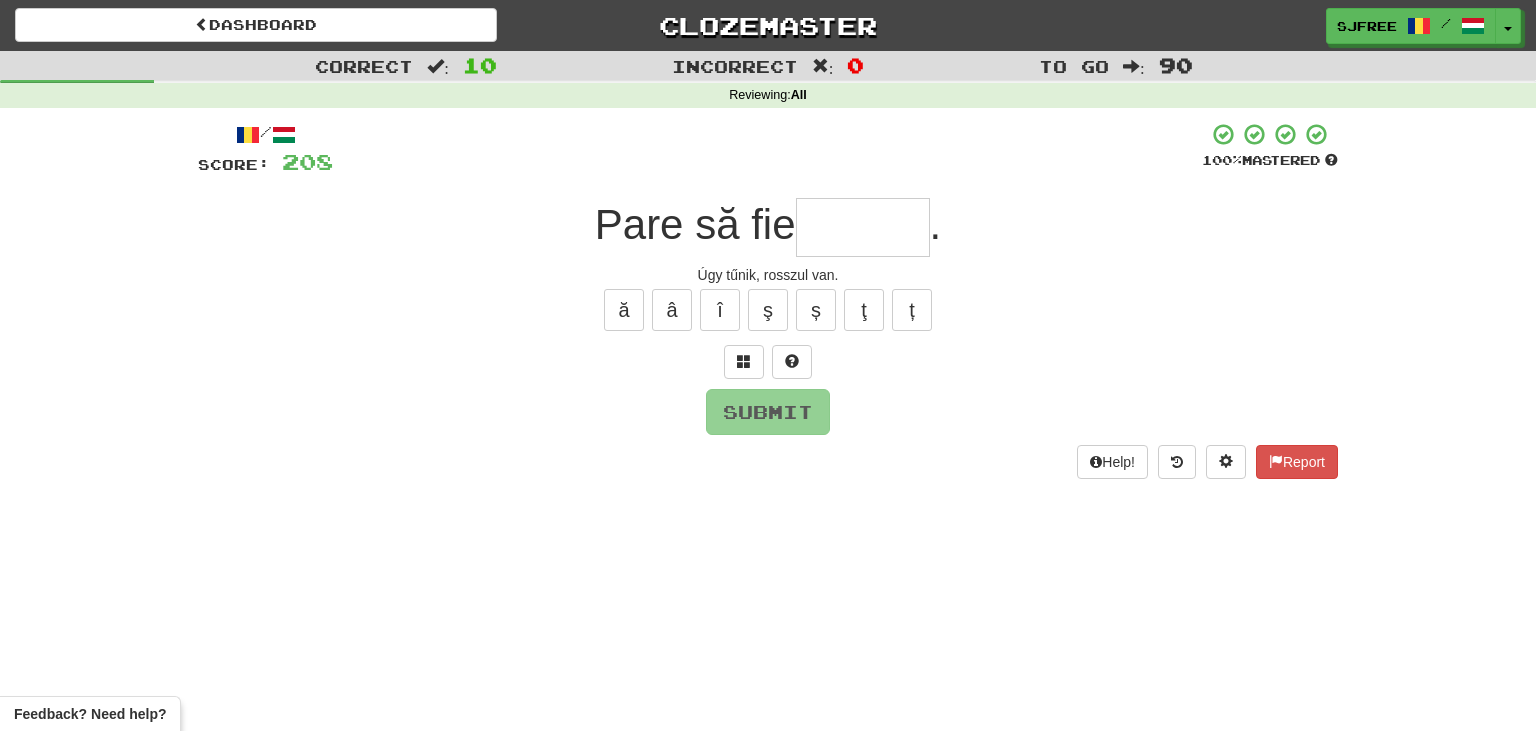 type on "*" 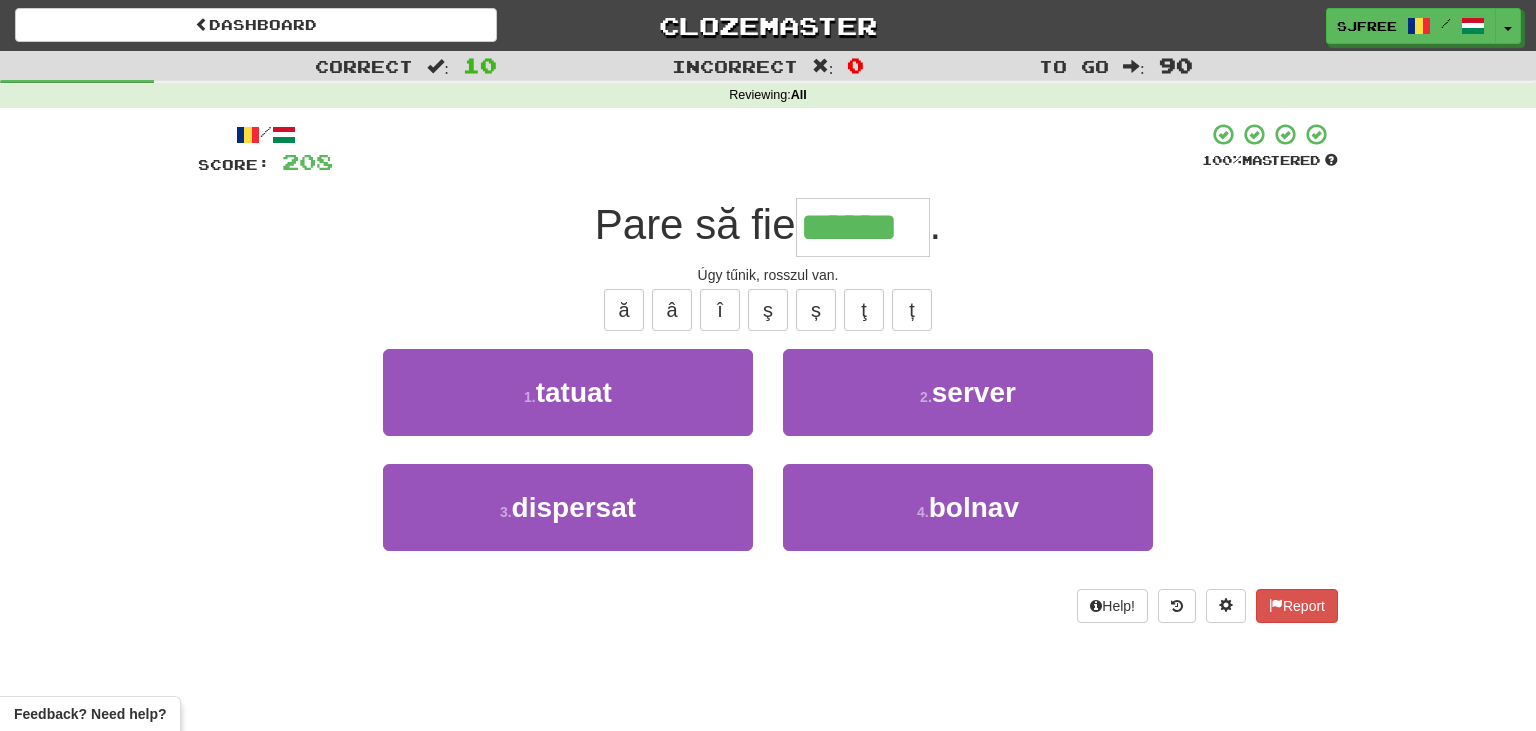 type on "******" 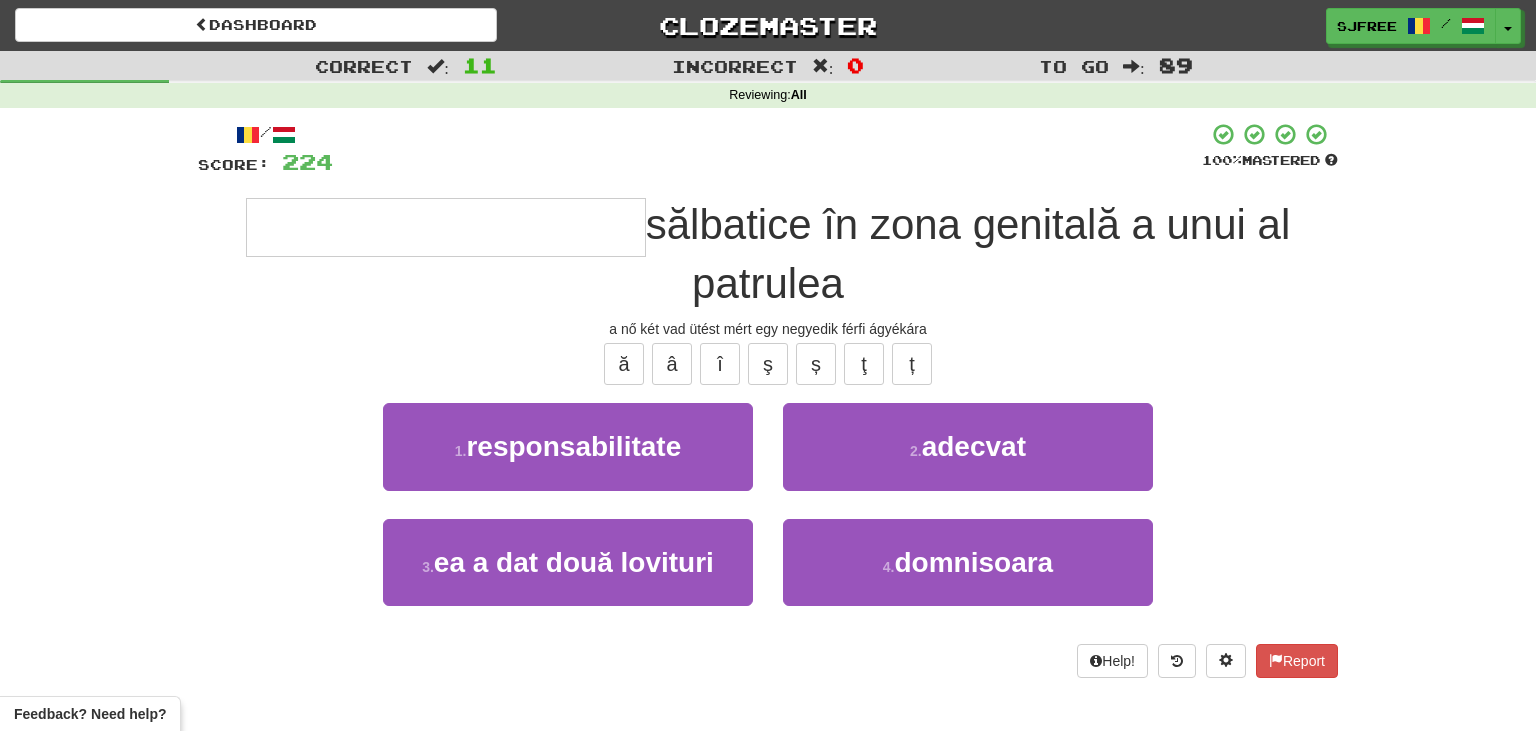 type on "**********" 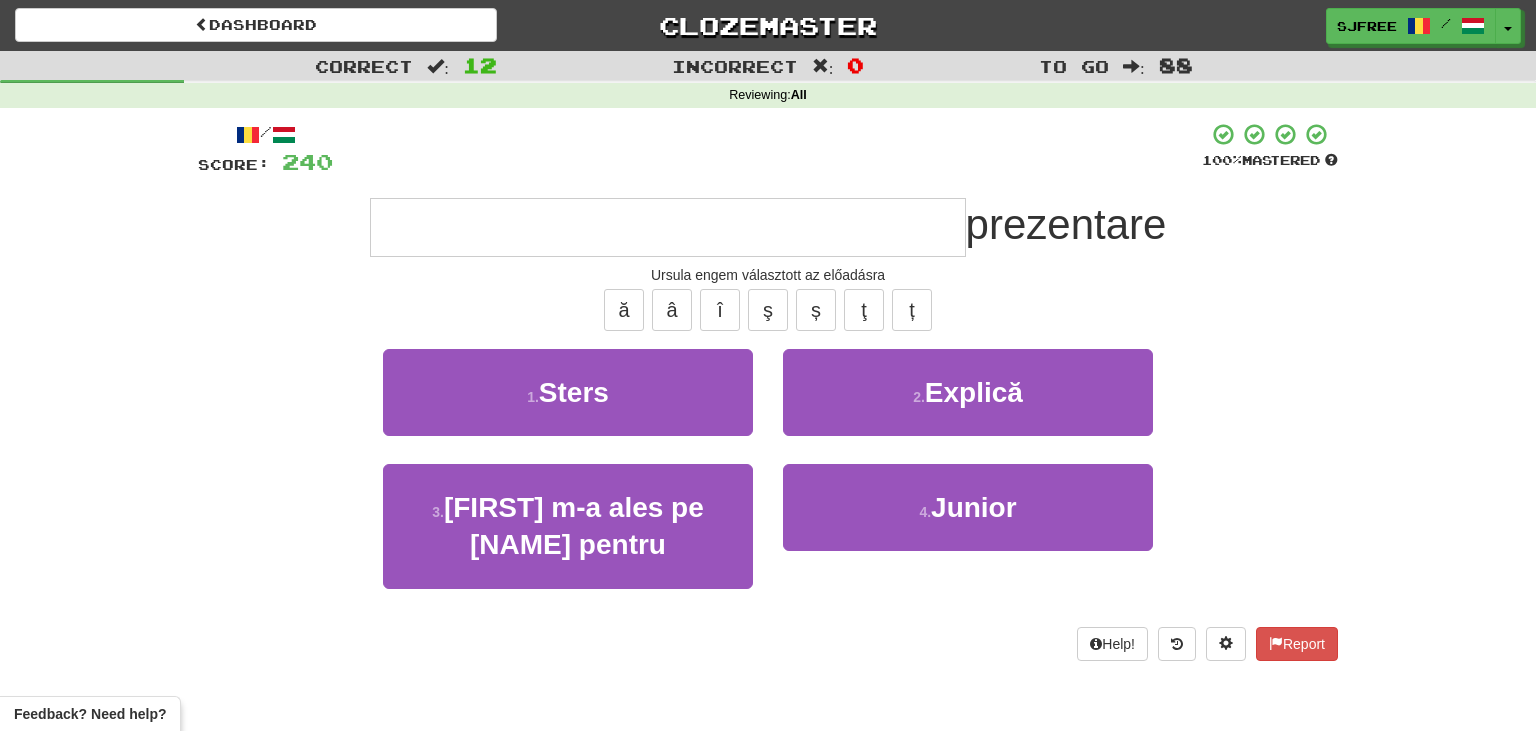 type on "**********" 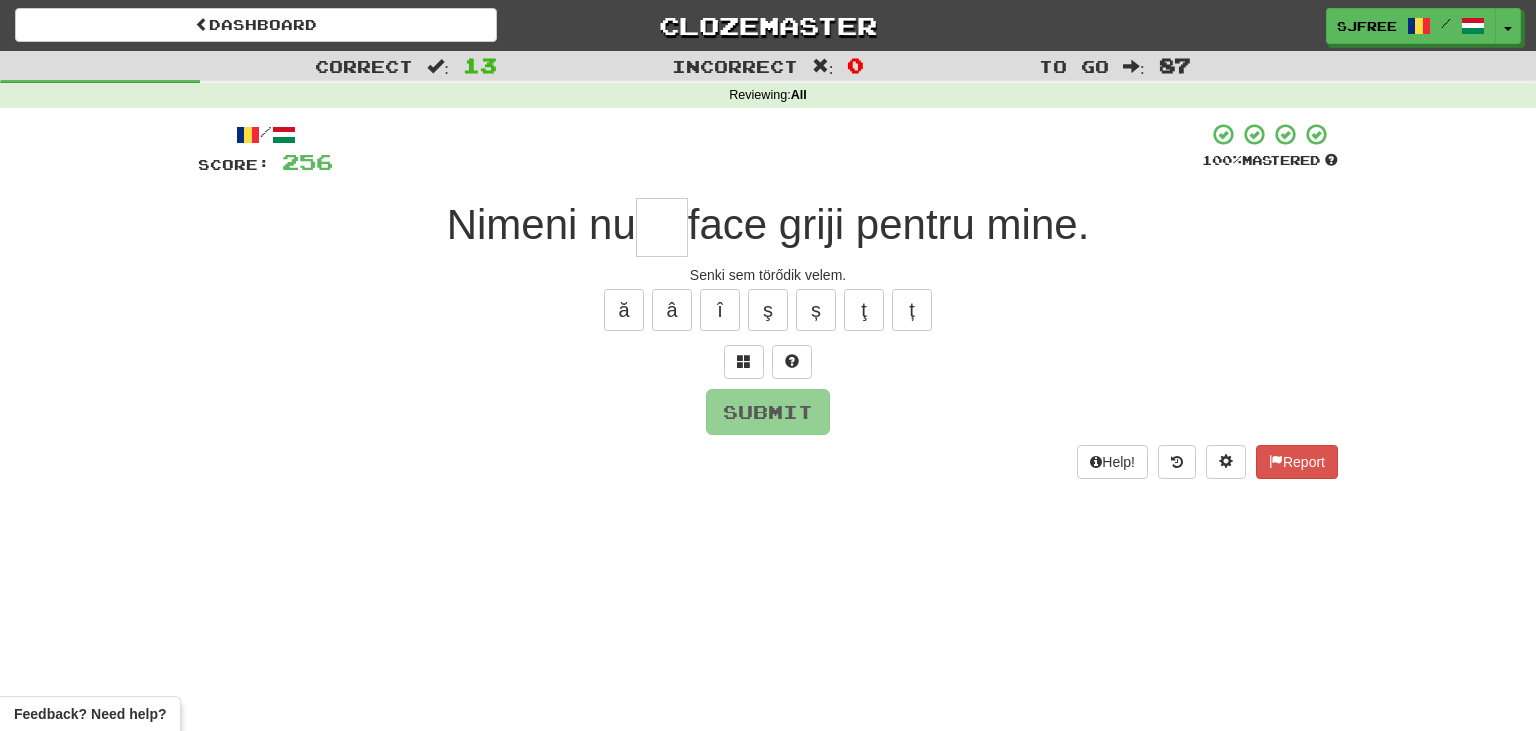type on "*" 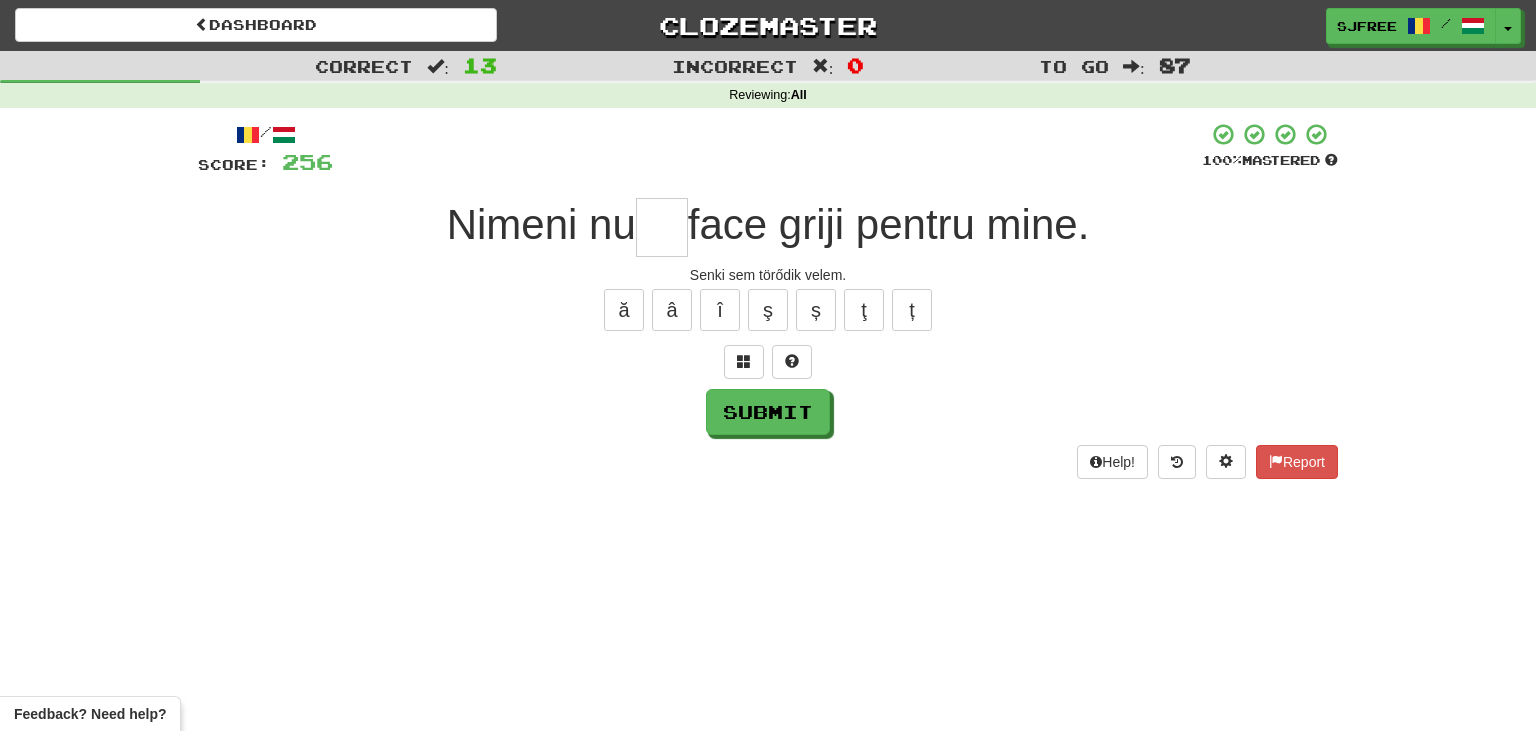 type on "*" 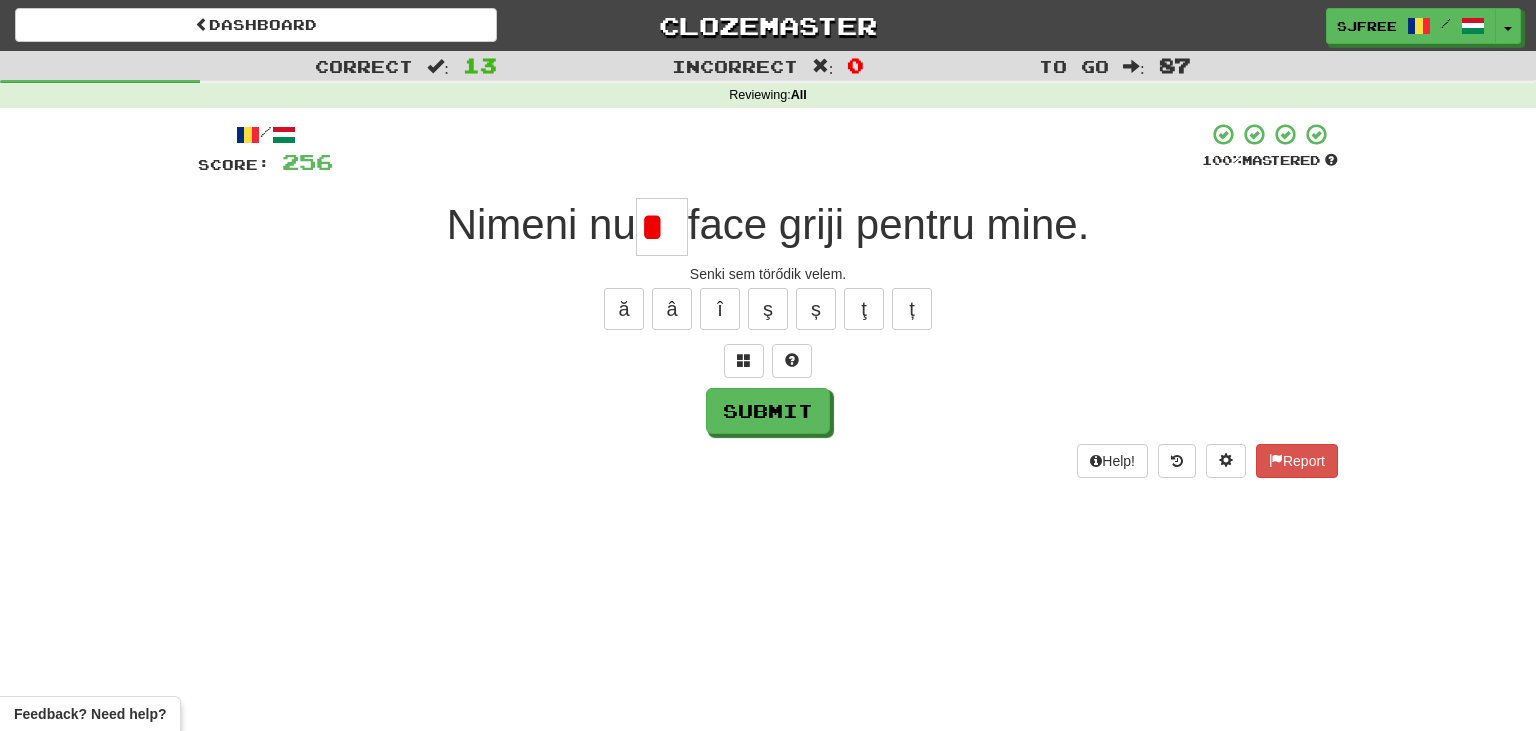 scroll, scrollTop: 0, scrollLeft: 0, axis: both 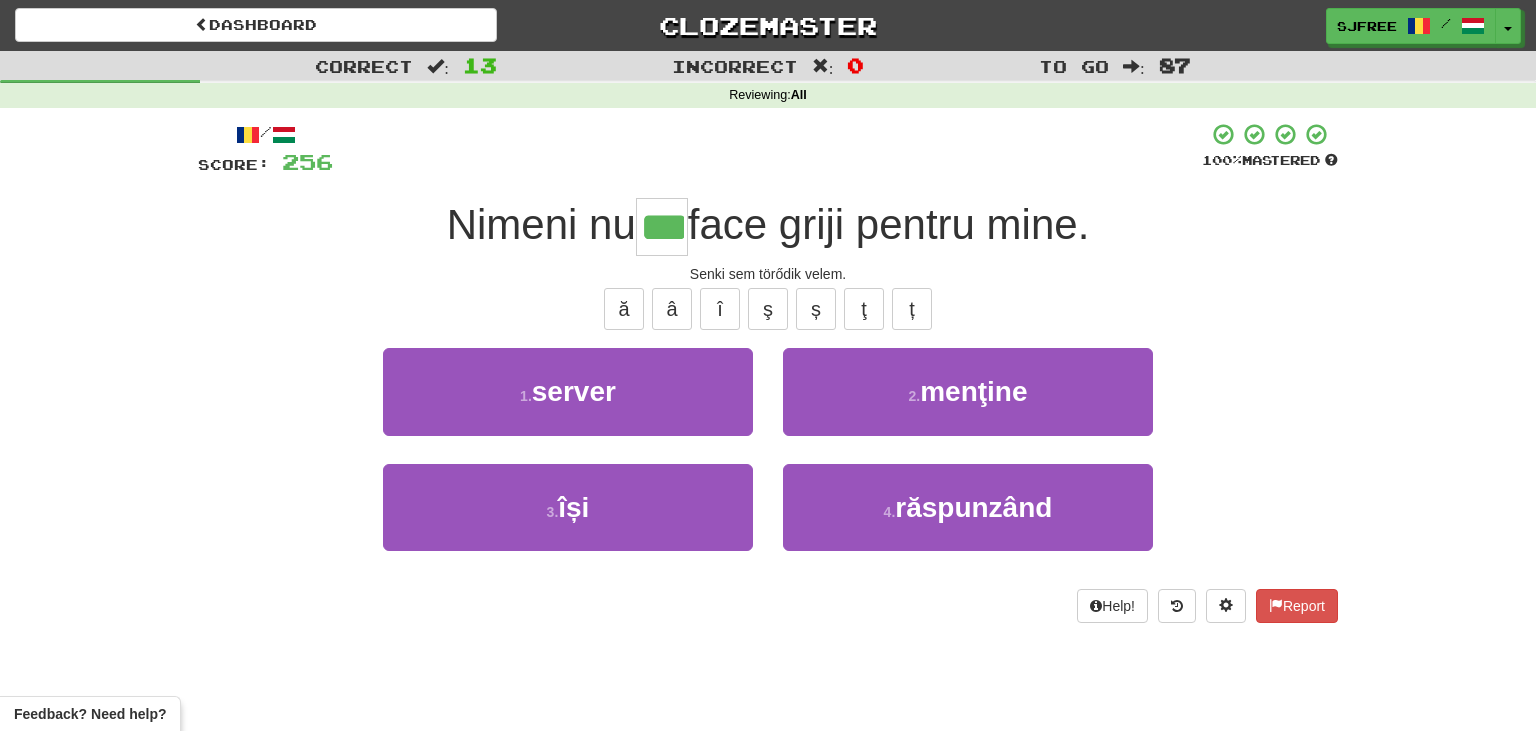 type on "***" 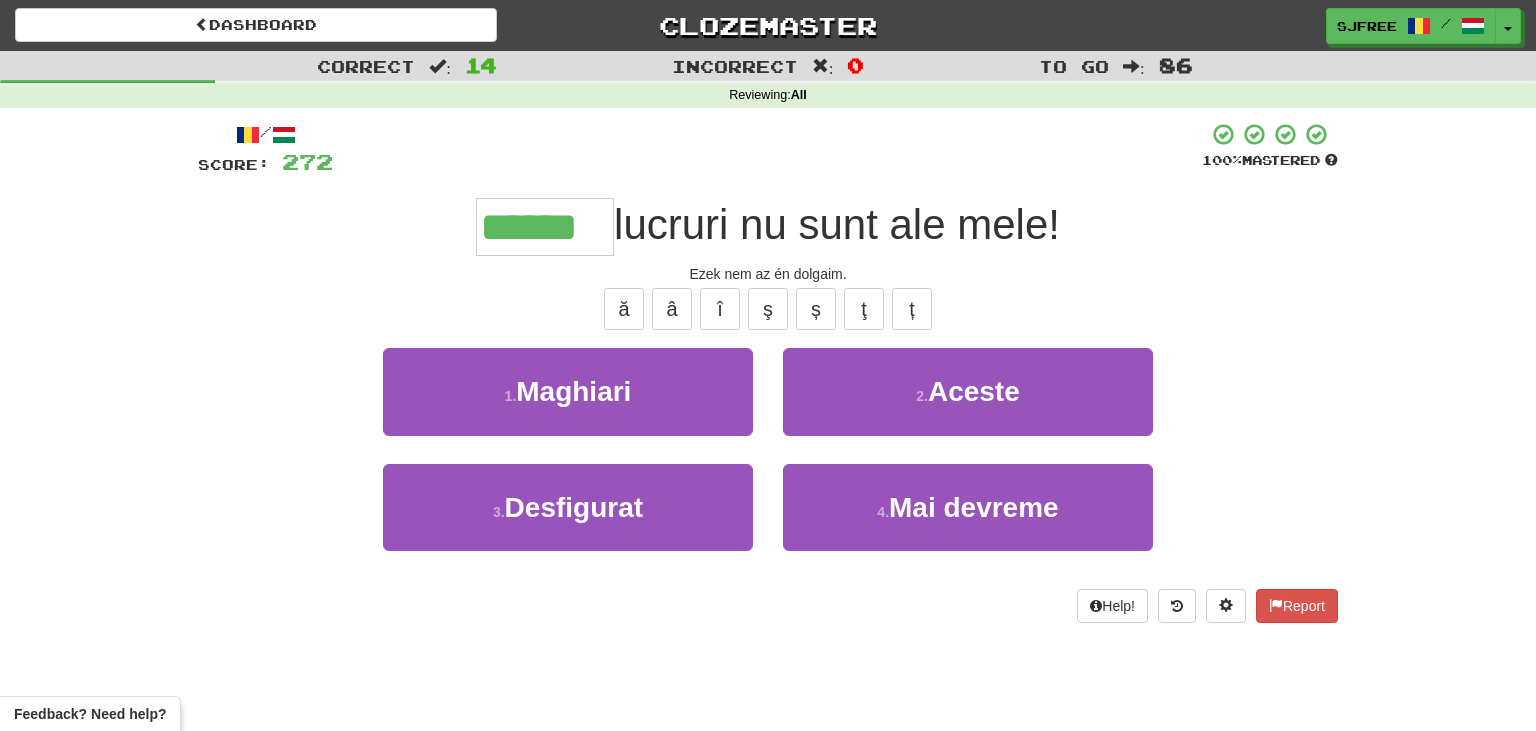type on "******" 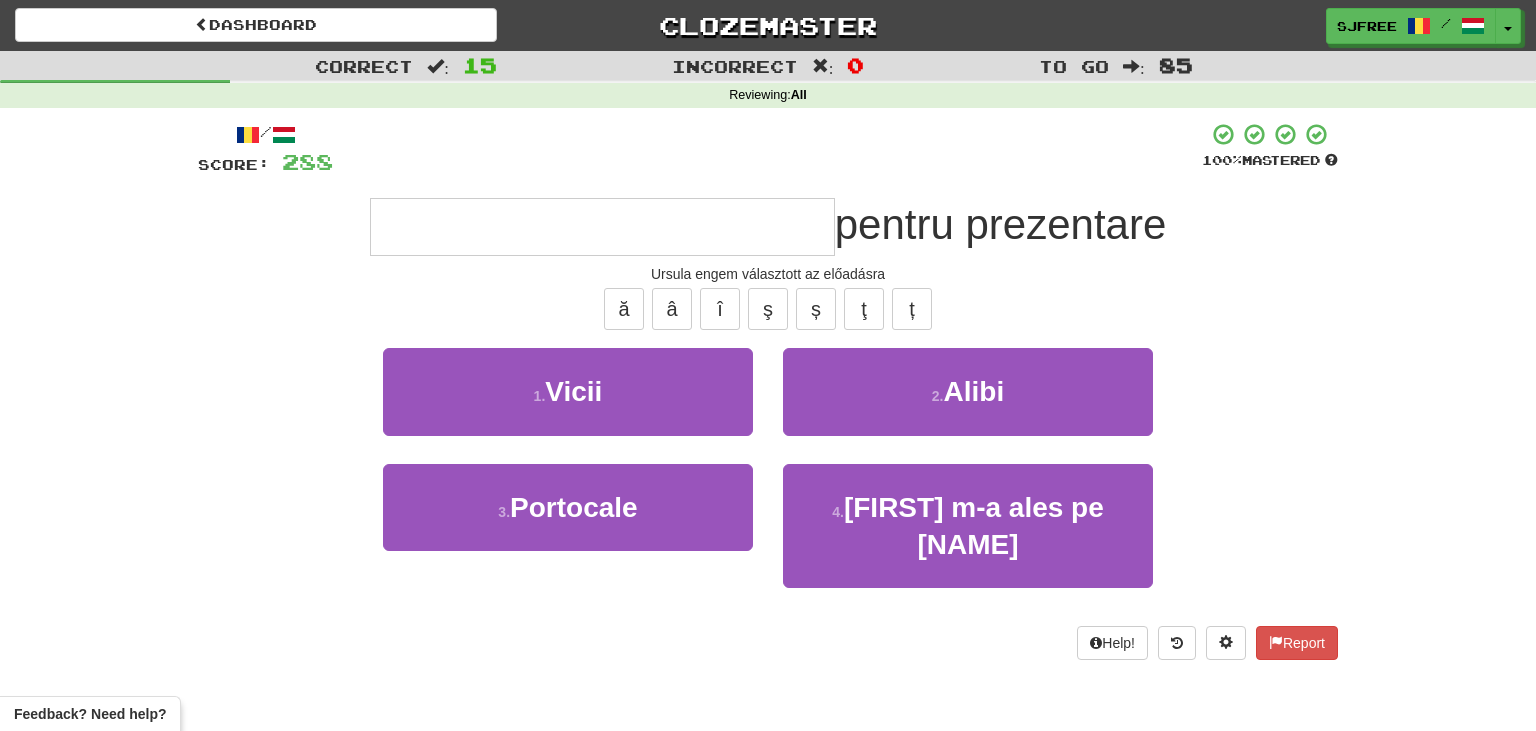 type on "**********" 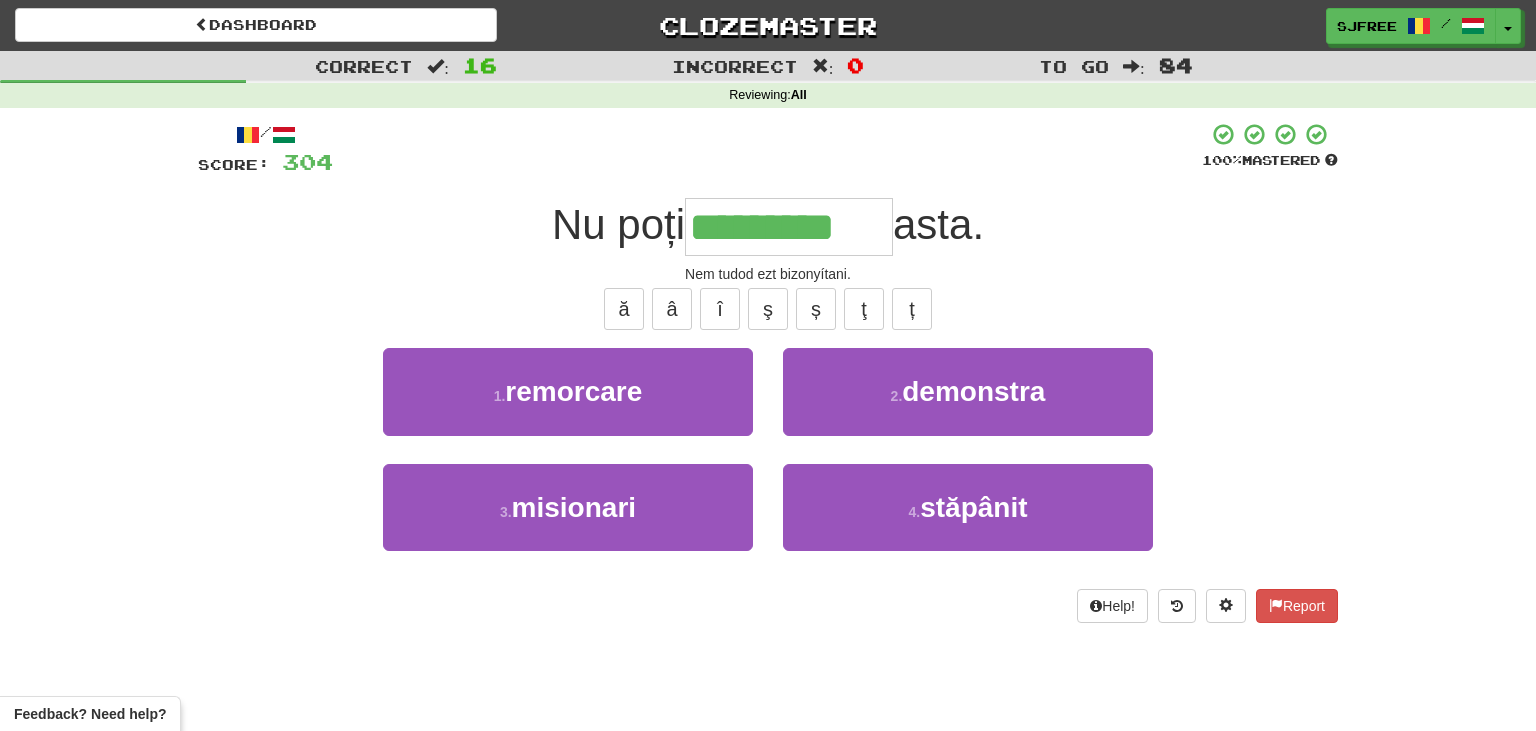 type on "*********" 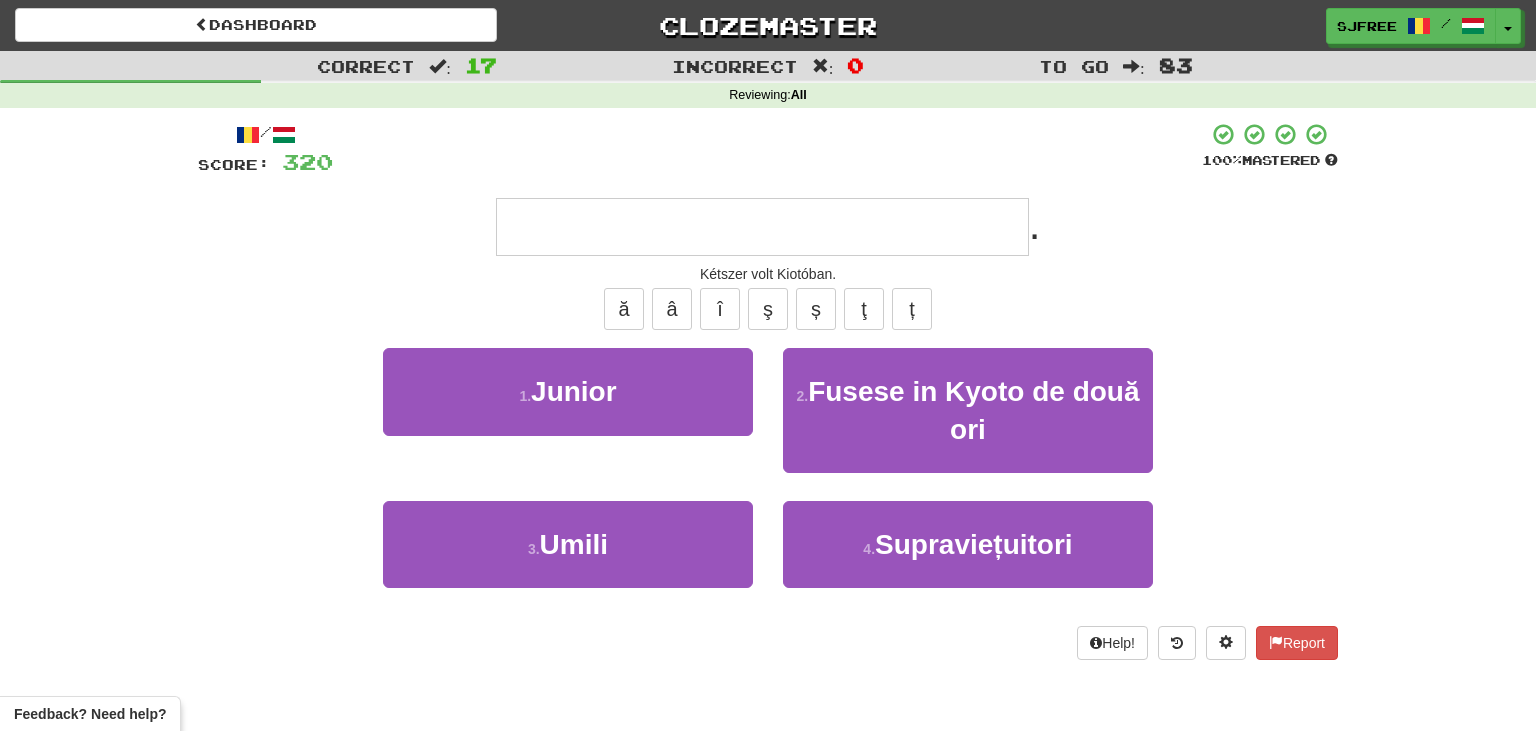type on "**********" 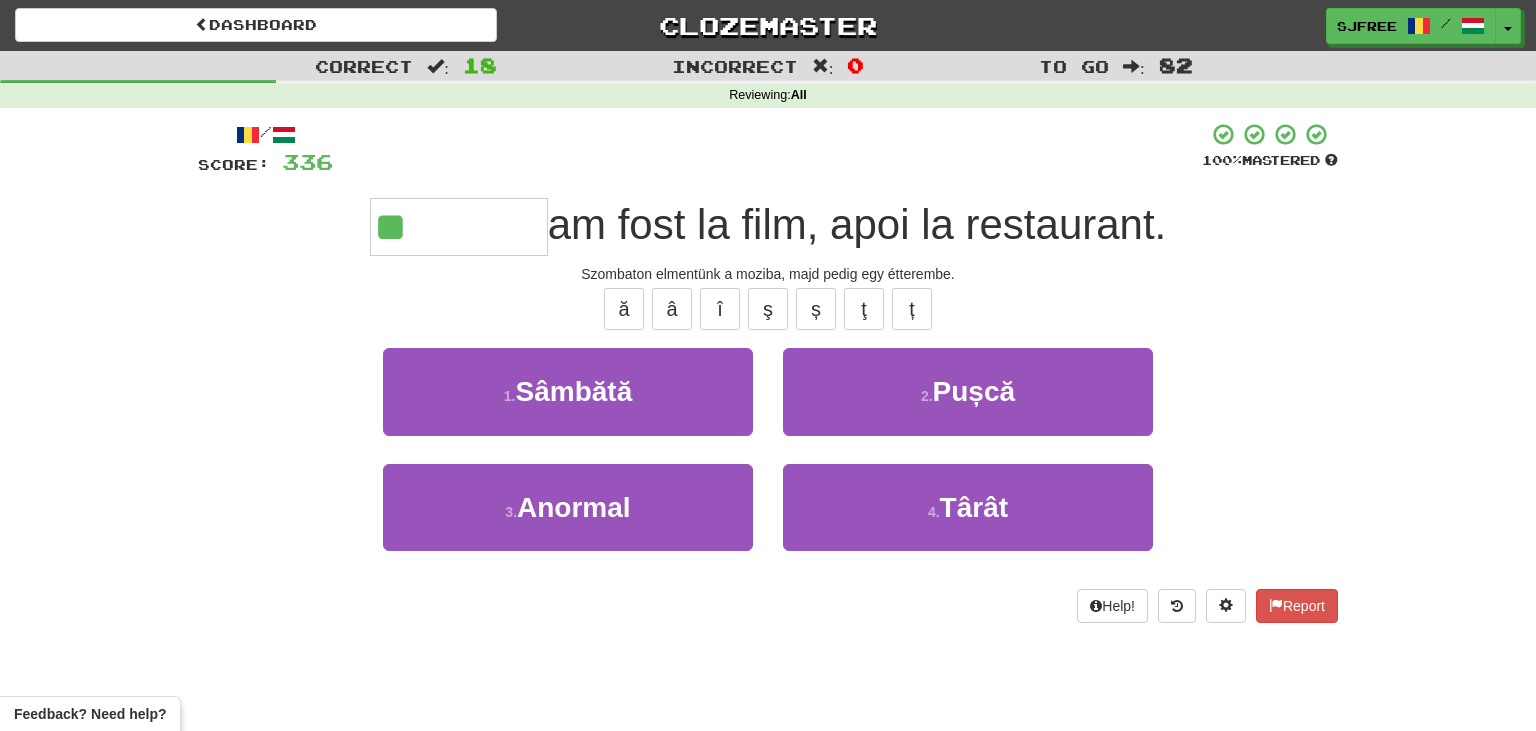 type on "*******" 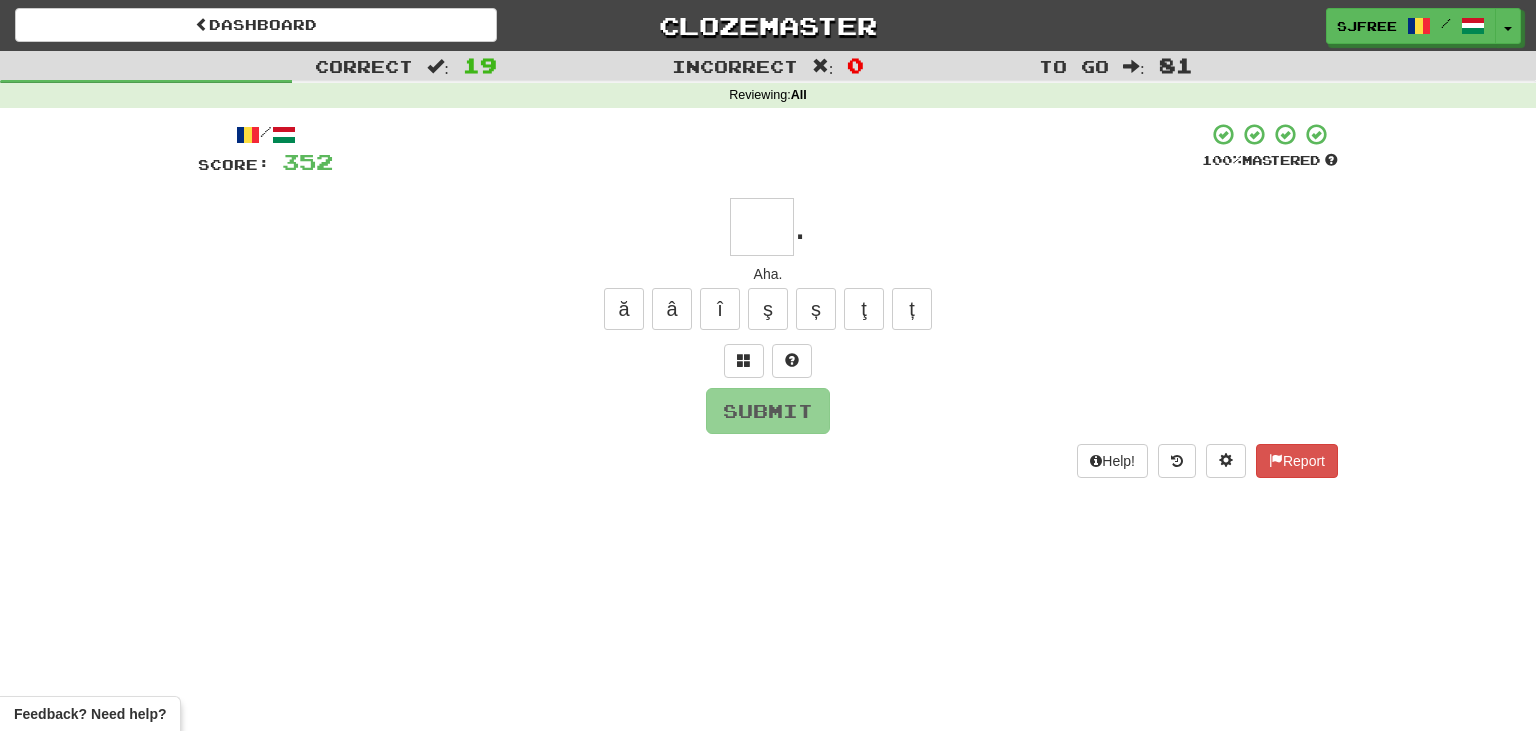 type on "*" 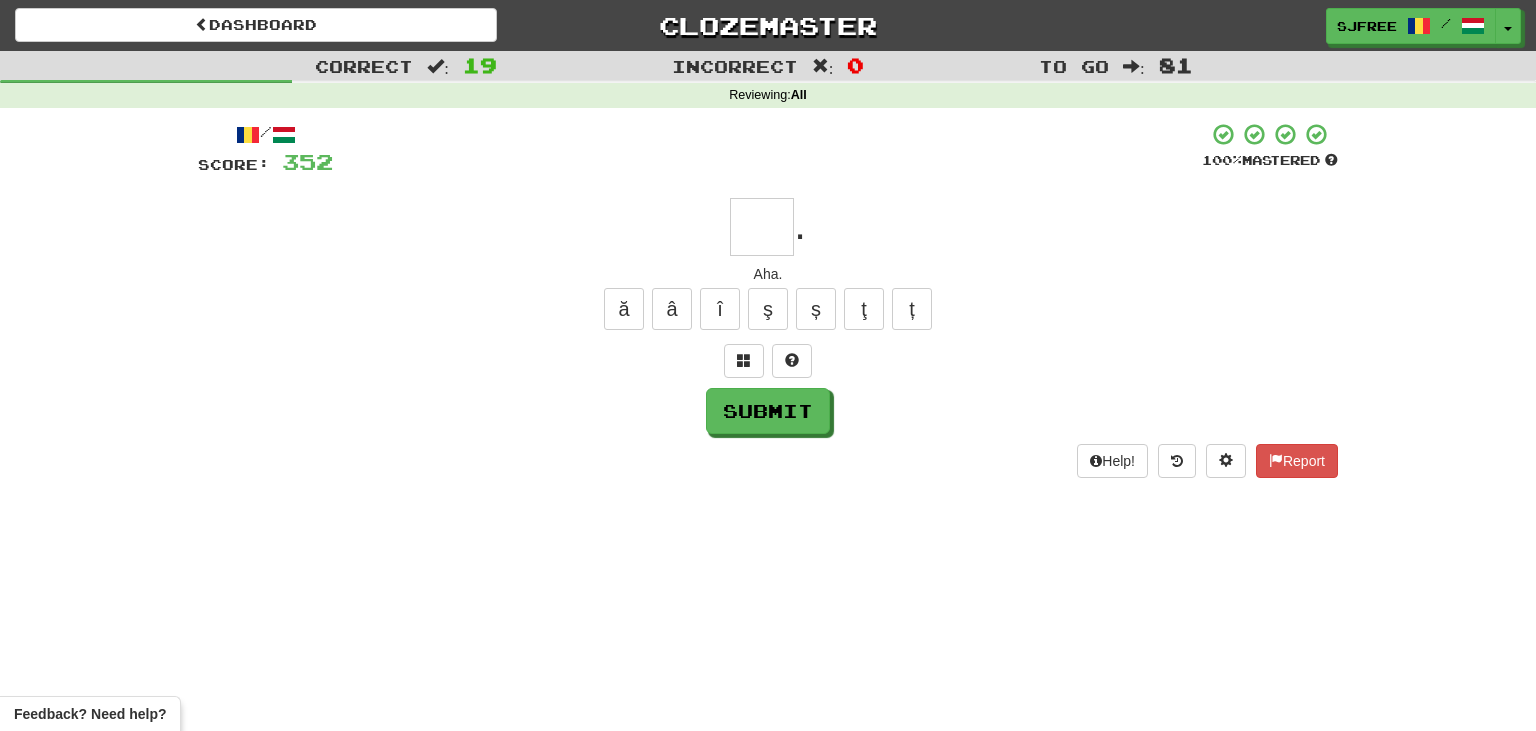 type on "*" 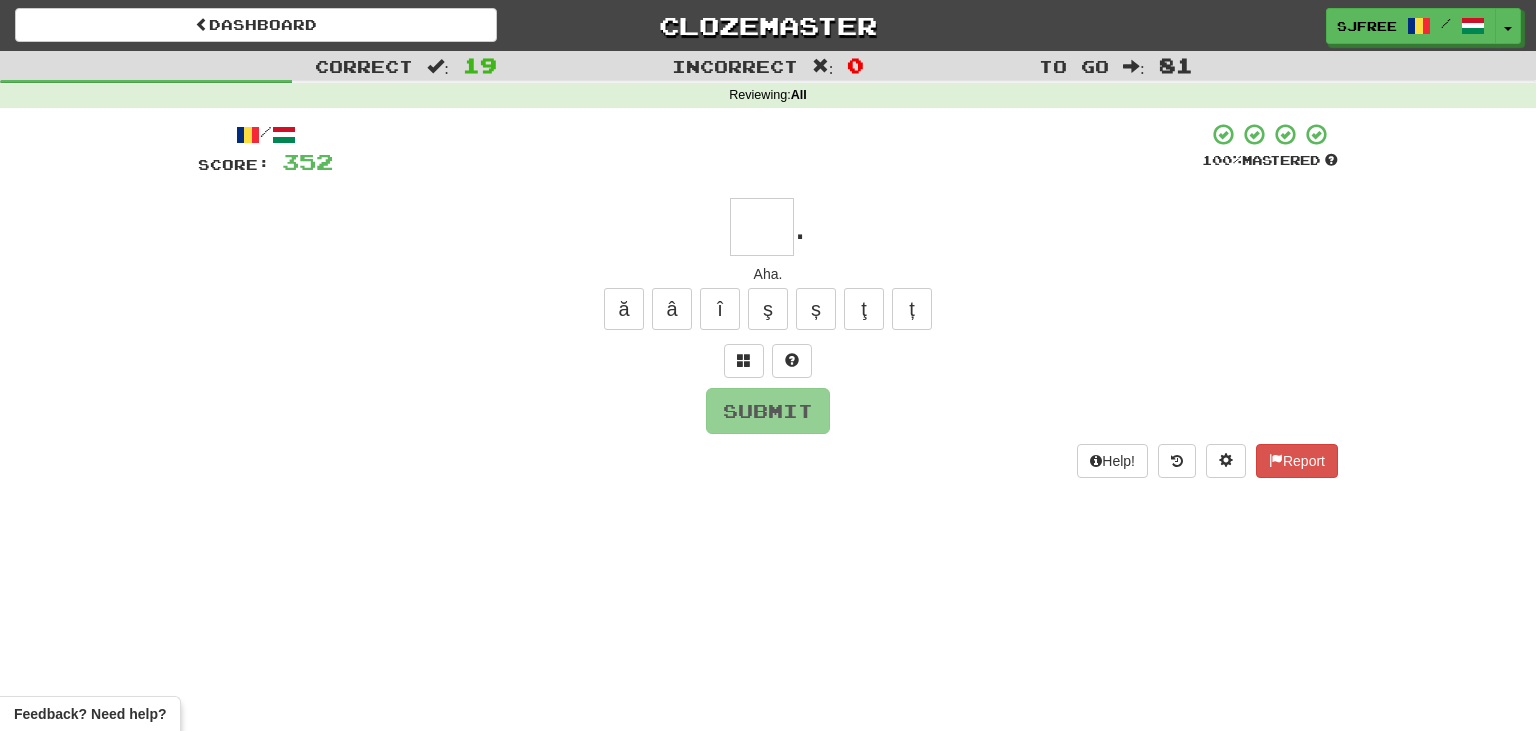 type on "*" 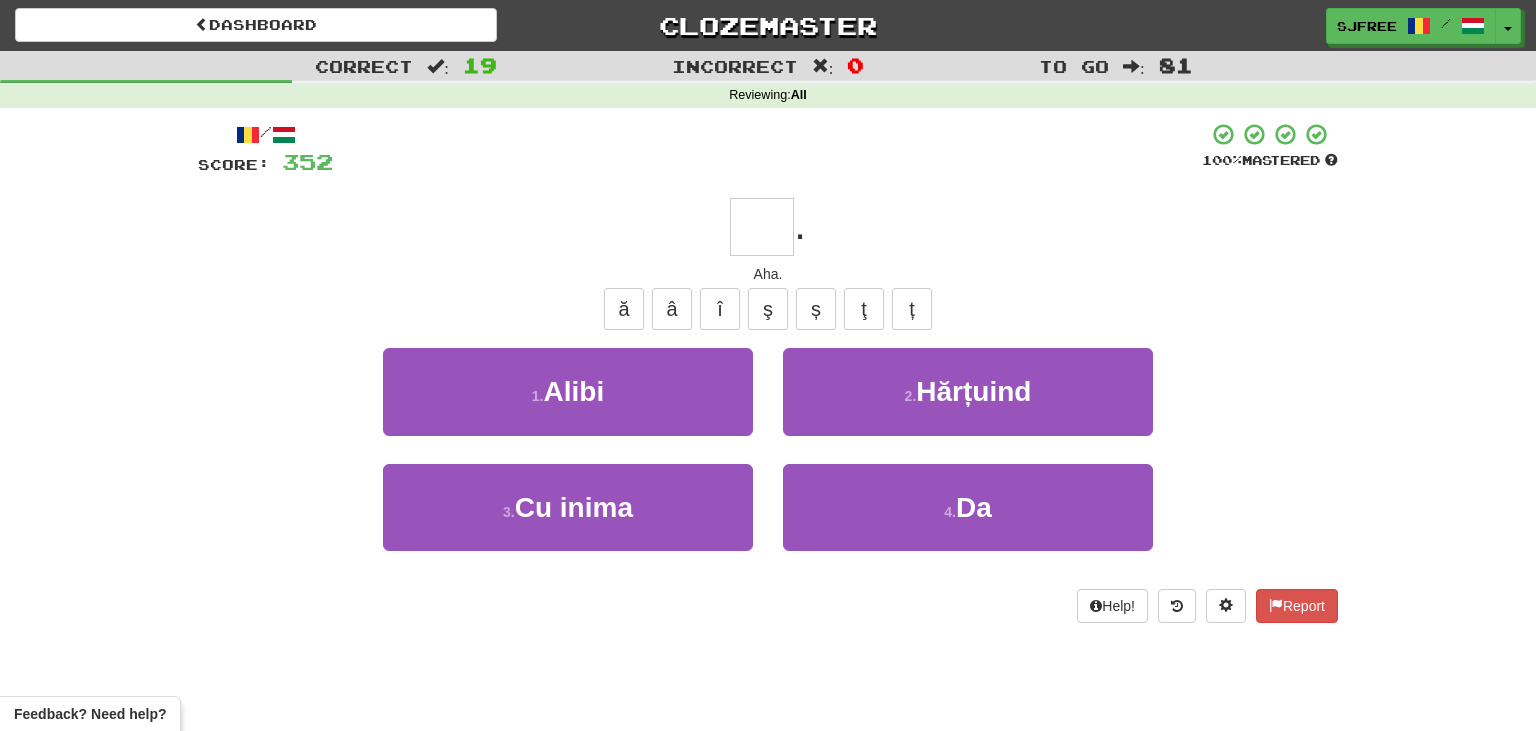 type on "**" 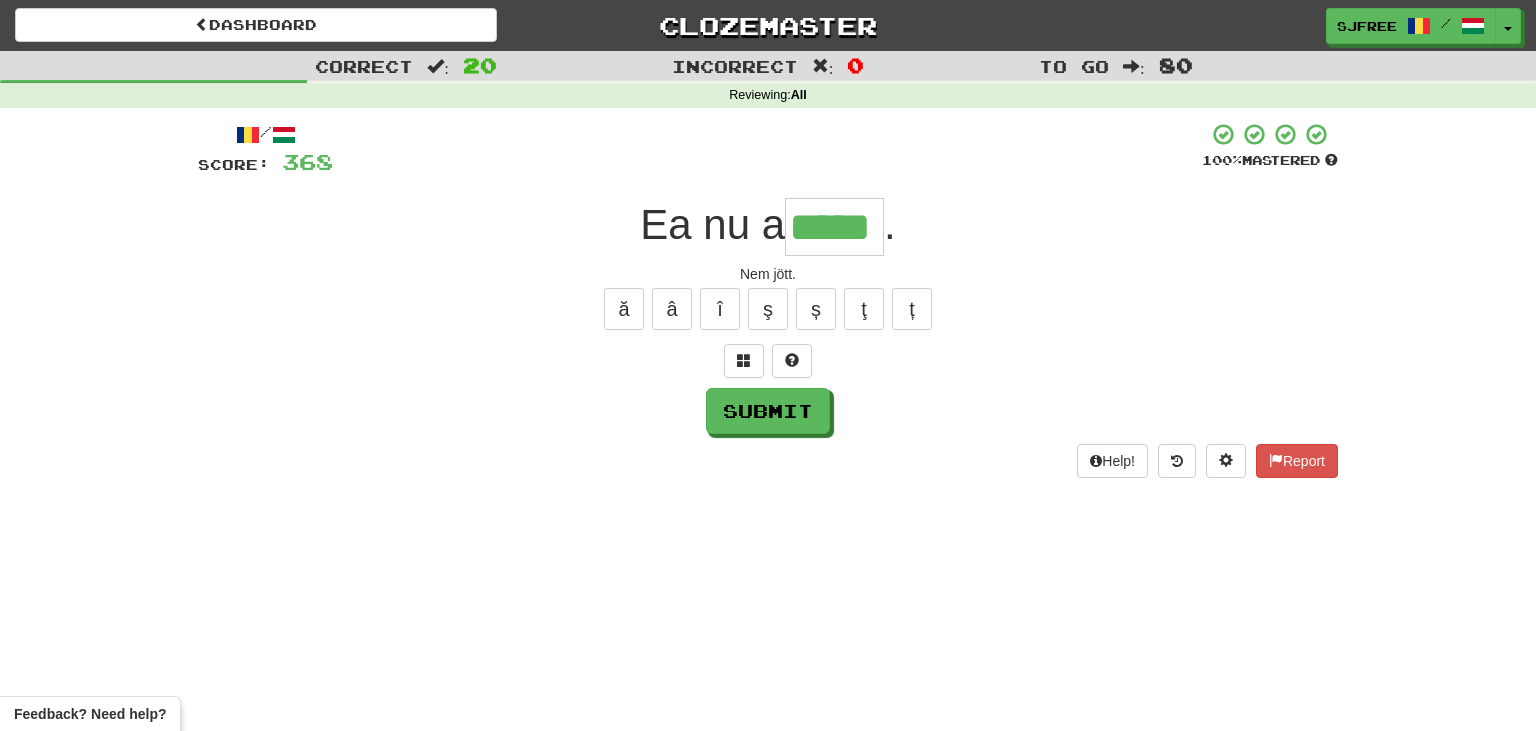 type on "*****" 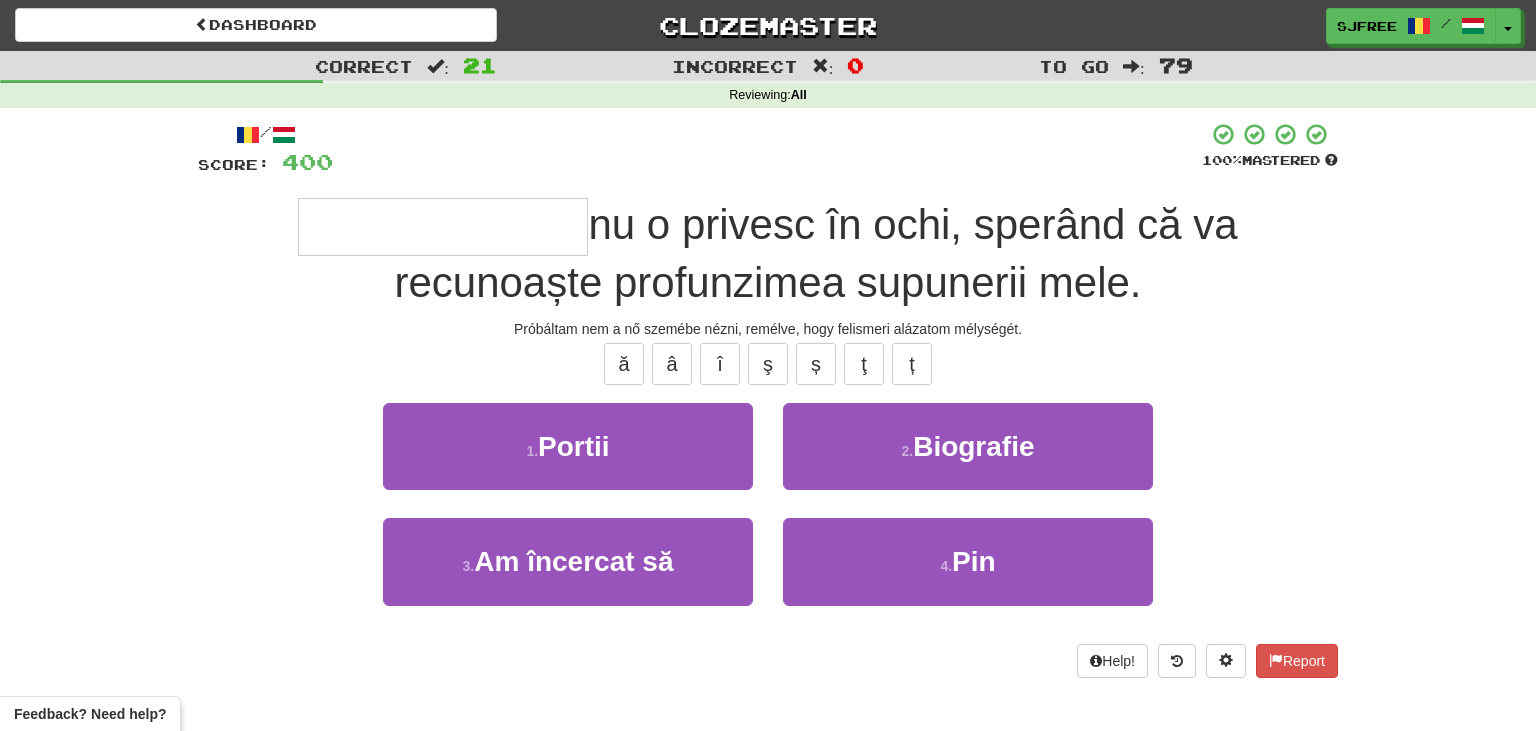 type on "**********" 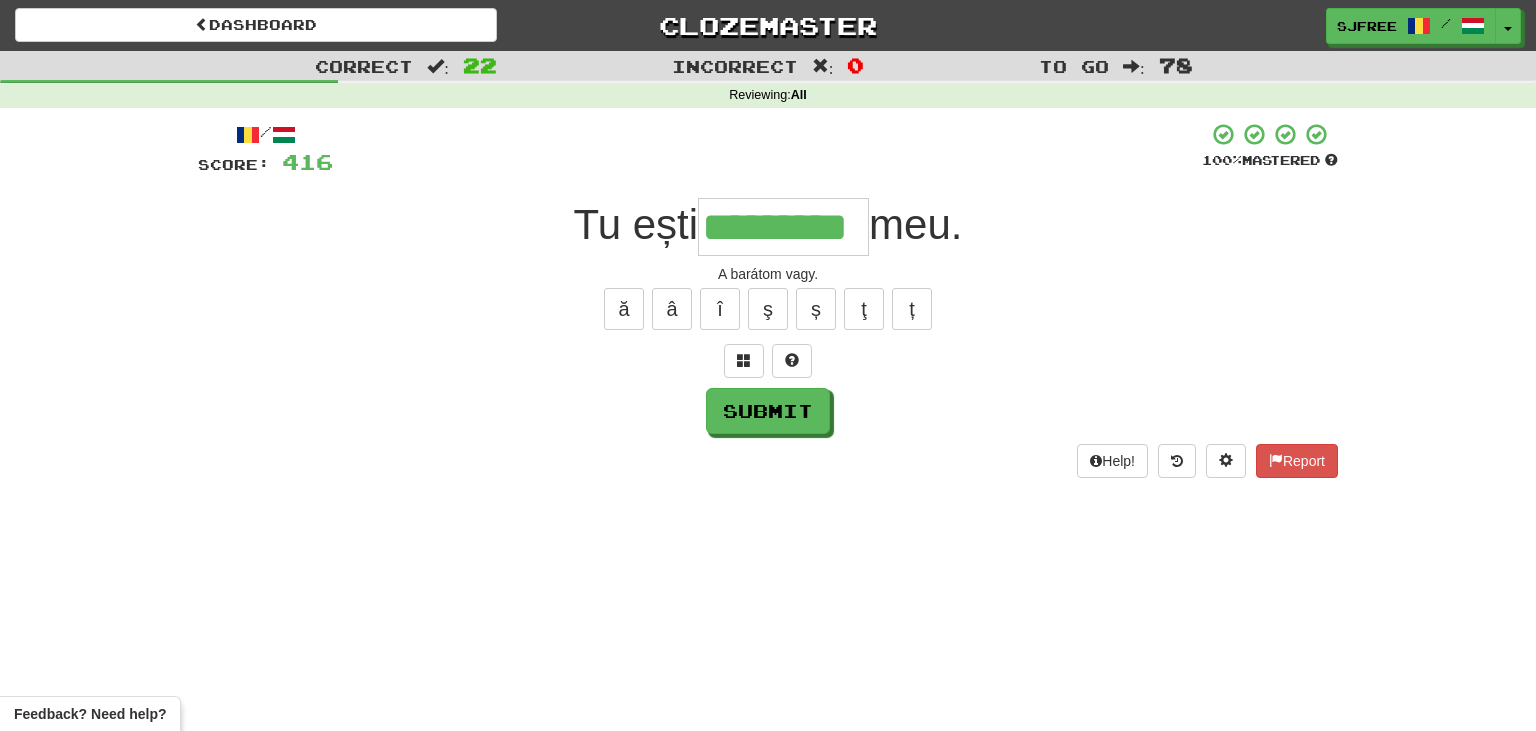 type on "*********" 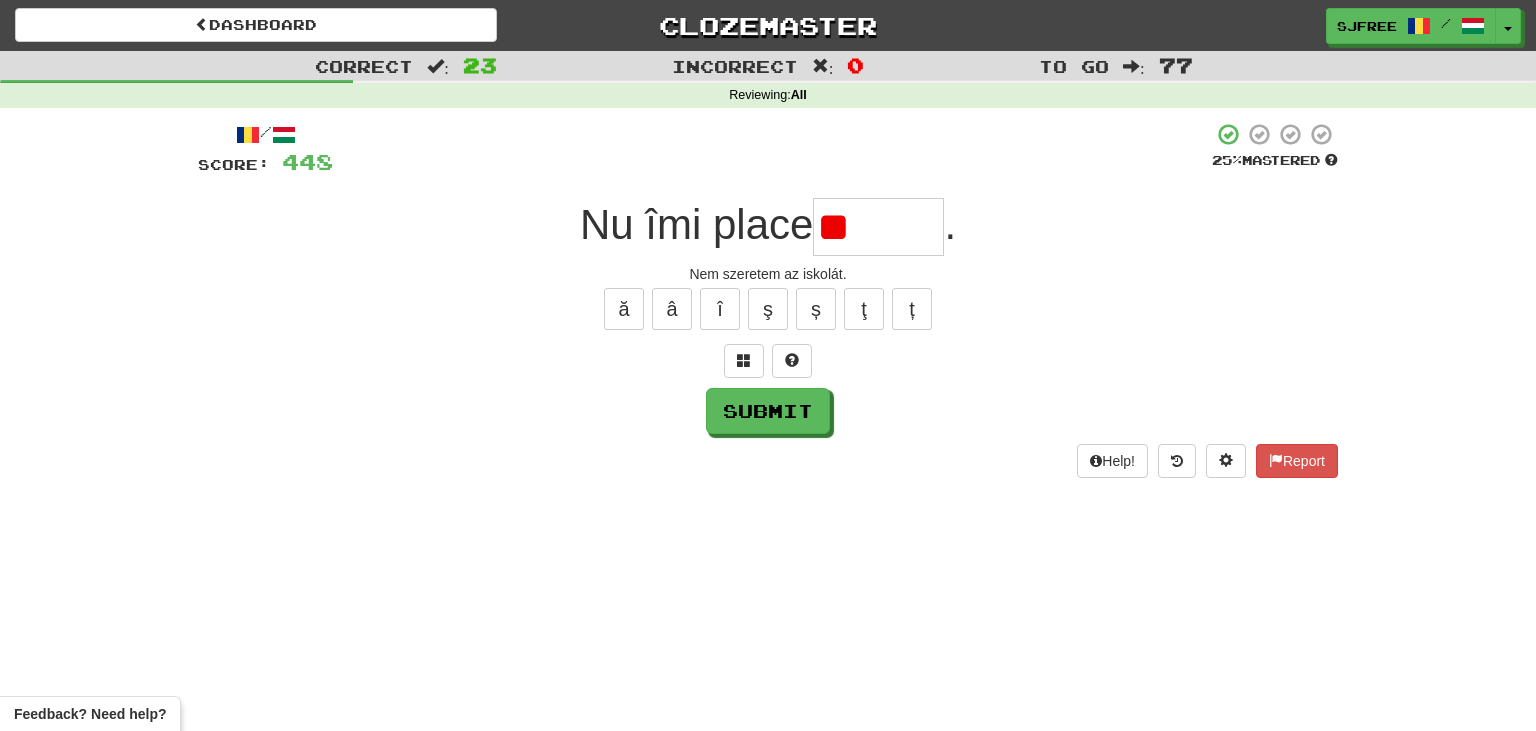 type on "*" 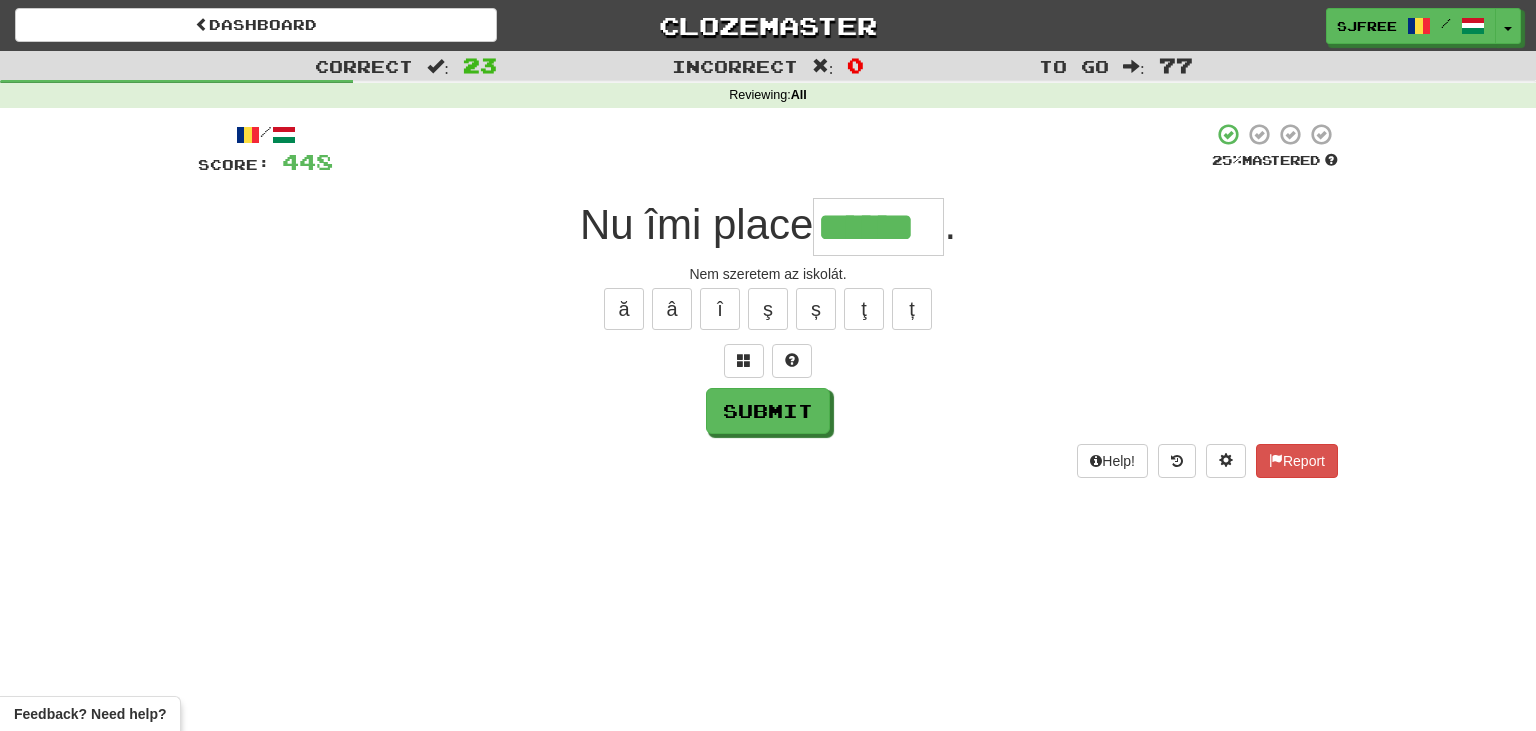 type on "******" 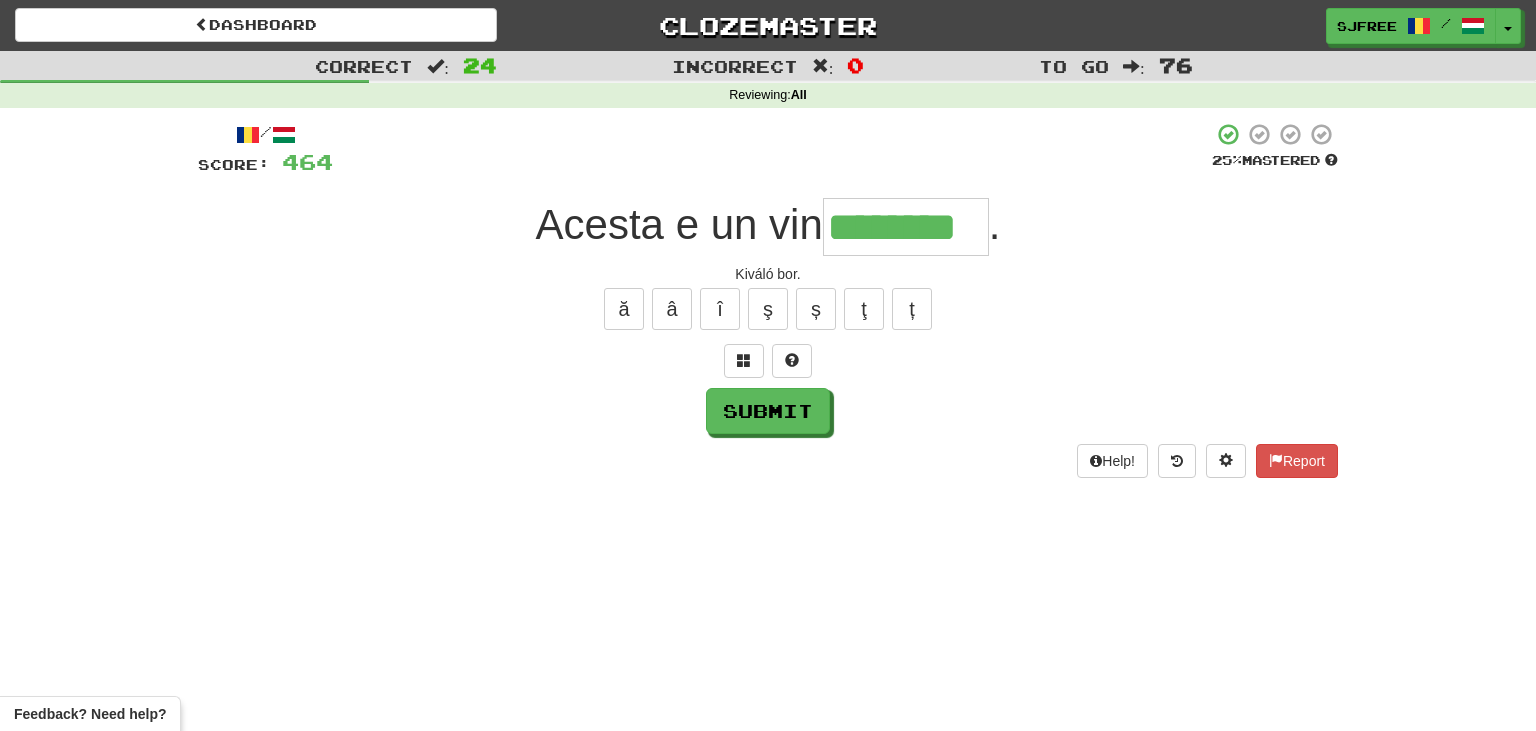 type on "********" 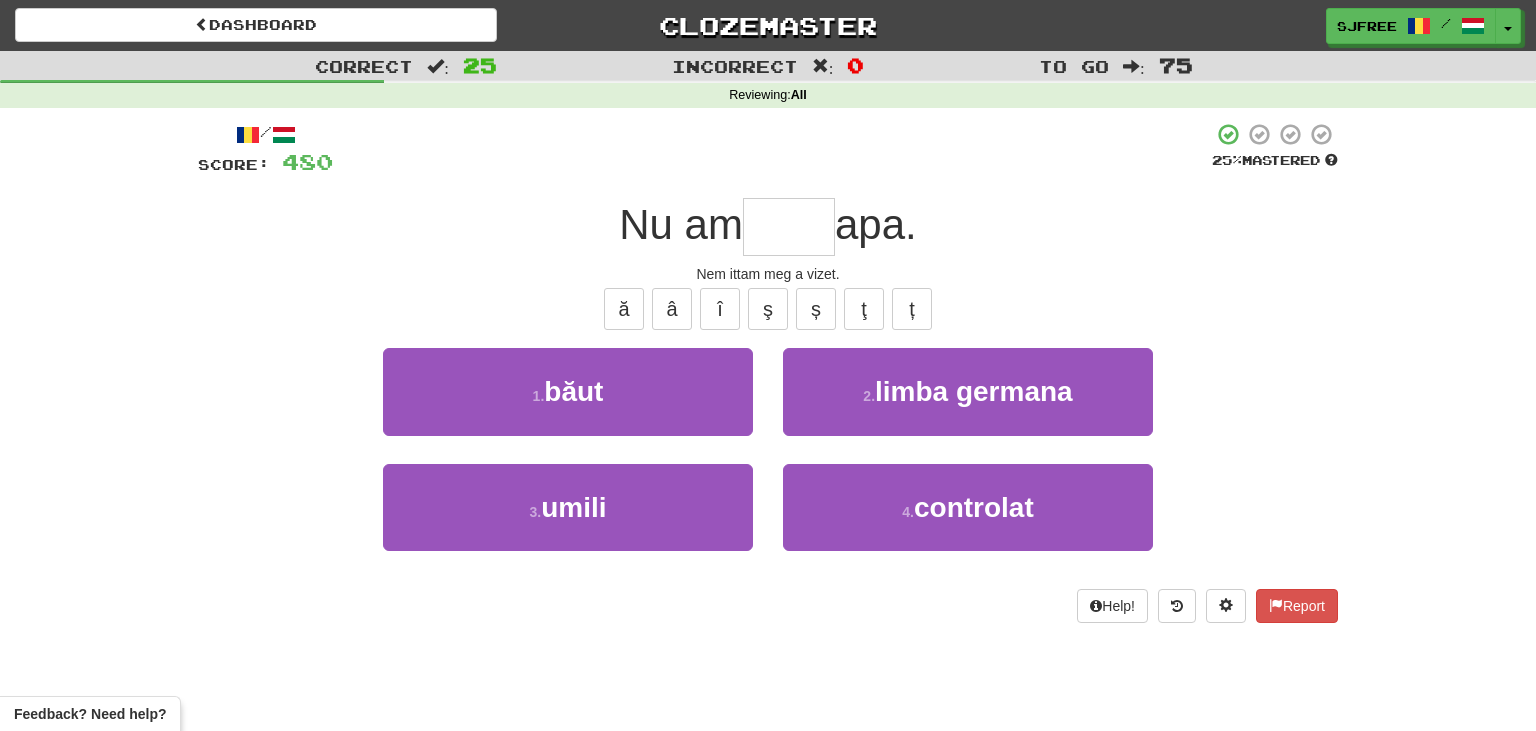 type on "*" 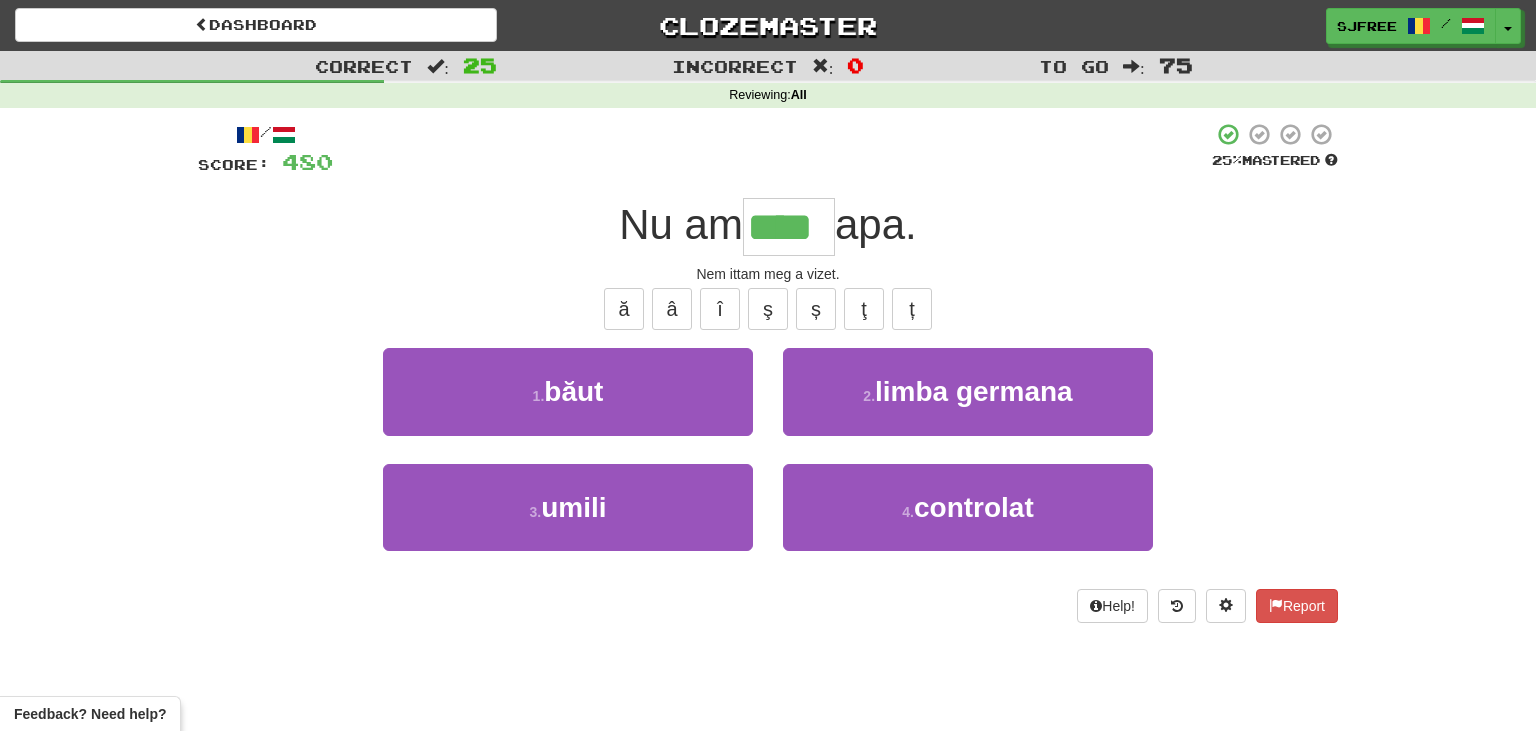 type on "****" 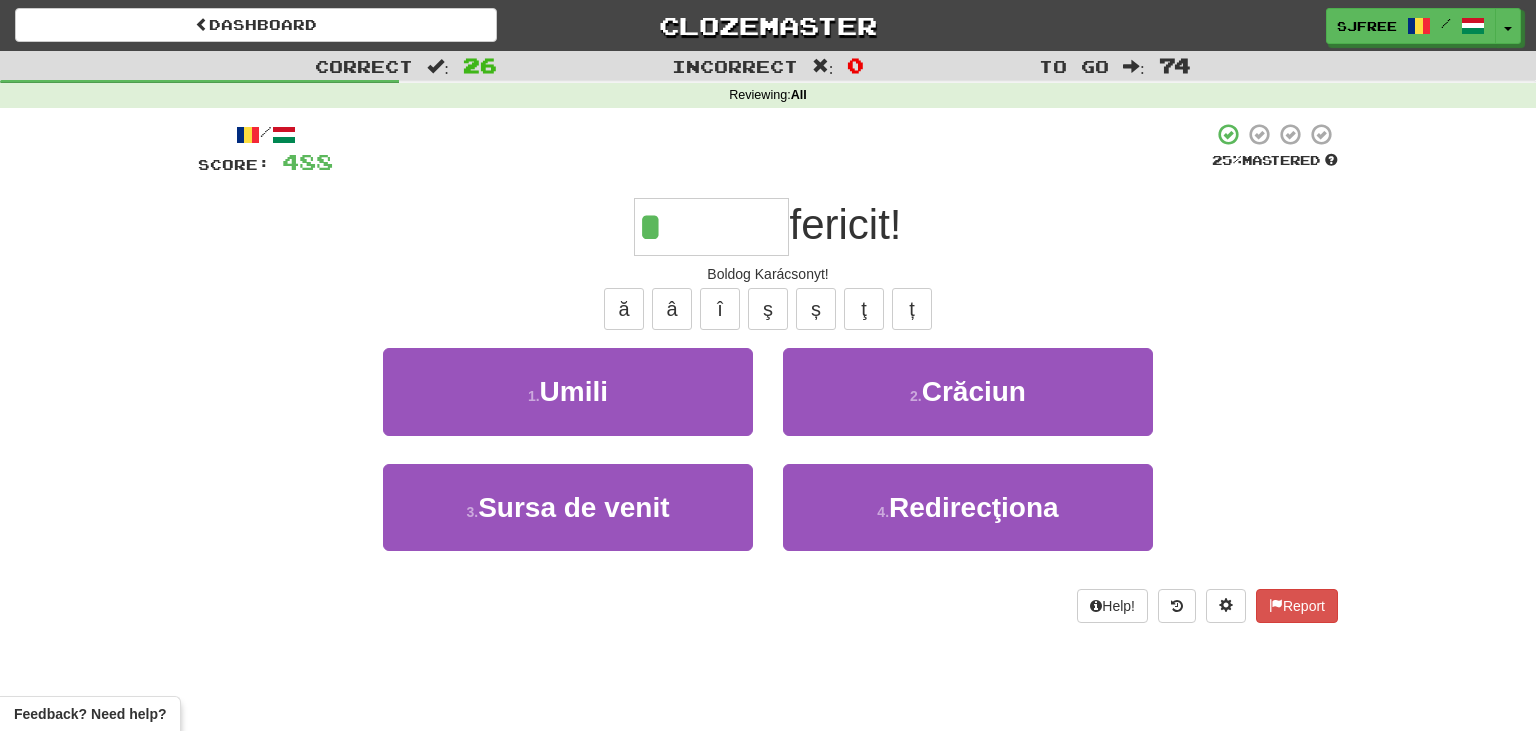 type on "*******" 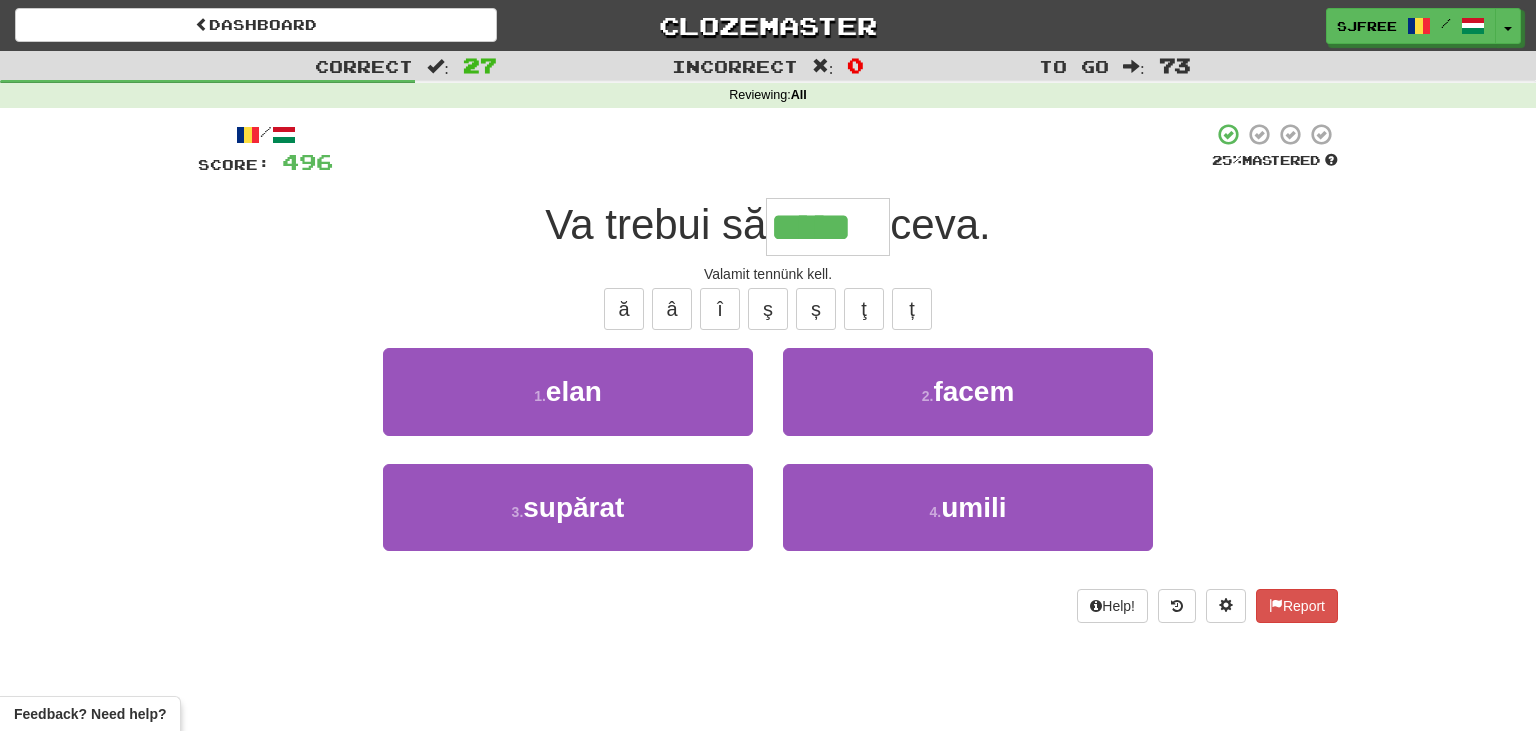 type on "*****" 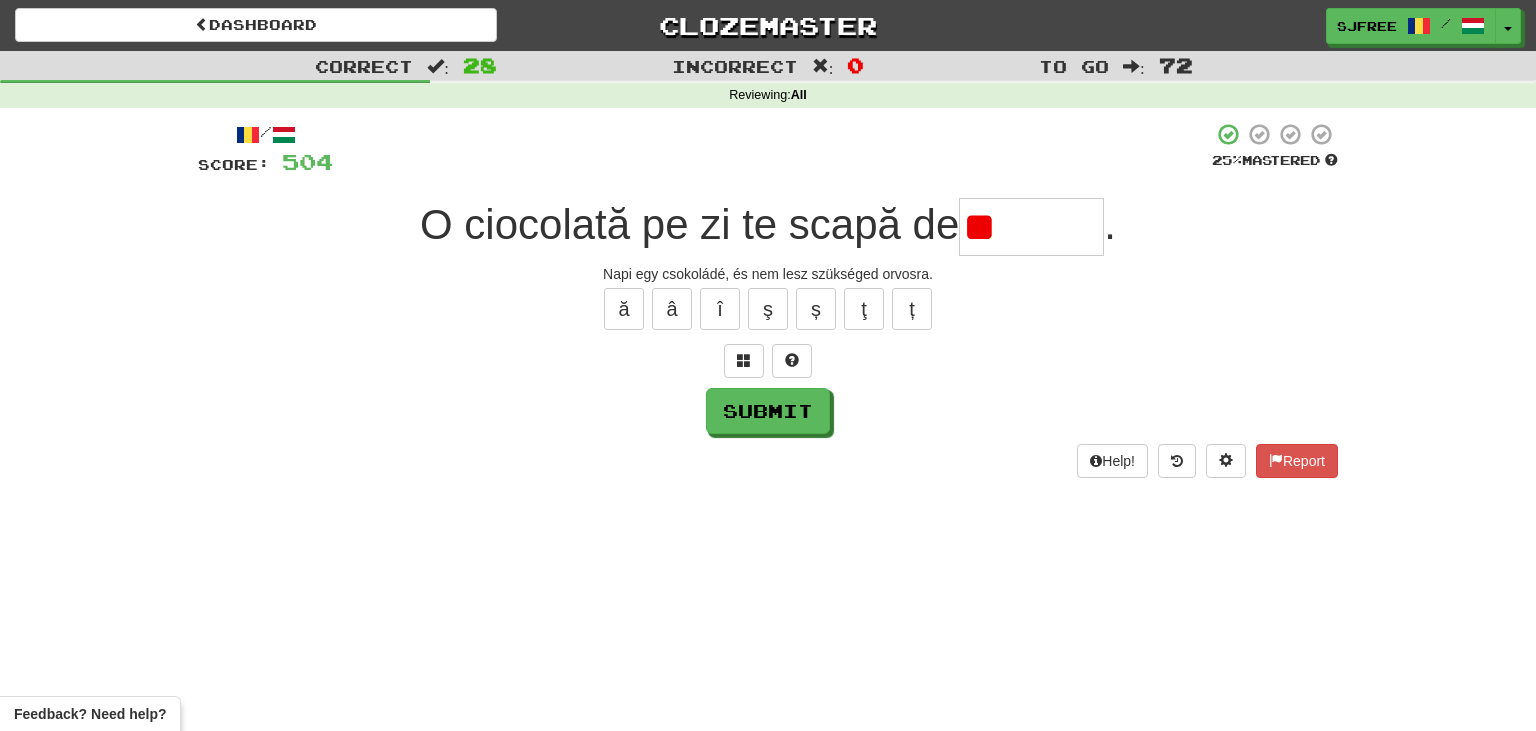 type on "*" 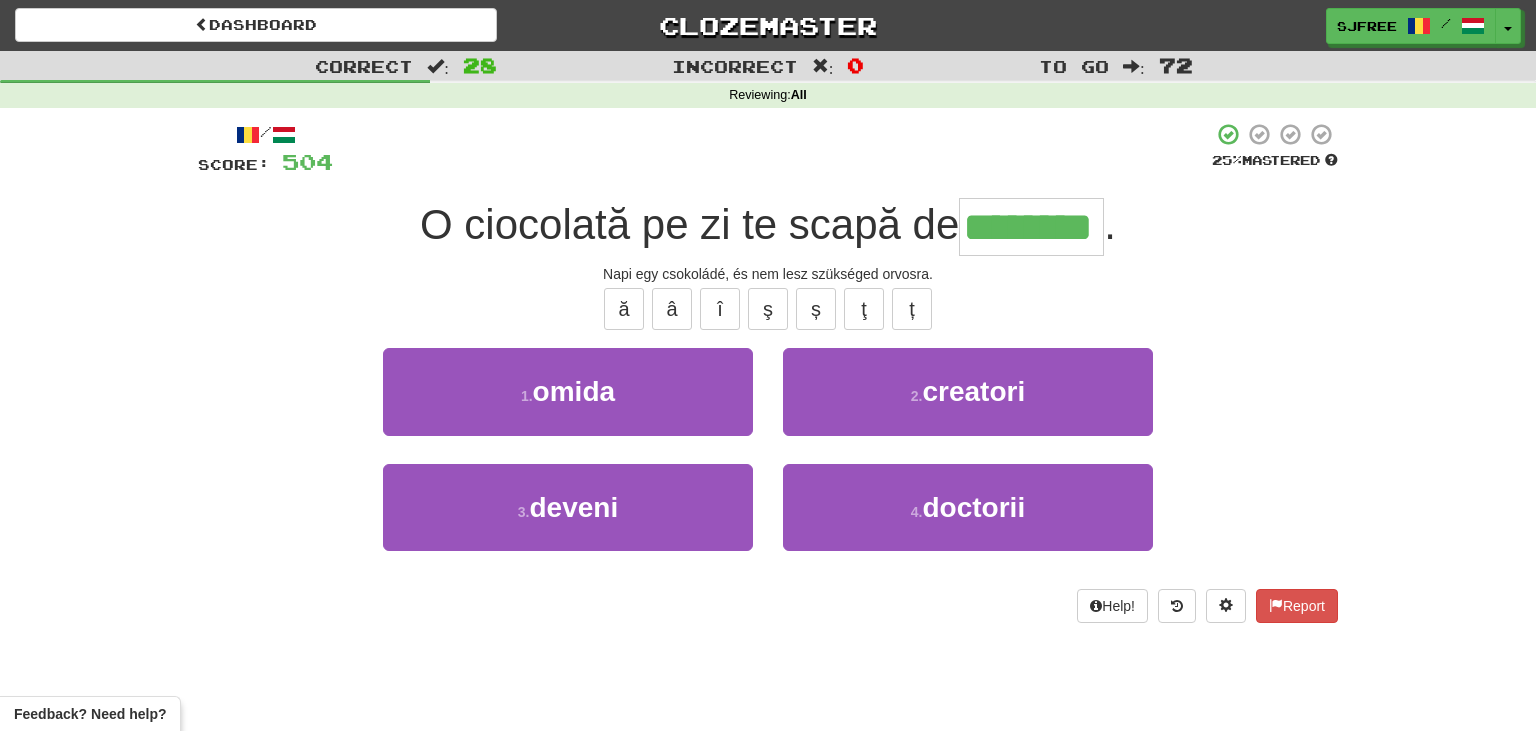 type on "********" 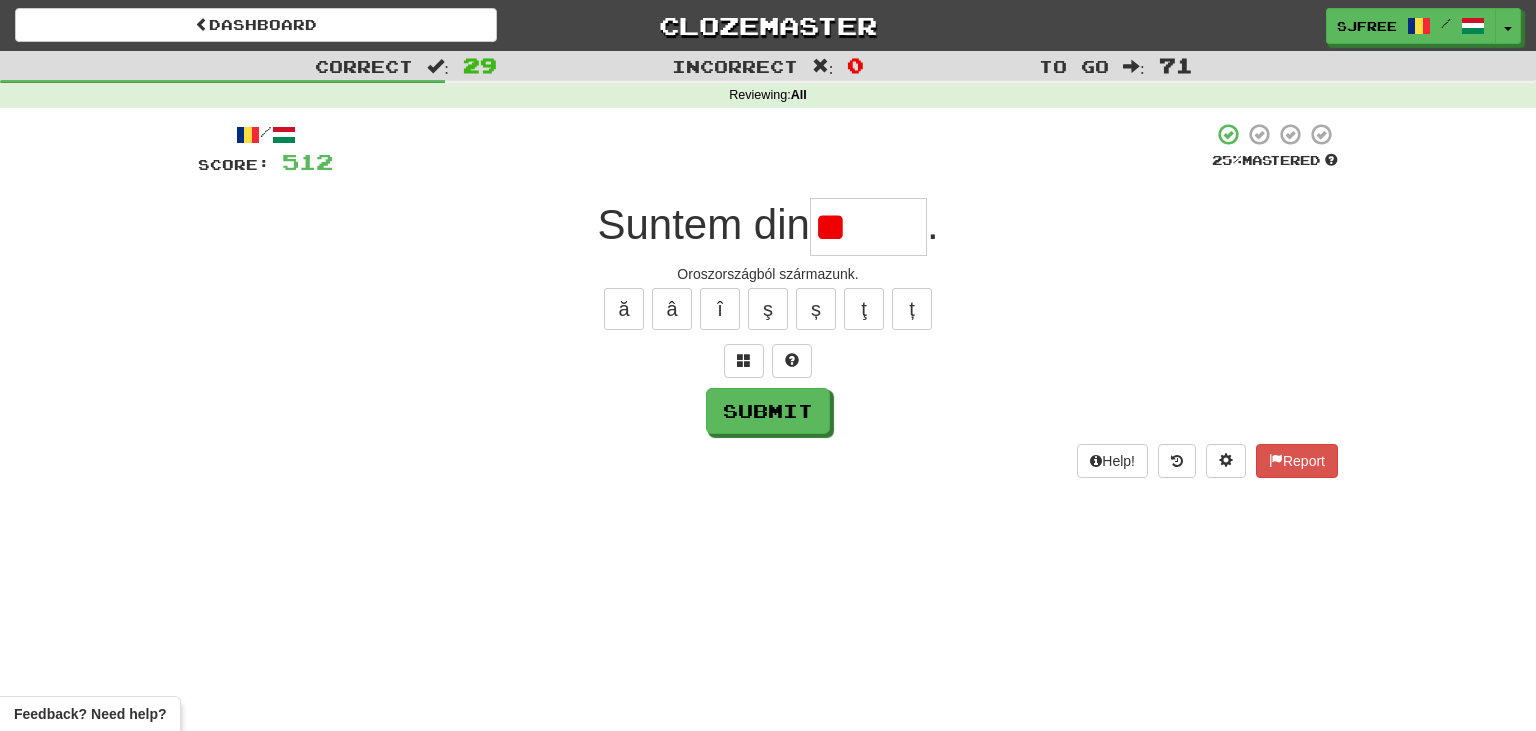 type on "*" 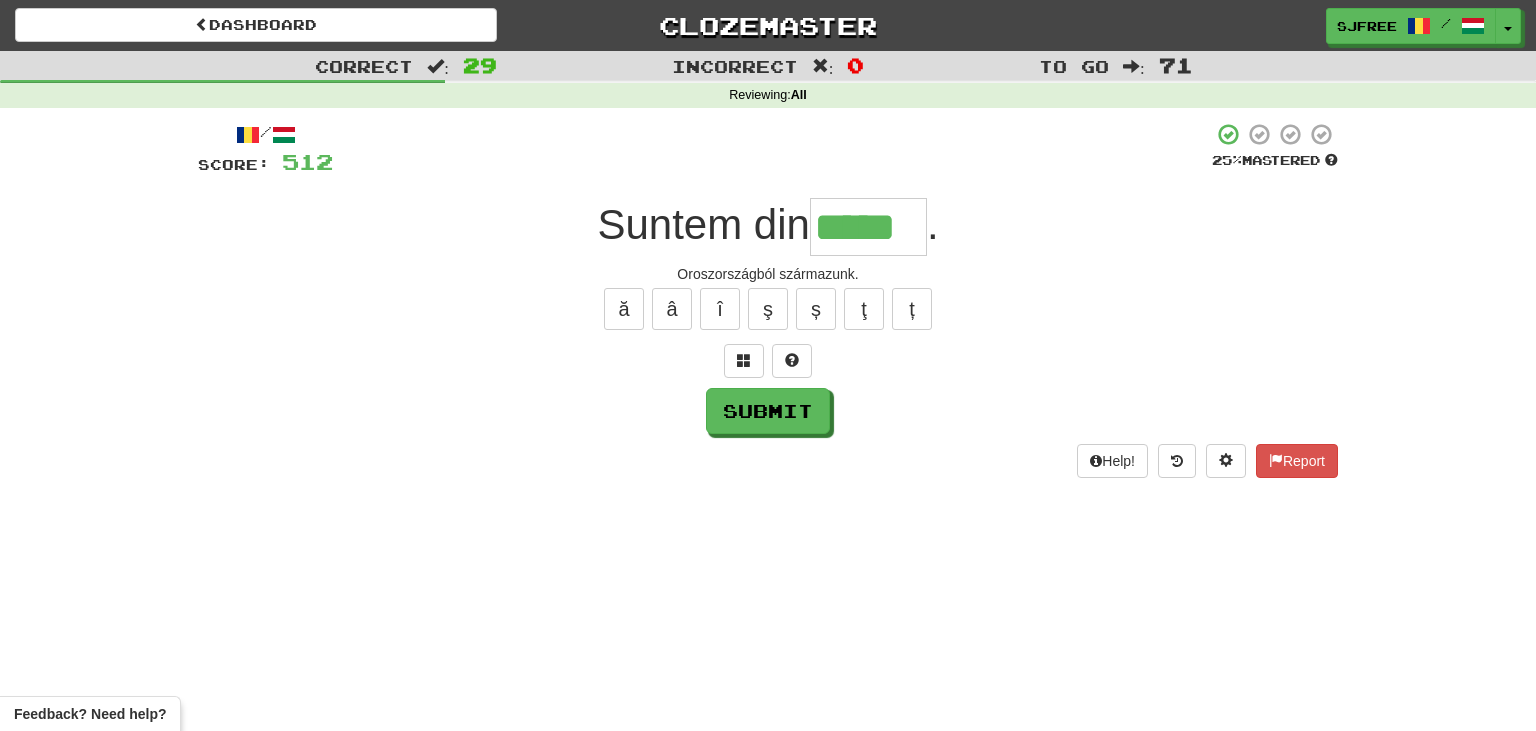 type on "*****" 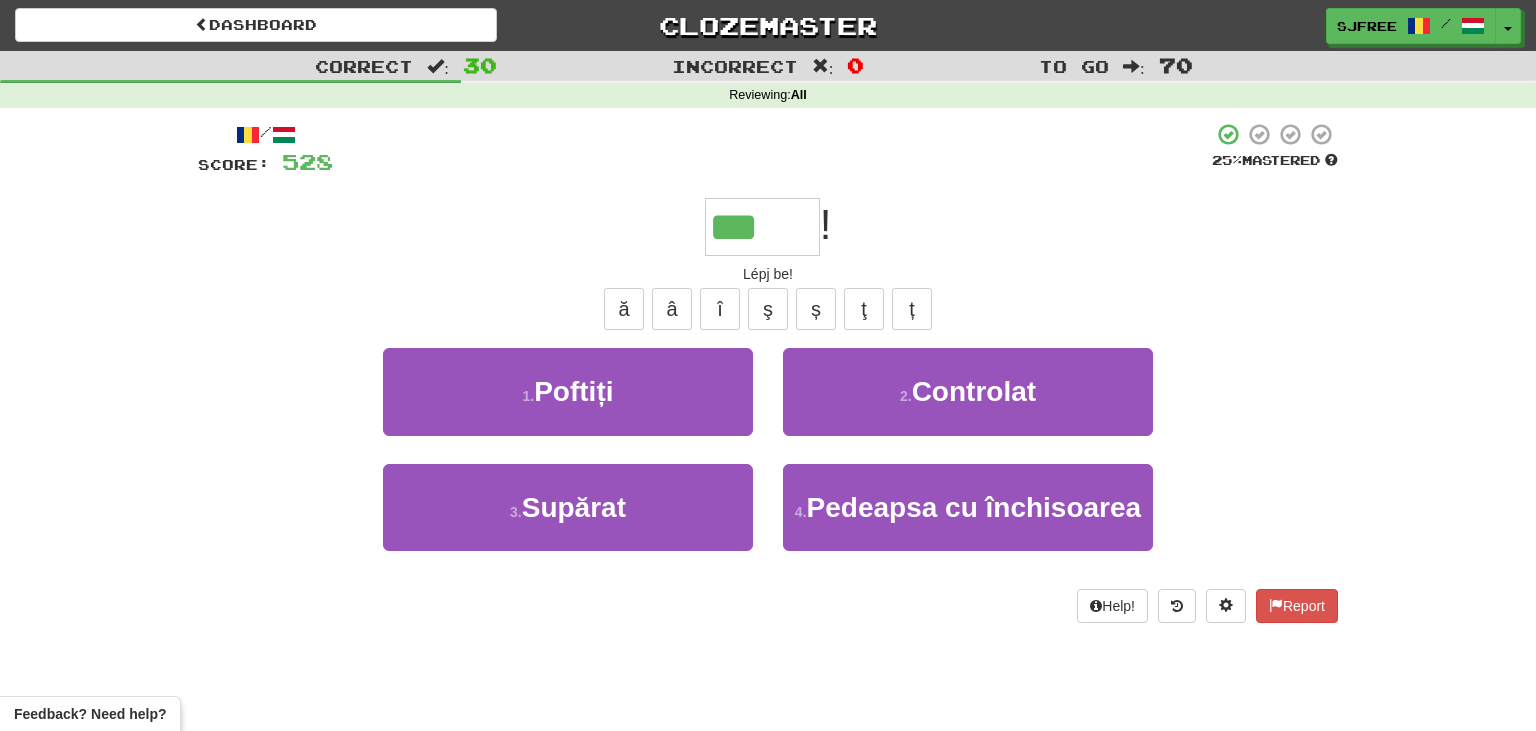 type on "*******" 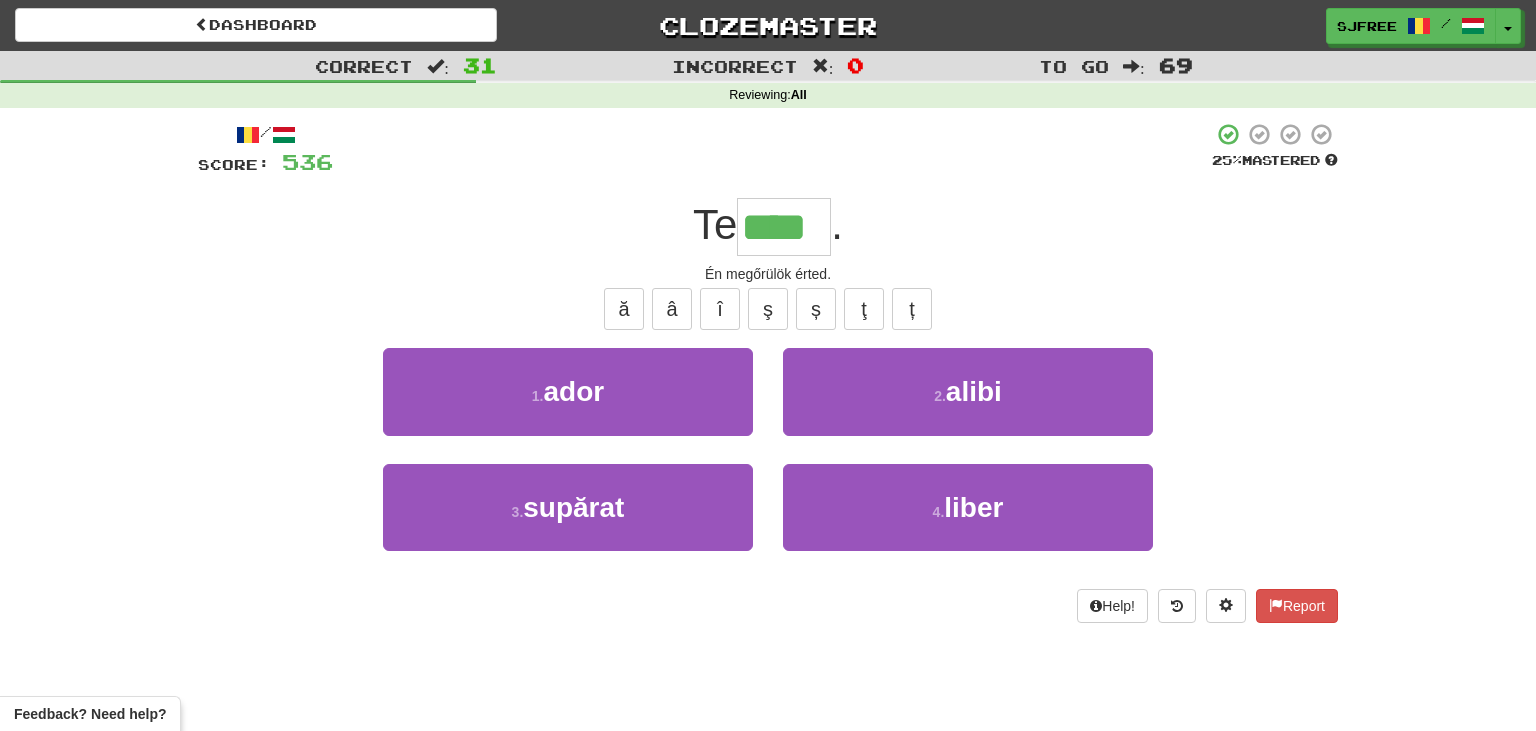 type on "****" 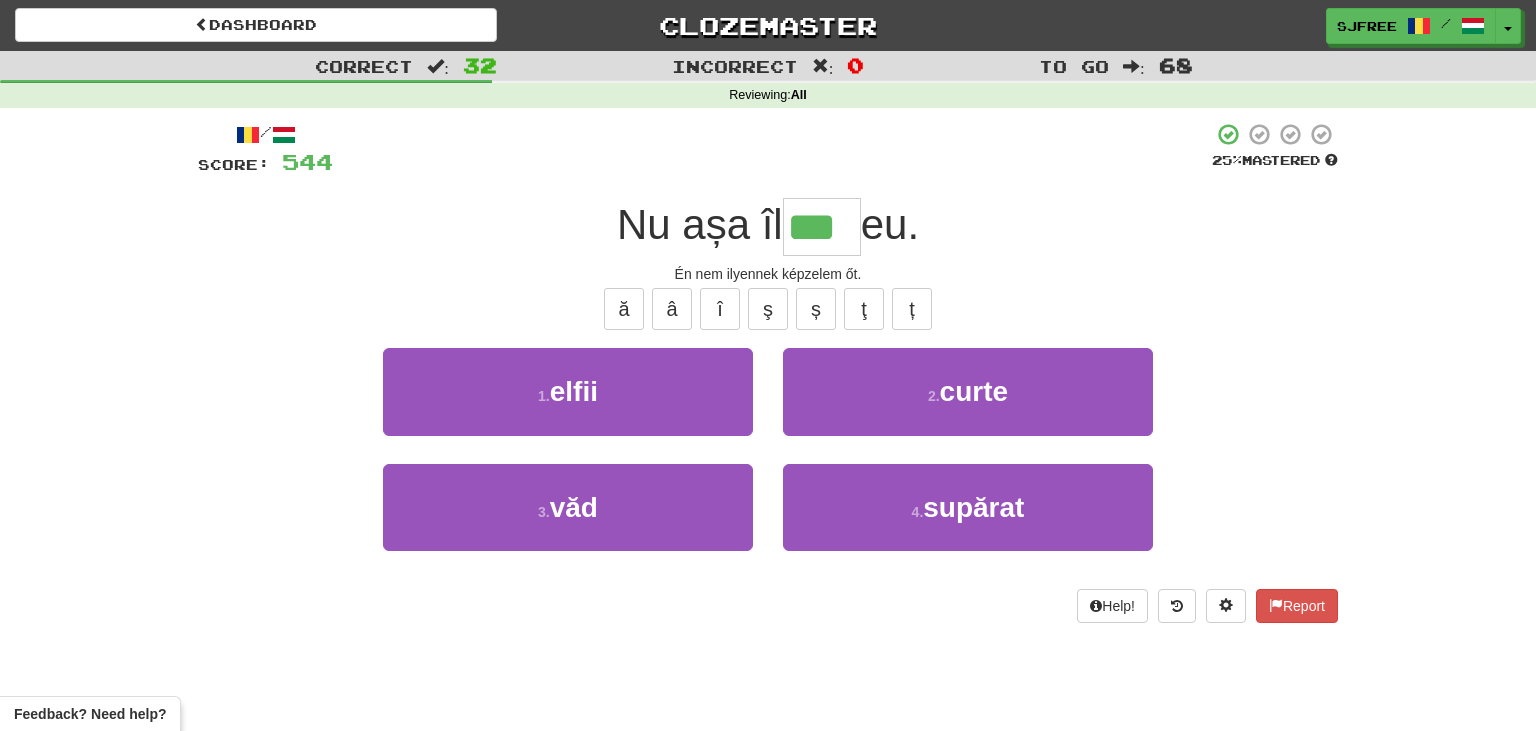 type on "***" 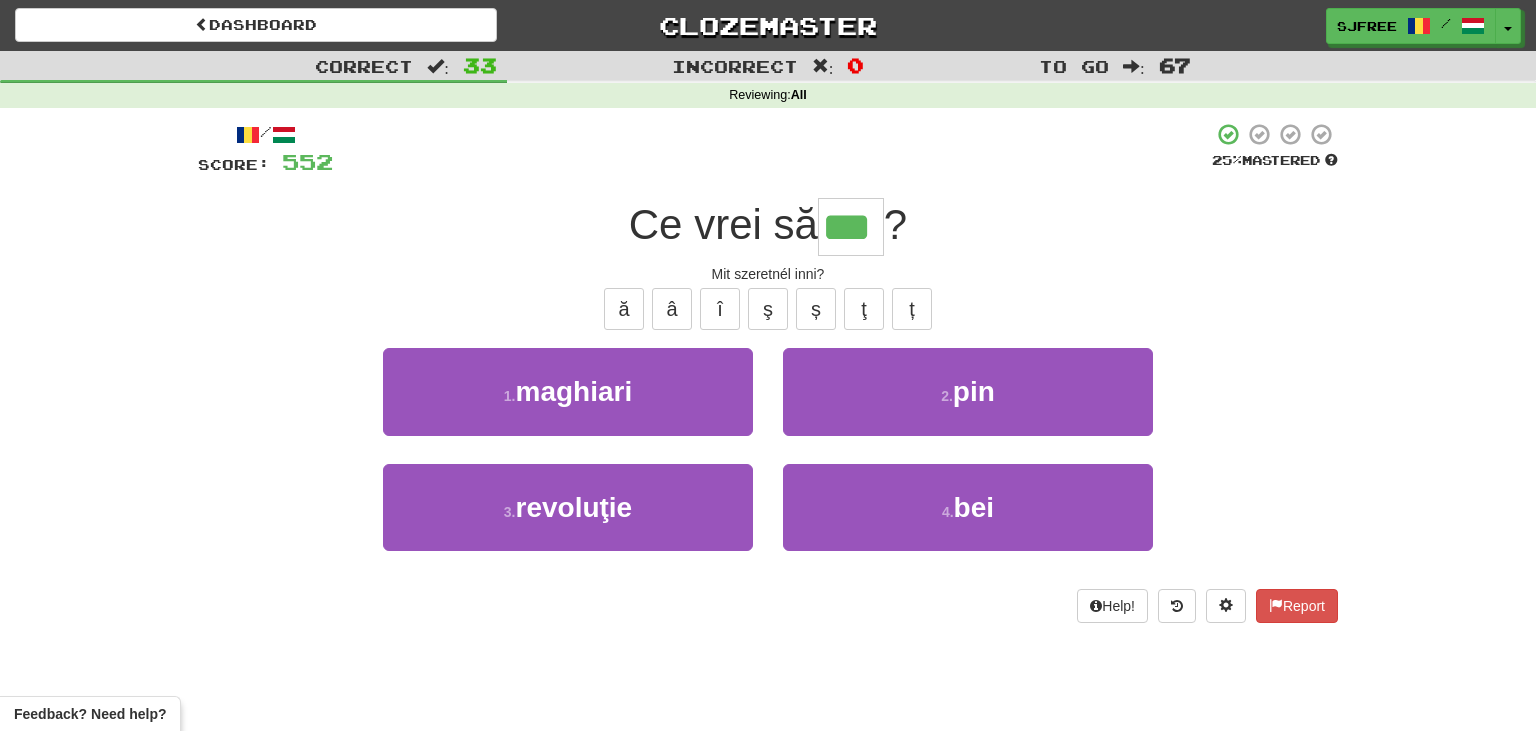 type 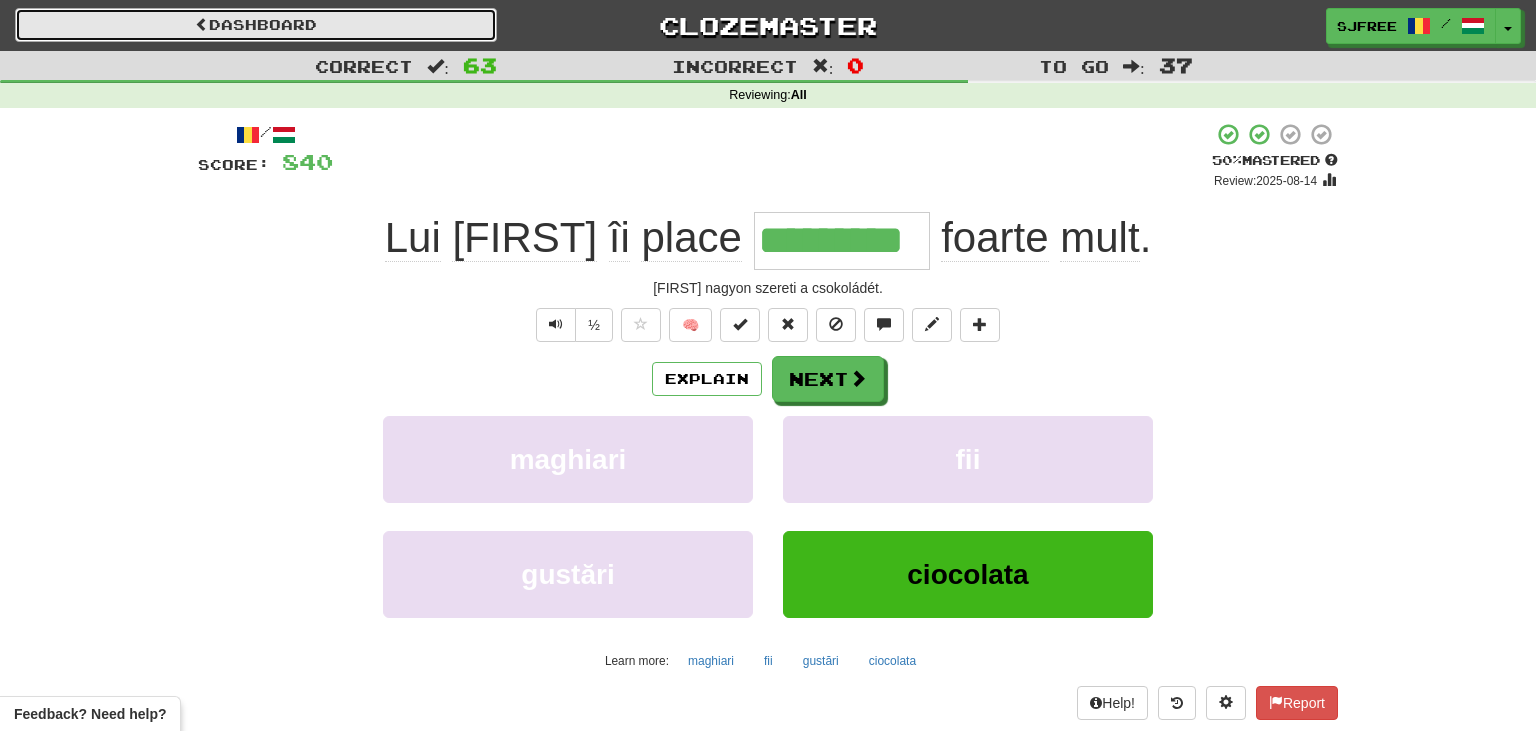 click on "Dashboard" at bounding box center [256, 25] 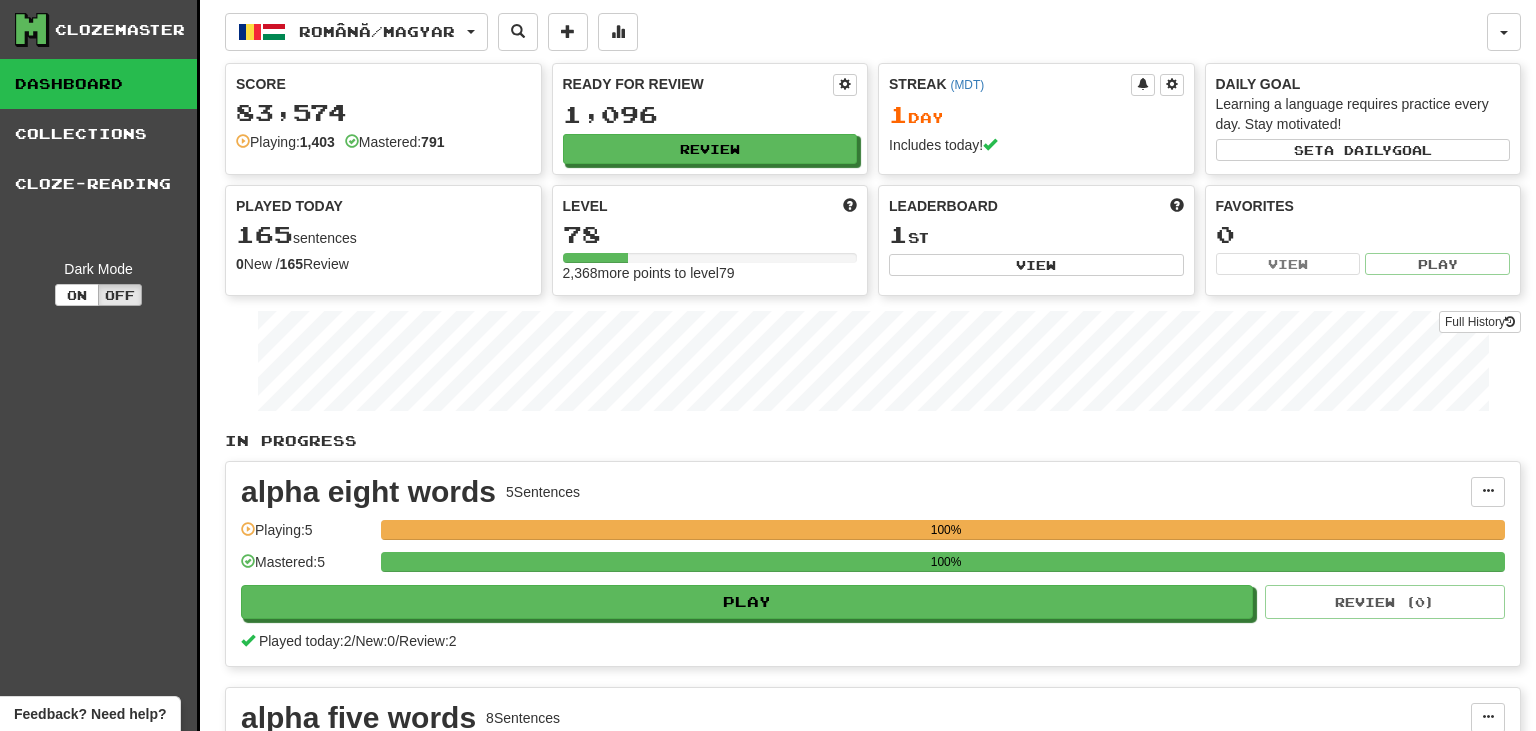 scroll, scrollTop: 0, scrollLeft: 0, axis: both 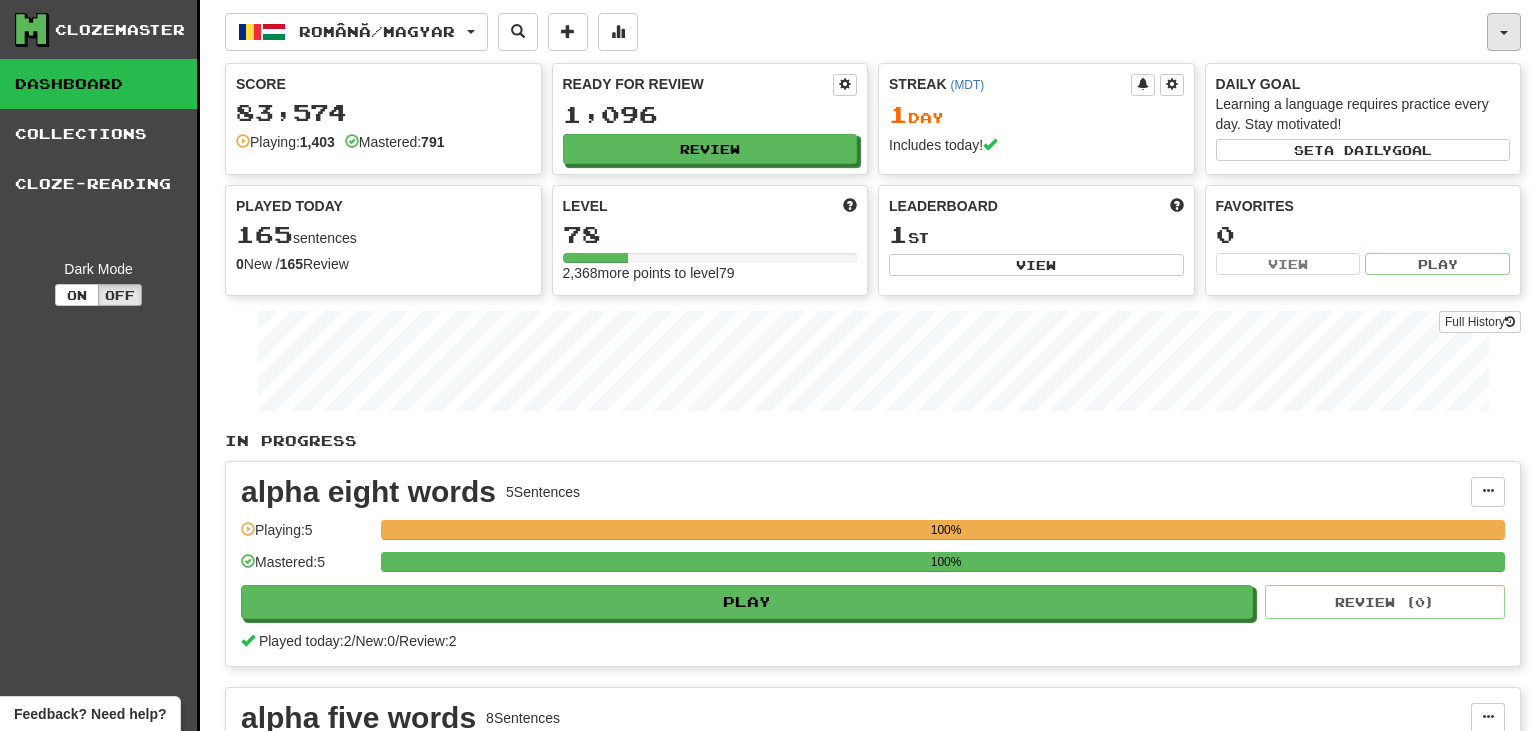 click at bounding box center (1504, 33) 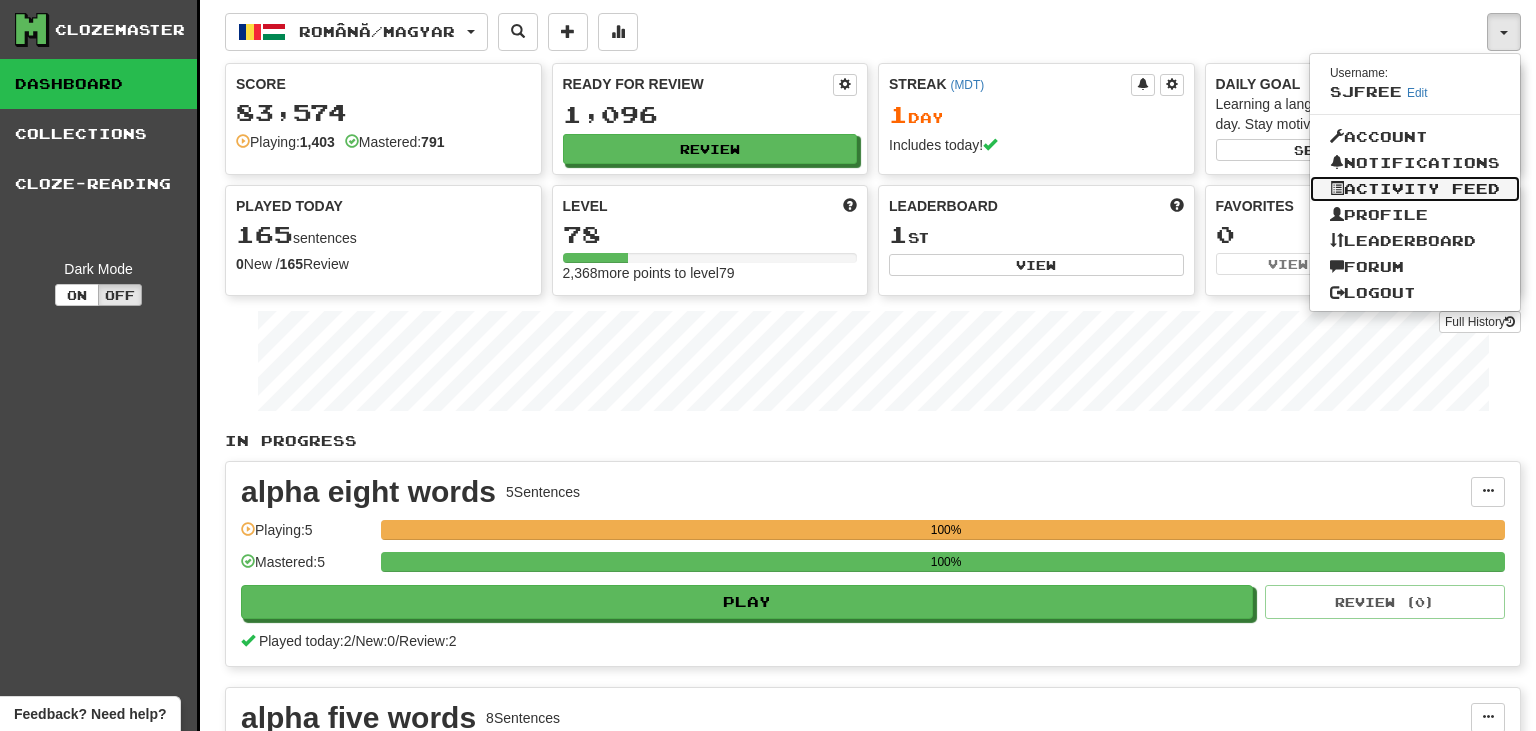 click on "Activity Feed" at bounding box center (1415, 189) 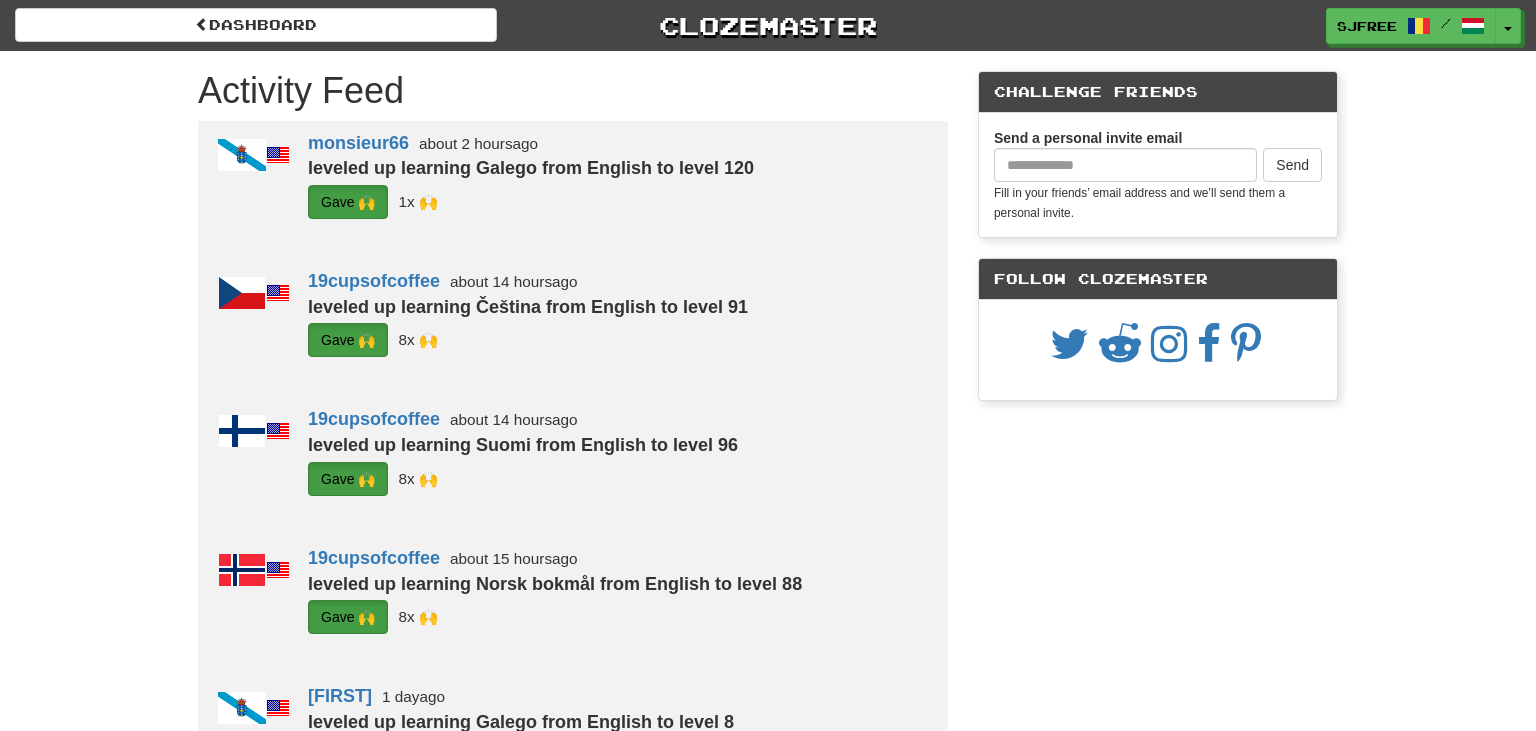 scroll, scrollTop: 0, scrollLeft: 0, axis: both 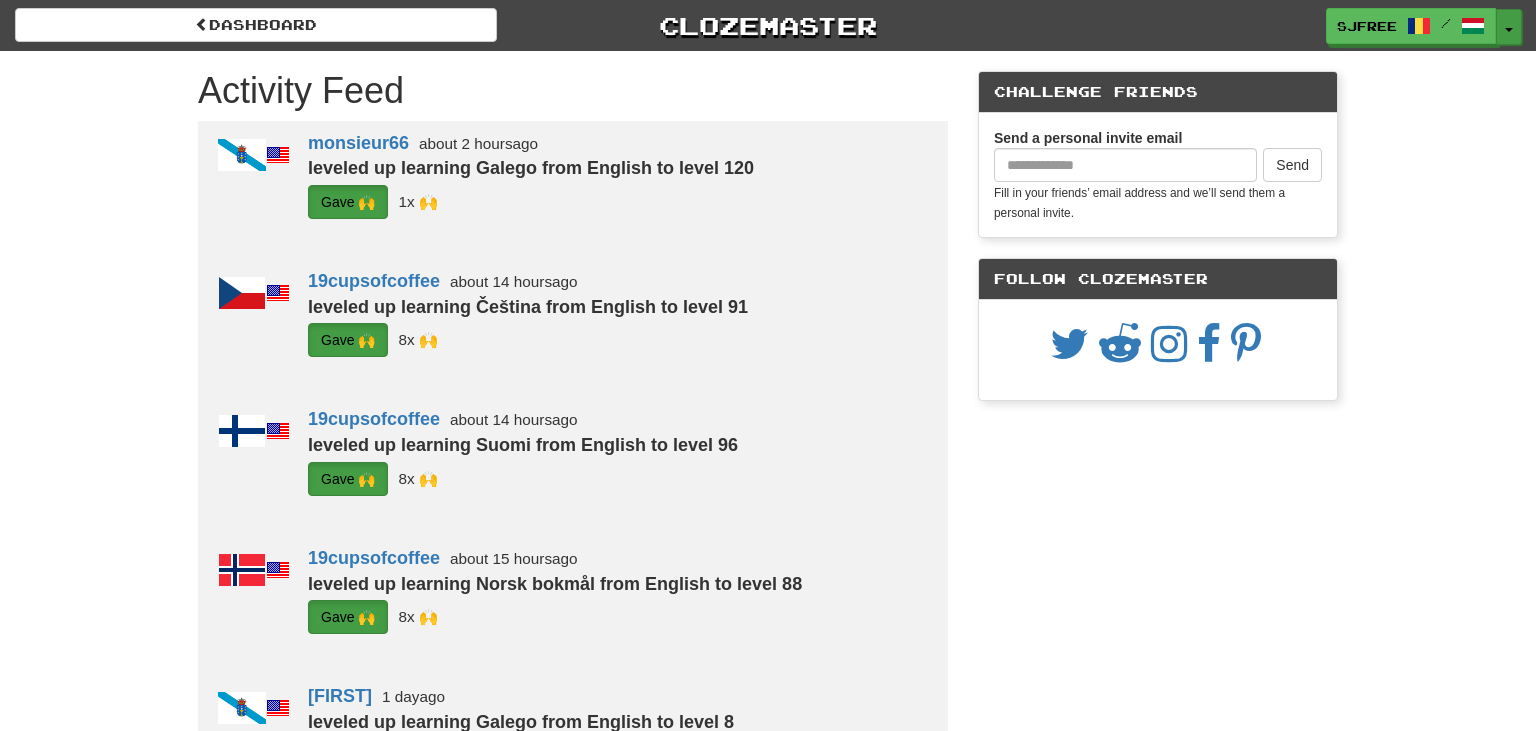 click on "Toggle Dropdown" at bounding box center (1509, 27) 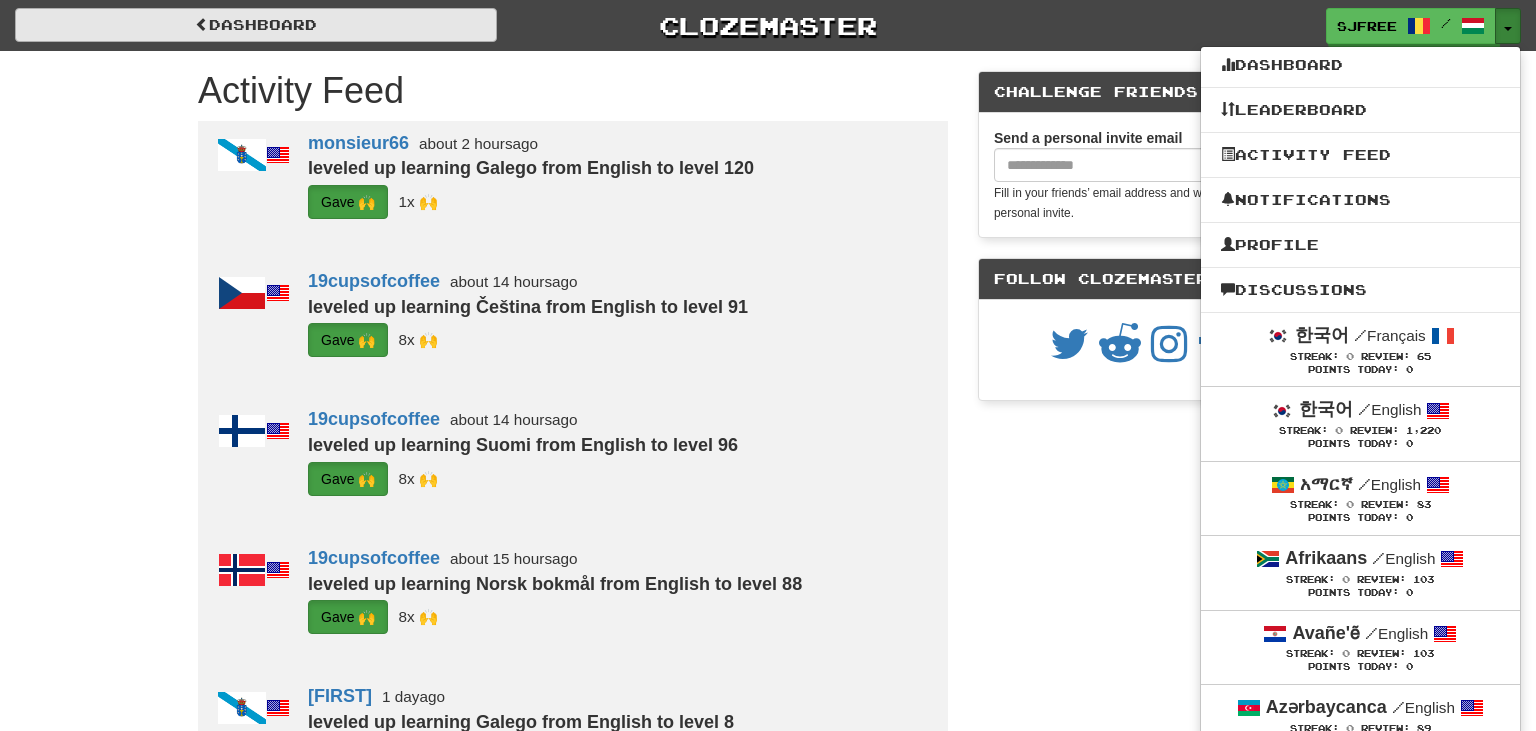 scroll, scrollTop: 16, scrollLeft: 0, axis: vertical 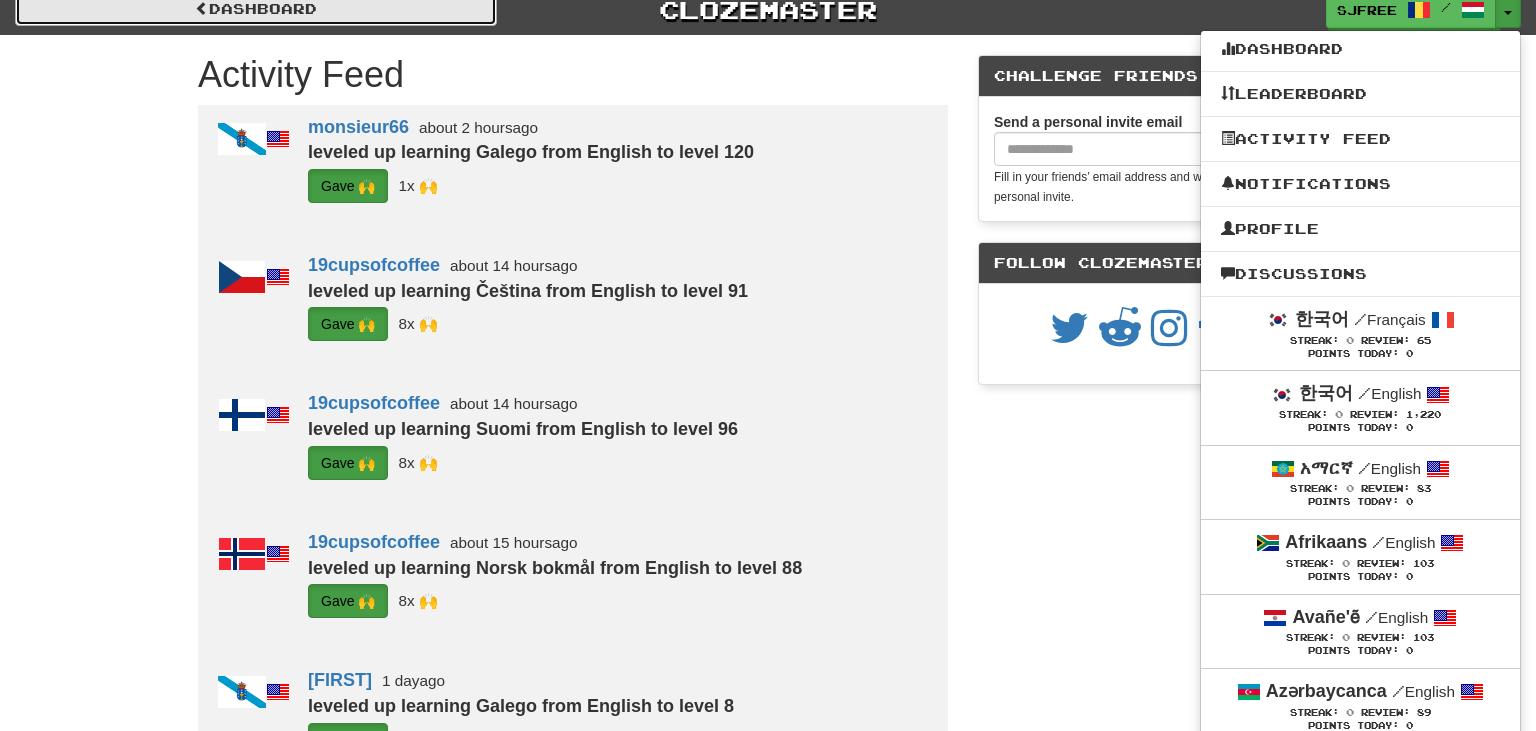 click on "Dashboard" at bounding box center (256, 9) 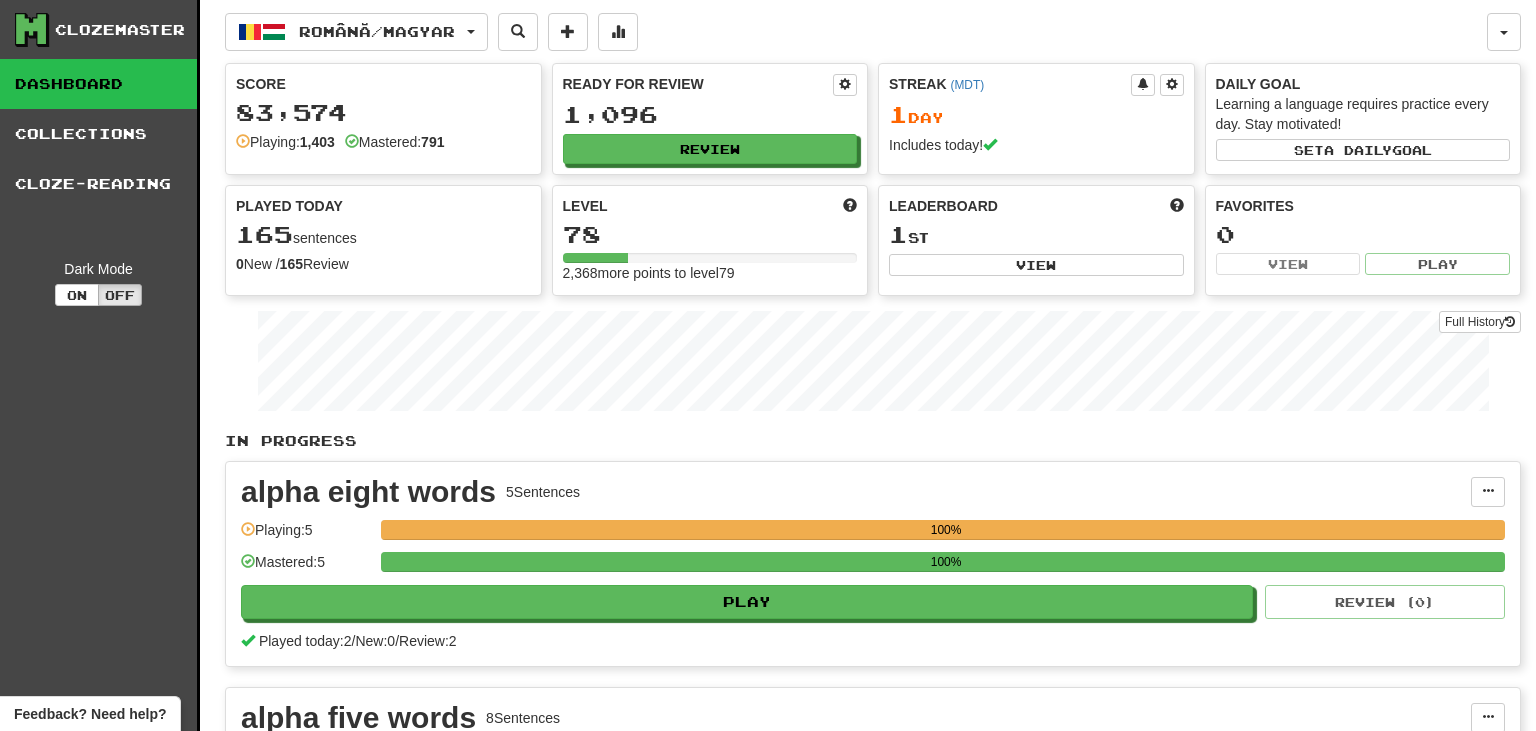 scroll, scrollTop: 696, scrollLeft: 0, axis: vertical 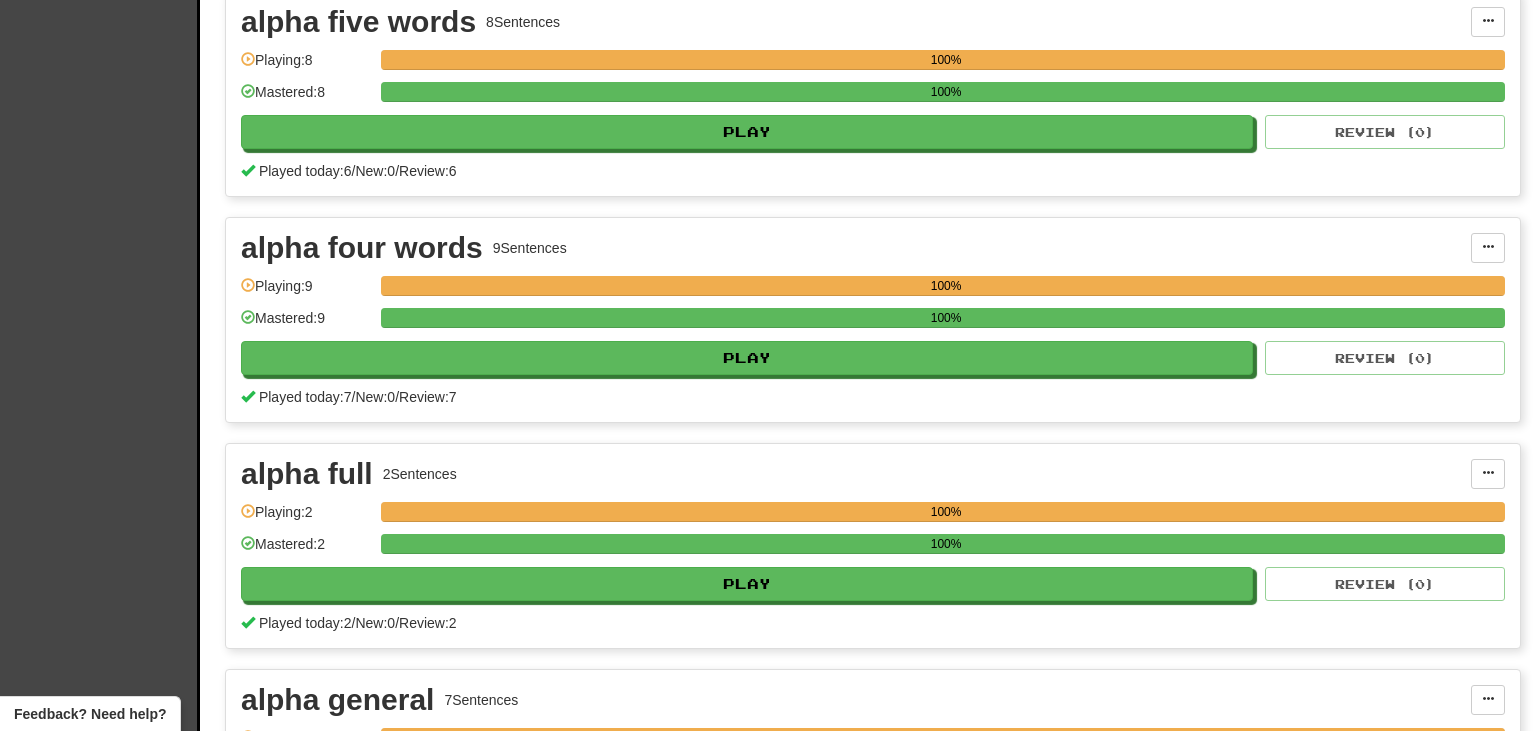 click on "alpha five words" at bounding box center [358, 22] 